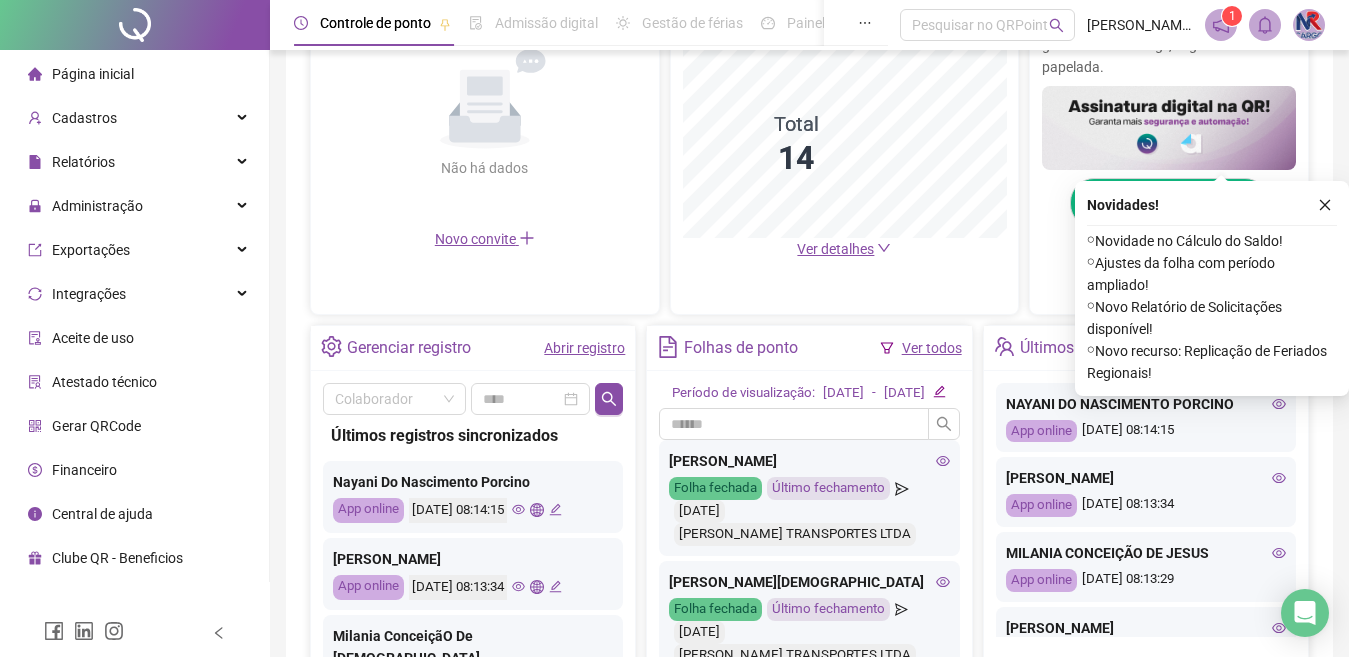 scroll, scrollTop: 665, scrollLeft: 0, axis: vertical 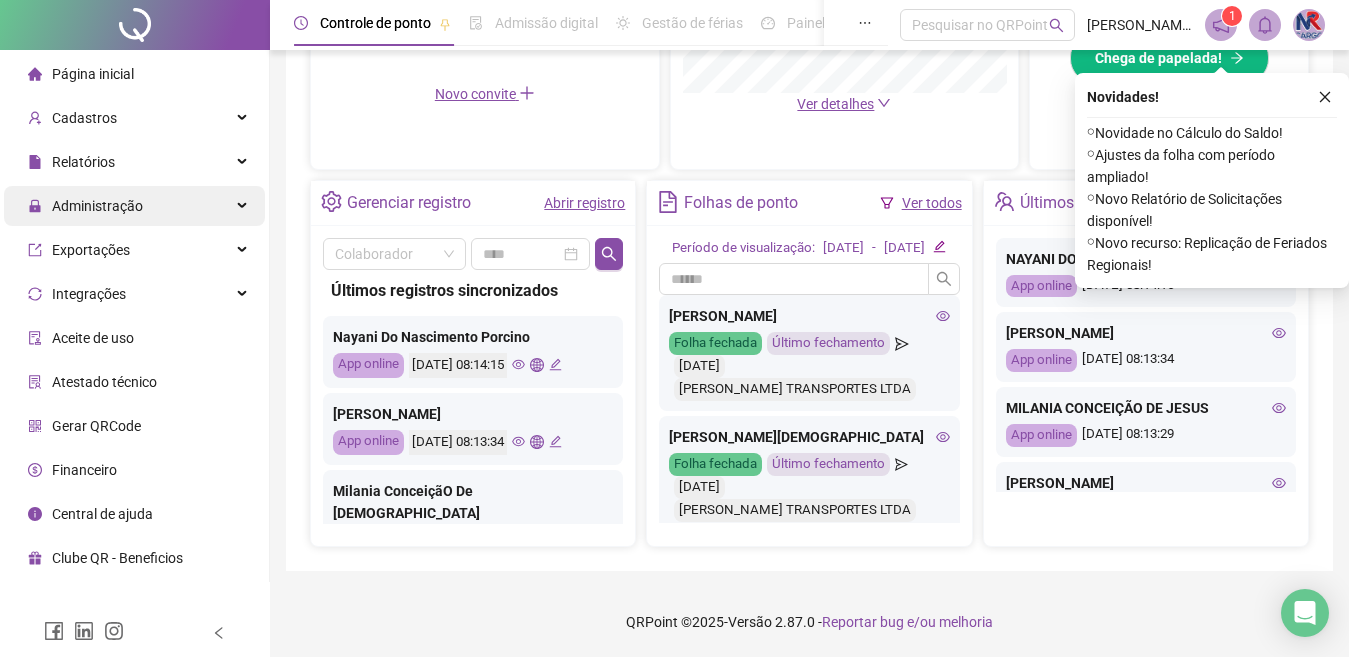 click on "Administração" at bounding box center (134, 206) 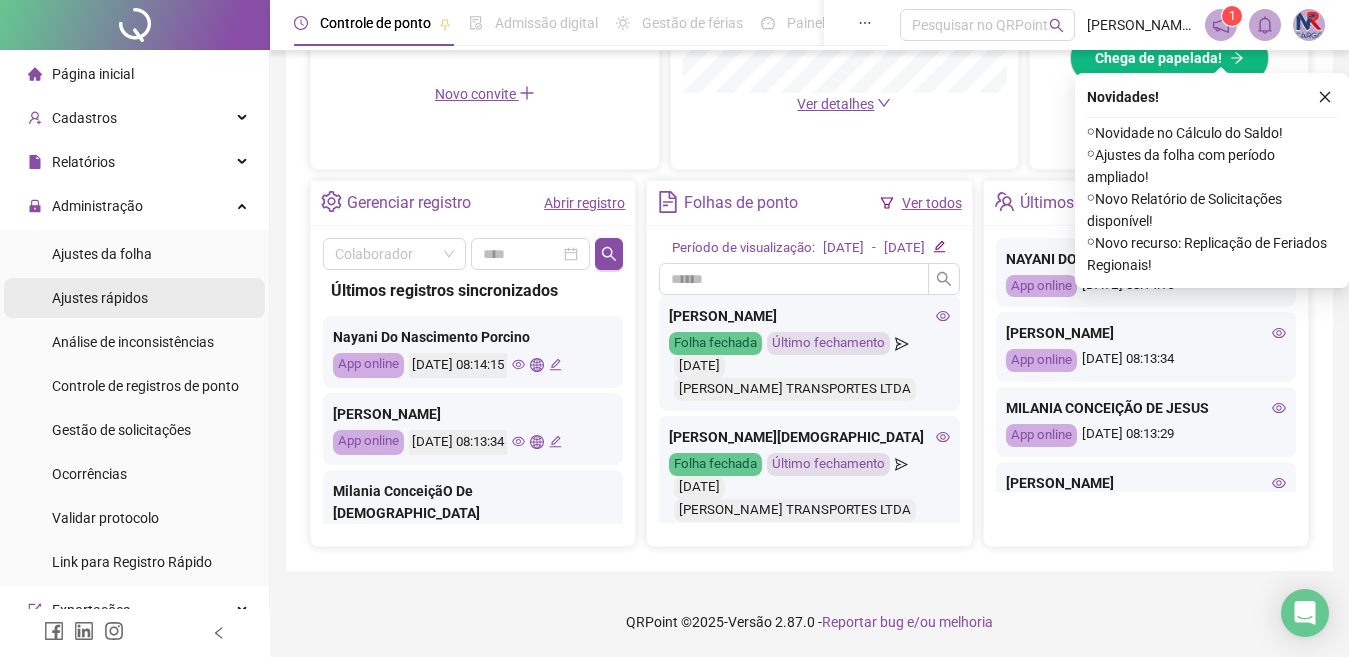 click on "Ajustes rápidos" at bounding box center [134, 298] 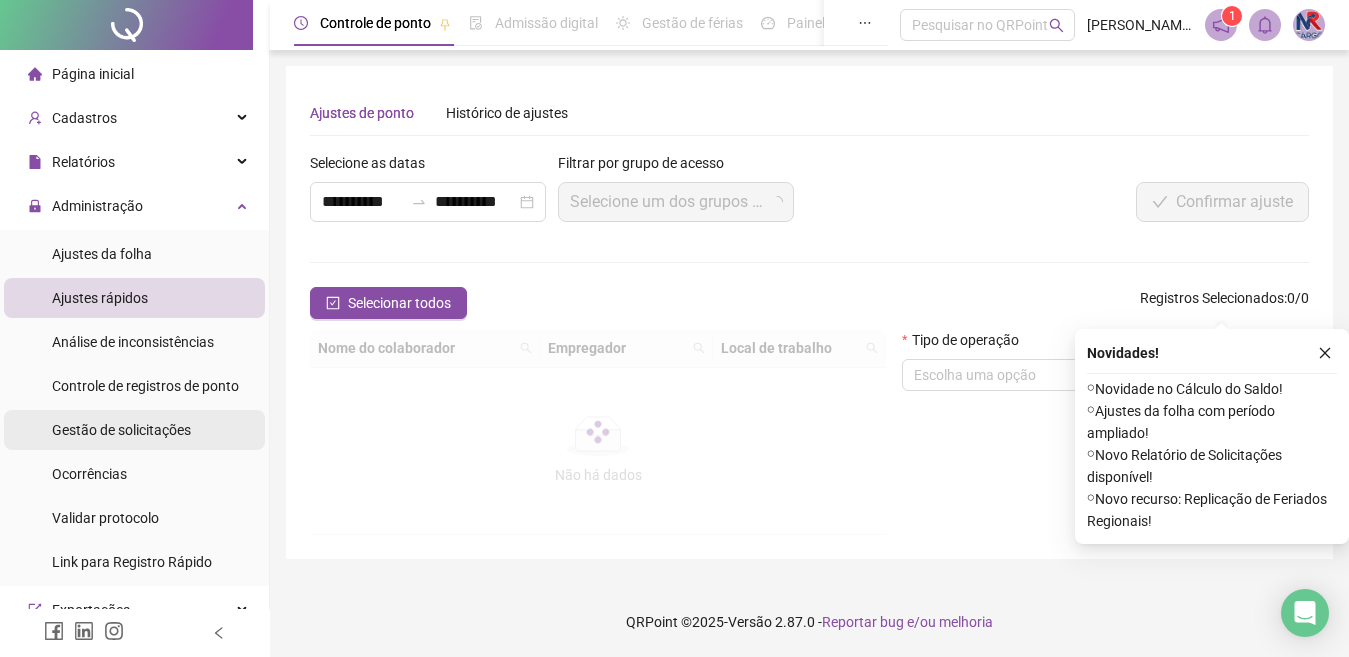 click on "Gestão de solicitações" at bounding box center [121, 430] 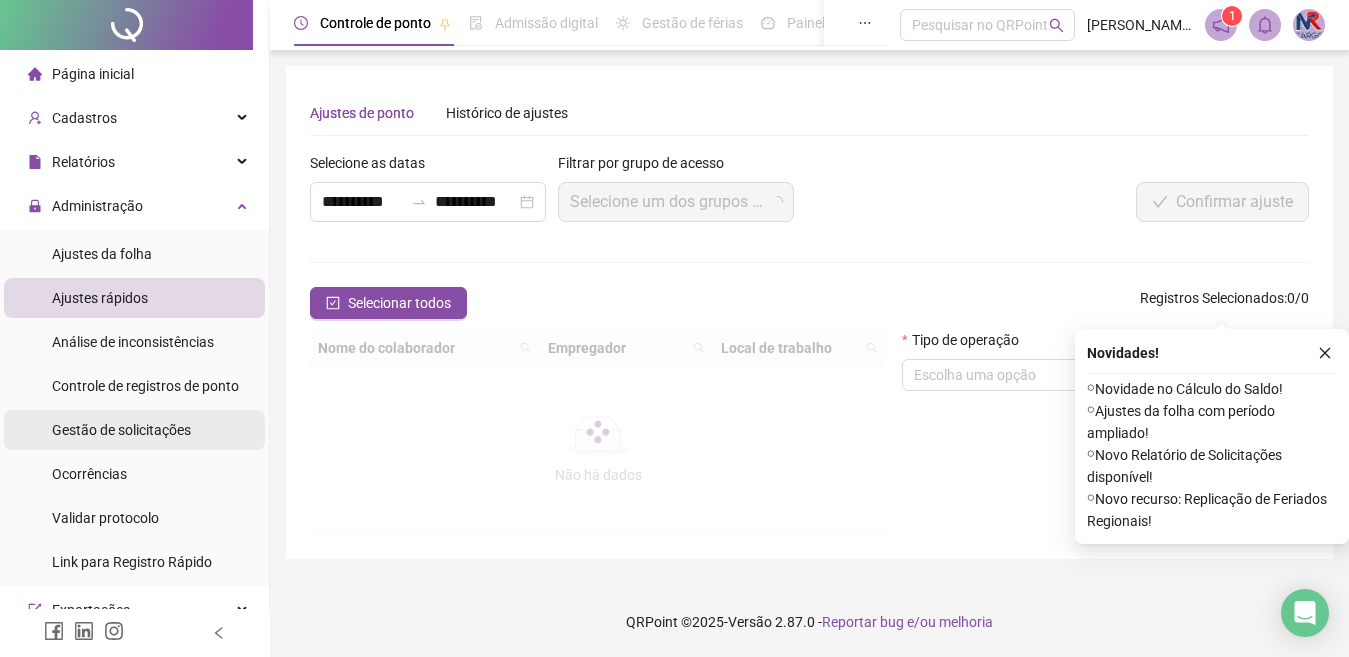 scroll, scrollTop: 0, scrollLeft: 0, axis: both 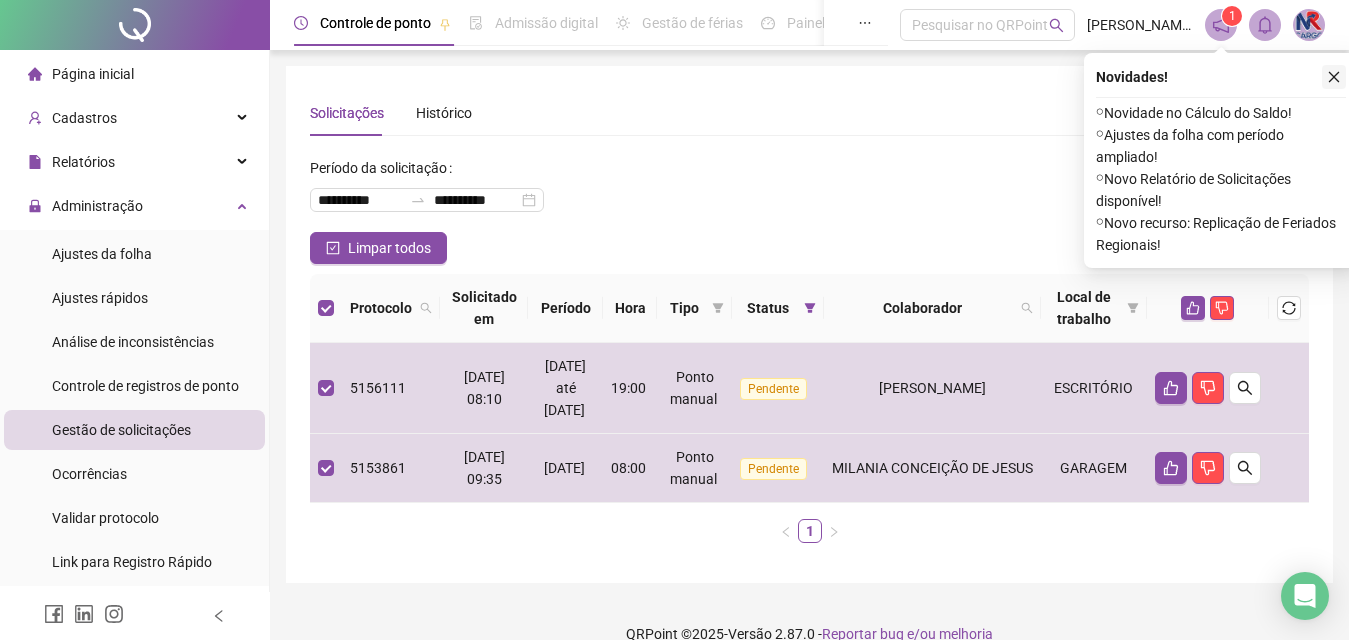 click at bounding box center (1334, 77) 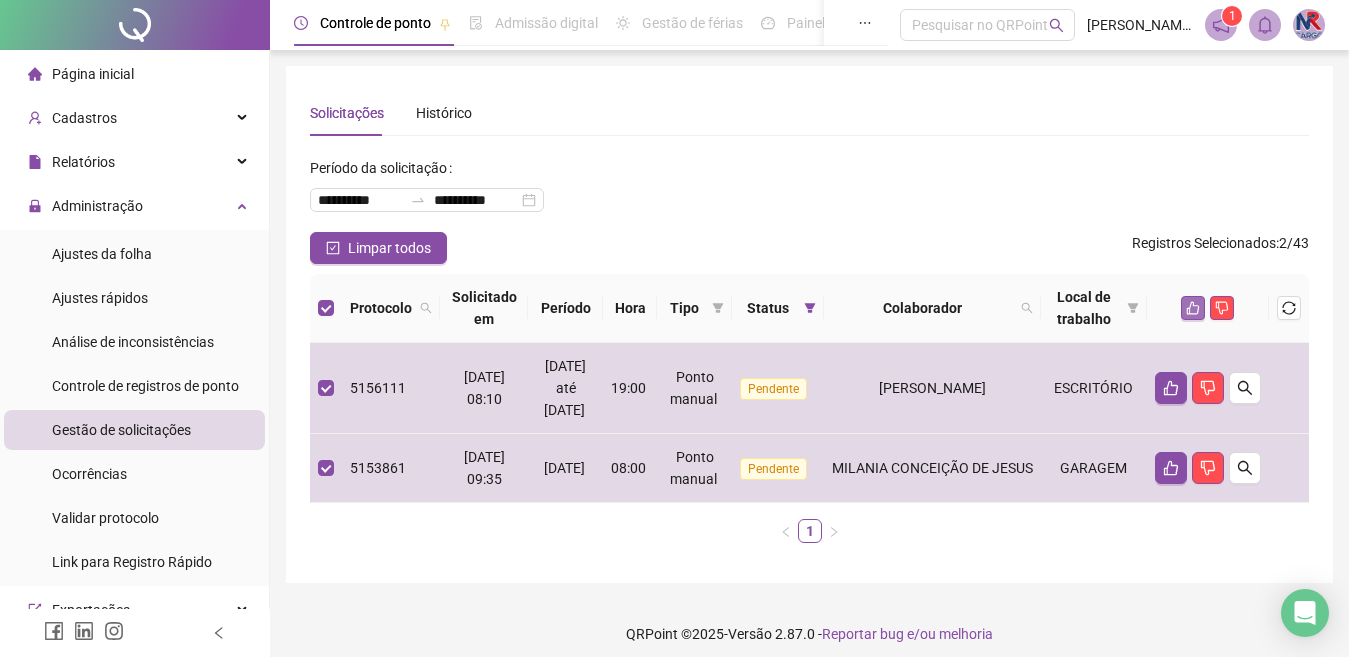click 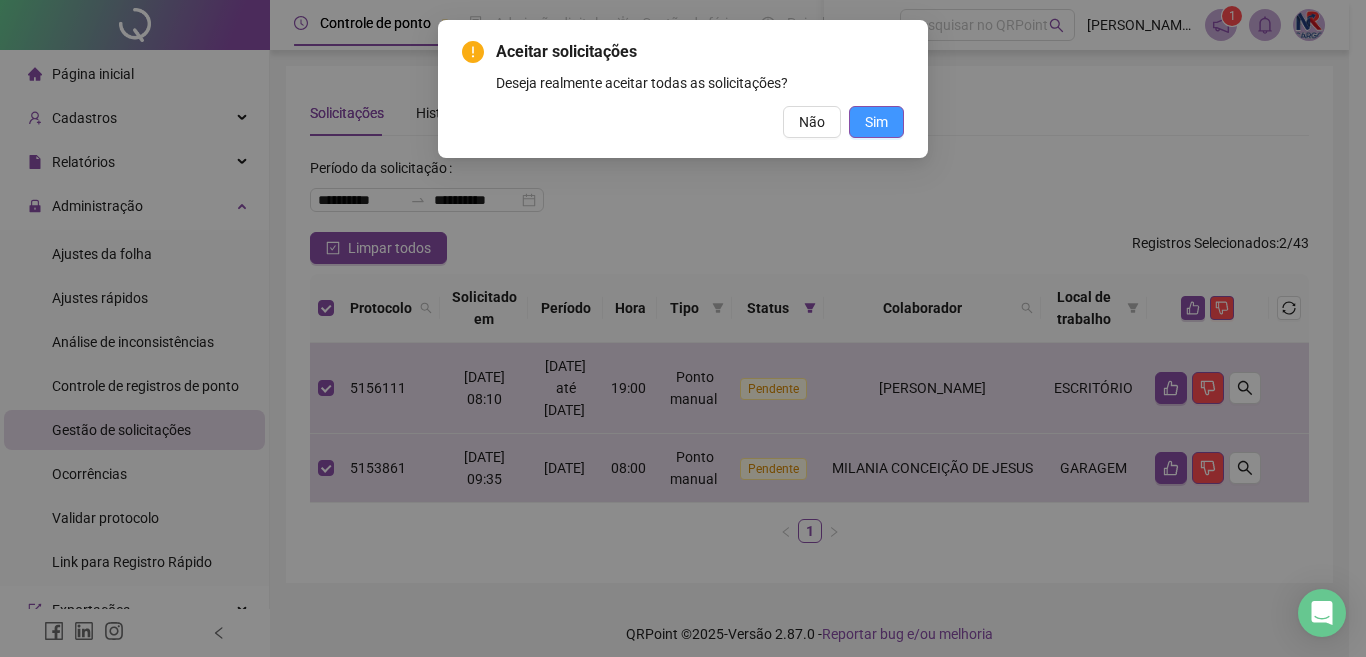 click on "Sim" at bounding box center [876, 122] 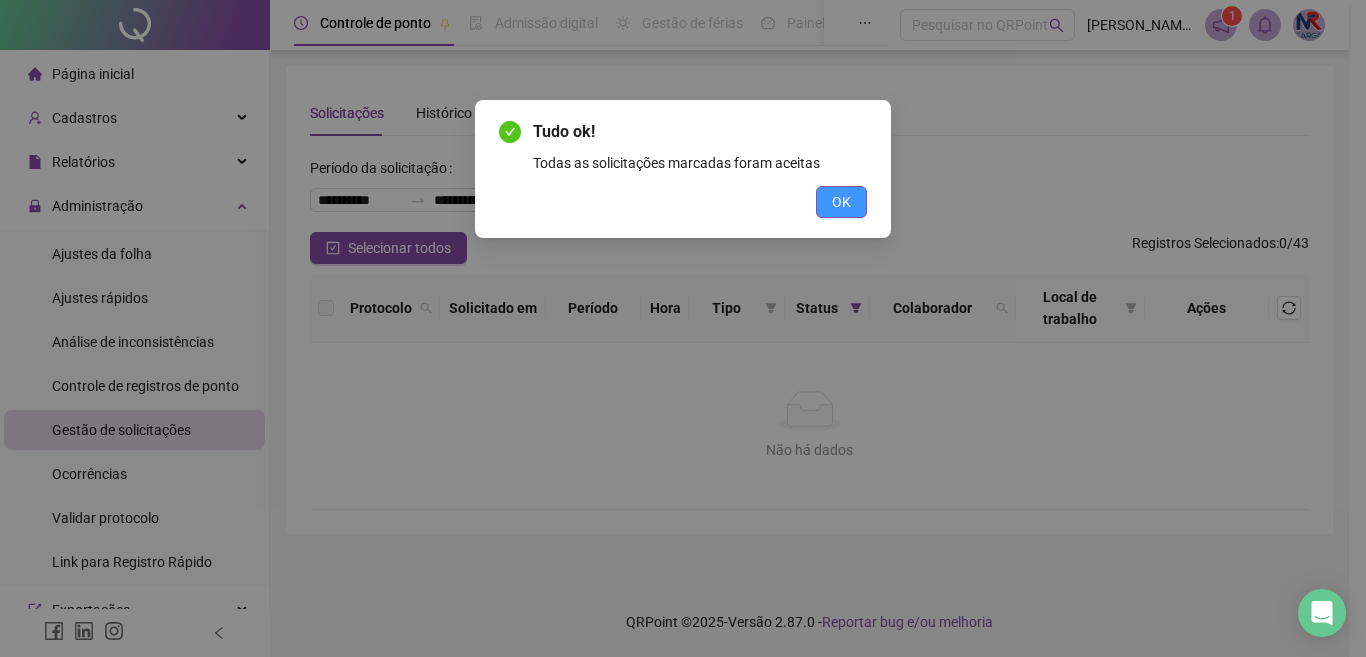 click on "OK" at bounding box center [841, 202] 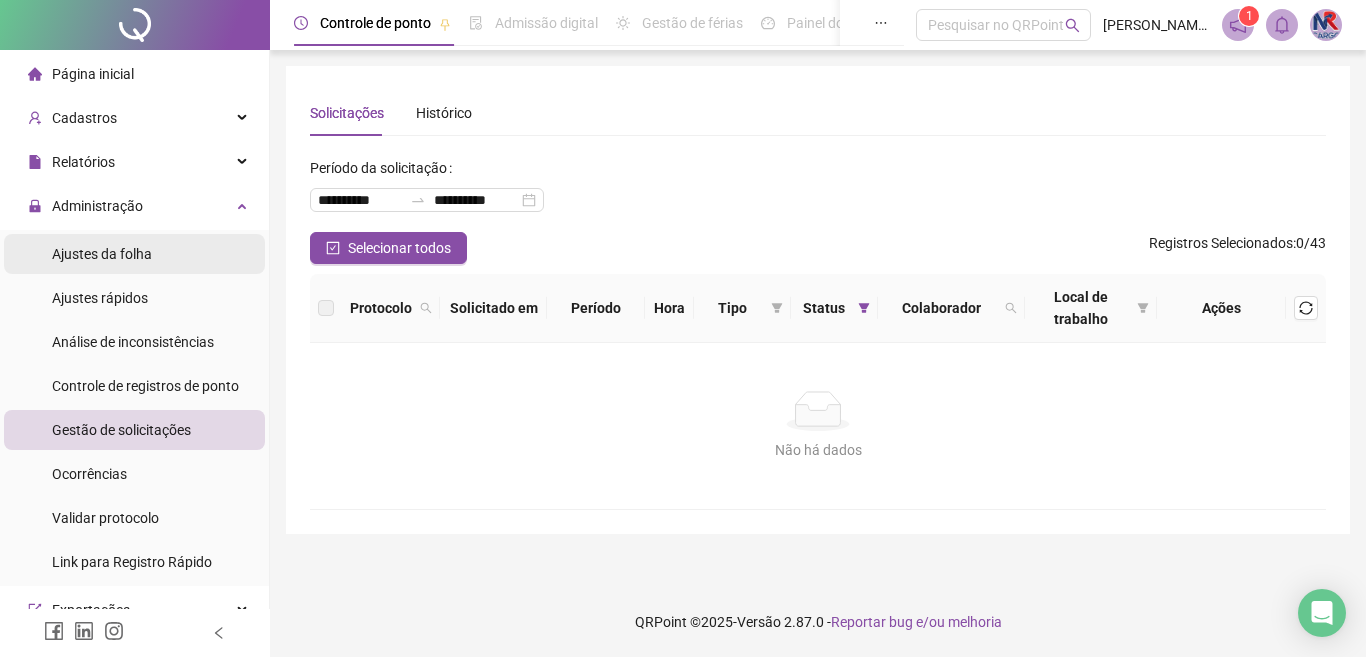 click on "Ajustes da folha" at bounding box center [134, 254] 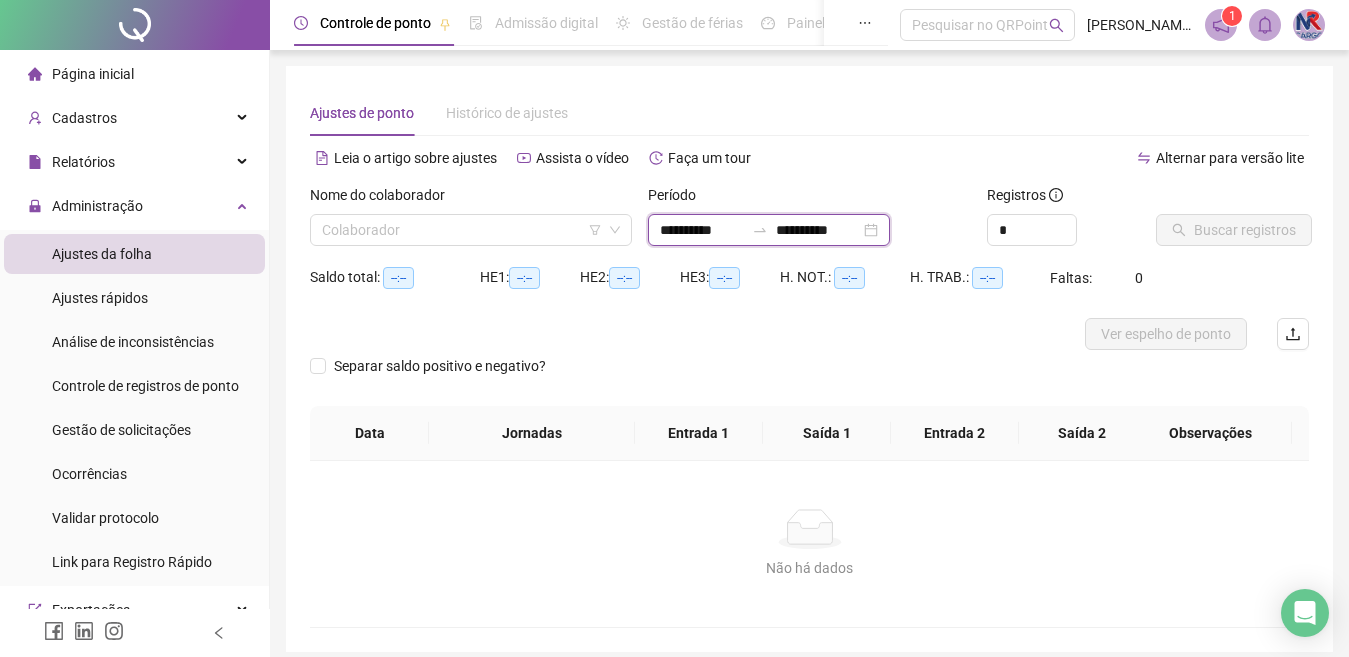 click on "**********" at bounding box center [702, 230] 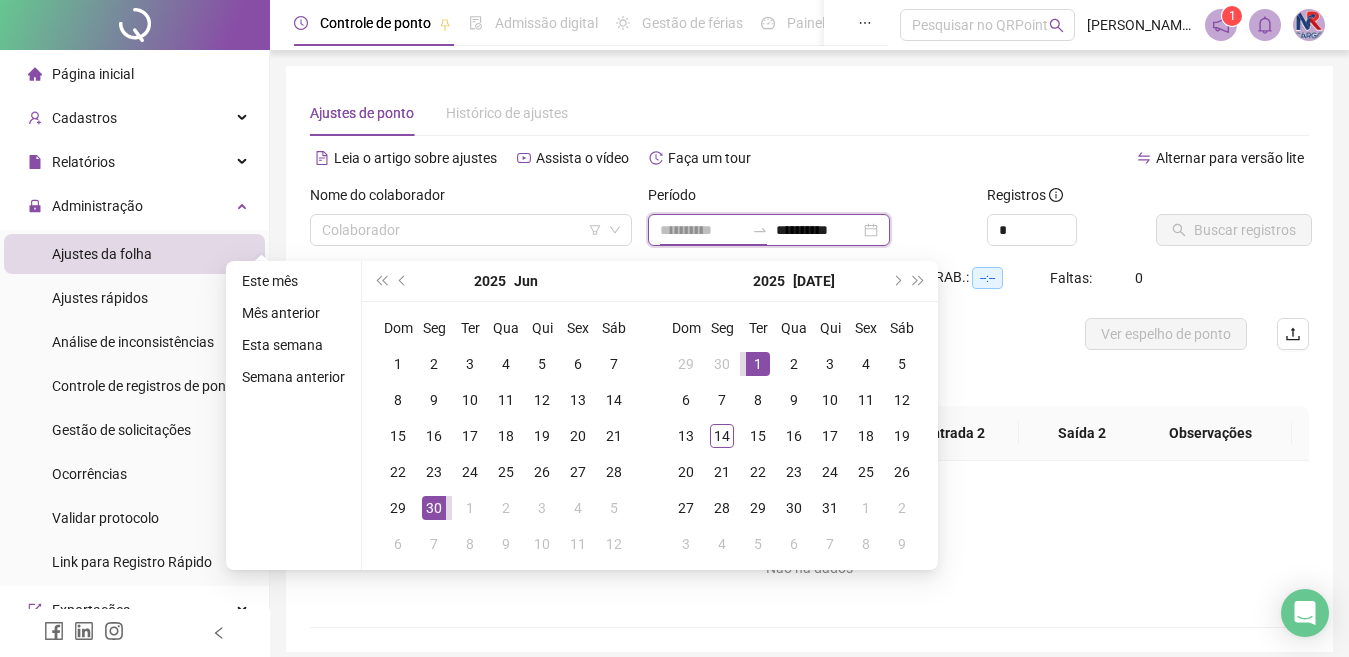 type on "**********" 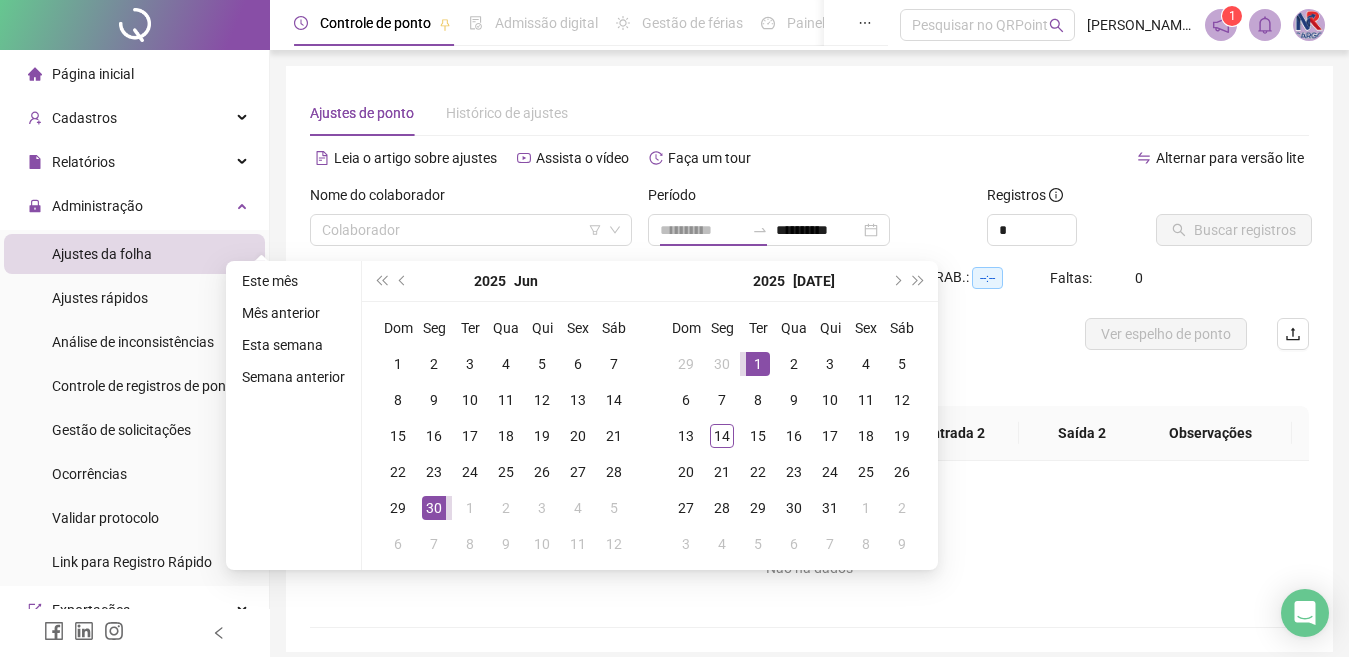 click on "1" at bounding box center [758, 364] 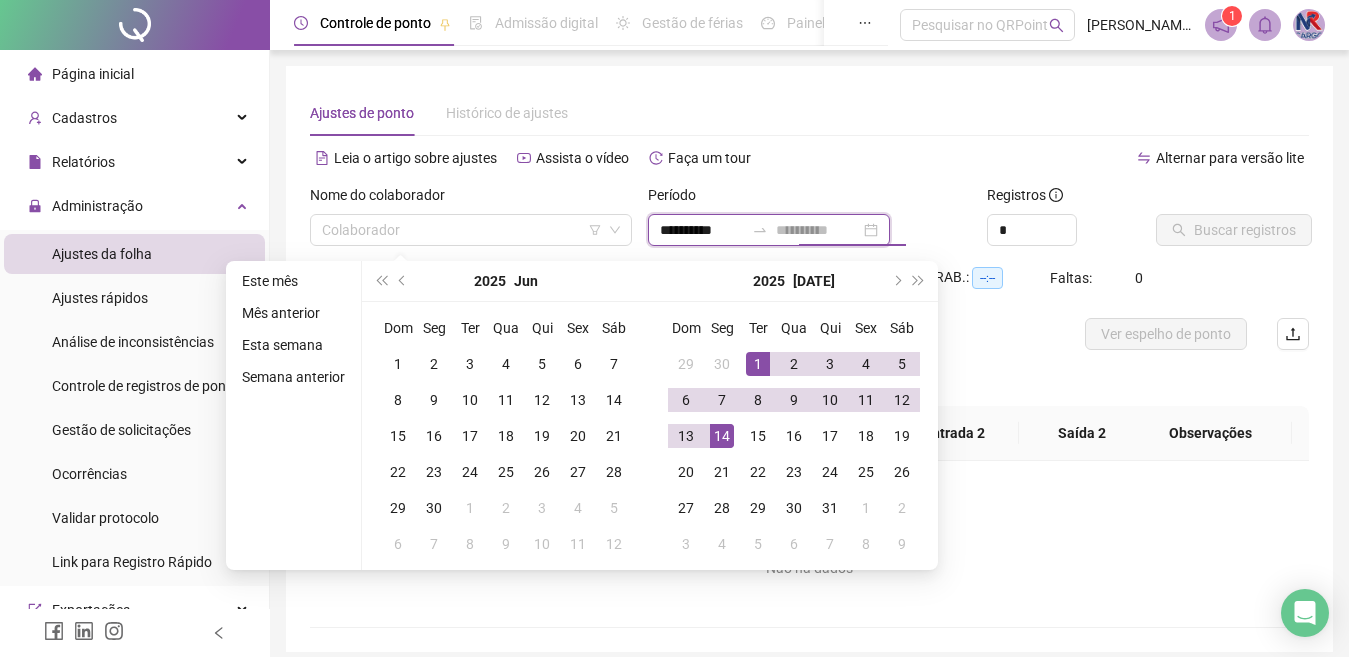 type on "**********" 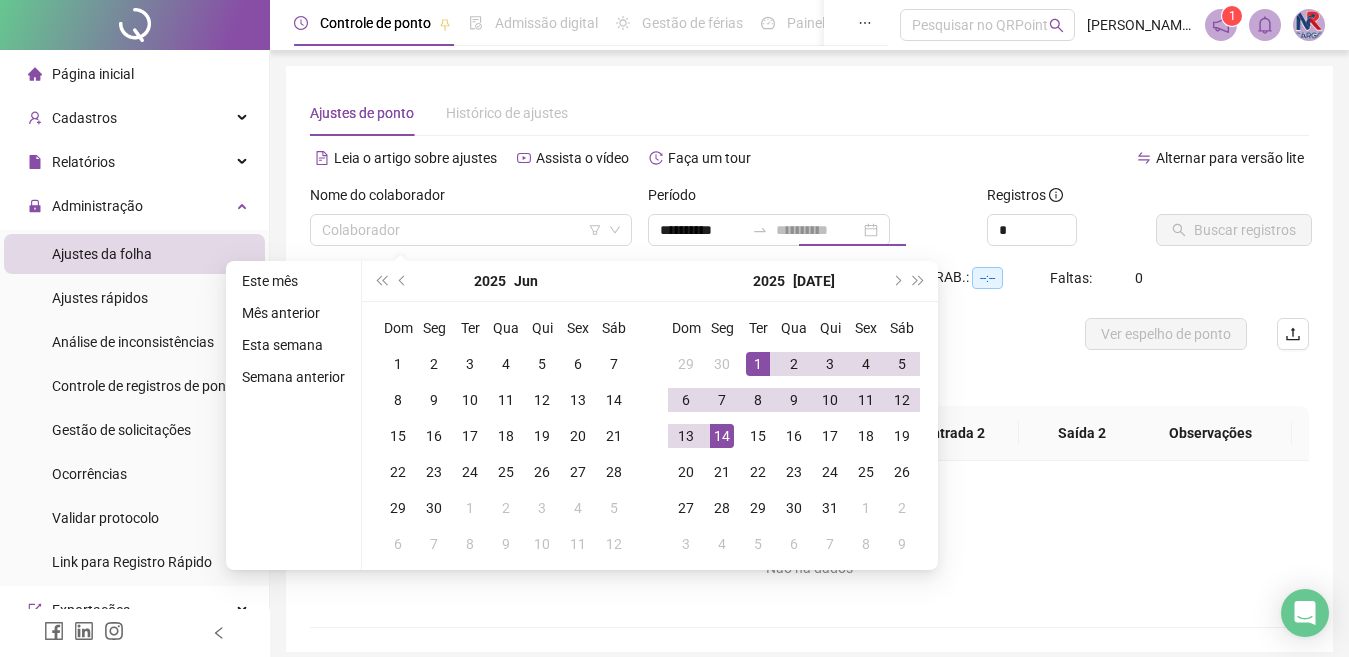 click on "14" at bounding box center [722, 436] 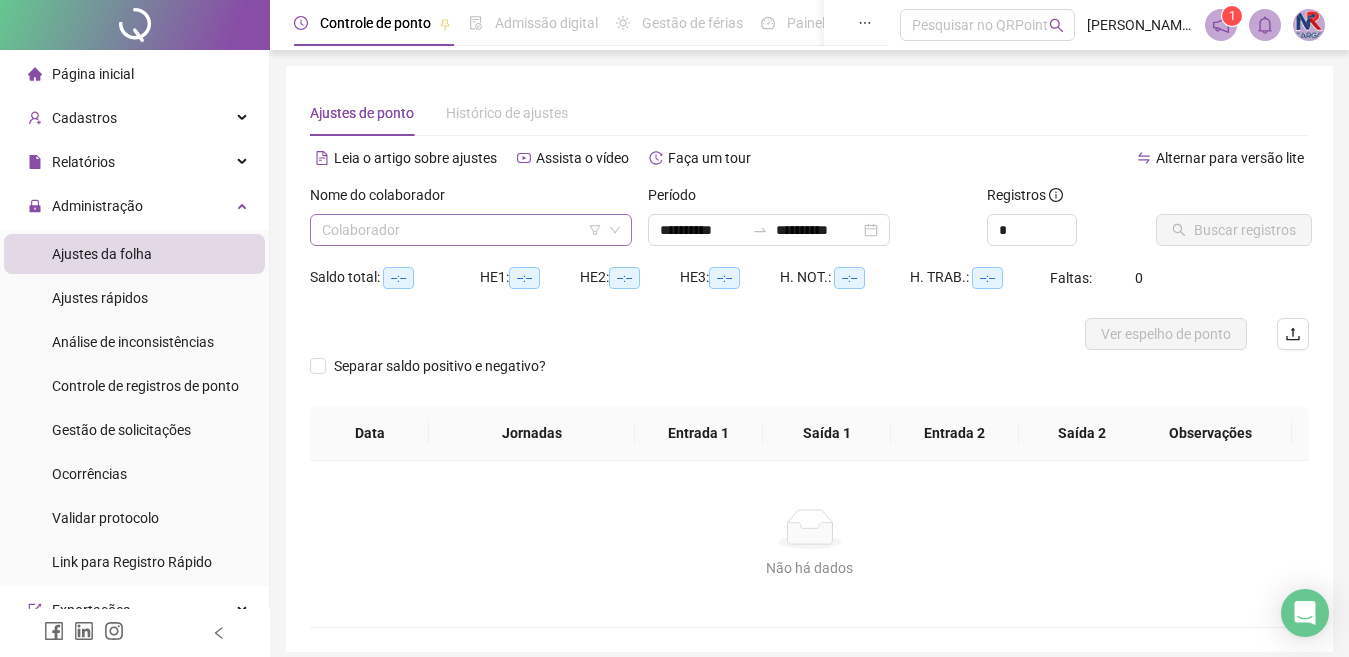 click at bounding box center [465, 230] 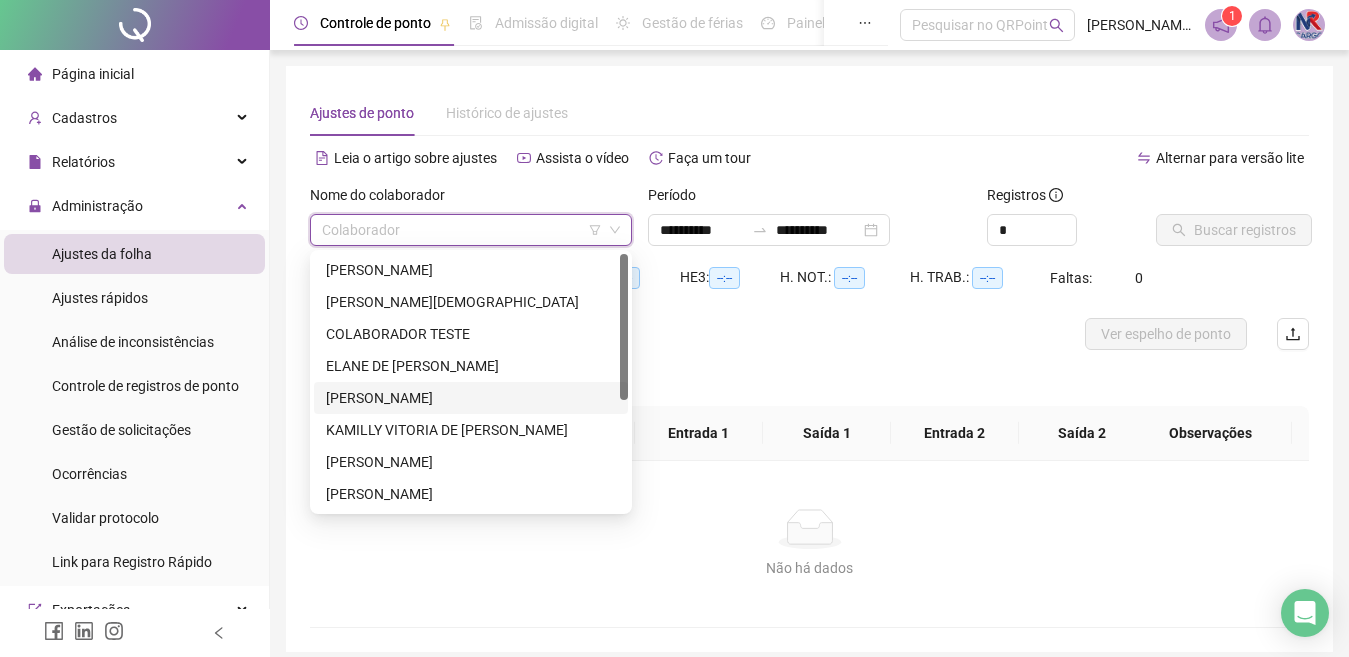 scroll, scrollTop: 100, scrollLeft: 0, axis: vertical 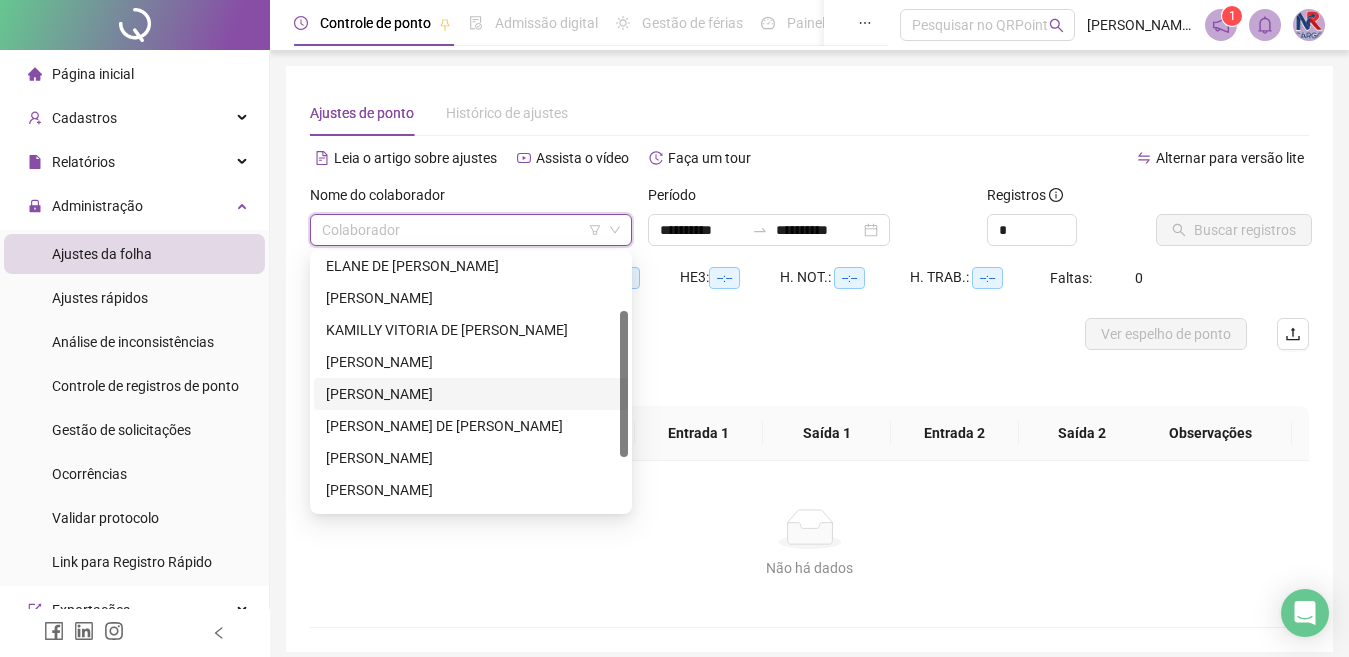 click on "[PERSON_NAME]" at bounding box center (471, 394) 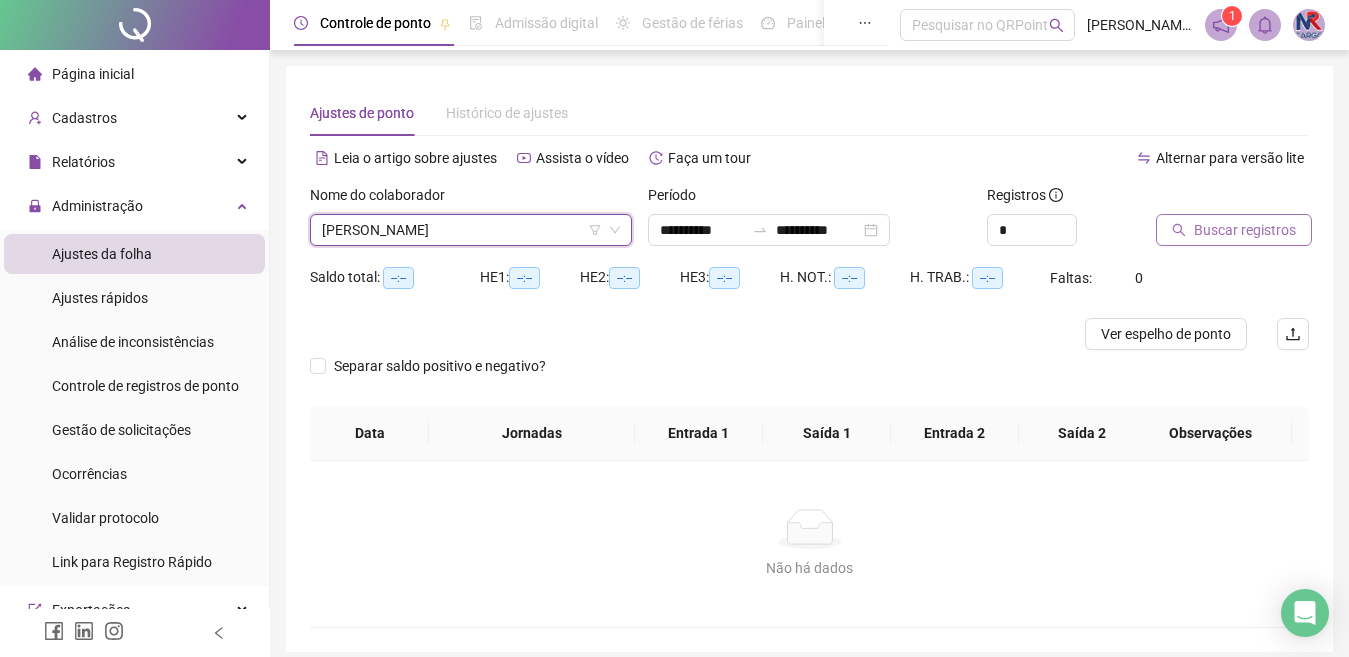 click on "Buscar registros" at bounding box center [1234, 230] 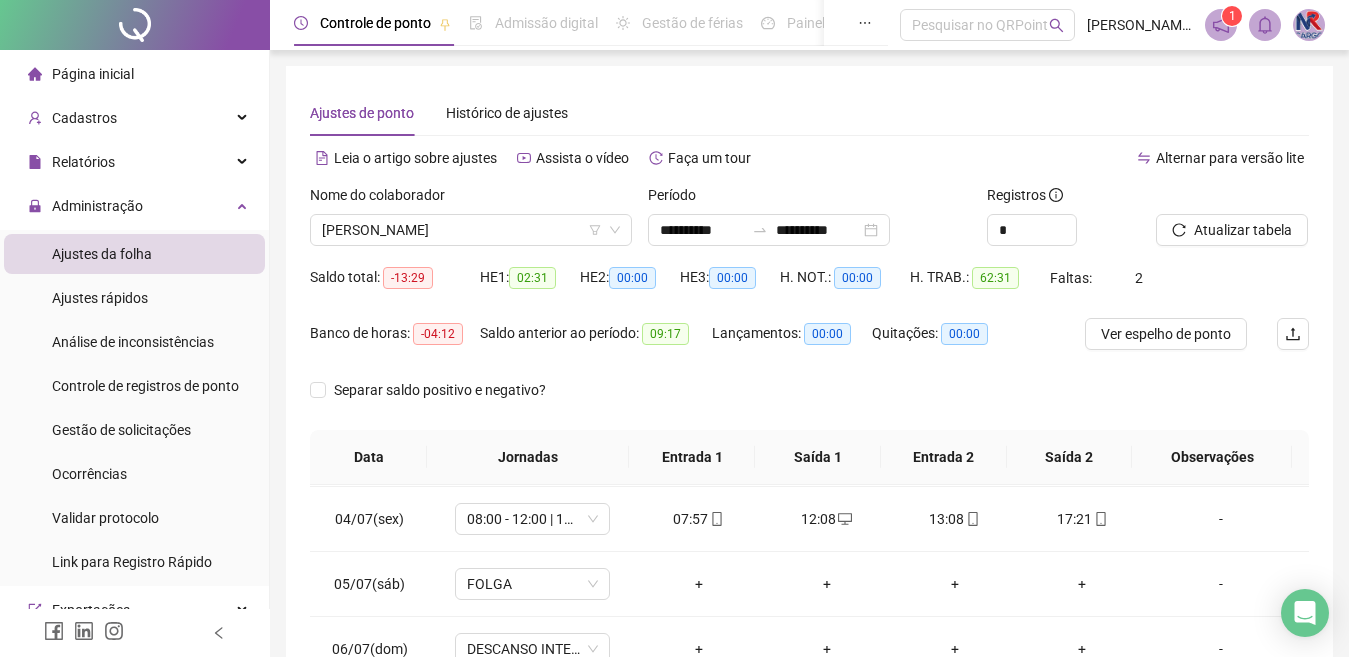 scroll, scrollTop: 200, scrollLeft: 0, axis: vertical 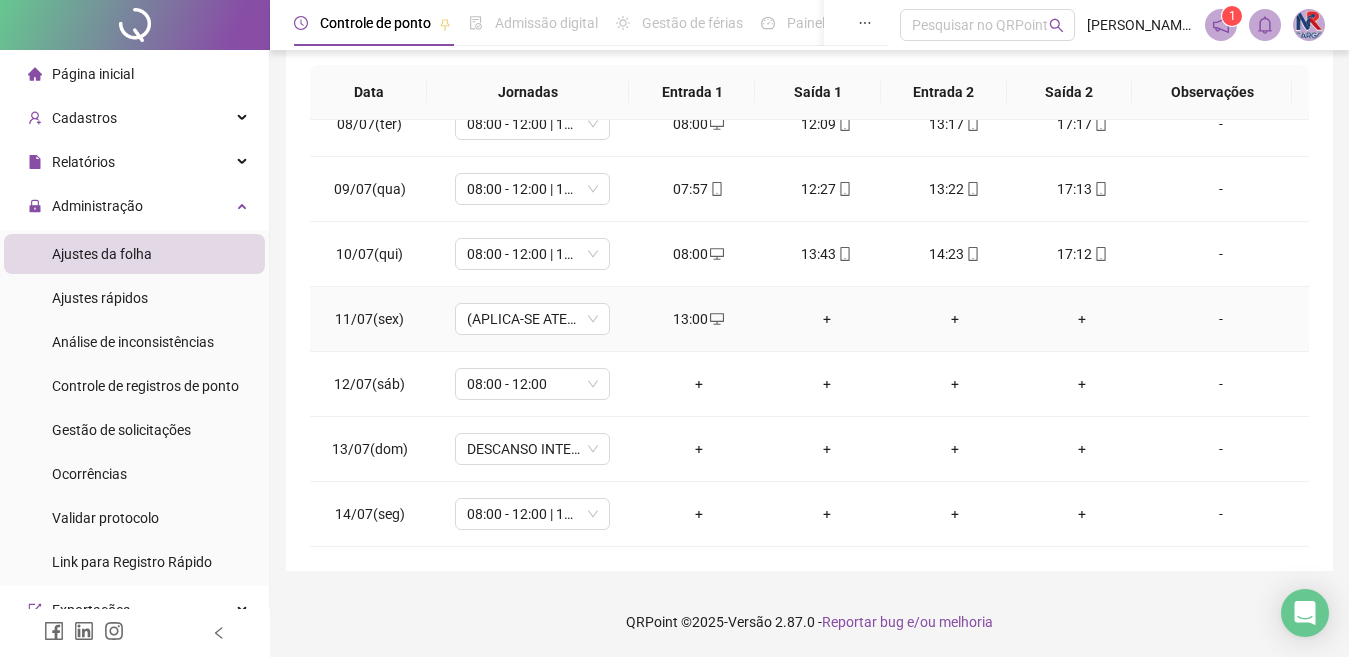 click on "+" at bounding box center [827, 319] 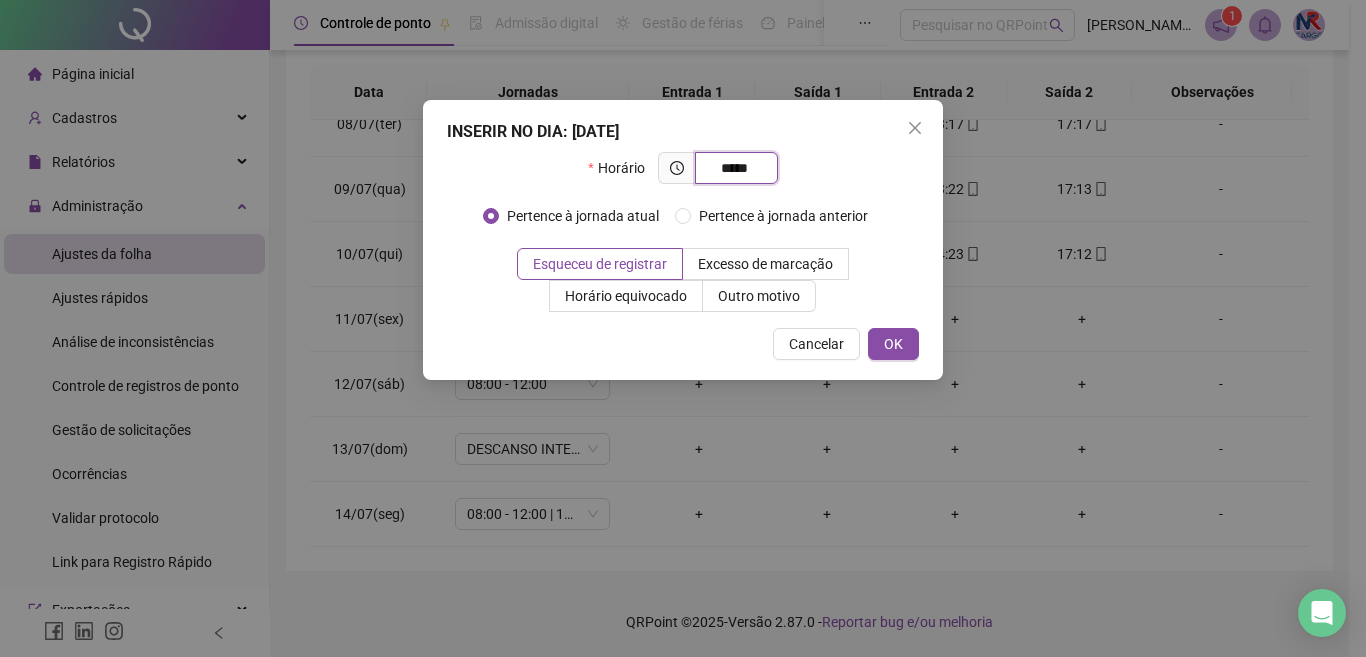 type on "*****" 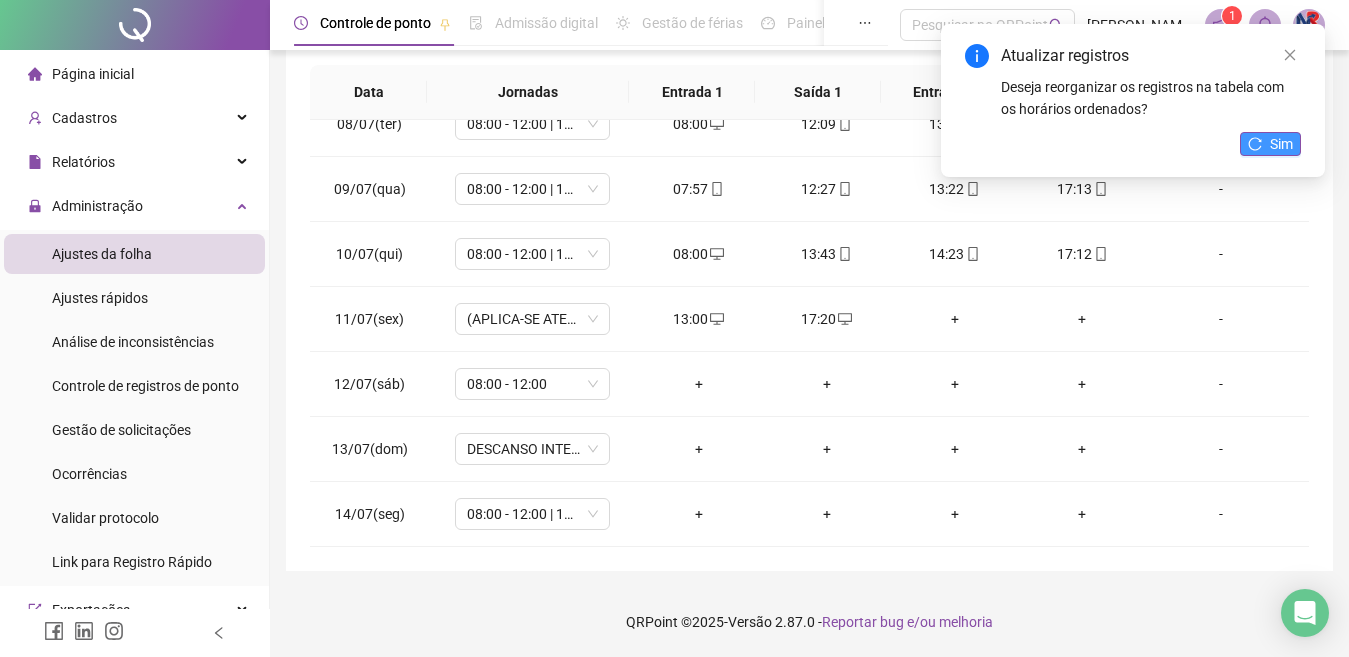 click on "Sim" at bounding box center [1281, 144] 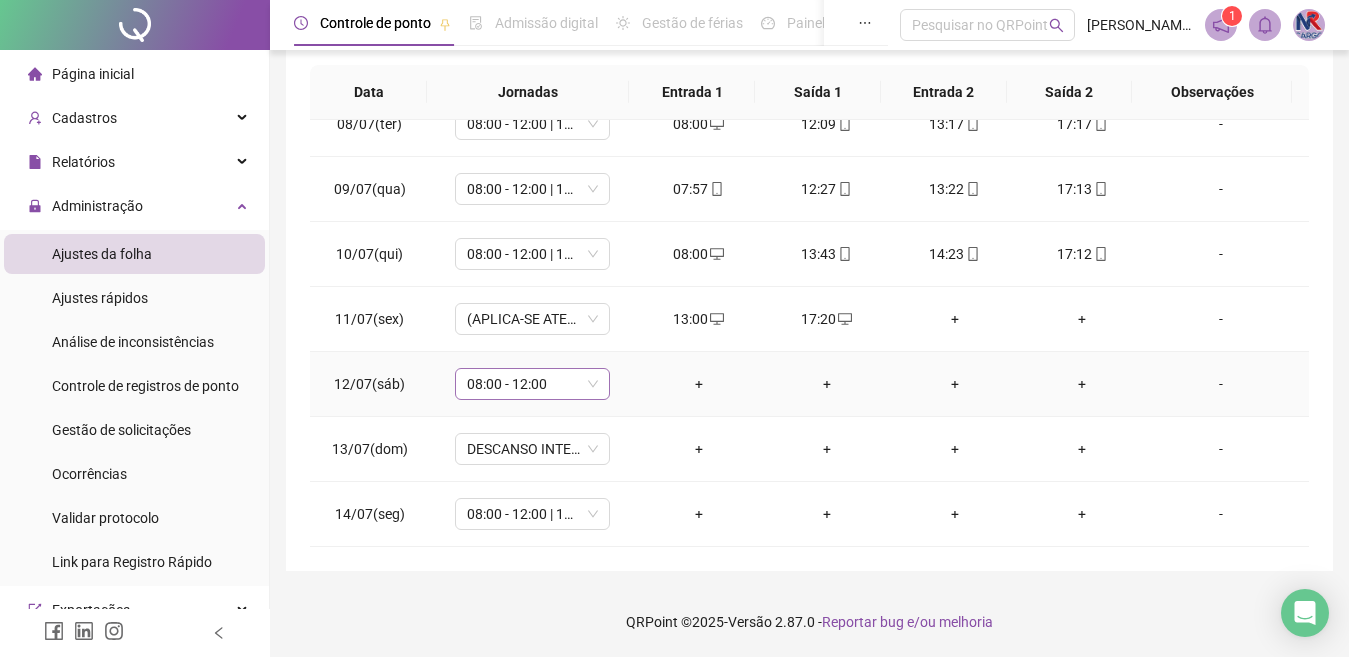 click on "08:00 - 12:00" at bounding box center [532, 384] 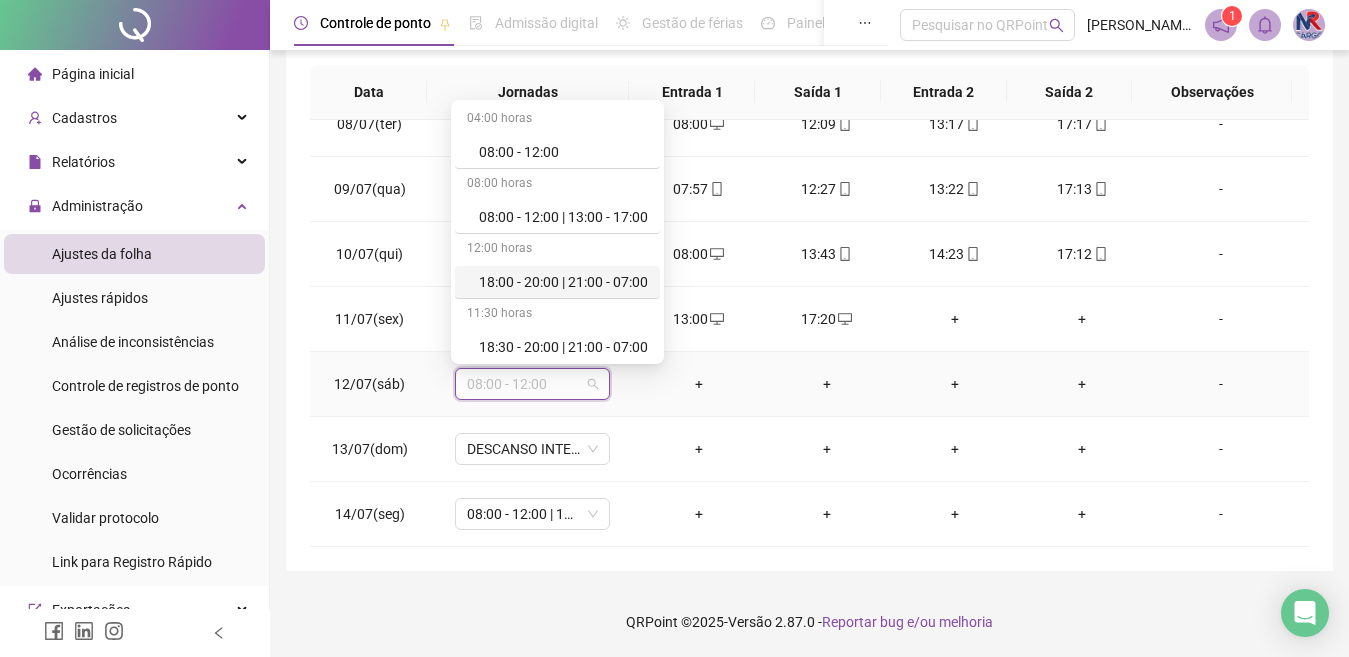 scroll, scrollTop: 329, scrollLeft: 0, axis: vertical 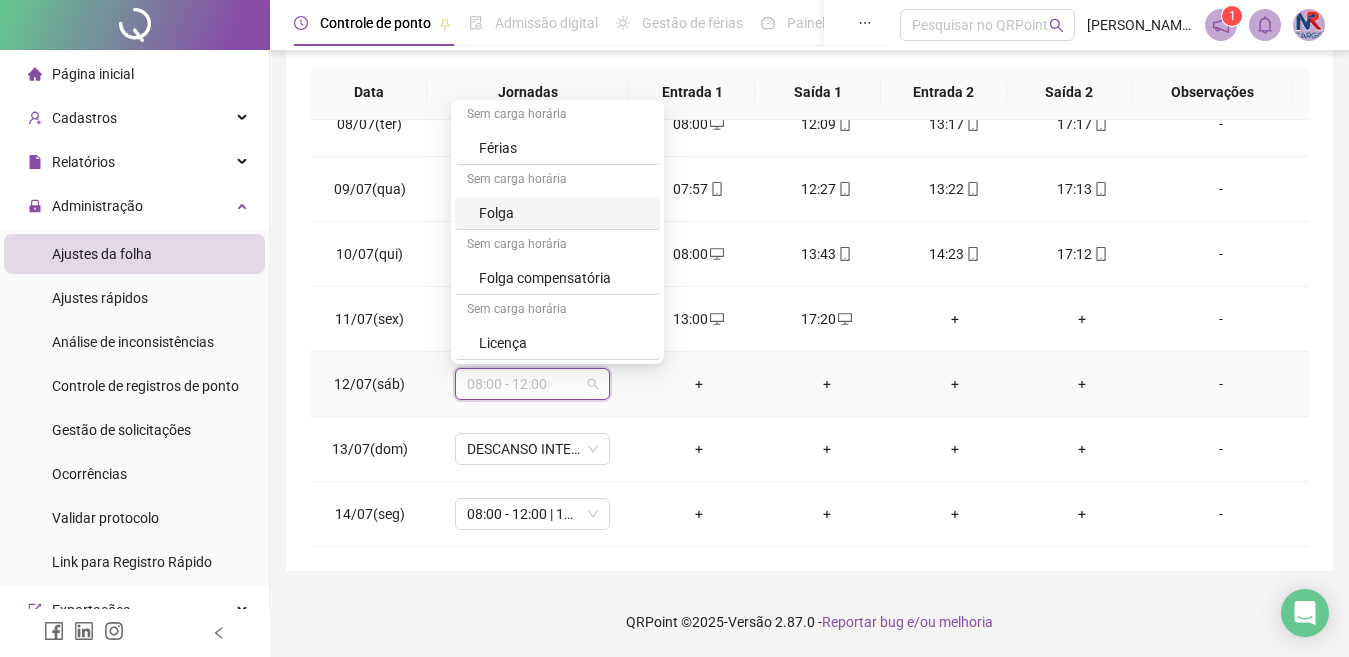 click on "Folga" at bounding box center (563, 213) 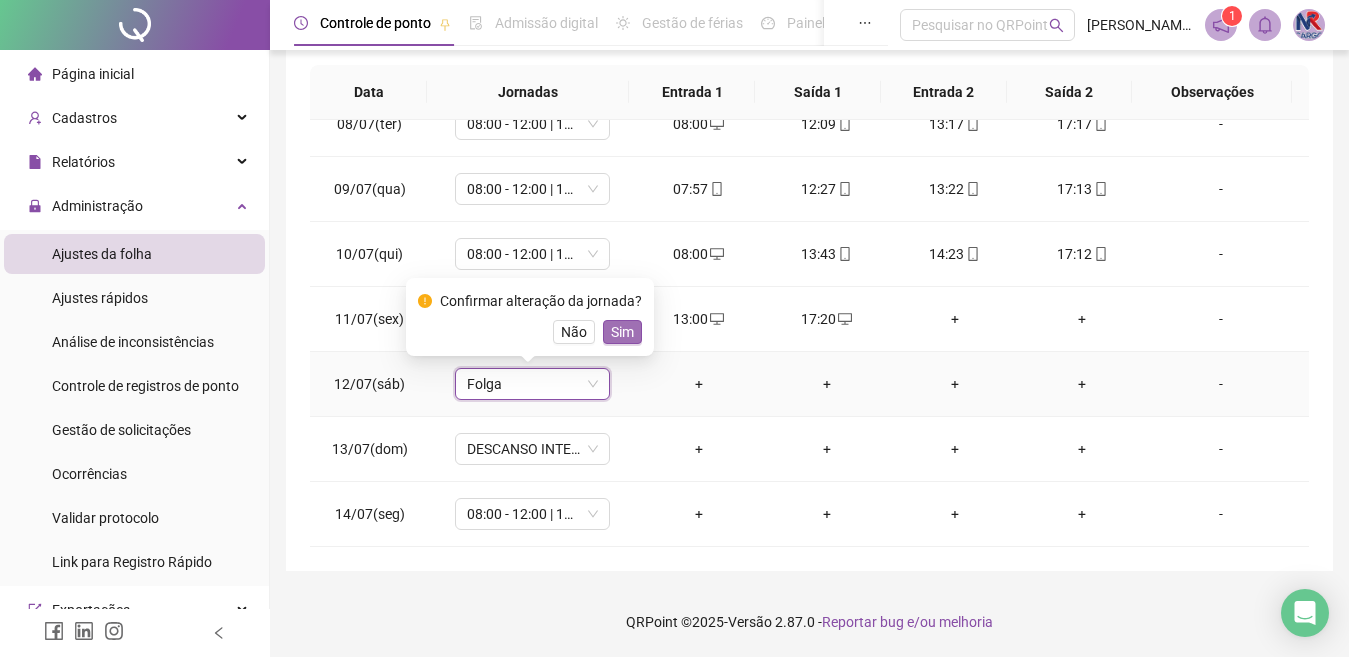 click on "Sim" at bounding box center [622, 332] 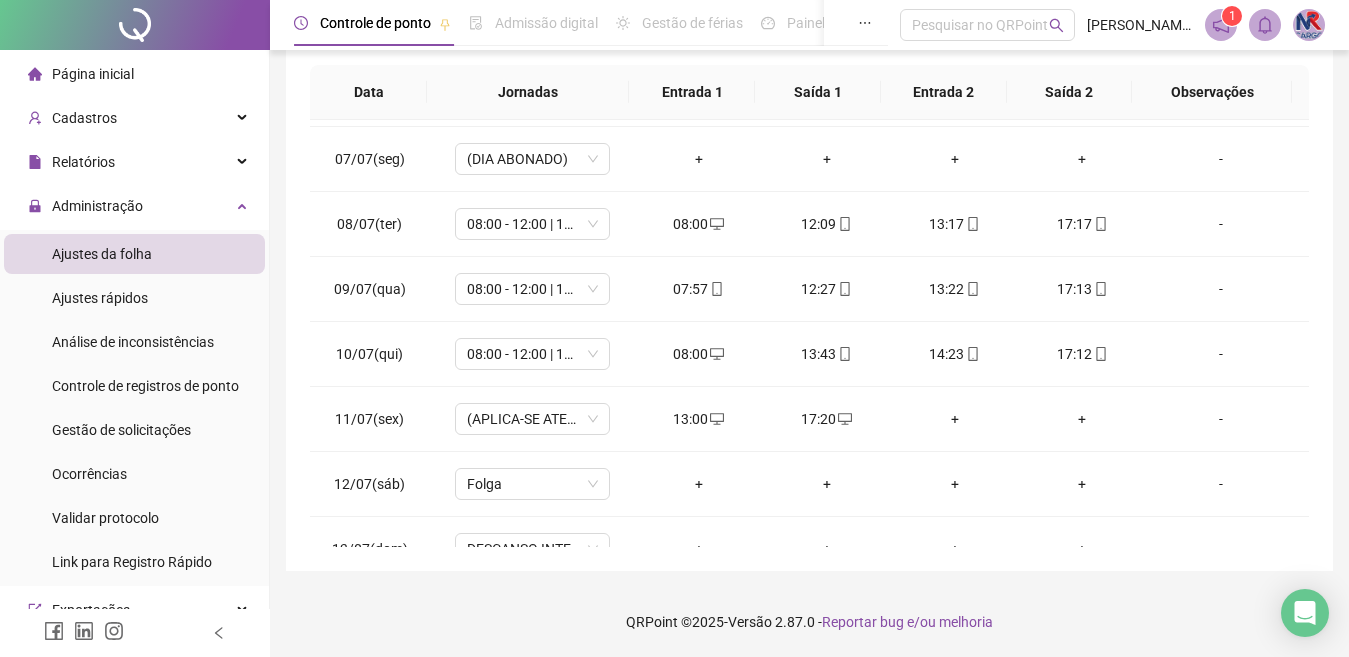 scroll, scrollTop: 483, scrollLeft: 0, axis: vertical 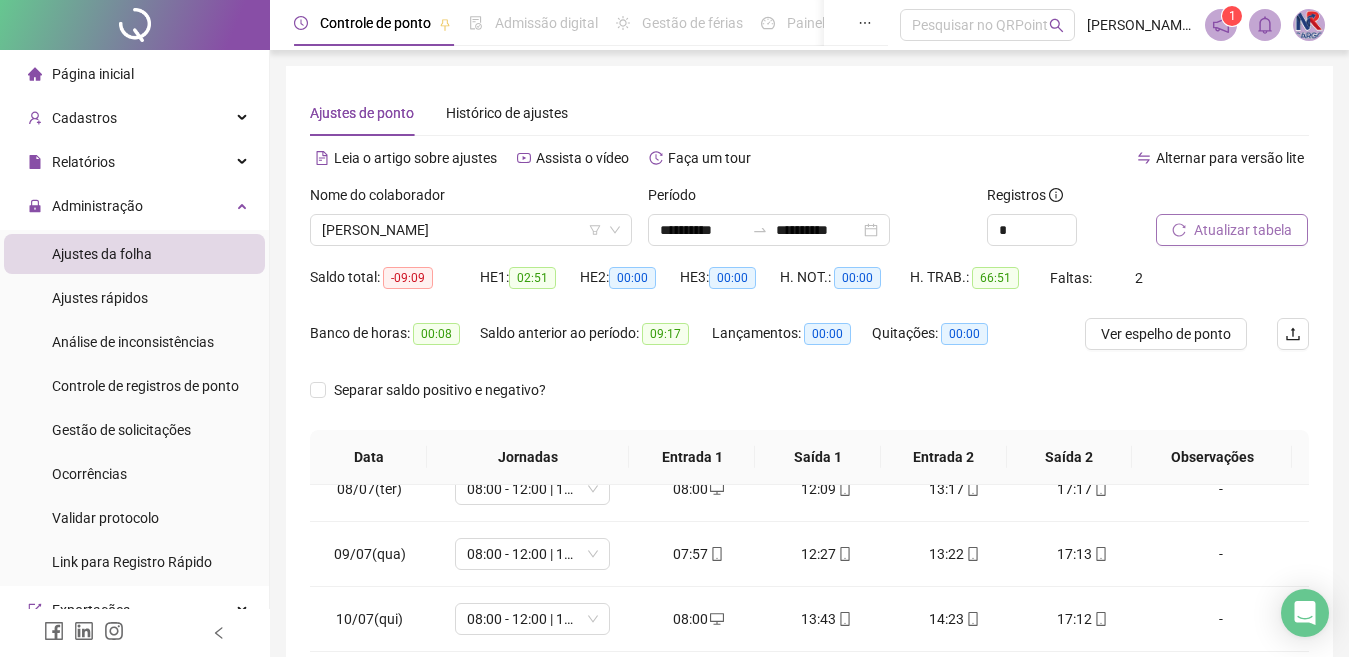 click on "Atualizar tabela" at bounding box center [1232, 230] 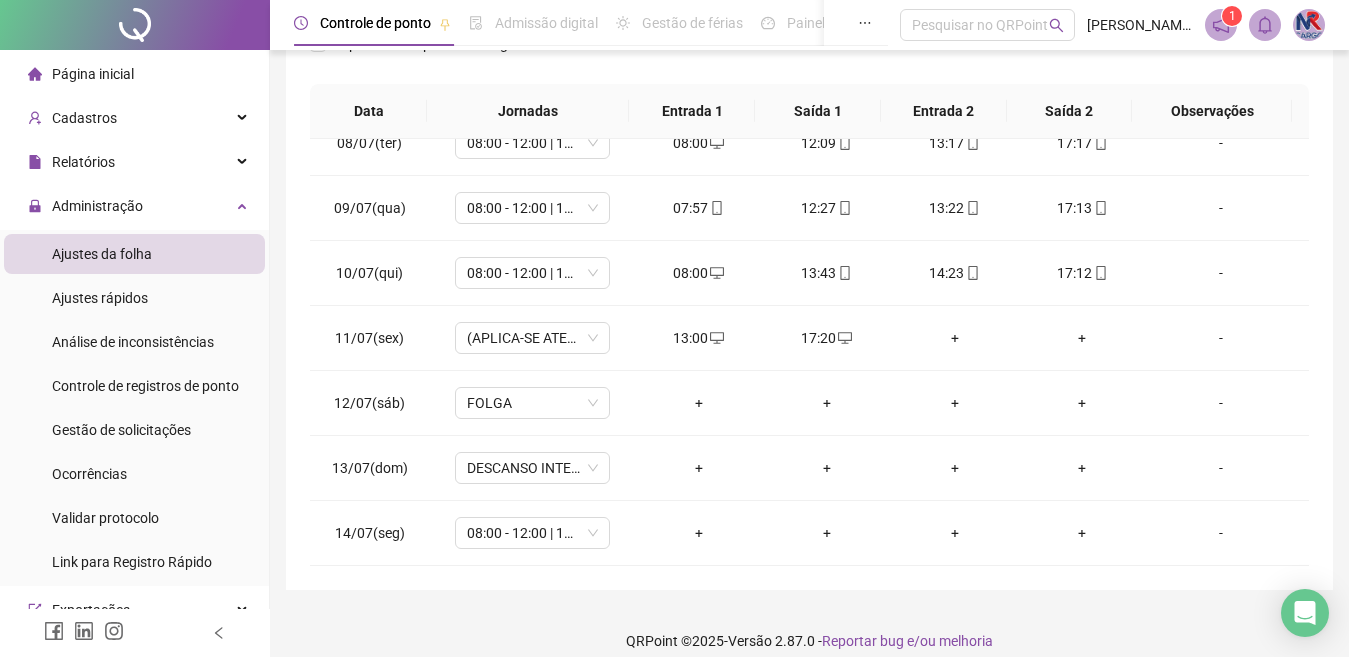 scroll, scrollTop: 365, scrollLeft: 0, axis: vertical 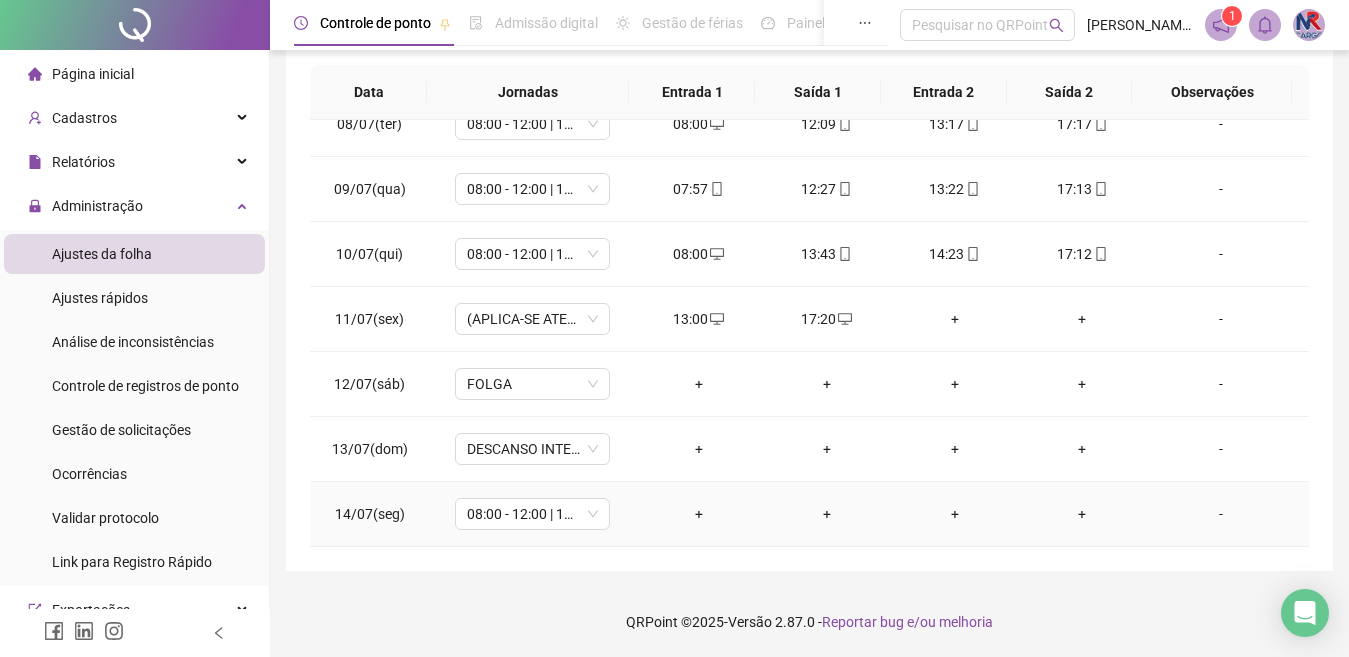 click on "+" at bounding box center [699, 514] 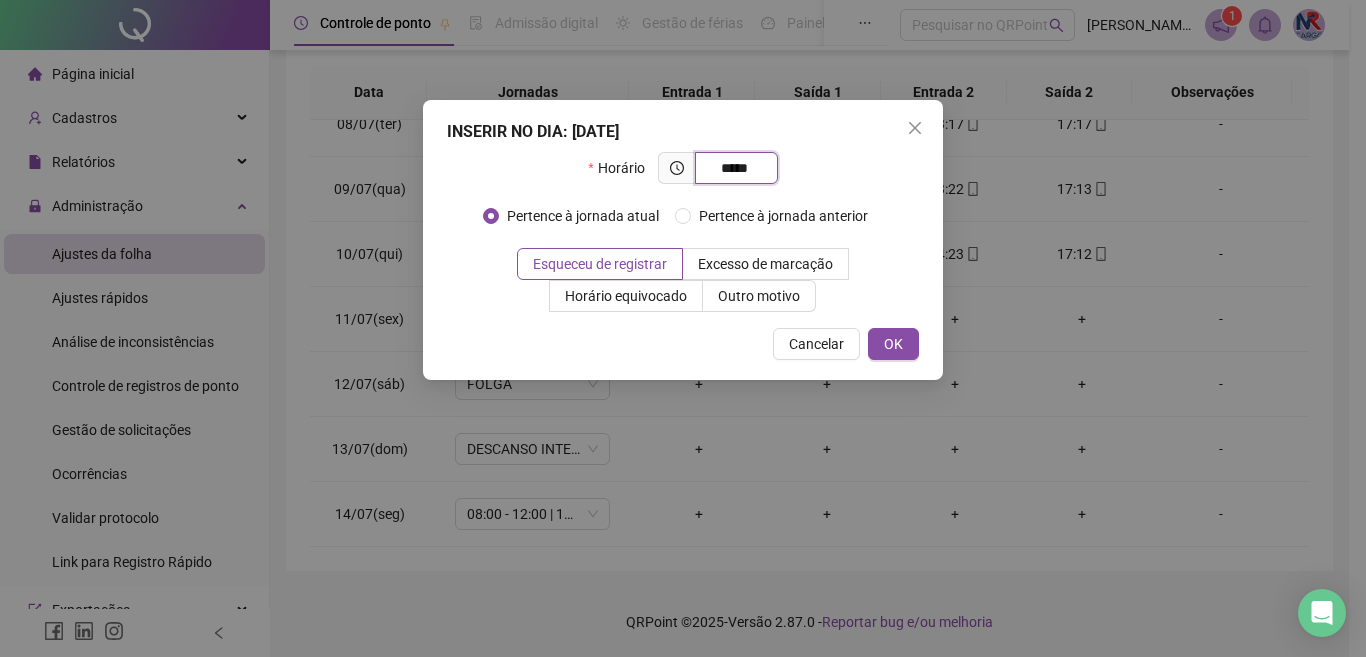 type on "*****" 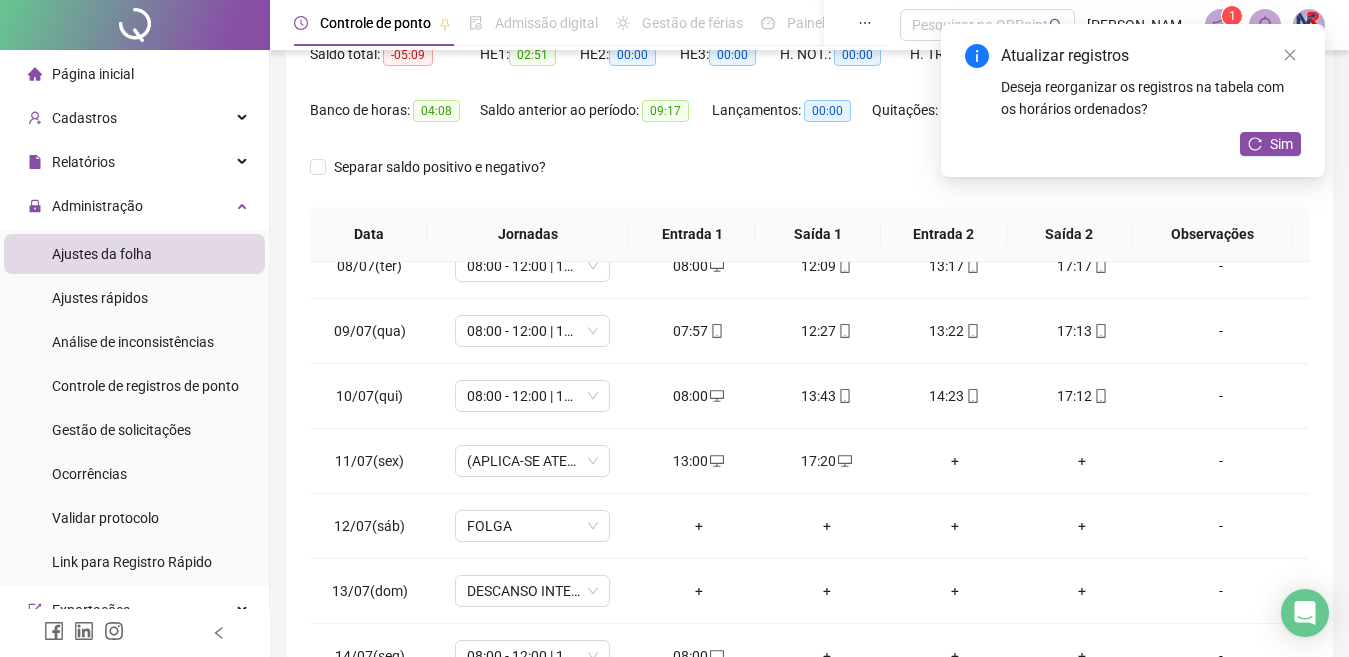 scroll, scrollTop: 0, scrollLeft: 0, axis: both 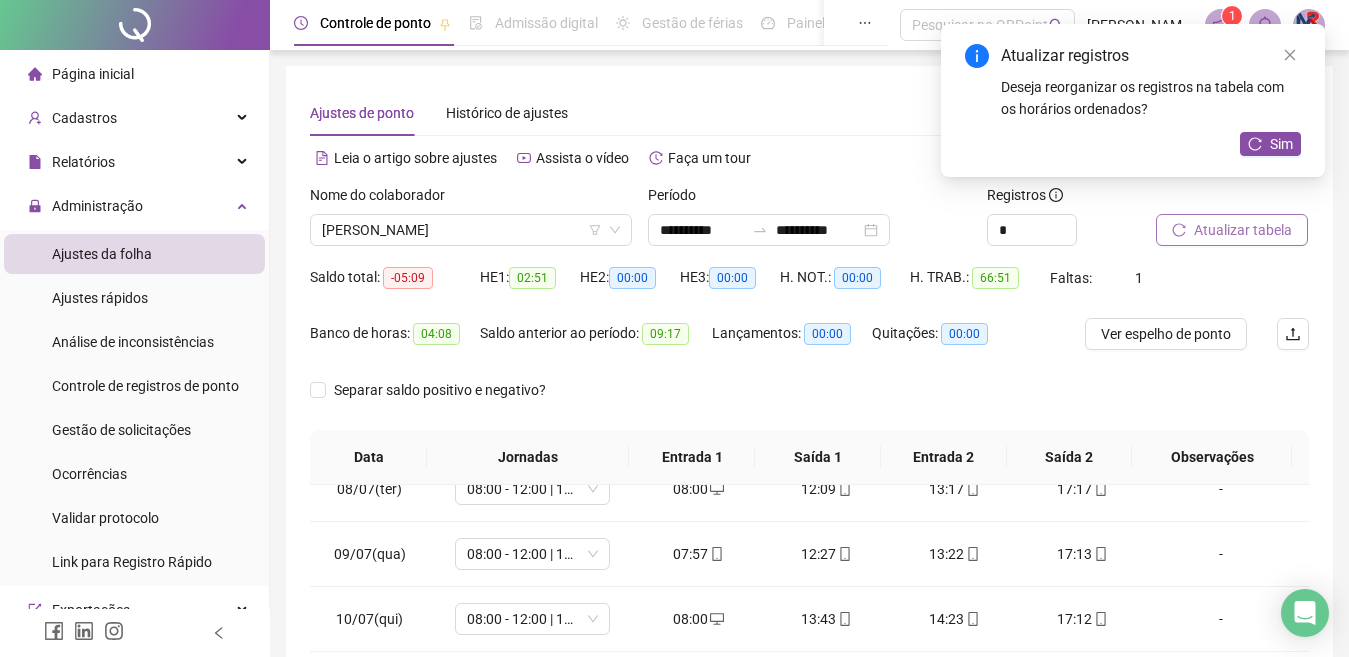 click on "Atualizar tabela" at bounding box center (1232, 230) 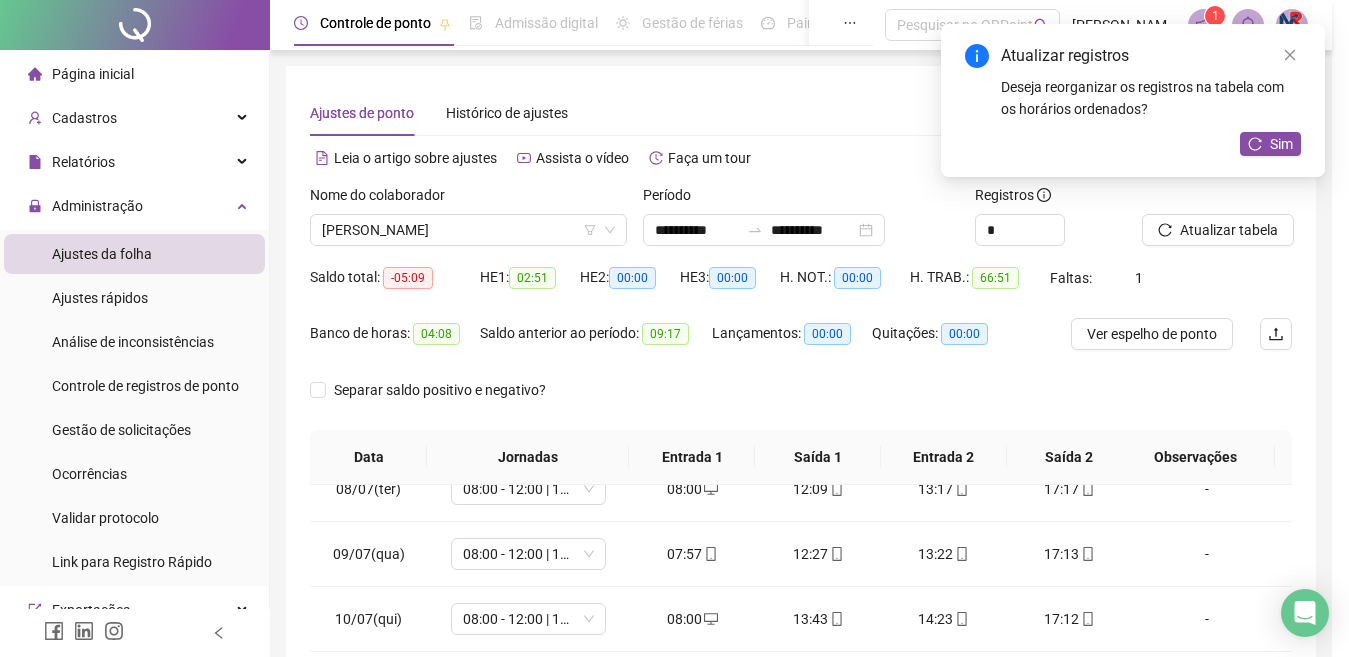 click on "Atualizando tabela Atualizando e reorganizando os registros... OK" at bounding box center (674, 328) 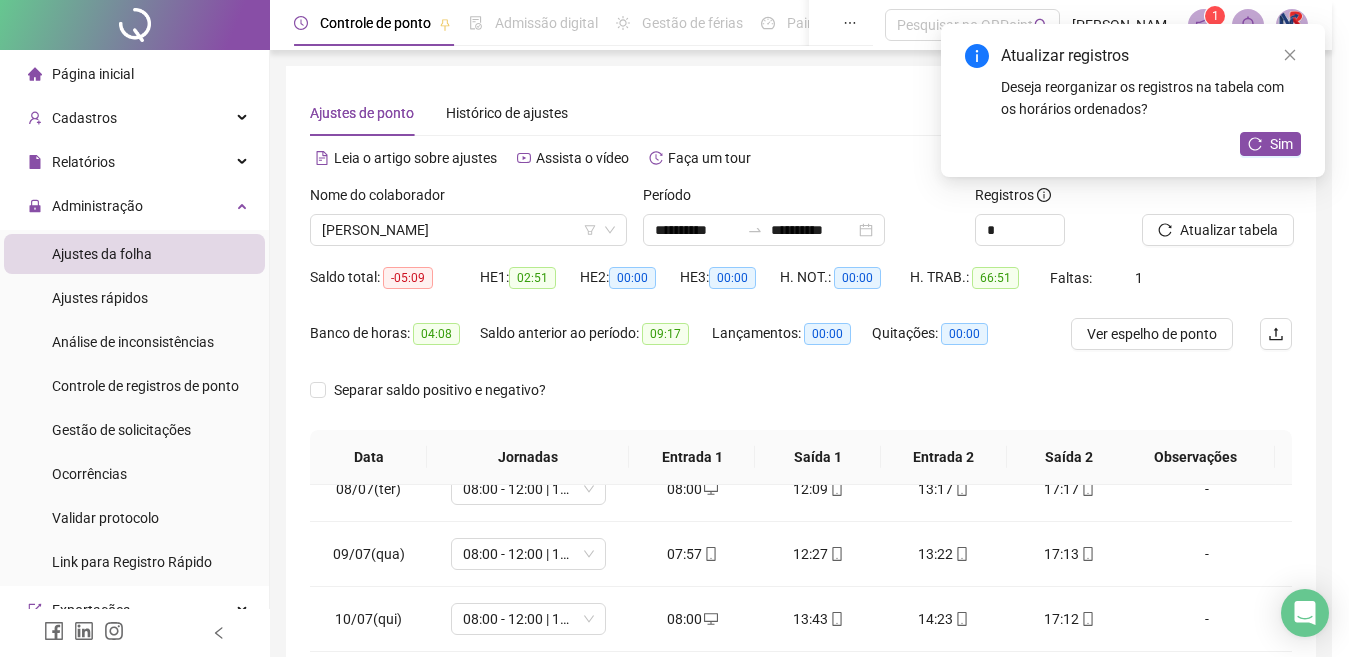 click on "Sim" at bounding box center (1281, 144) 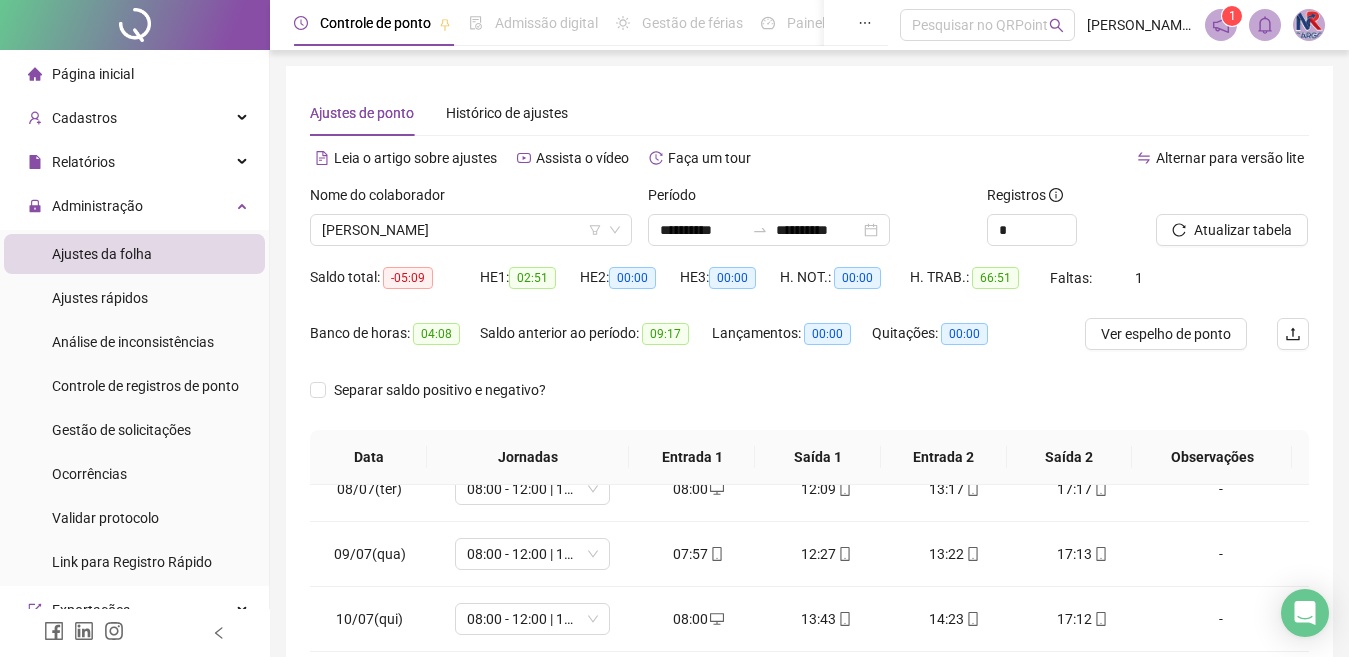 scroll, scrollTop: 365, scrollLeft: 0, axis: vertical 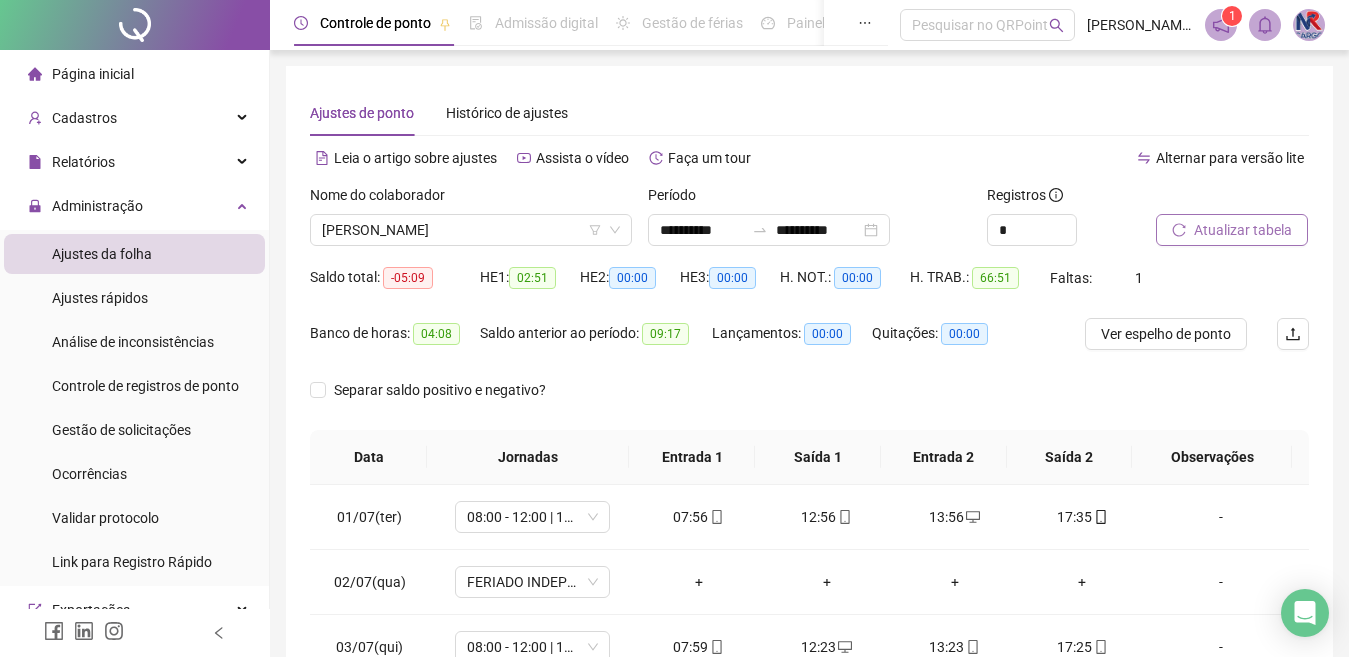 click on "Atualizar tabela" at bounding box center [1243, 230] 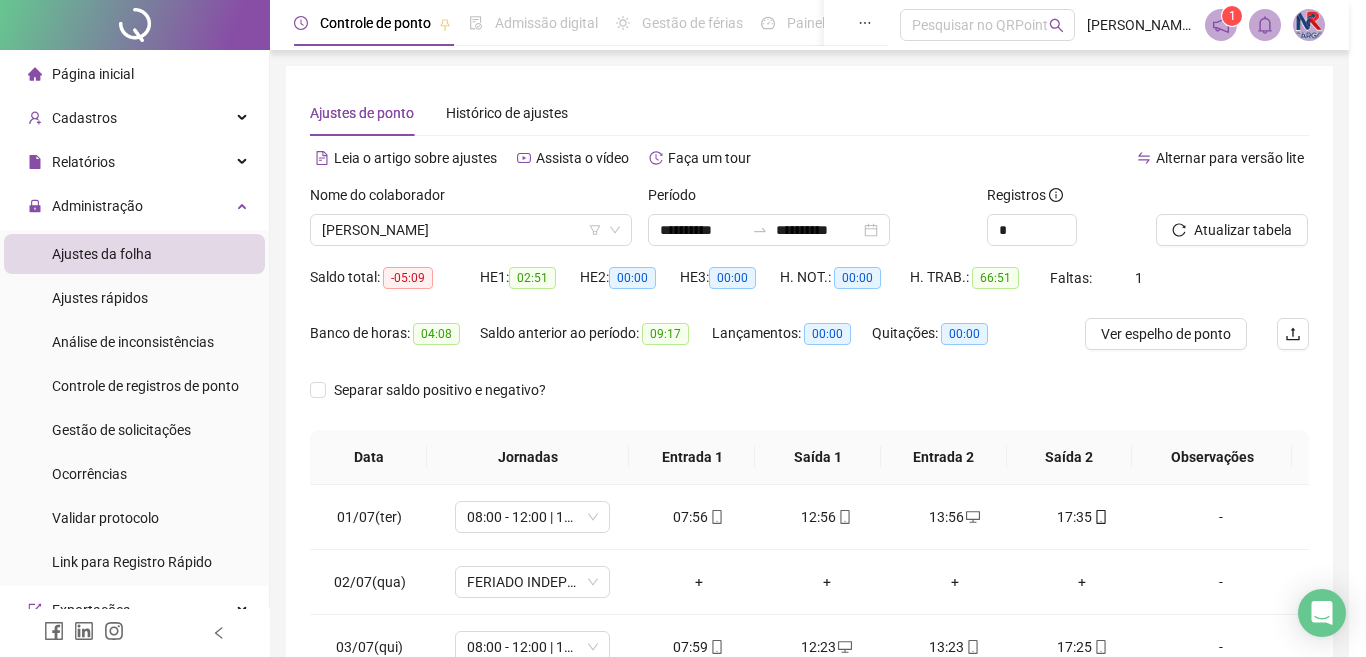 click on "Atualizando tabela Atualizando e reorganizando os registros... OK" at bounding box center [683, 328] 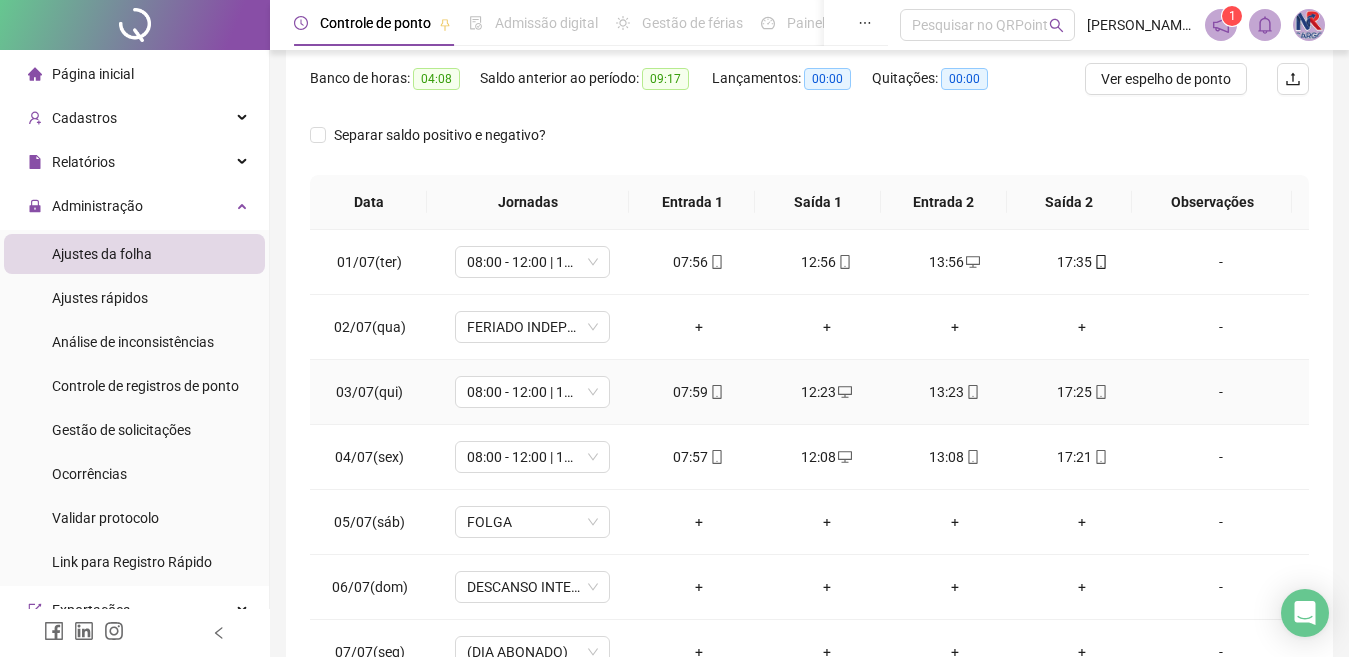 scroll, scrollTop: 300, scrollLeft: 0, axis: vertical 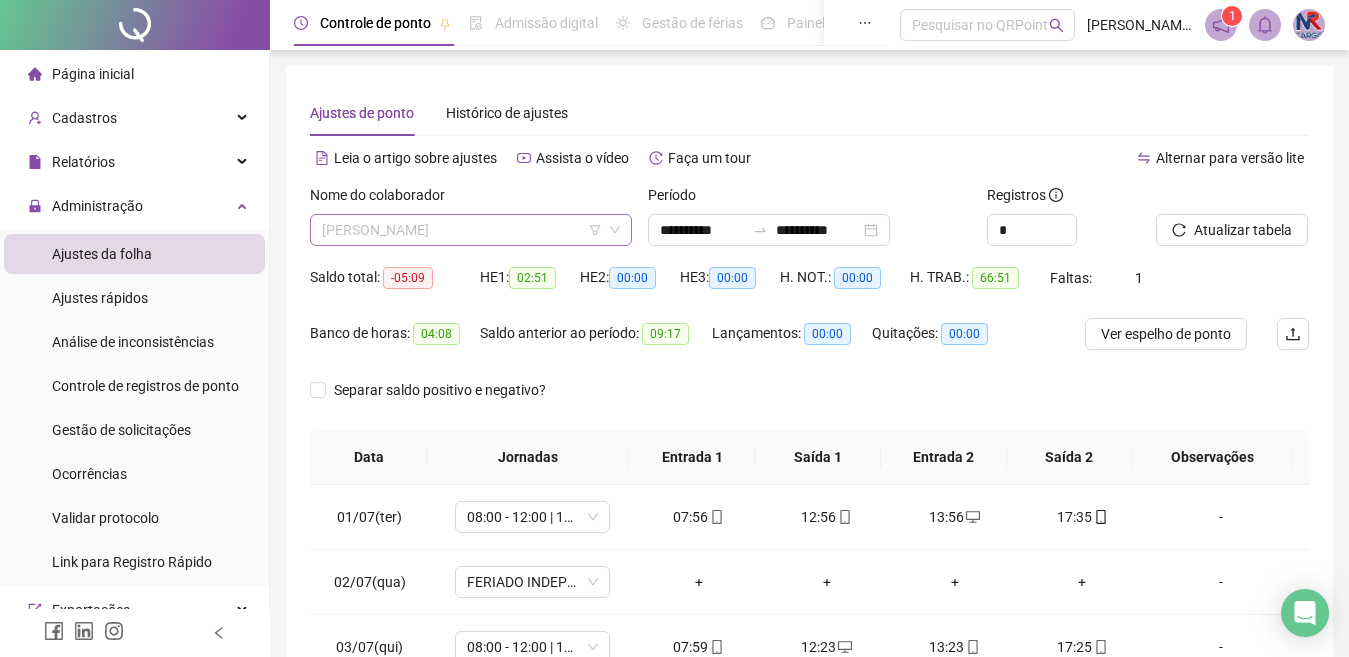 click on "[PERSON_NAME]" at bounding box center (471, 230) 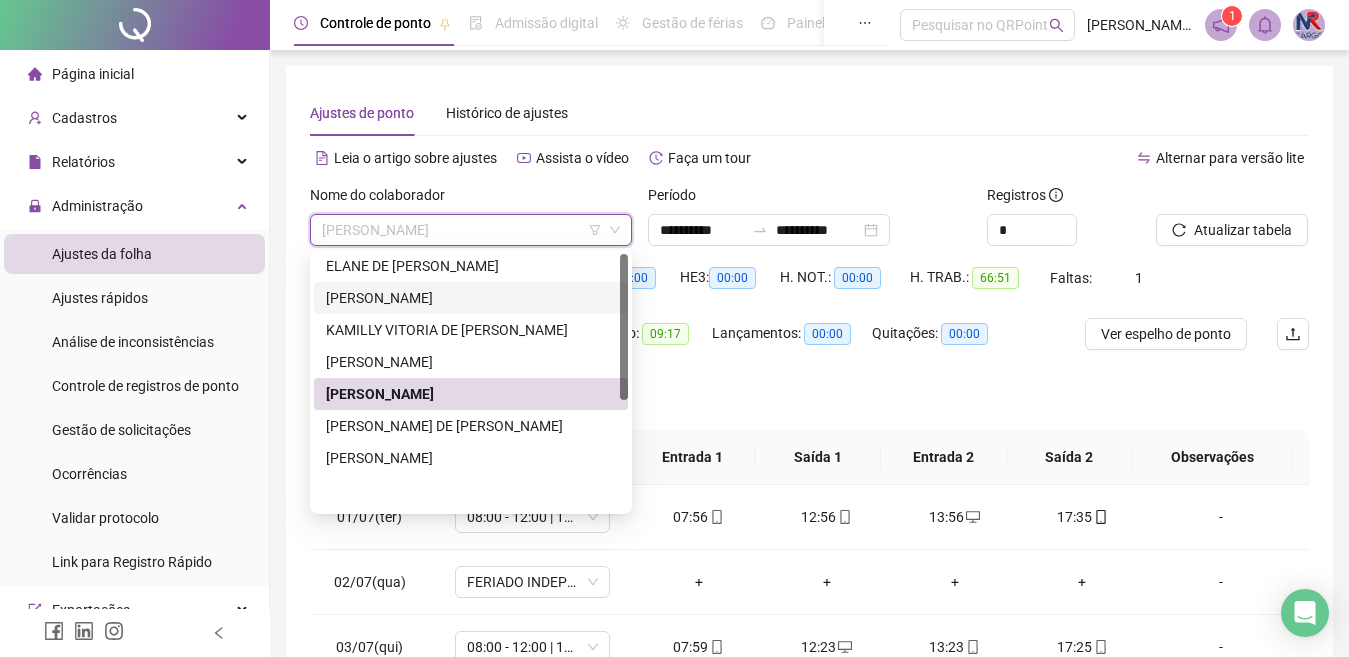 scroll, scrollTop: 0, scrollLeft: 0, axis: both 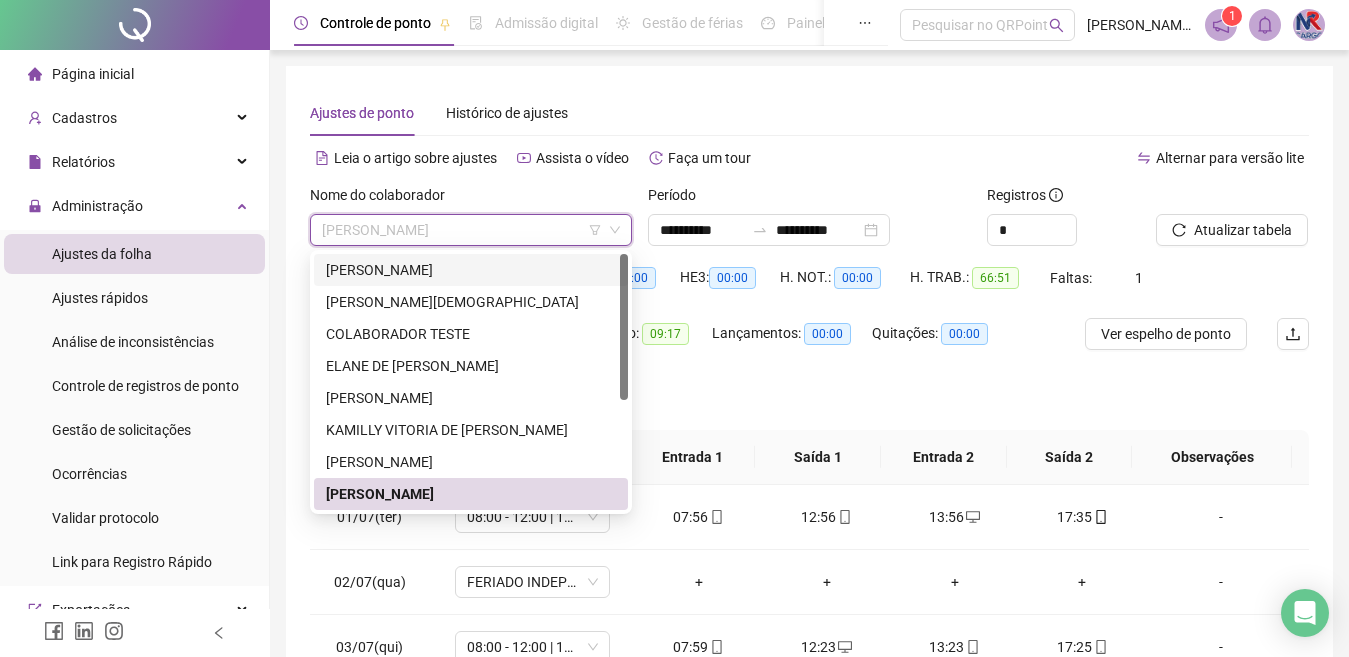 click on "[PERSON_NAME]" at bounding box center [471, 270] 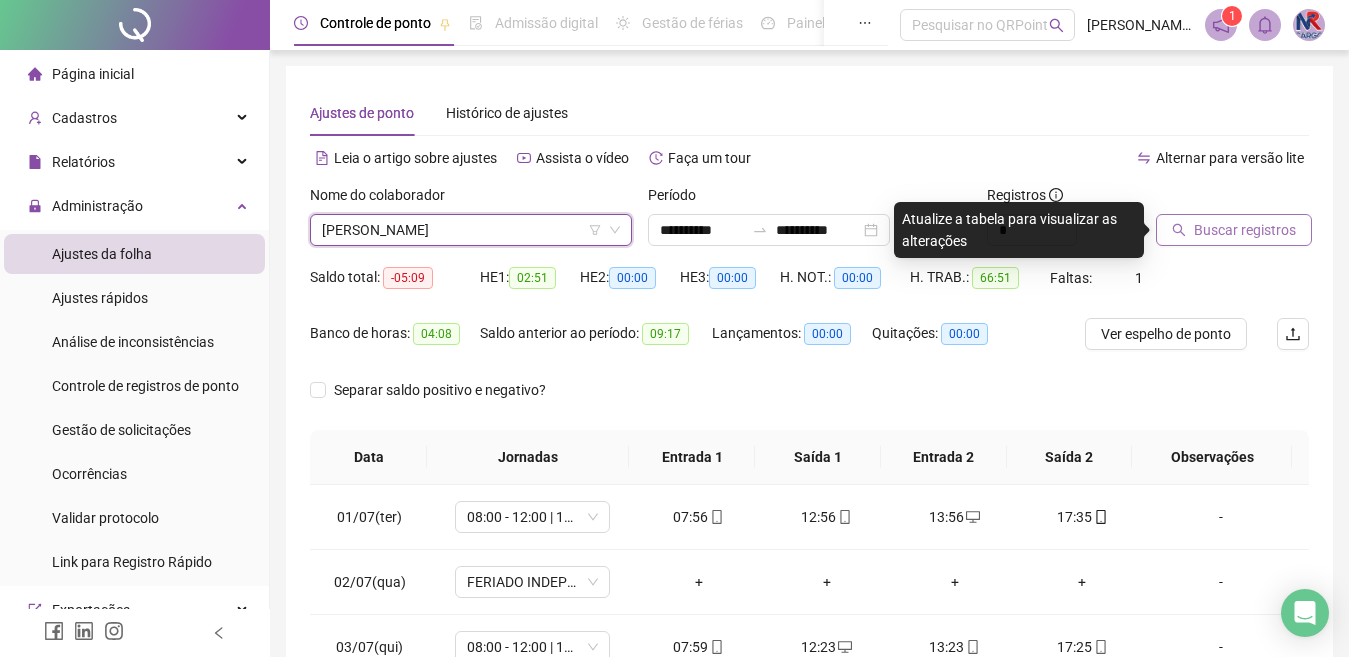 click on "Buscar registros" at bounding box center (1245, 230) 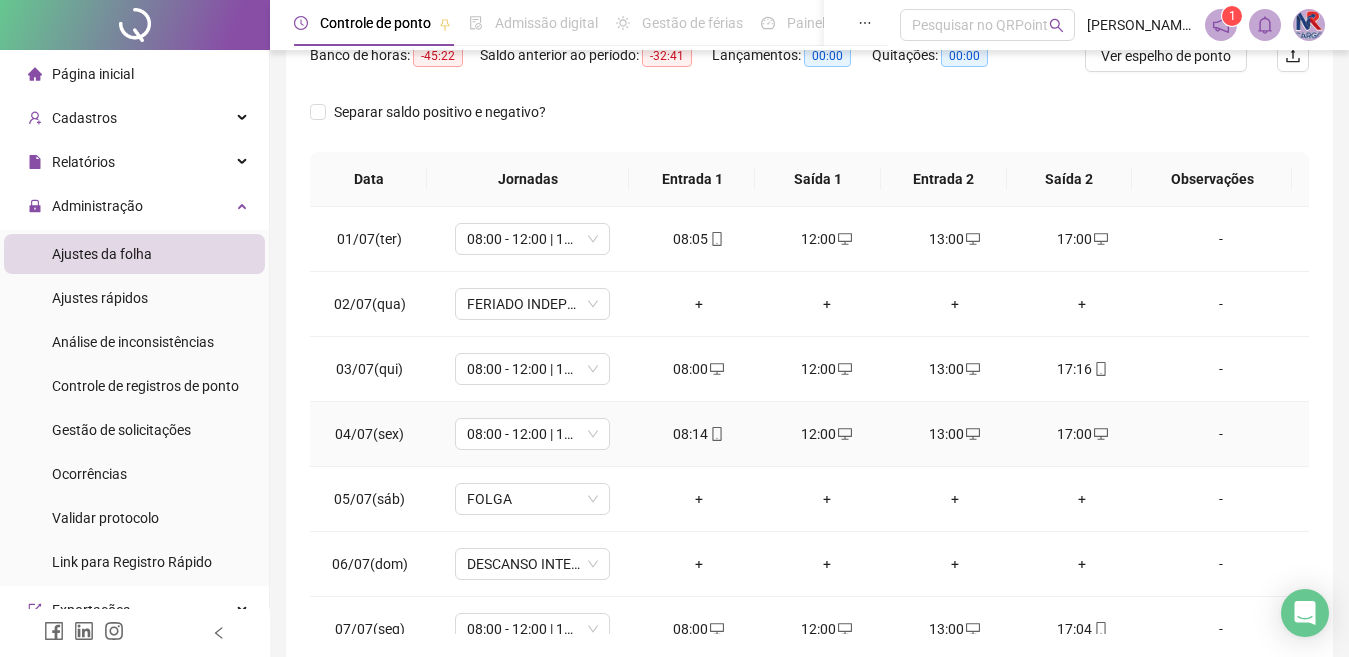 scroll, scrollTop: 165, scrollLeft: 0, axis: vertical 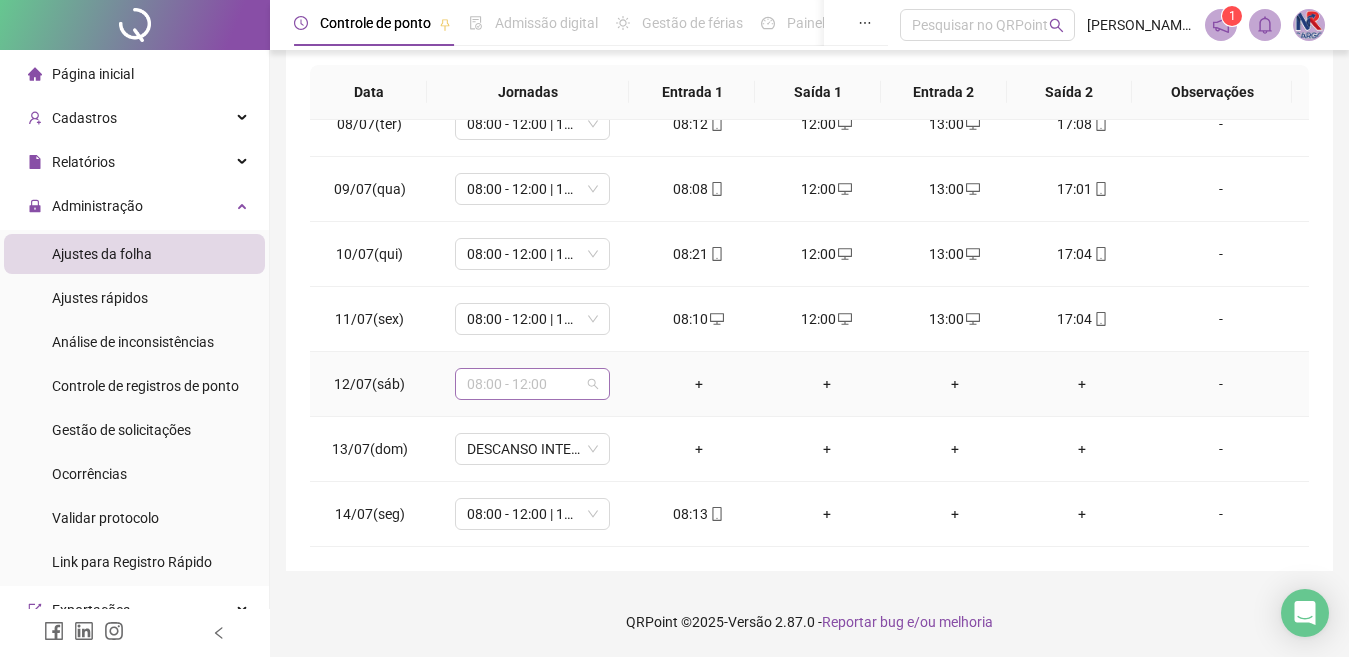 click on "08:00 - 12:00" at bounding box center [532, 384] 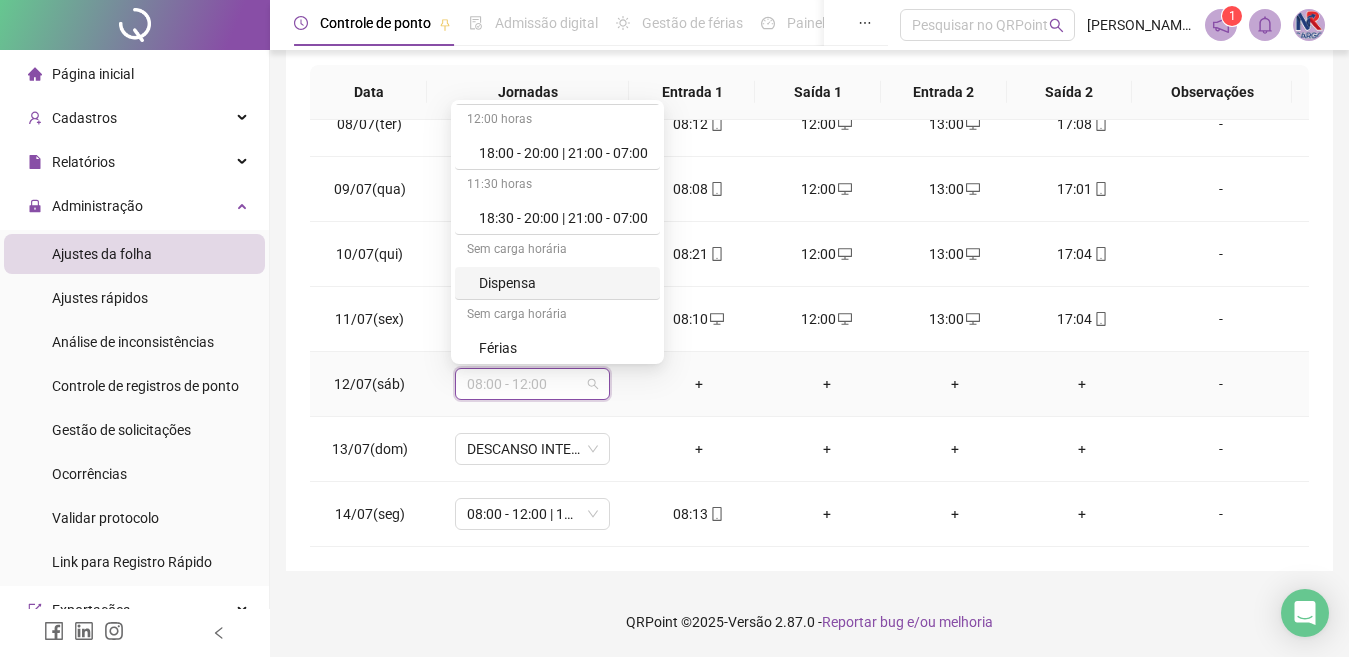 scroll, scrollTop: 229, scrollLeft: 0, axis: vertical 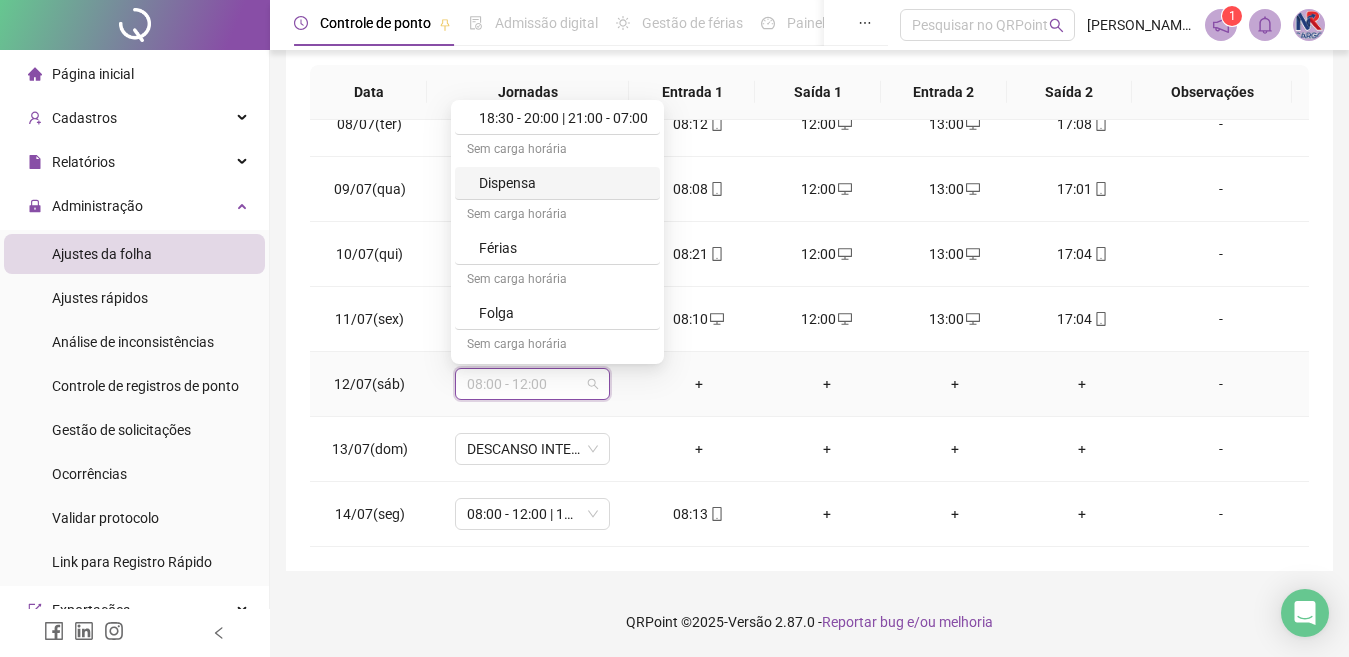 click on "Folga" at bounding box center [563, 313] 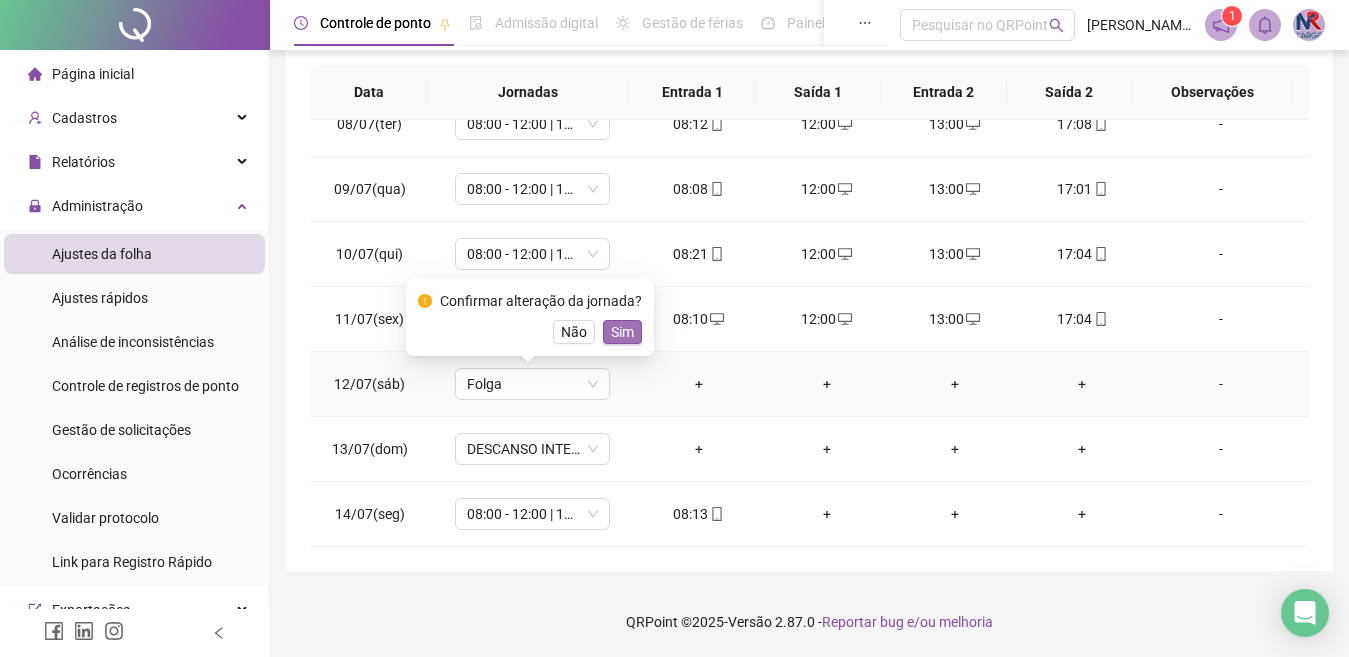 click on "Sim" at bounding box center (622, 332) 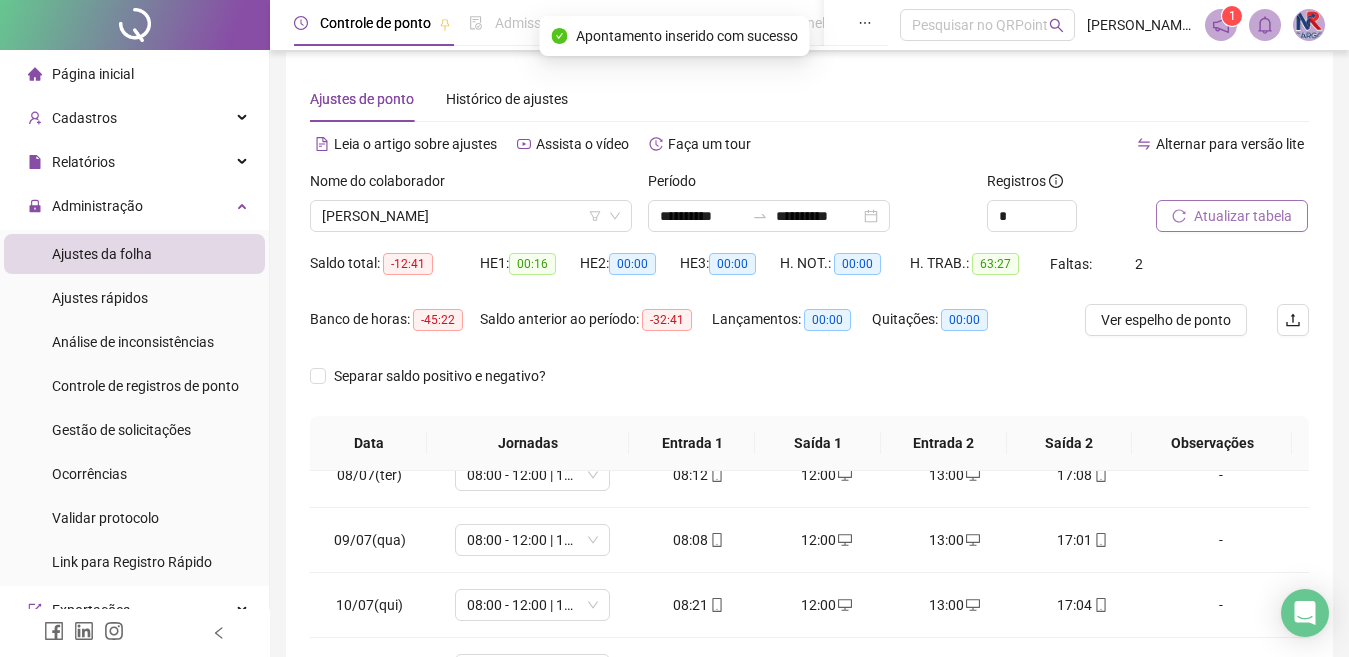 scroll, scrollTop: 0, scrollLeft: 0, axis: both 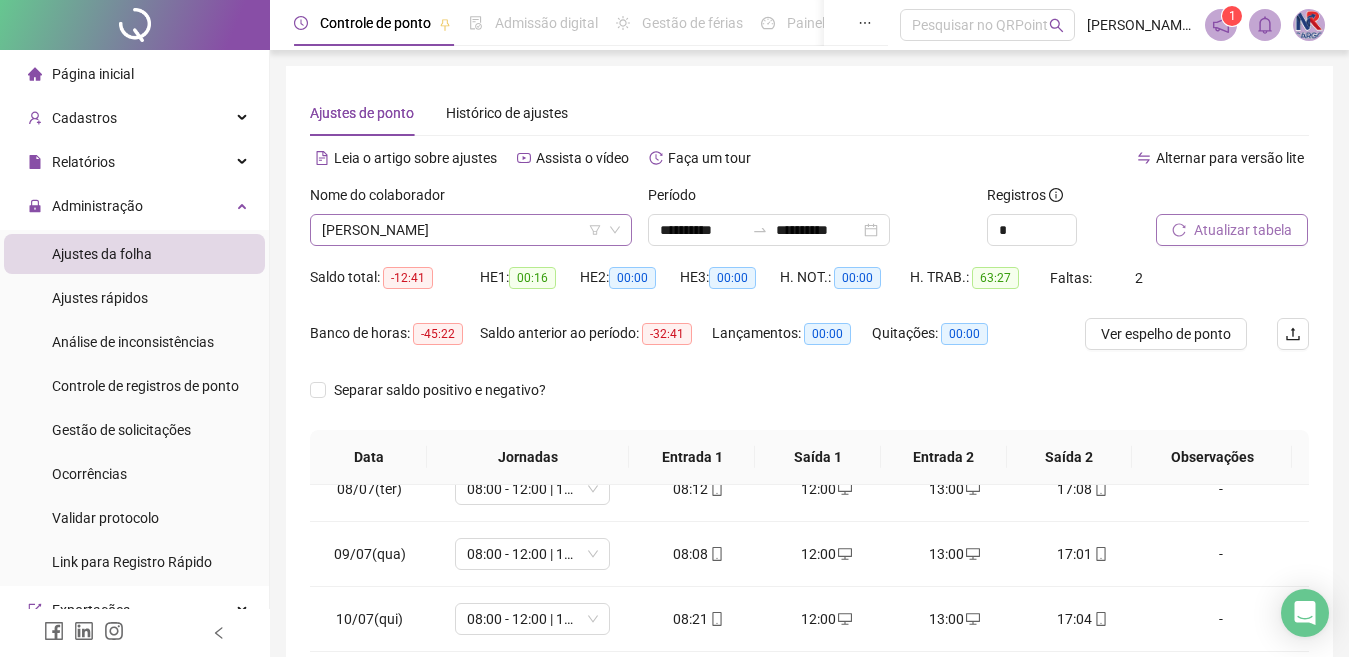 click on "[PERSON_NAME]" at bounding box center (471, 230) 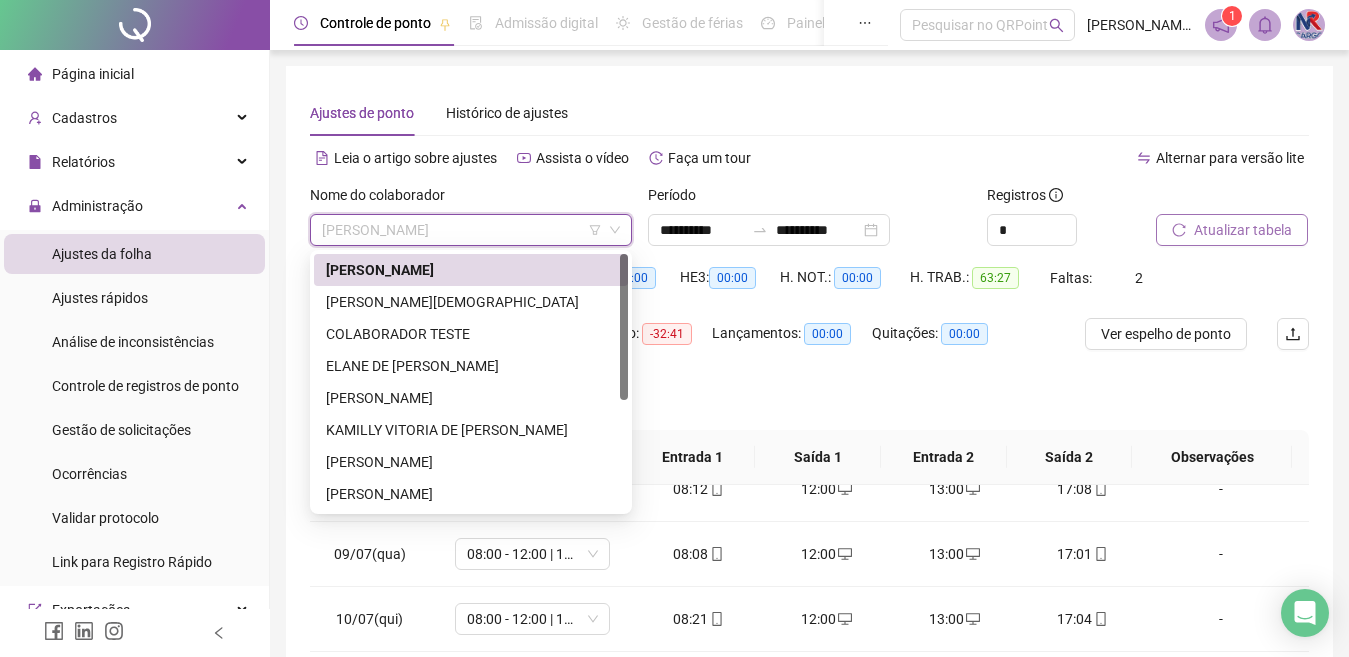 click on "[PERSON_NAME]" at bounding box center (471, 270) 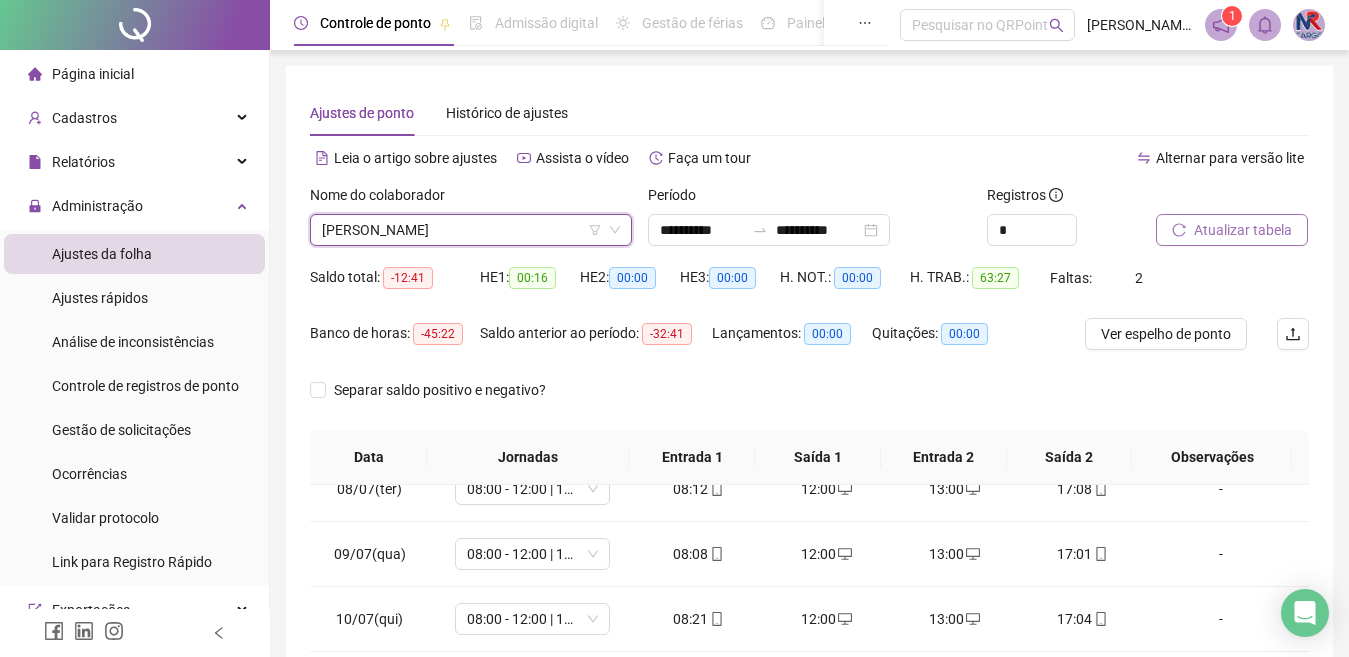 click on "[PERSON_NAME]" at bounding box center (471, 230) 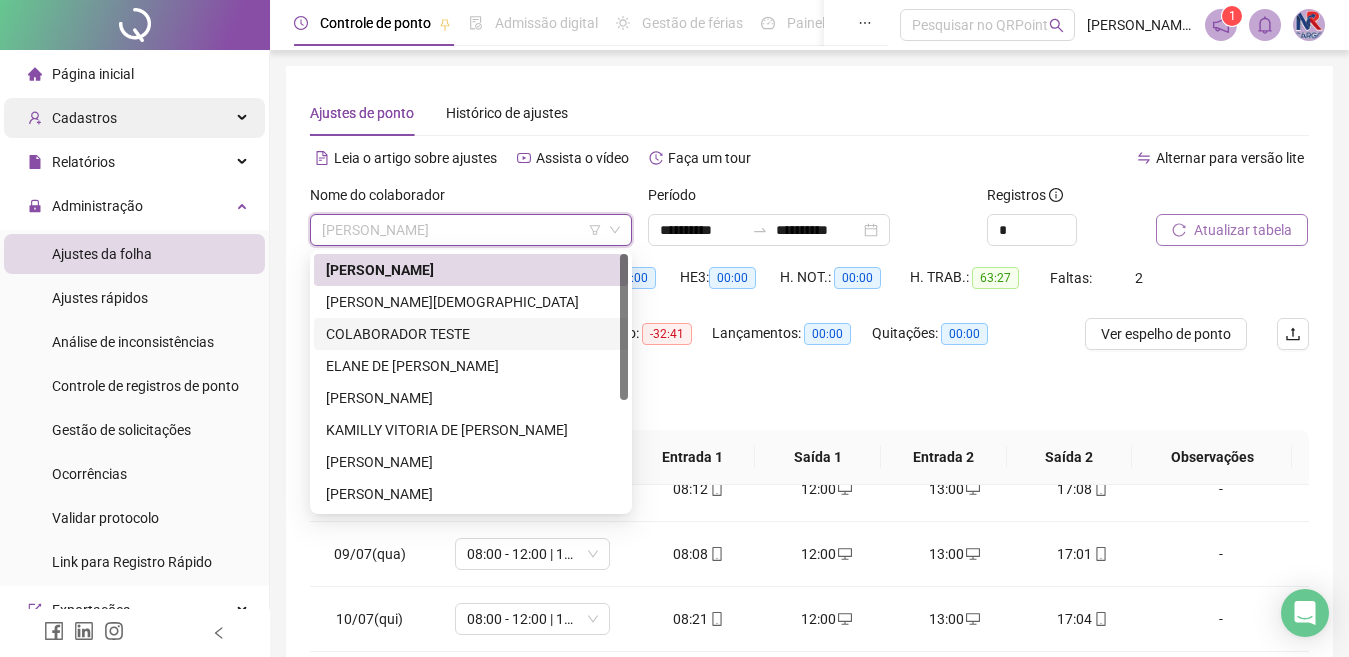 click on "Cadastros" at bounding box center (134, 118) 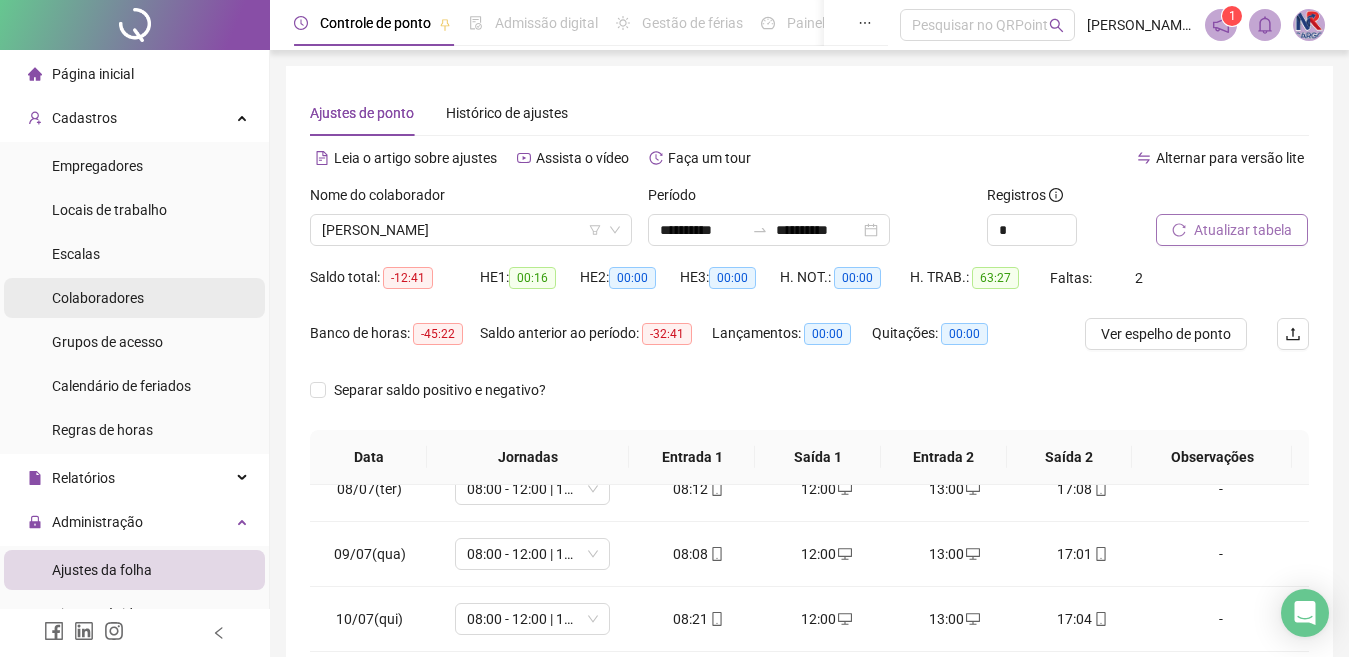click on "Colaboradores" at bounding box center [98, 298] 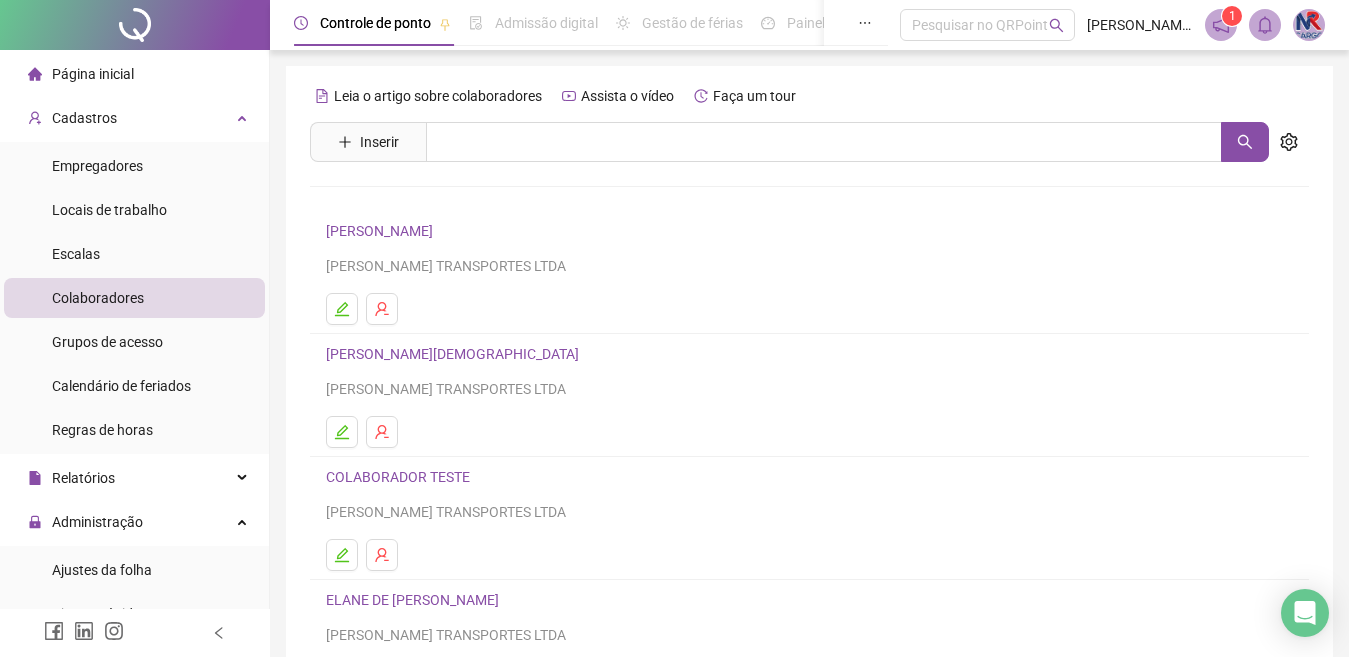 scroll, scrollTop: 100, scrollLeft: 0, axis: vertical 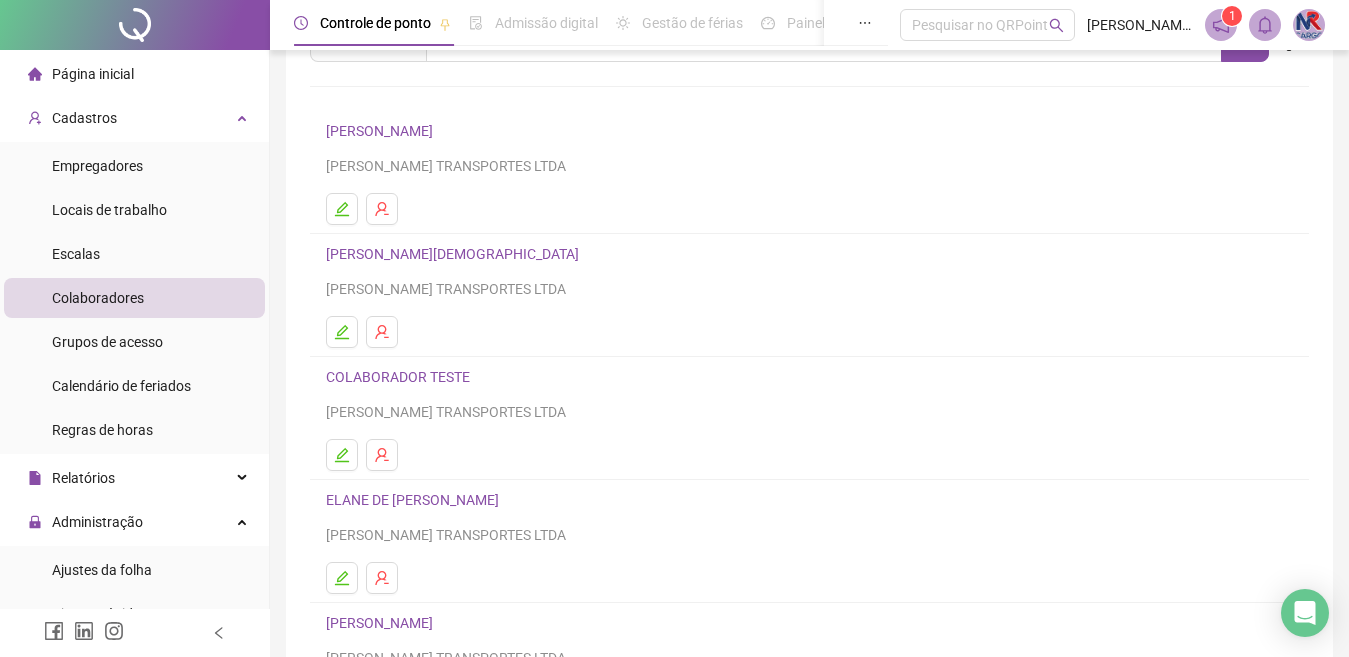 click on "[PERSON_NAME][DEMOGRAPHIC_DATA]" at bounding box center [455, 254] 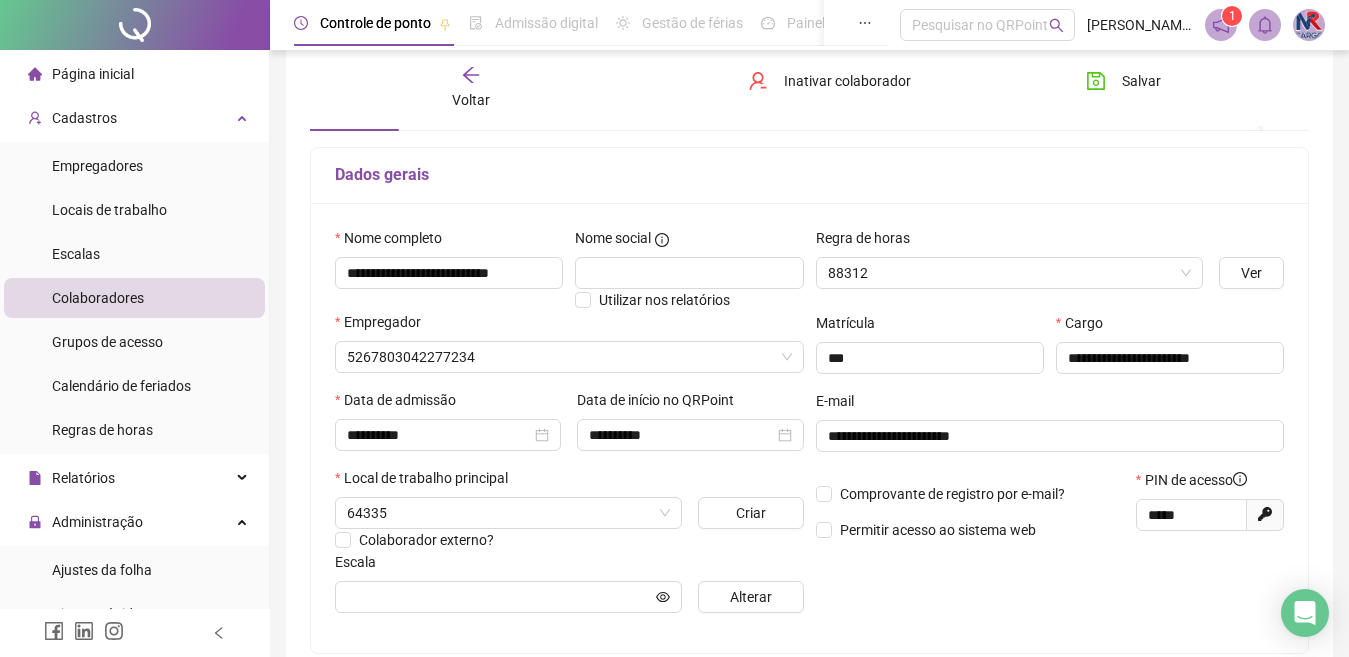type on "********" 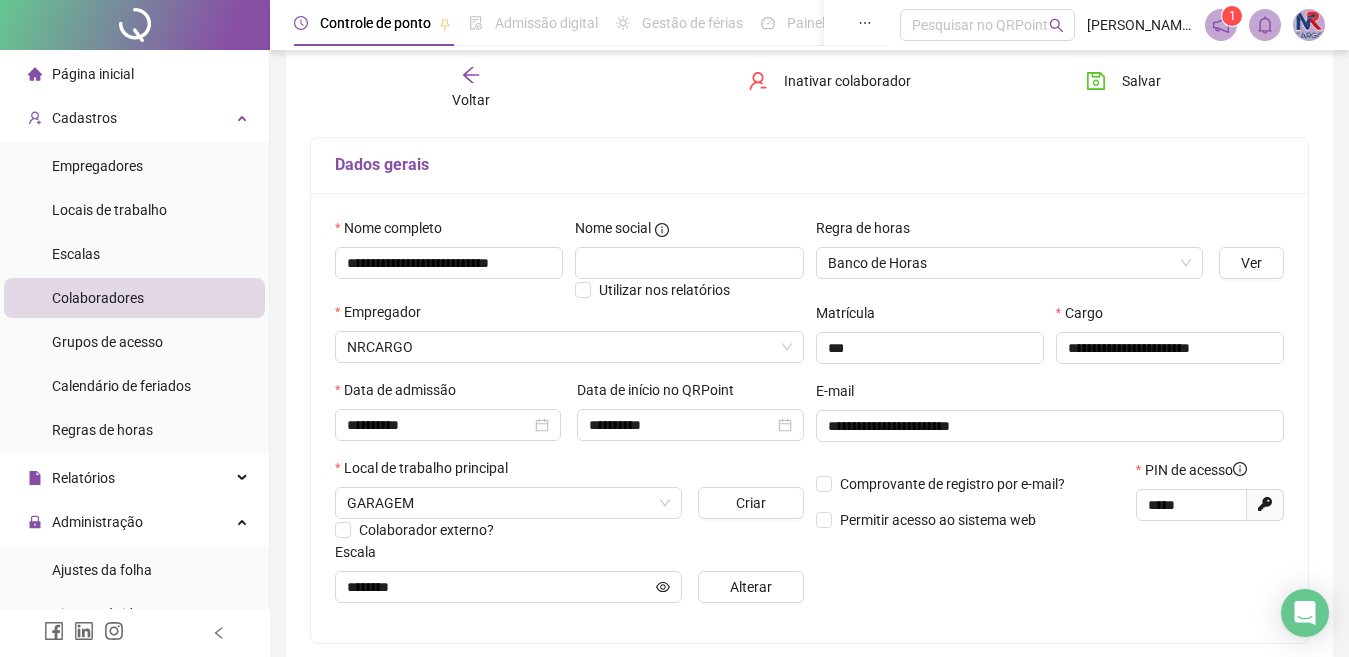 scroll, scrollTop: 210, scrollLeft: 0, axis: vertical 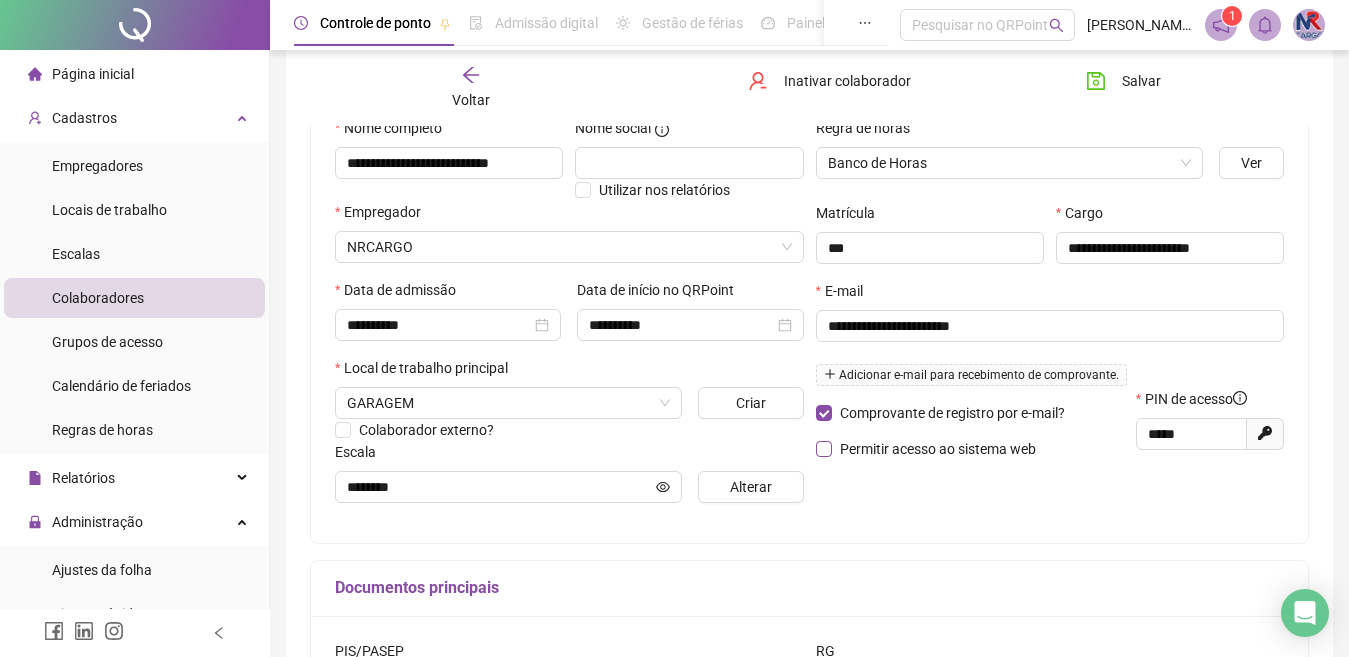 click on "Permitir acesso ao sistema web" at bounding box center (930, 449) 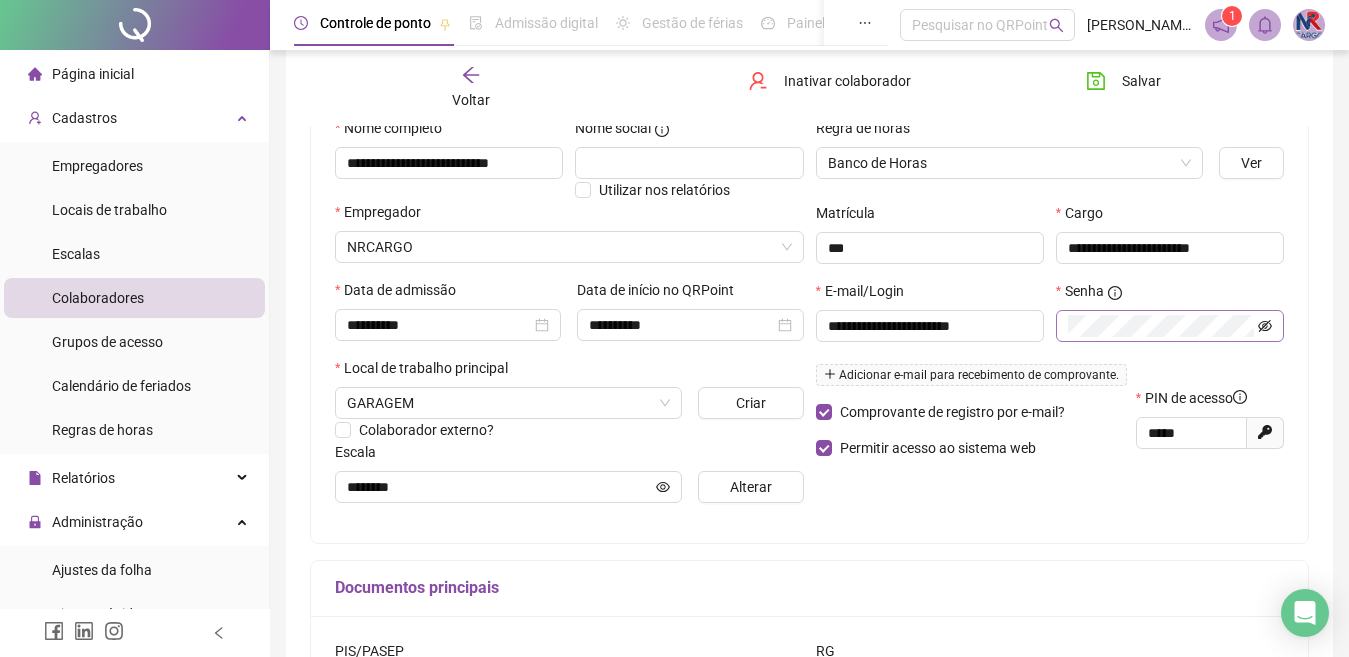 click 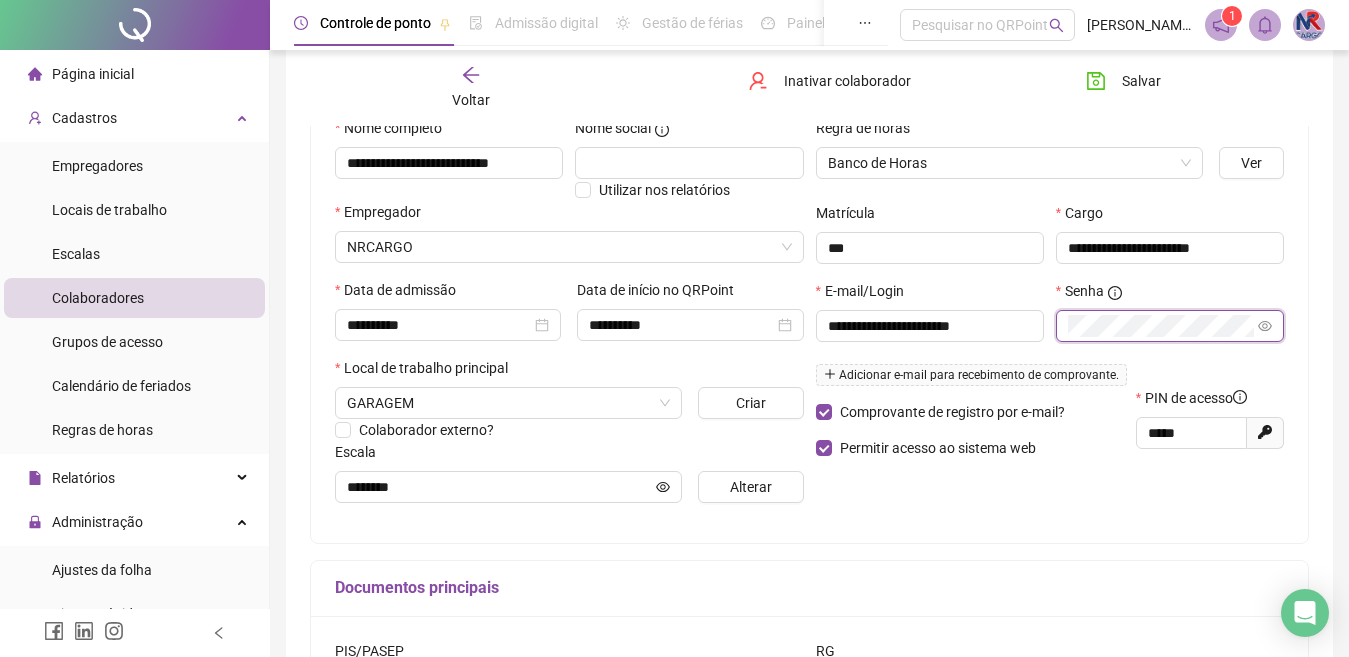 click 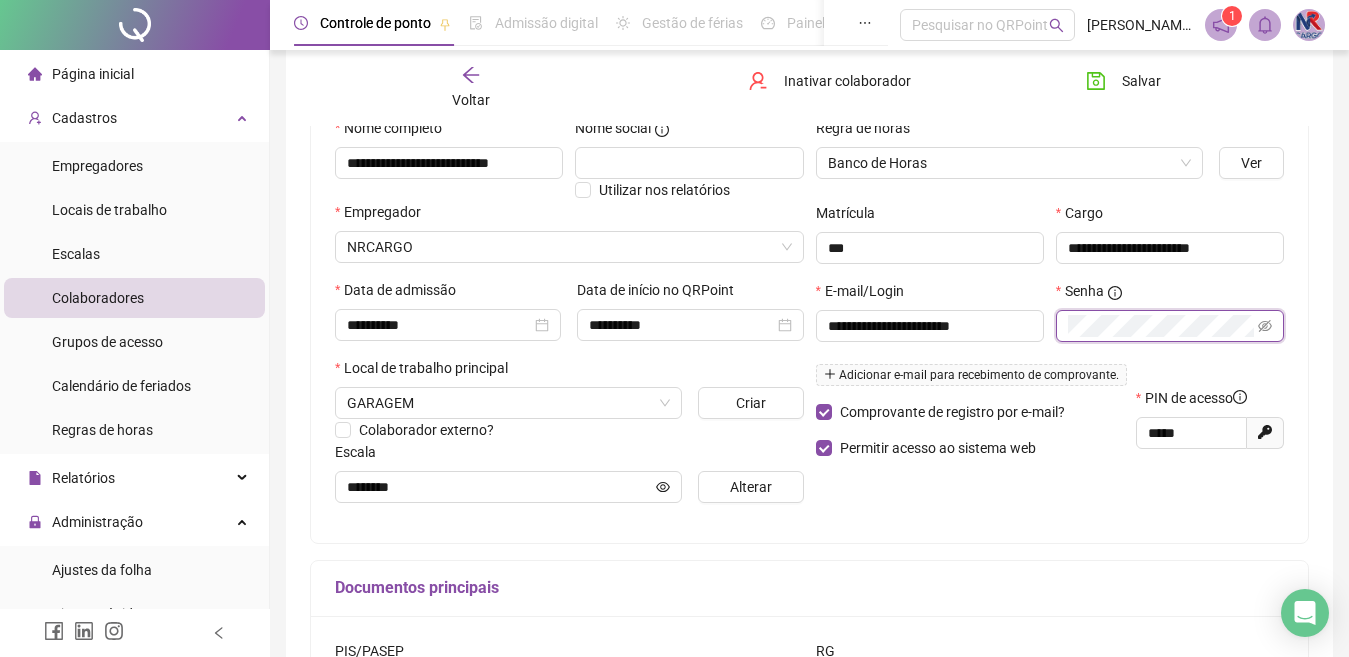 click 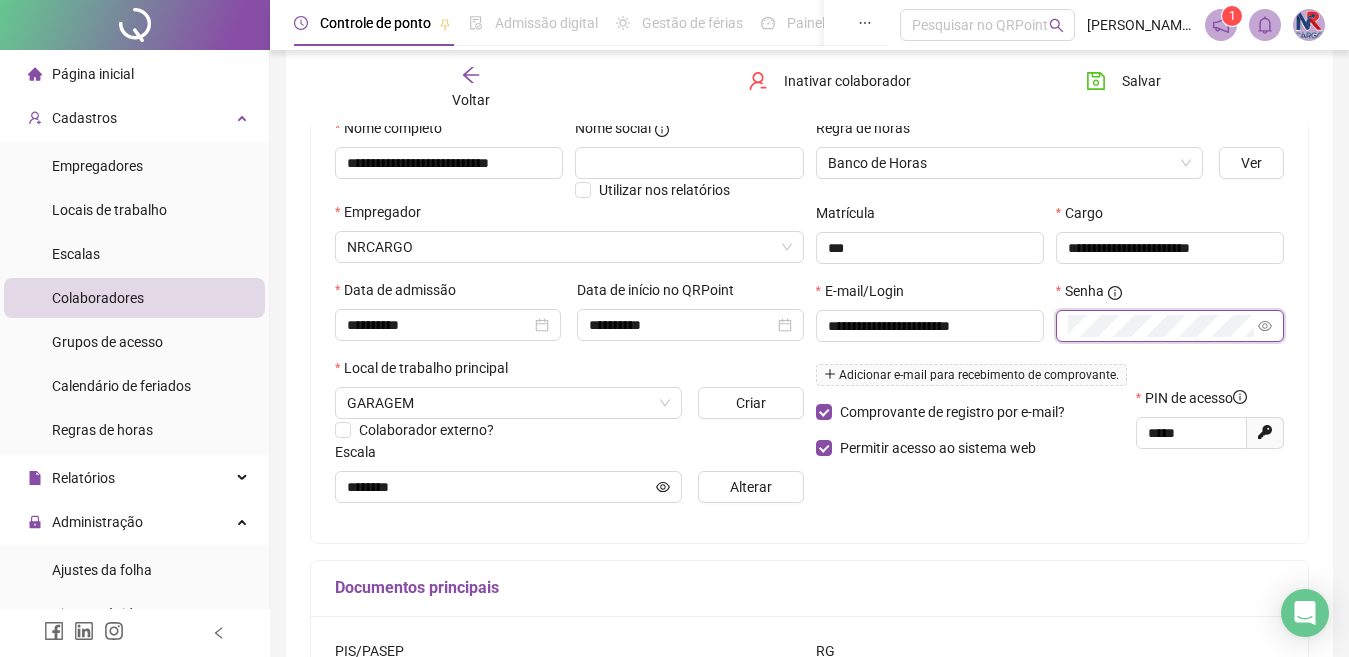 click 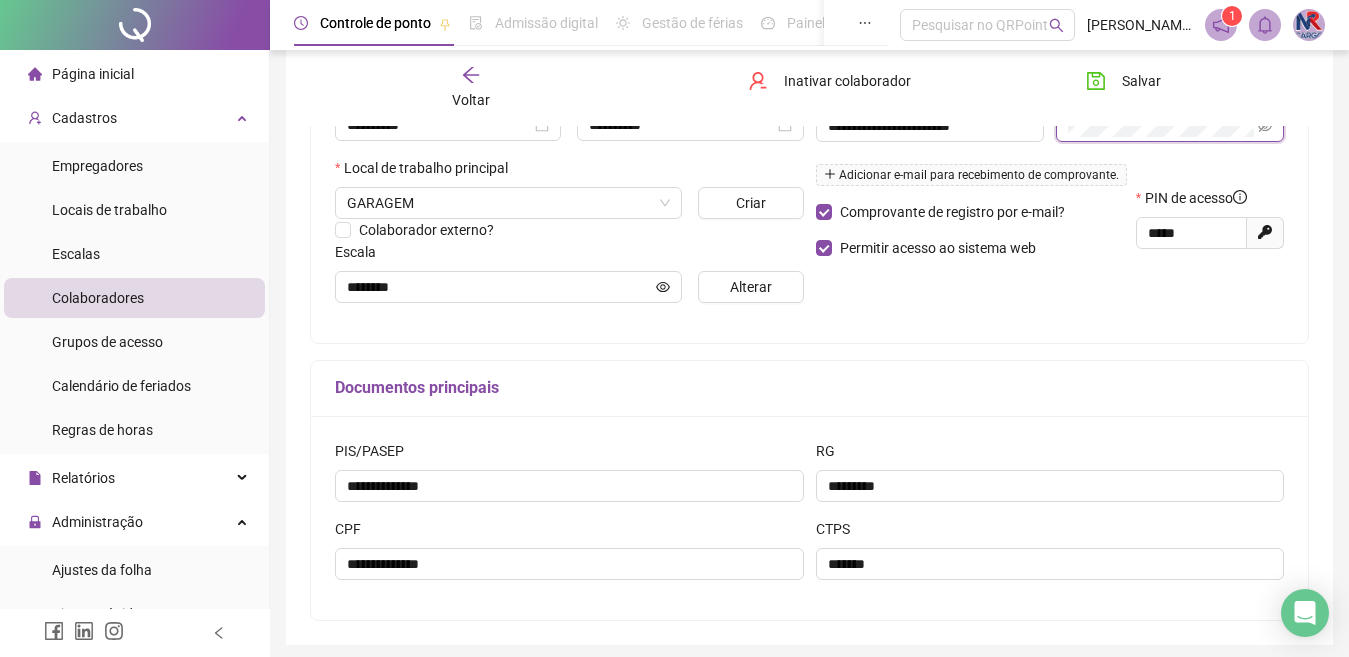 scroll, scrollTop: 310, scrollLeft: 0, axis: vertical 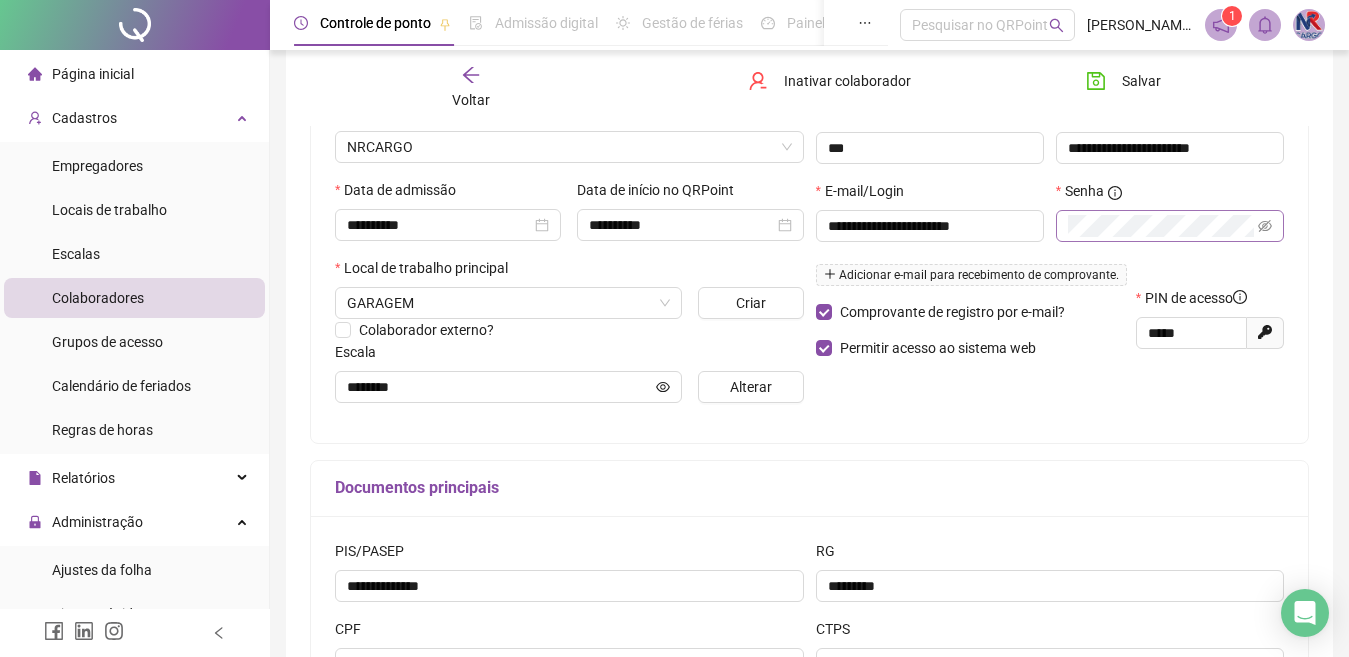 click on "Gerar novo pin" at bounding box center (1265, 333) 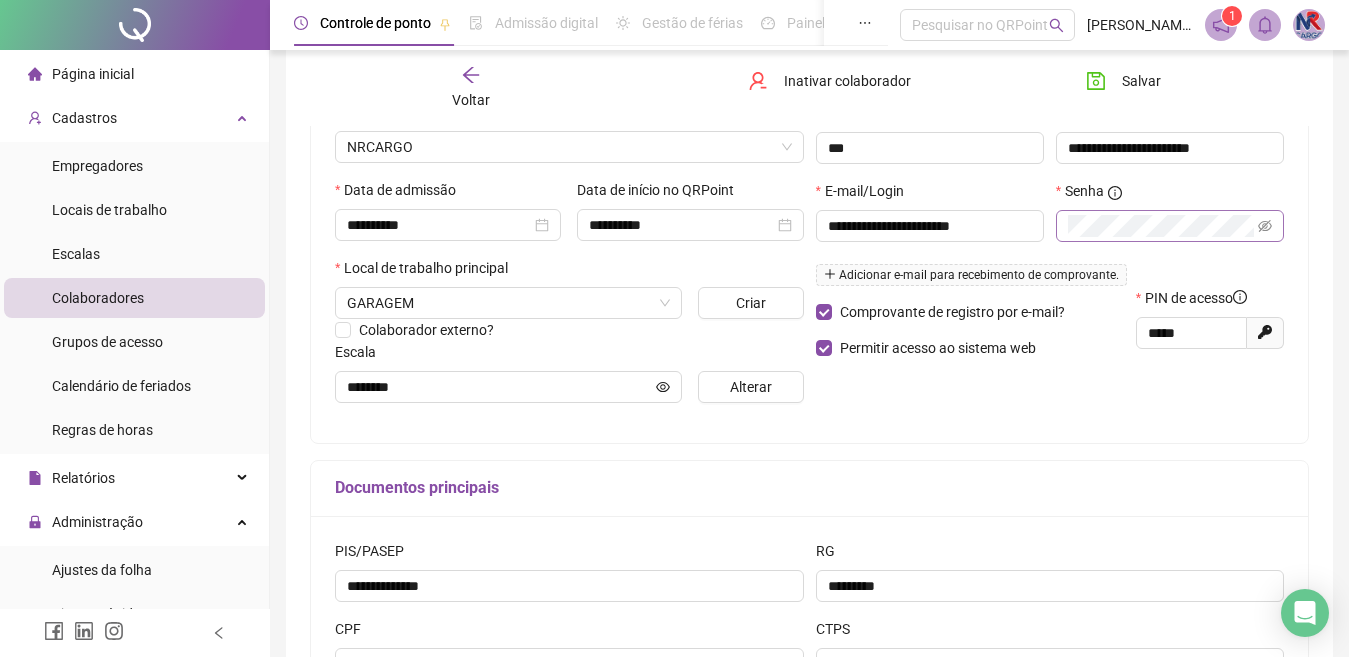 type on "*****" 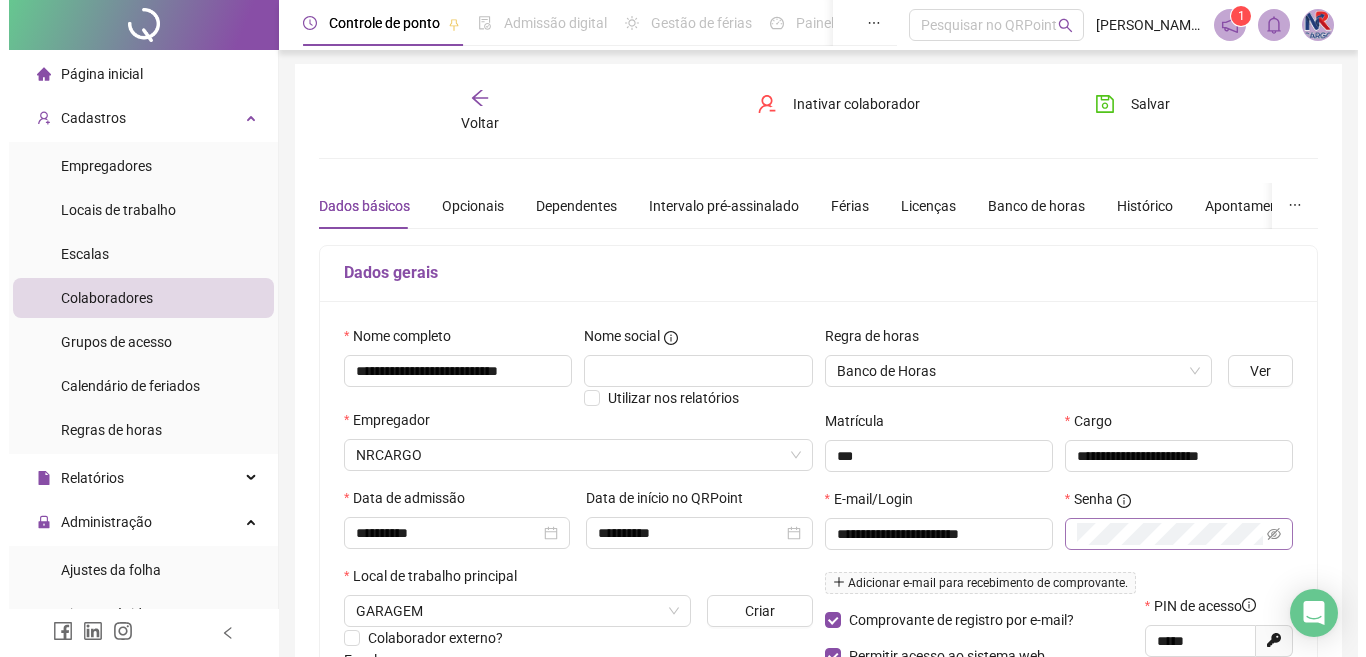 scroll, scrollTop: 0, scrollLeft: 0, axis: both 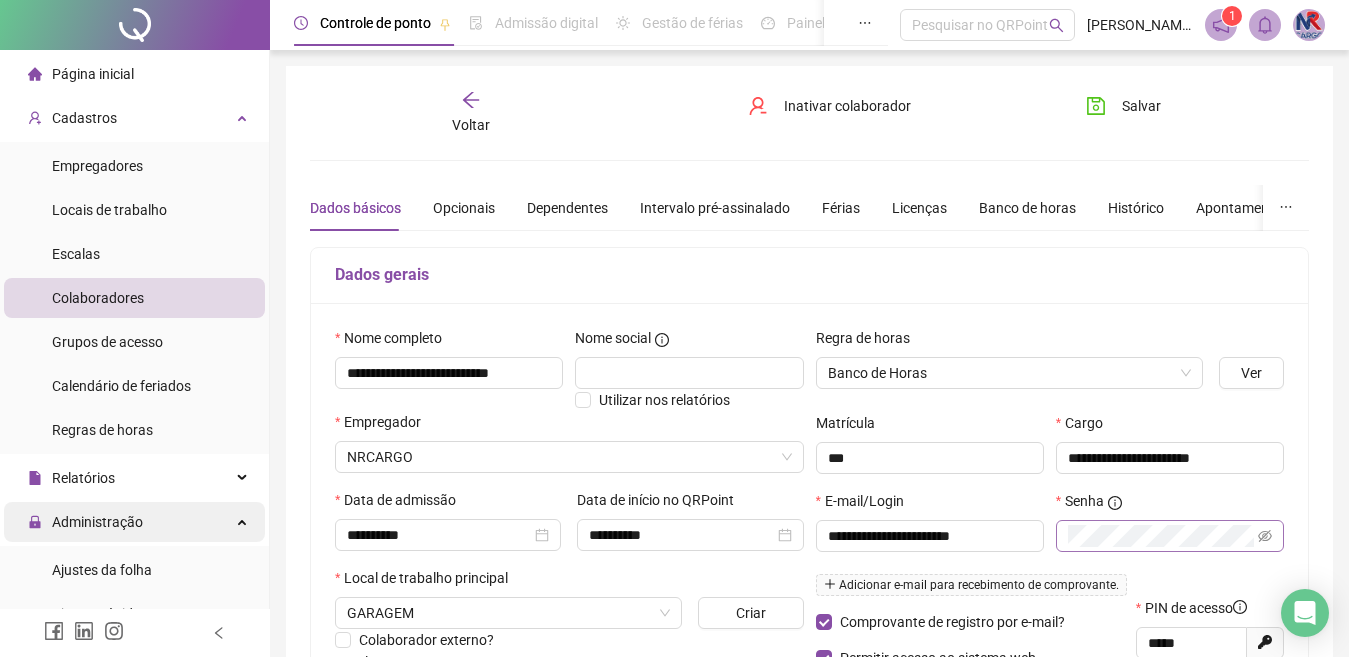 click on "Administração" at bounding box center (134, 522) 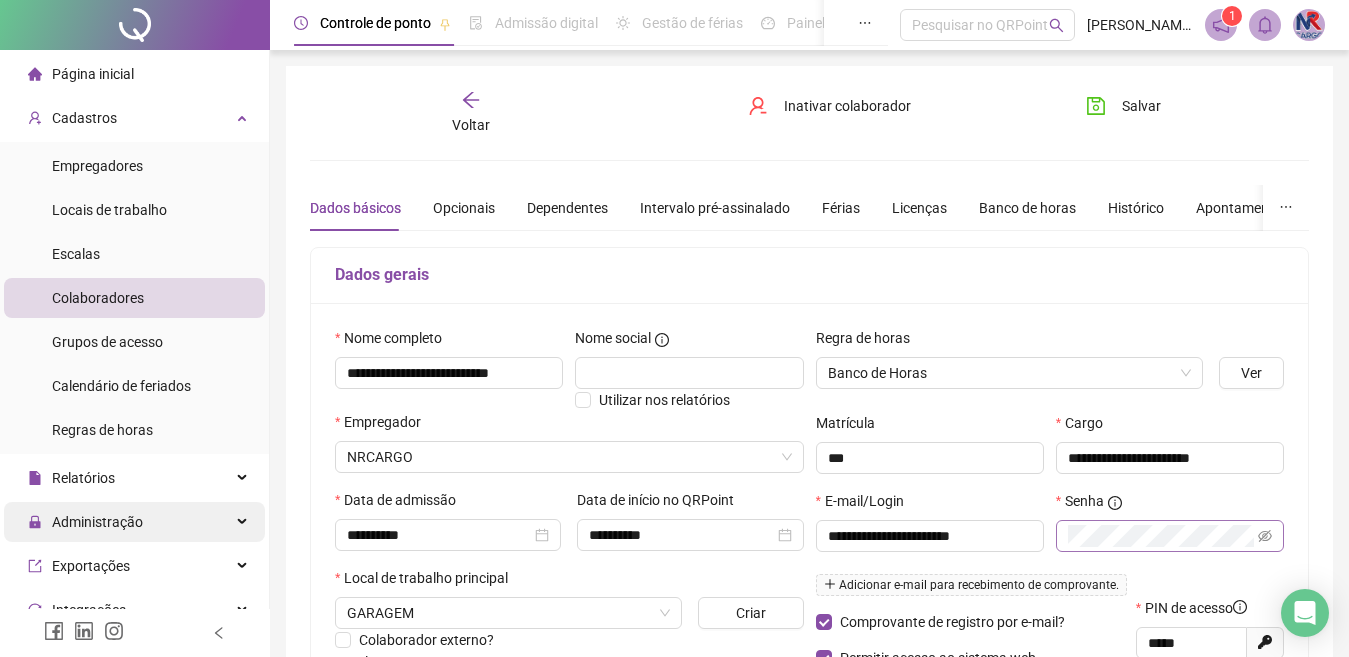 click on "Administração" at bounding box center [97, 522] 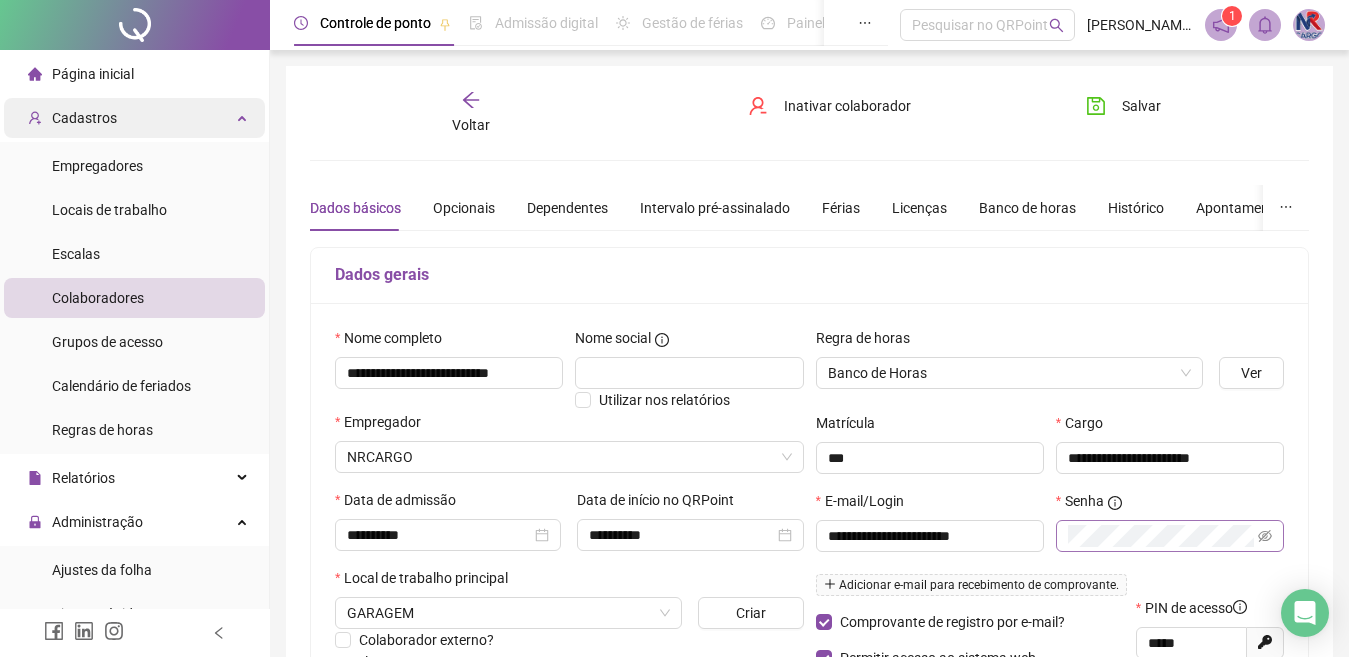 click on "Cadastros" at bounding box center (134, 118) 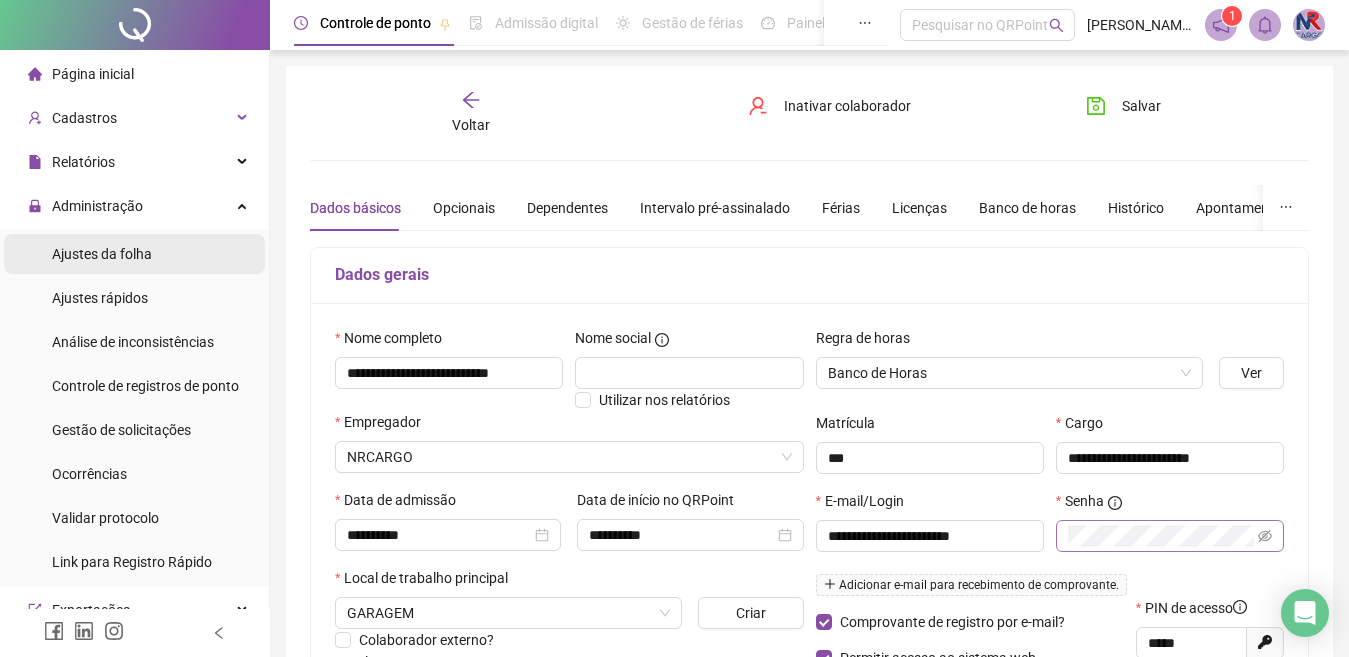 click on "Ajustes da folha" at bounding box center [134, 254] 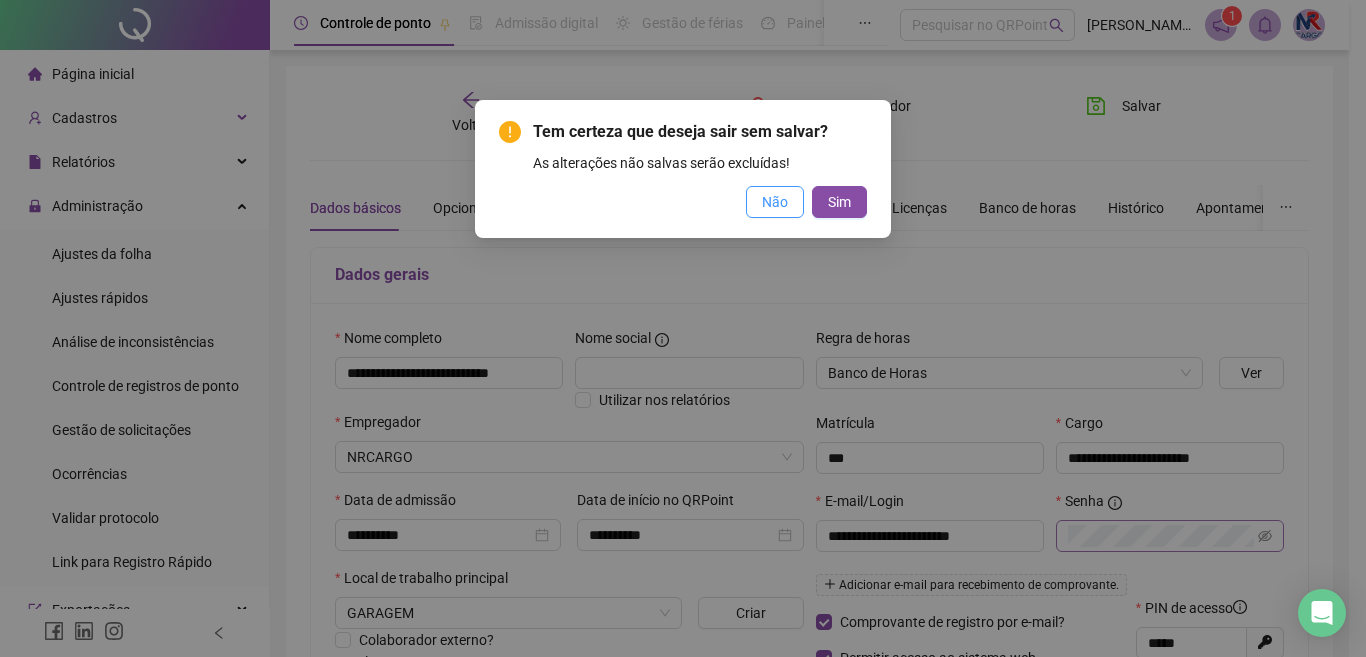 click on "Não" at bounding box center [775, 202] 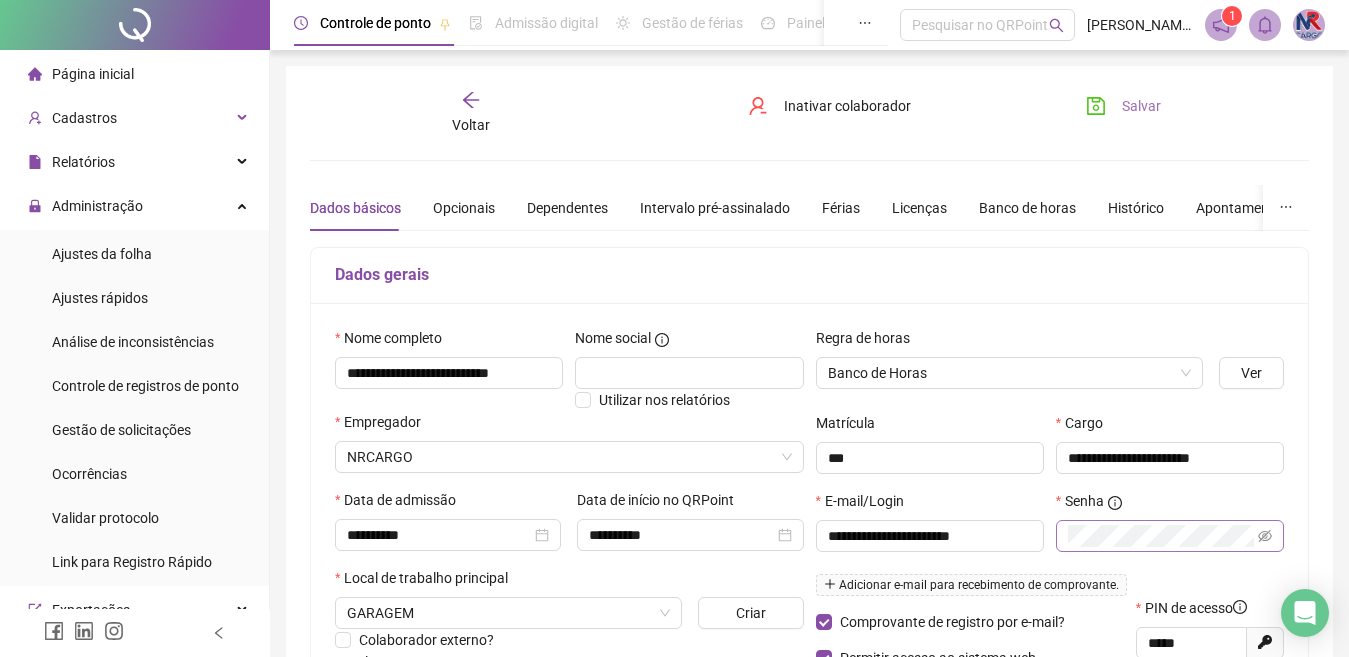click on "Salvar" at bounding box center [1141, 106] 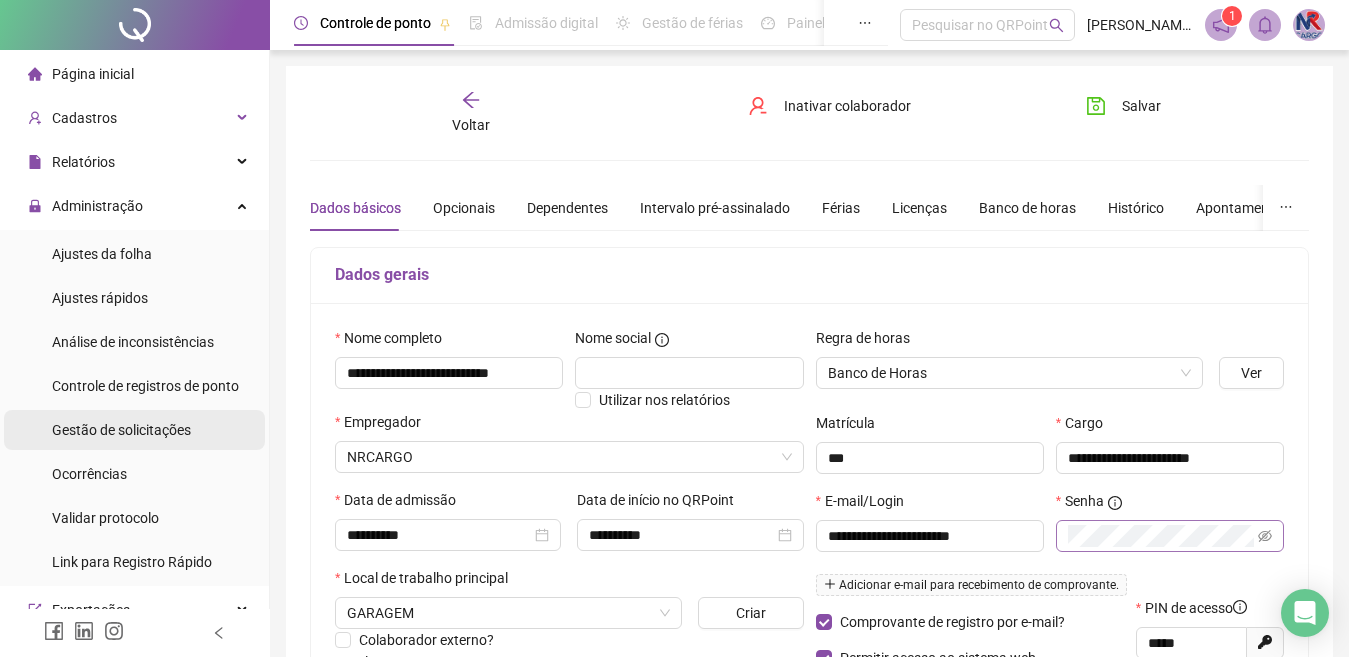 click on "Gestão de solicitações" at bounding box center (121, 430) 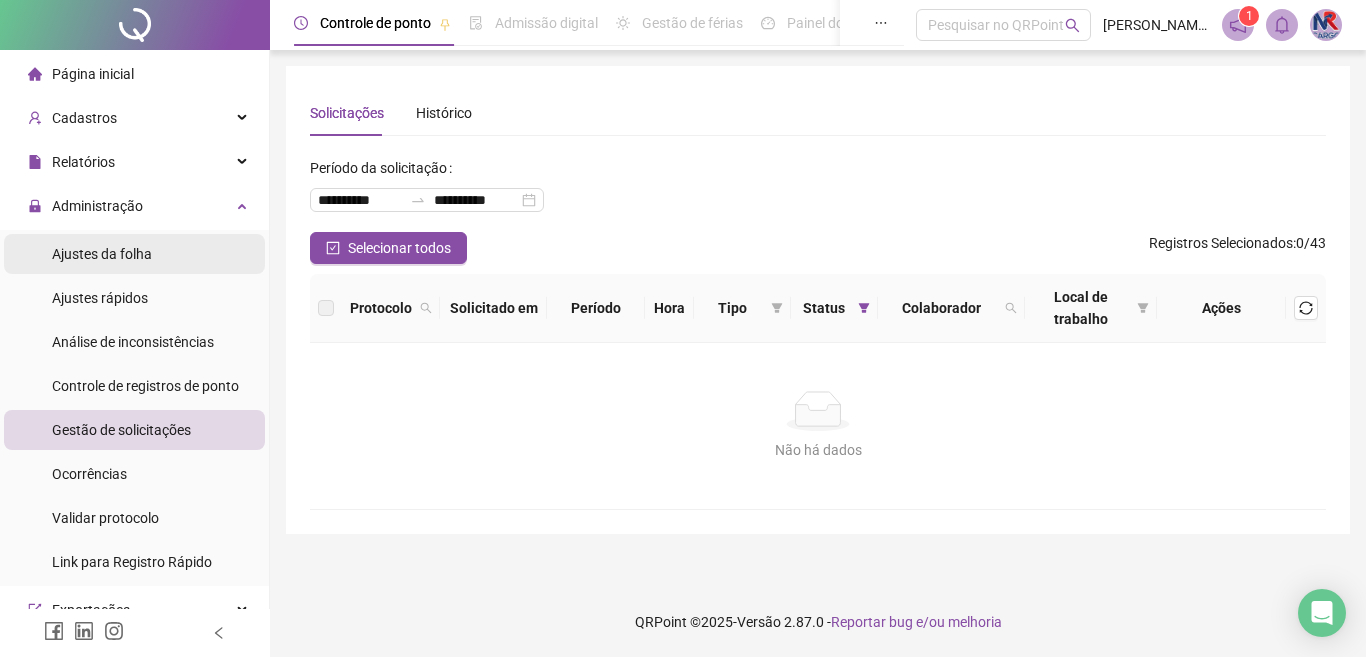 click on "Ajustes da folha" at bounding box center (102, 254) 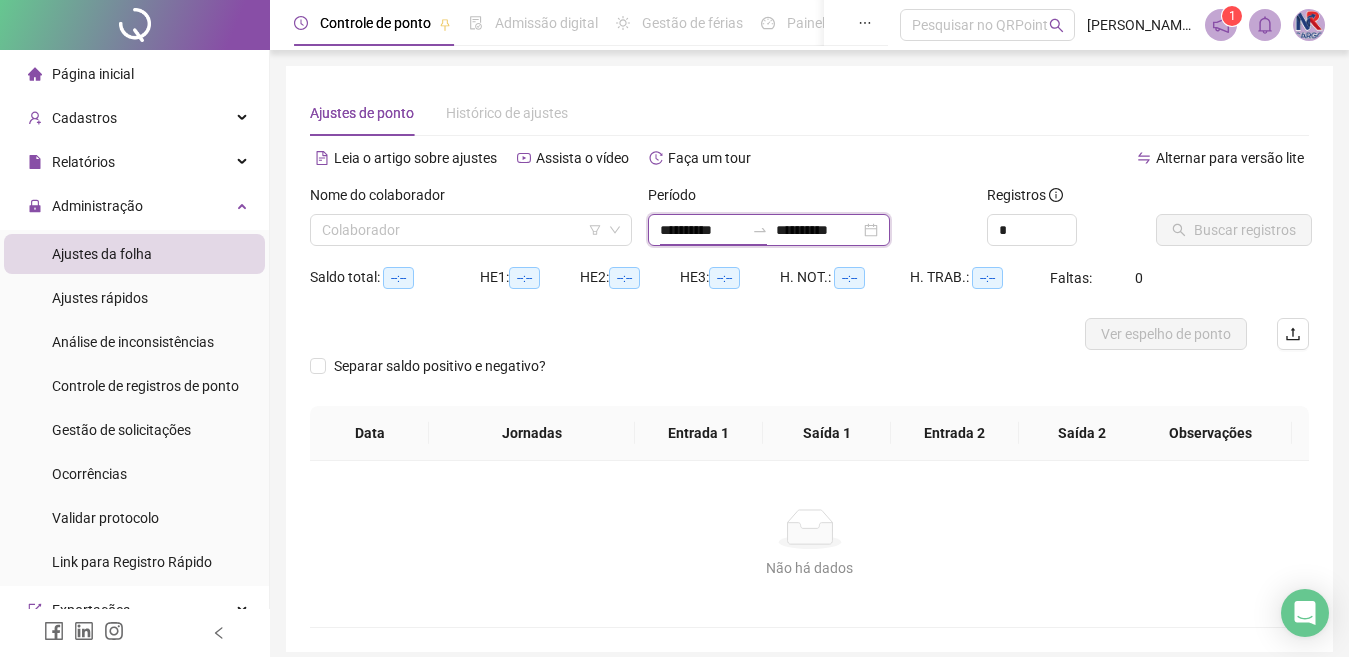 click on "**********" at bounding box center [702, 230] 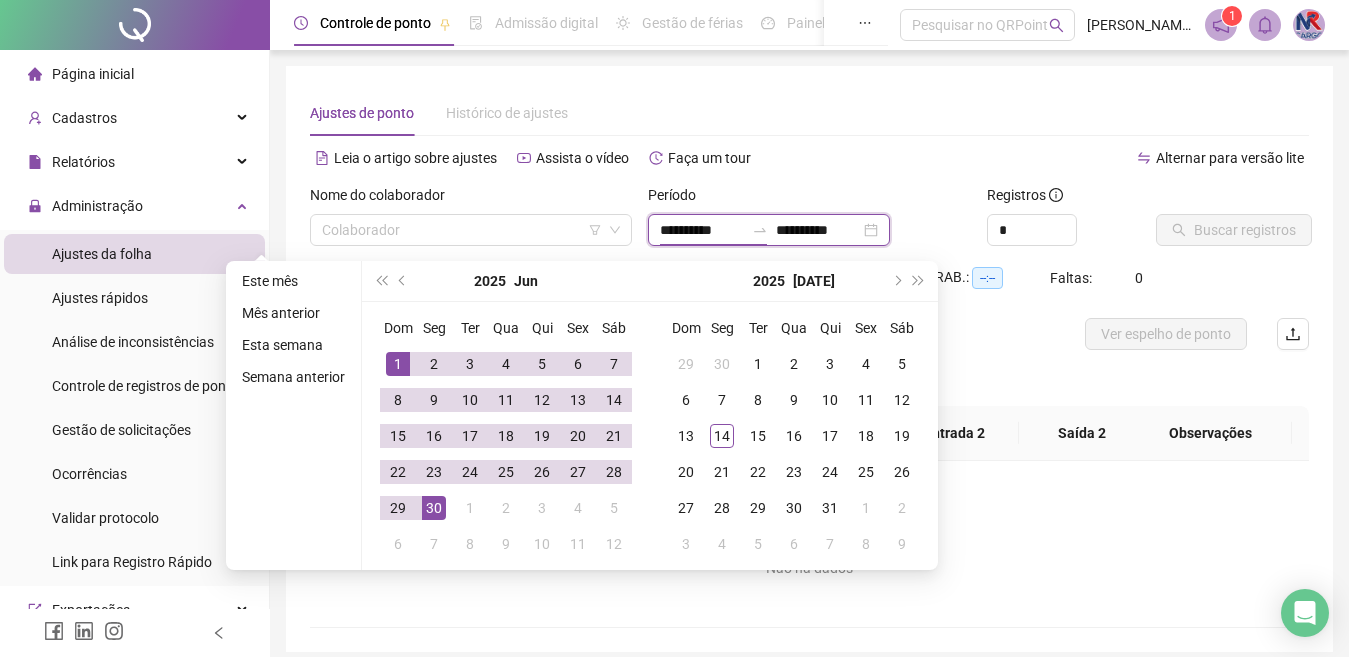 click on "**********" at bounding box center (702, 230) 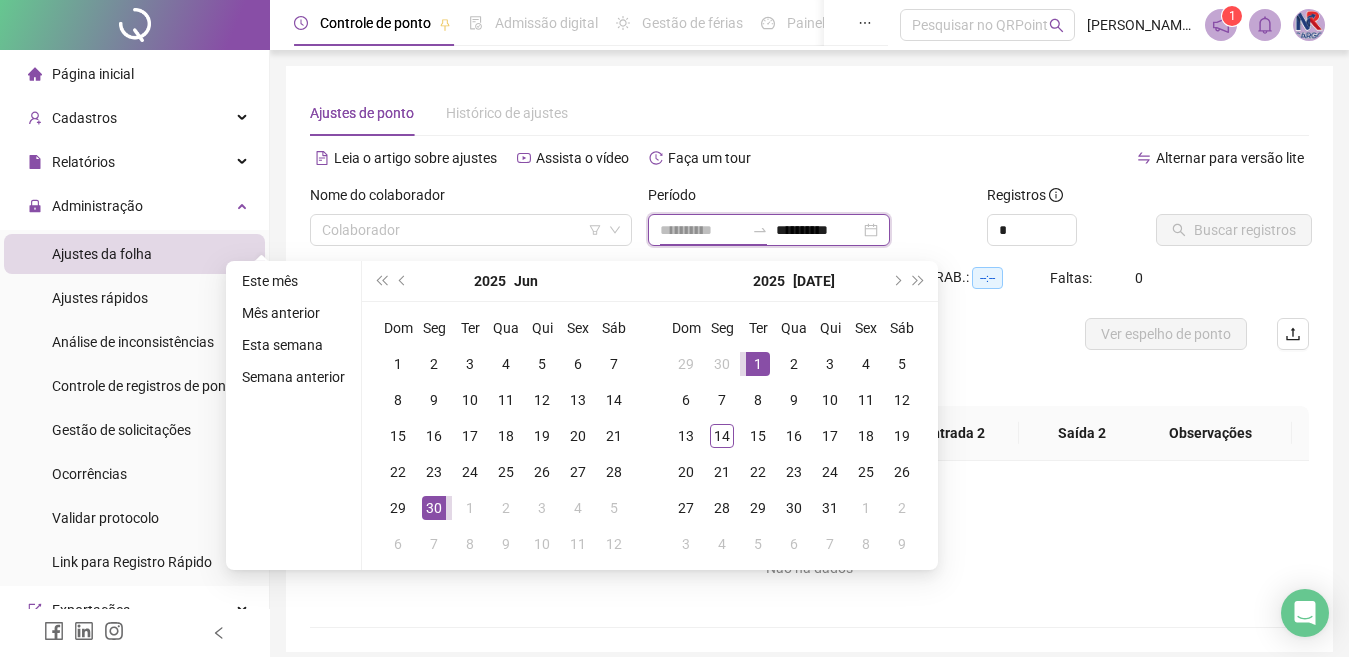type on "**********" 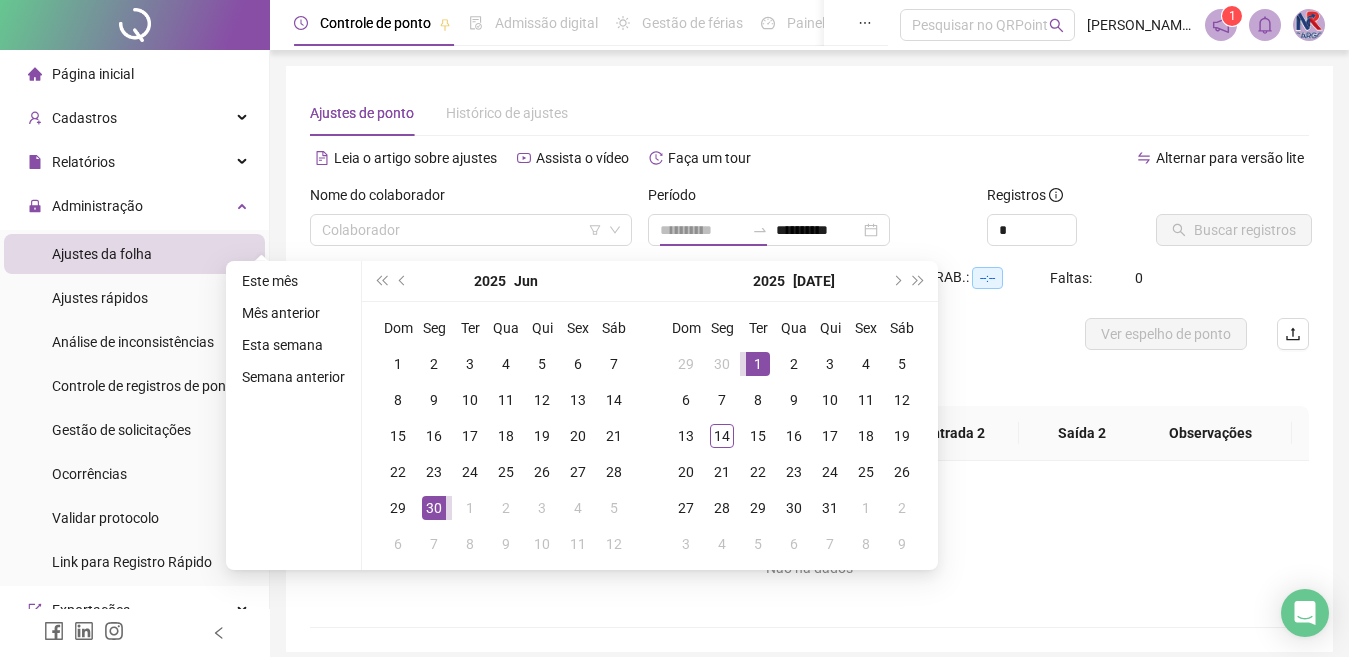 click on "1" at bounding box center [758, 364] 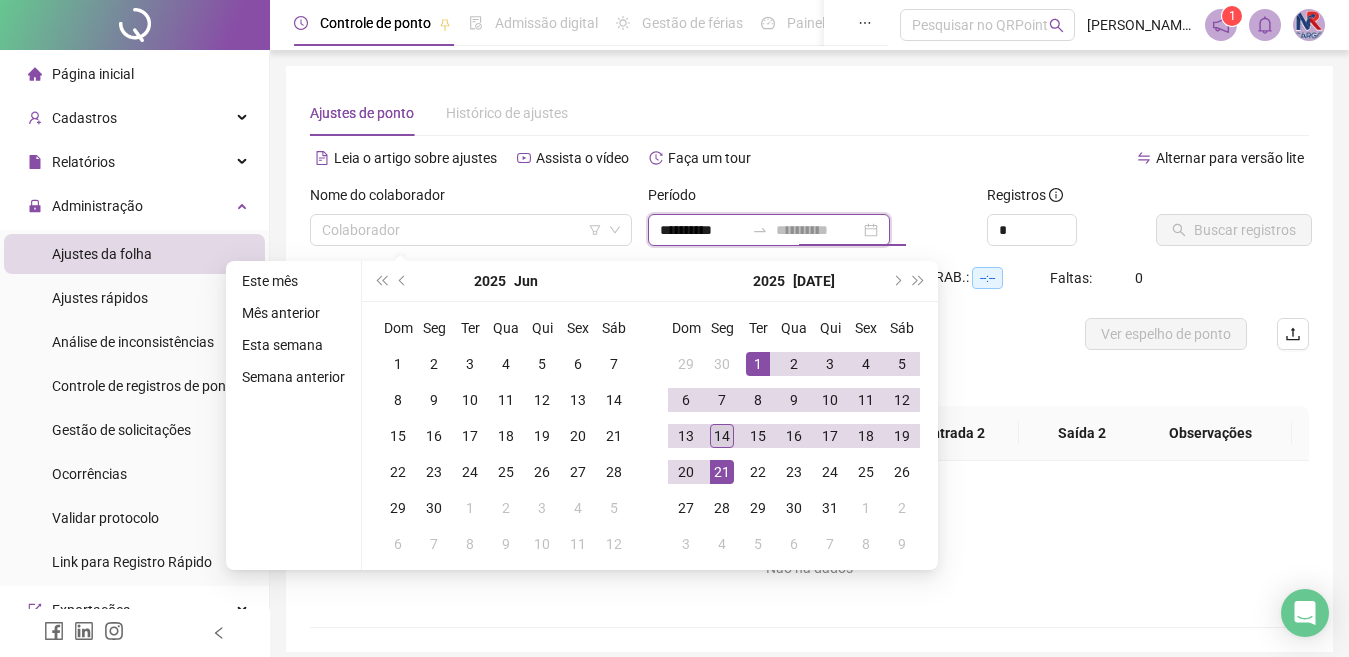 type on "**********" 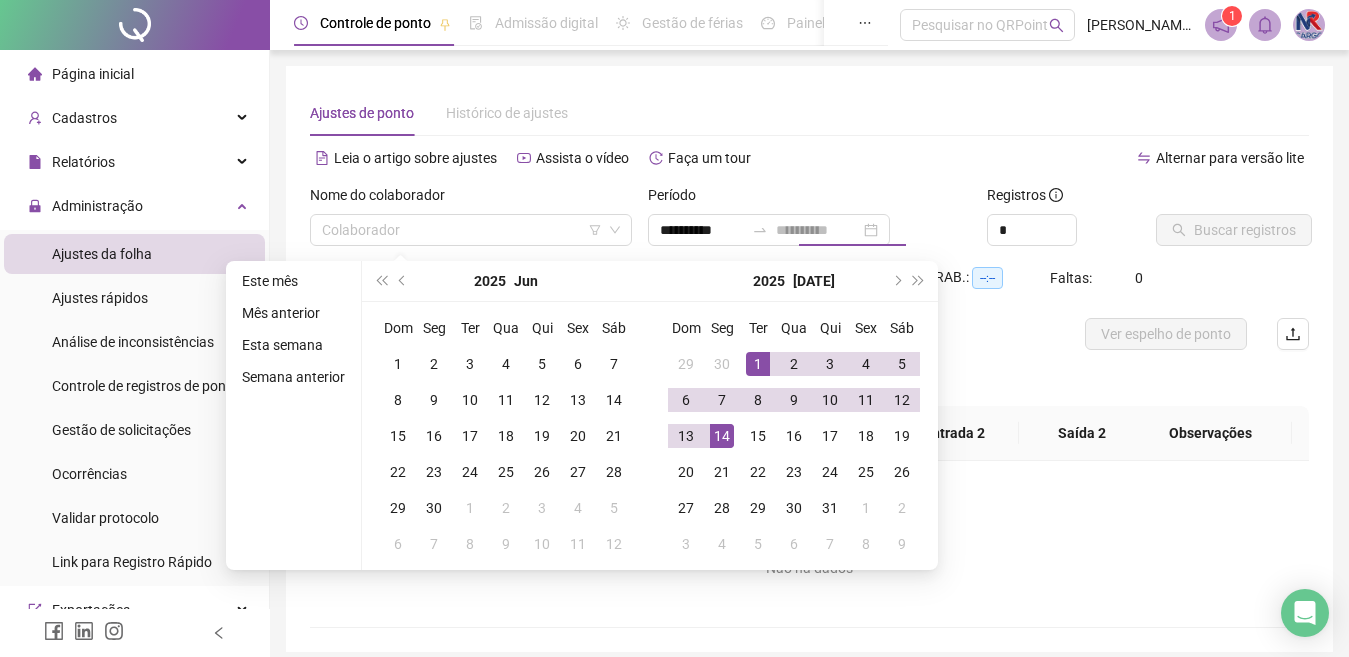 click on "14" at bounding box center [722, 436] 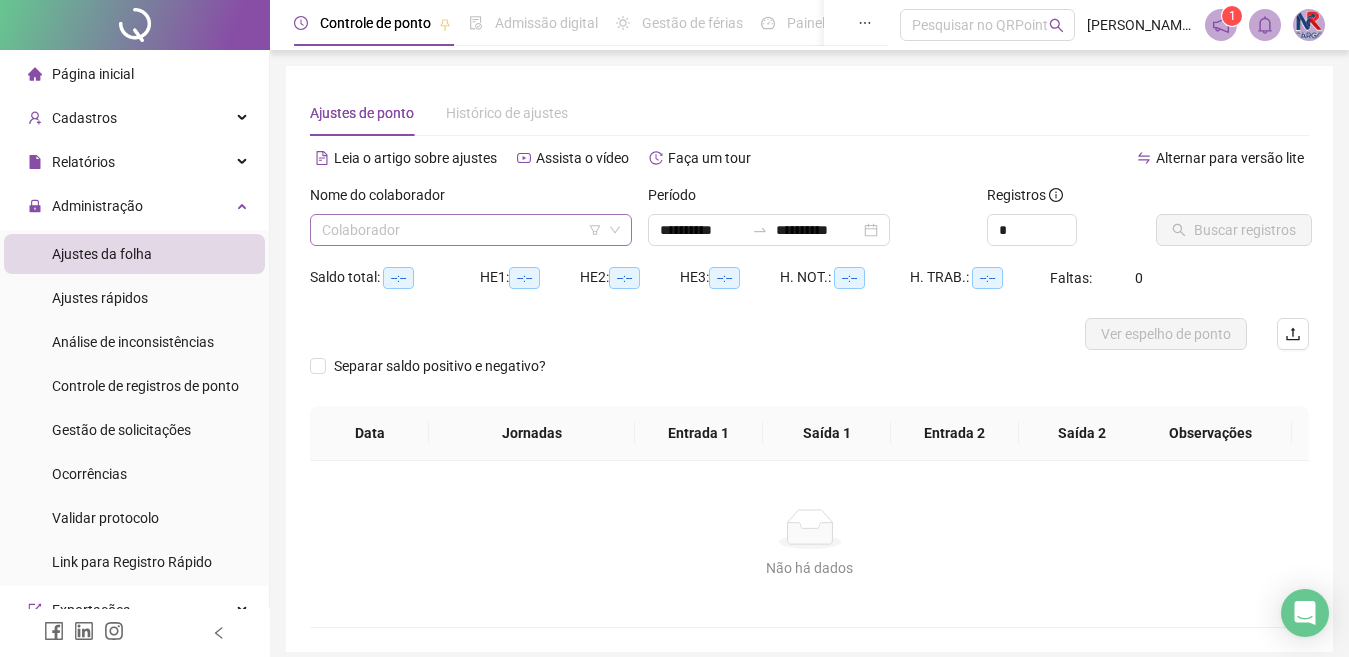 click at bounding box center (465, 230) 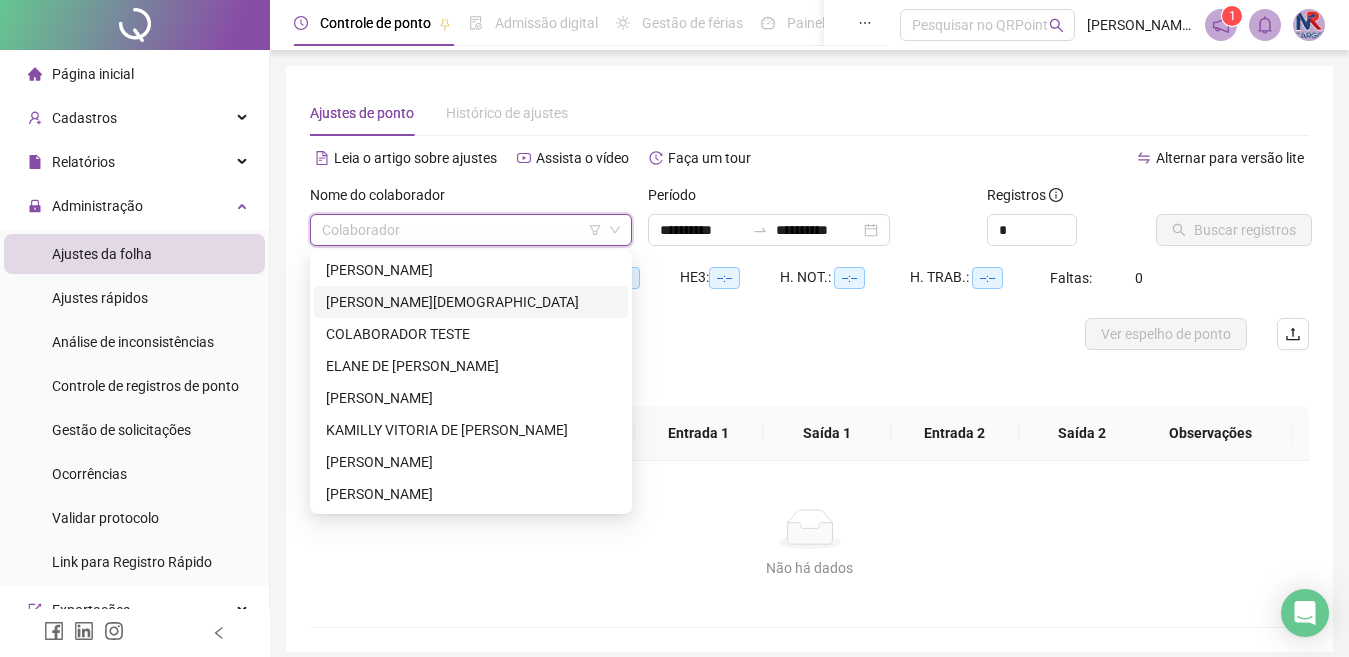 click on "[PERSON_NAME][DEMOGRAPHIC_DATA]" at bounding box center (471, 302) 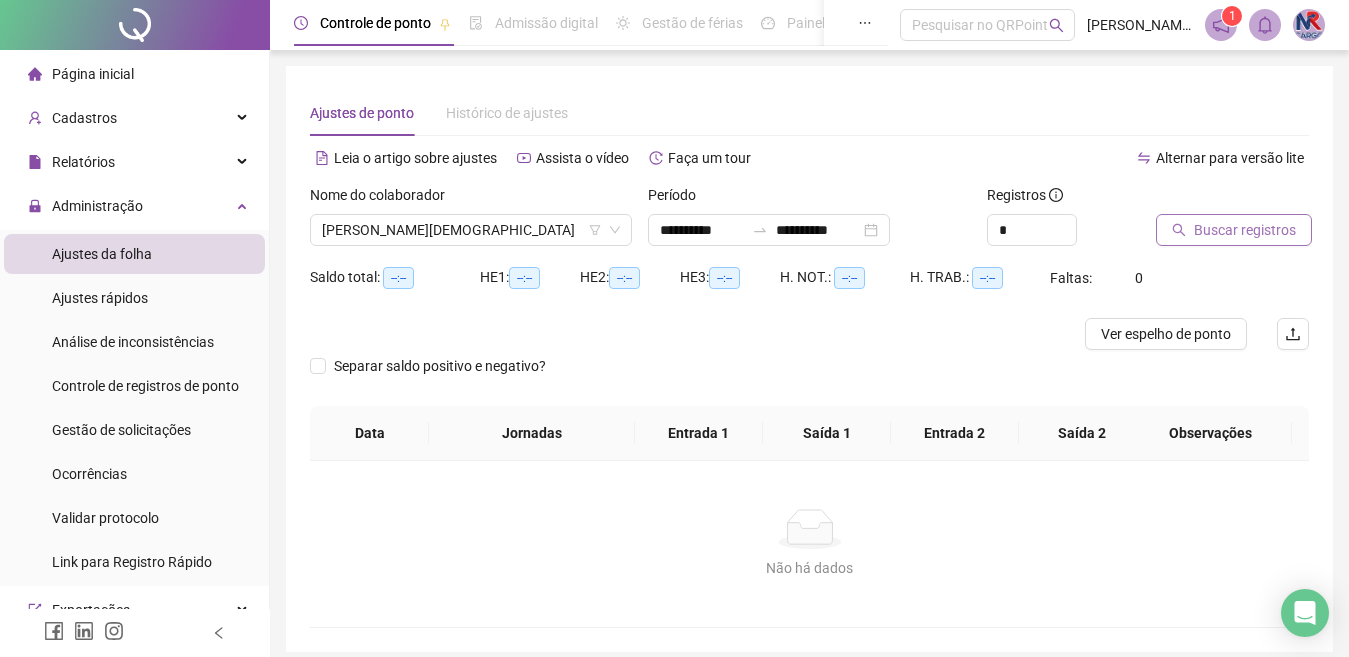 click on "Buscar registros" at bounding box center (1245, 230) 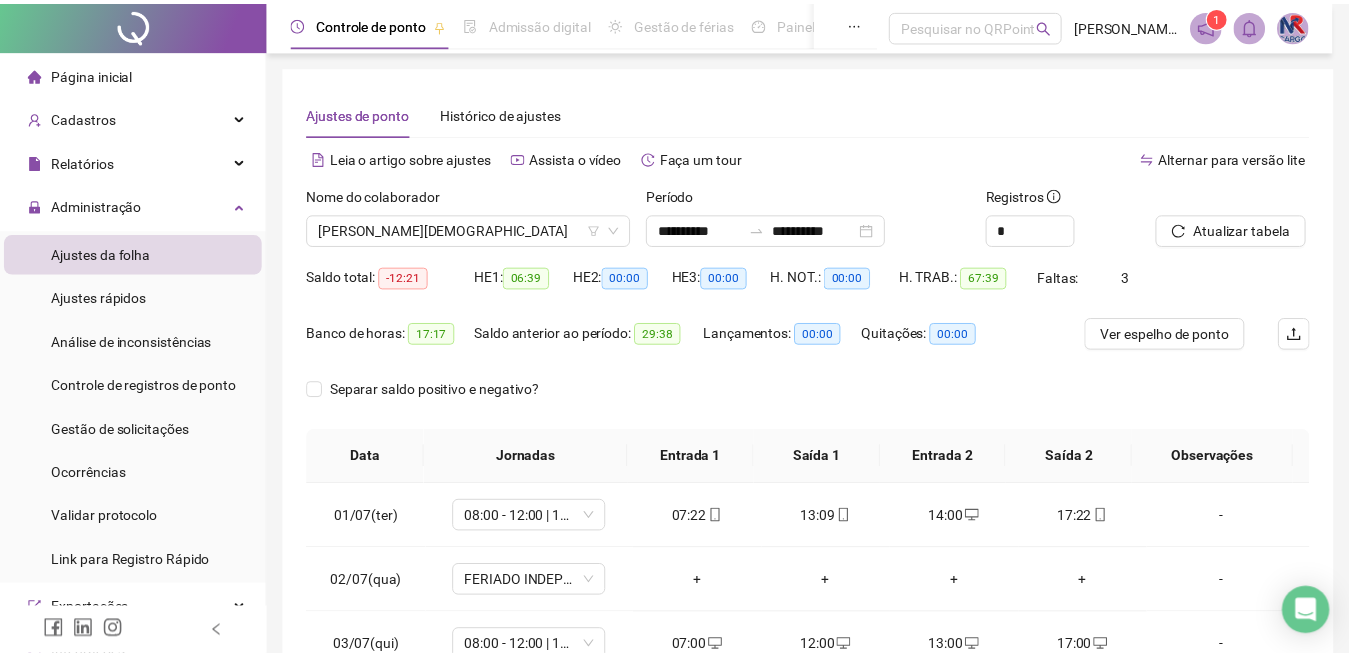 scroll, scrollTop: 365, scrollLeft: 0, axis: vertical 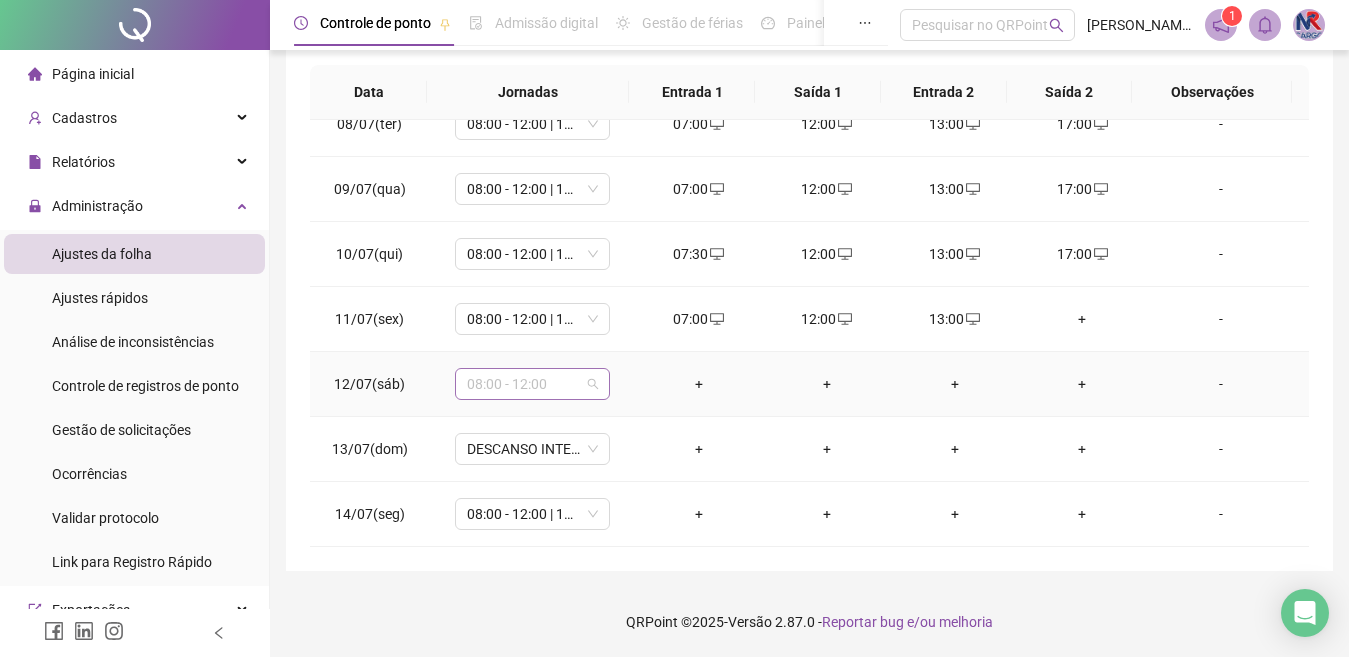 click on "08:00 - 12:00" at bounding box center (532, 384) 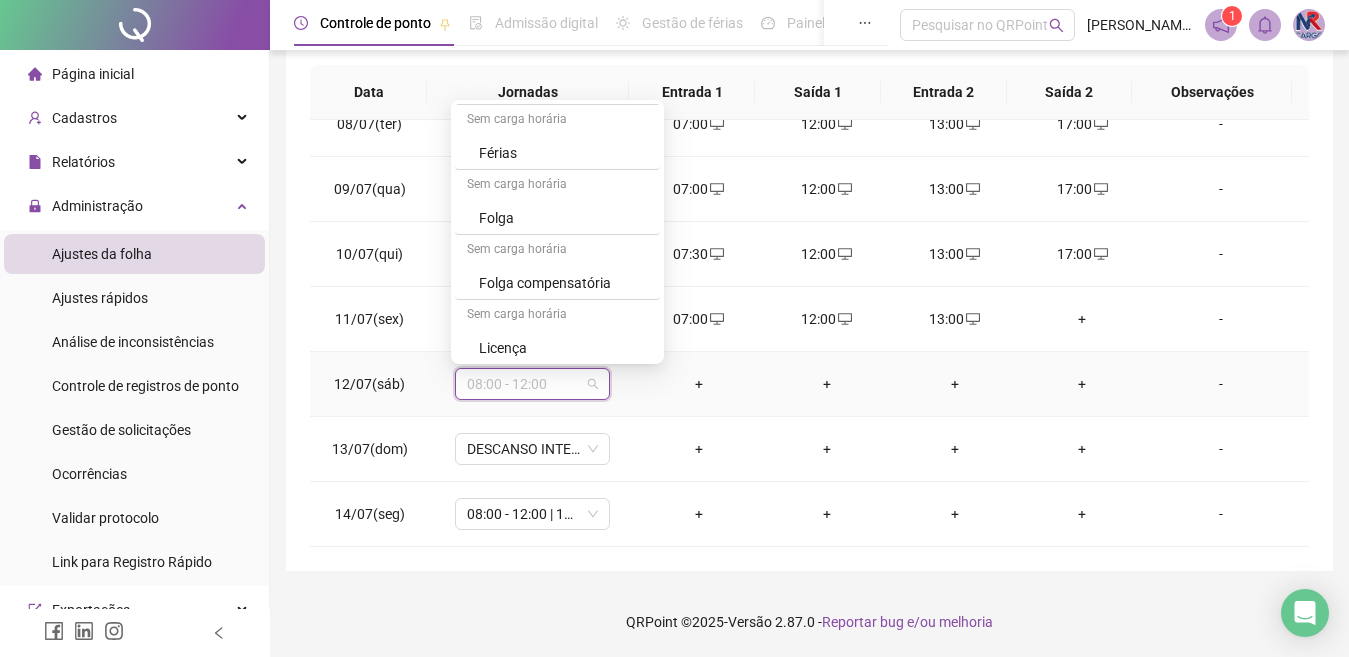 scroll, scrollTop: 329, scrollLeft: 0, axis: vertical 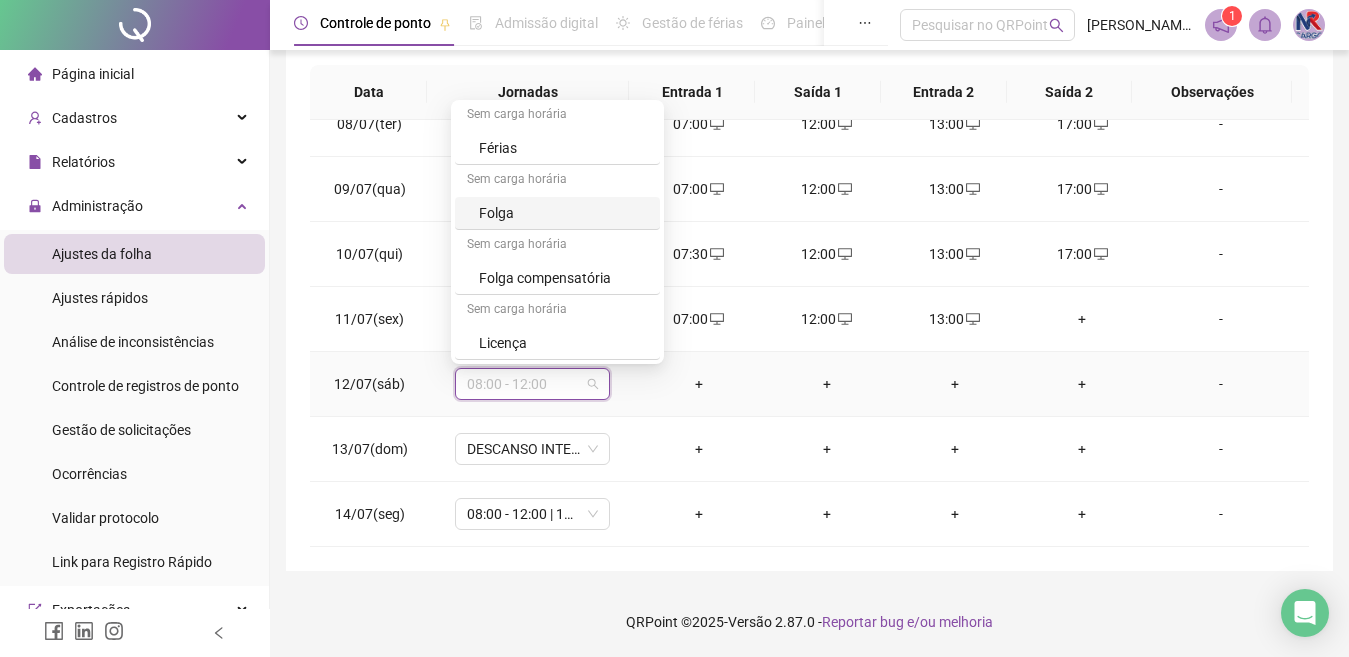 click on "Folga" at bounding box center (563, 213) 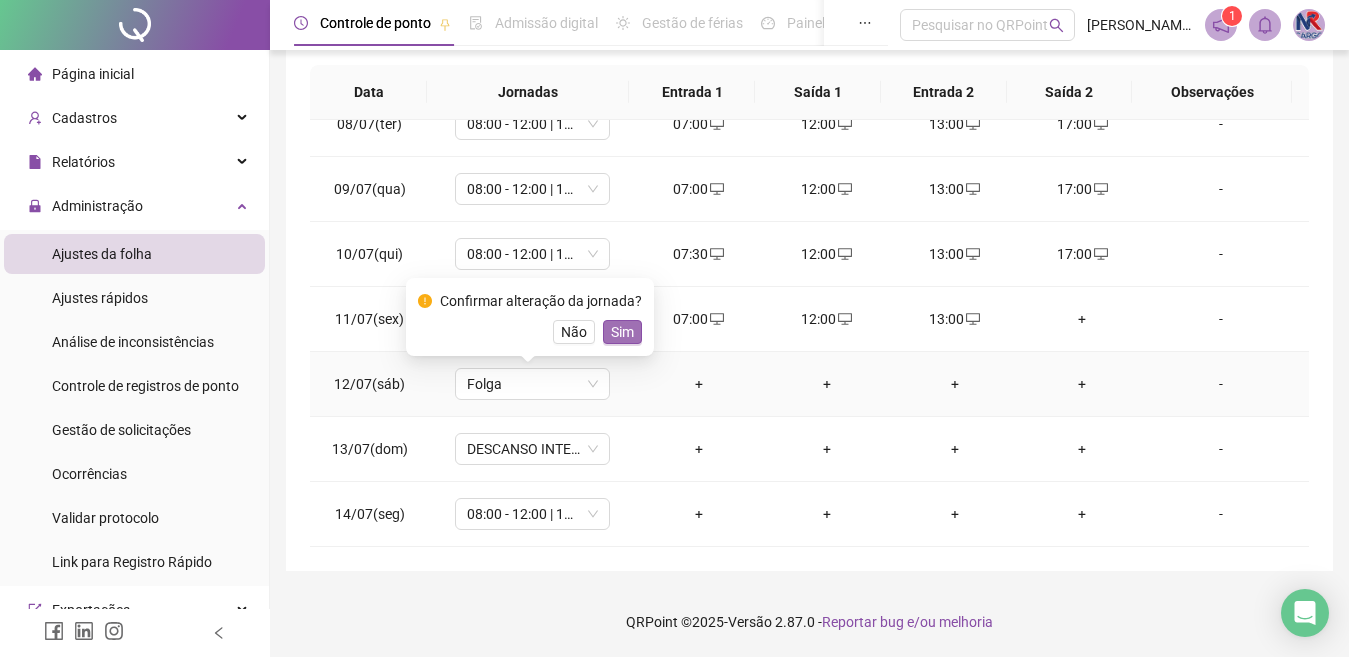 click on "Sim" at bounding box center (622, 332) 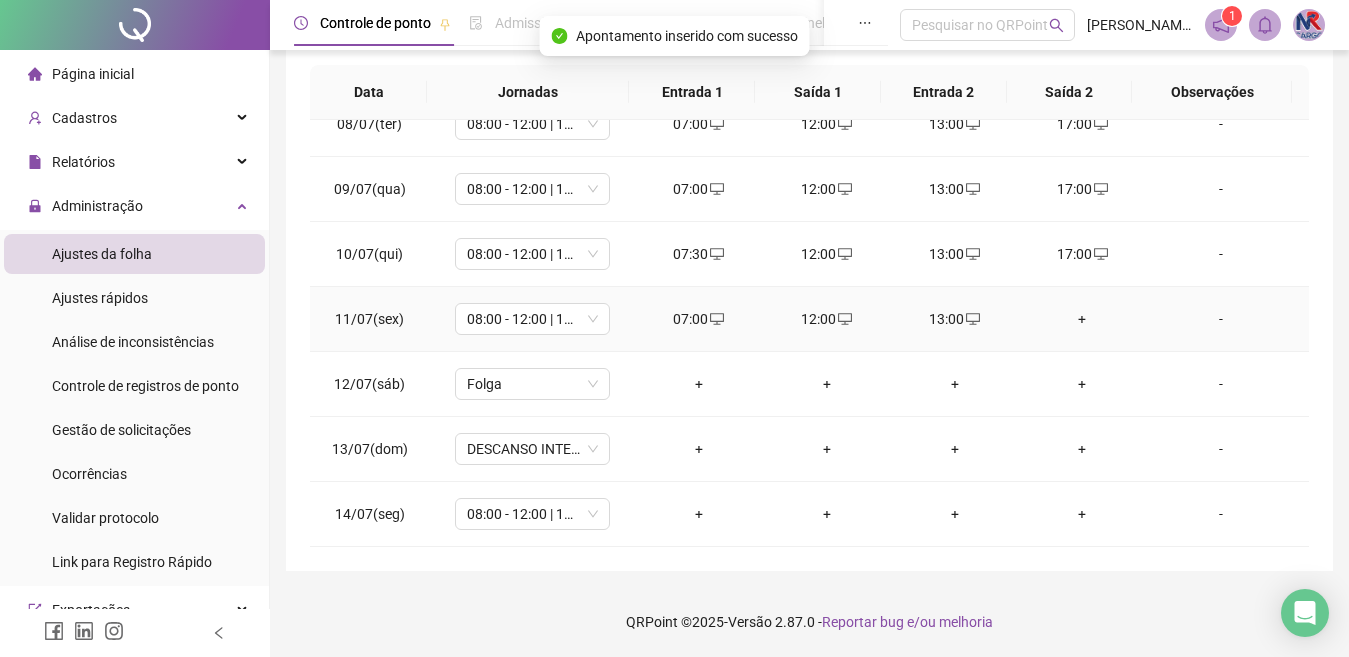 click on "+" at bounding box center (1083, 319) 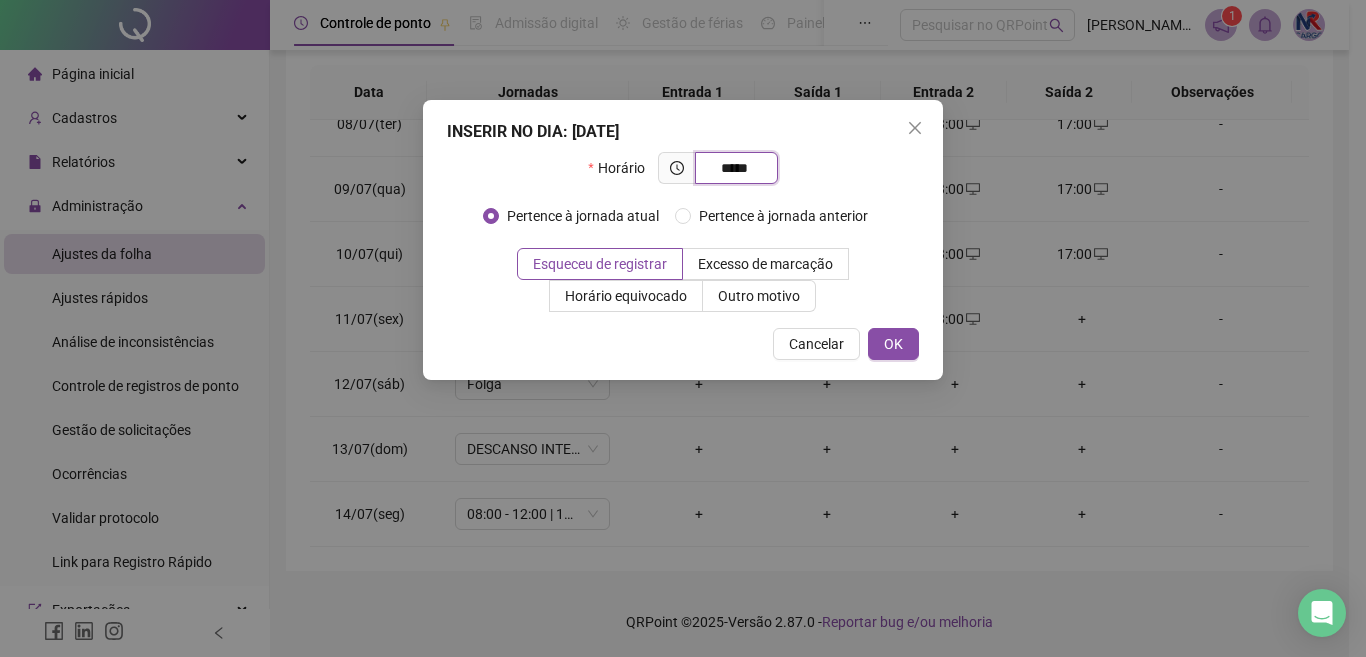 type on "*****" 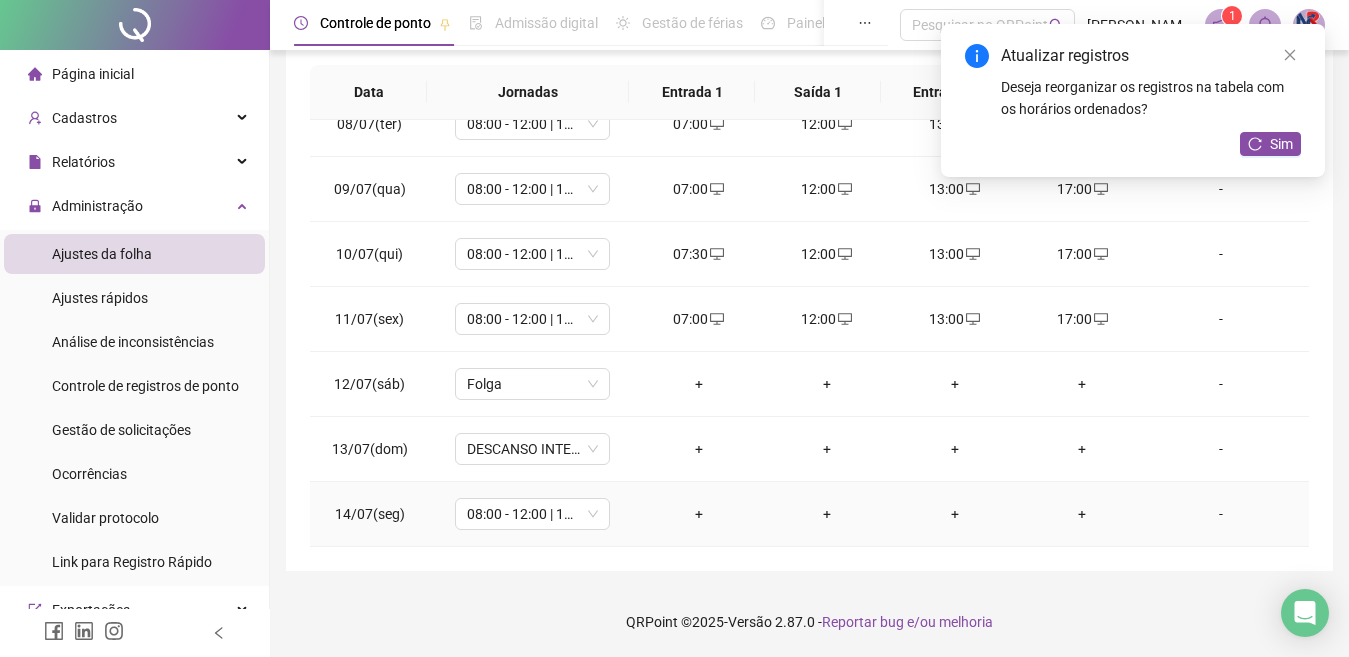 click on "+" at bounding box center [699, 514] 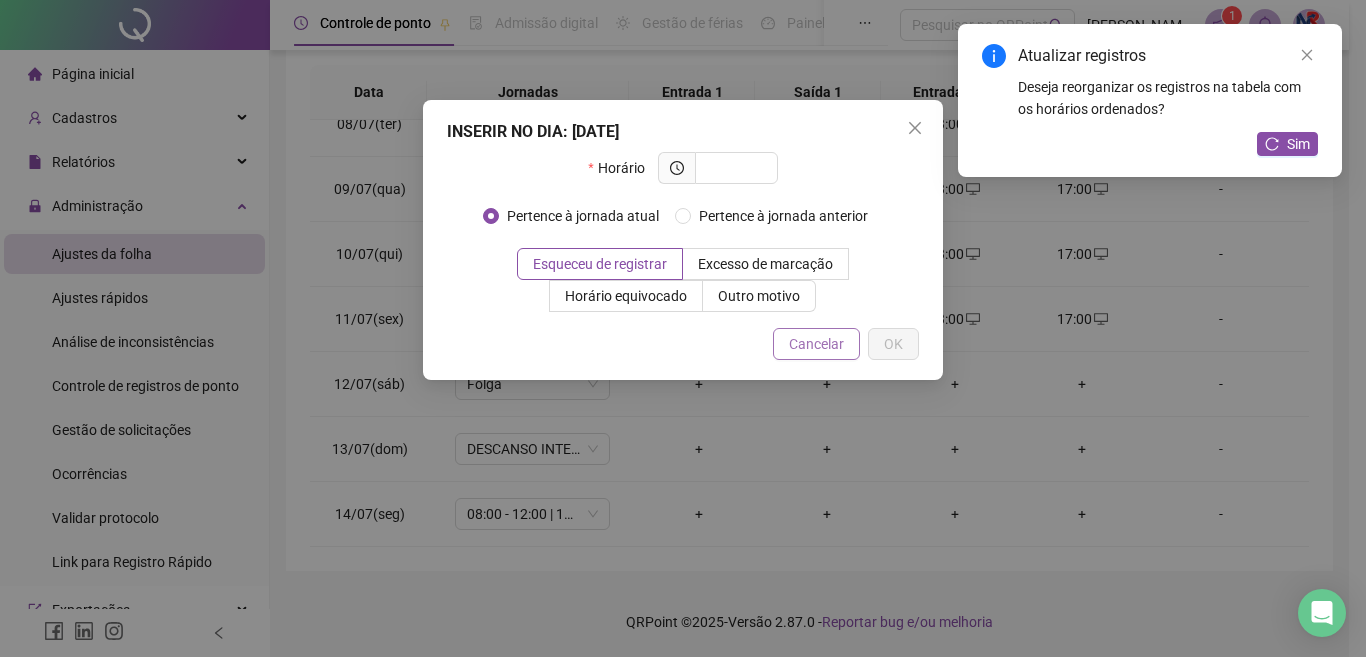 click on "Cancelar" at bounding box center [816, 344] 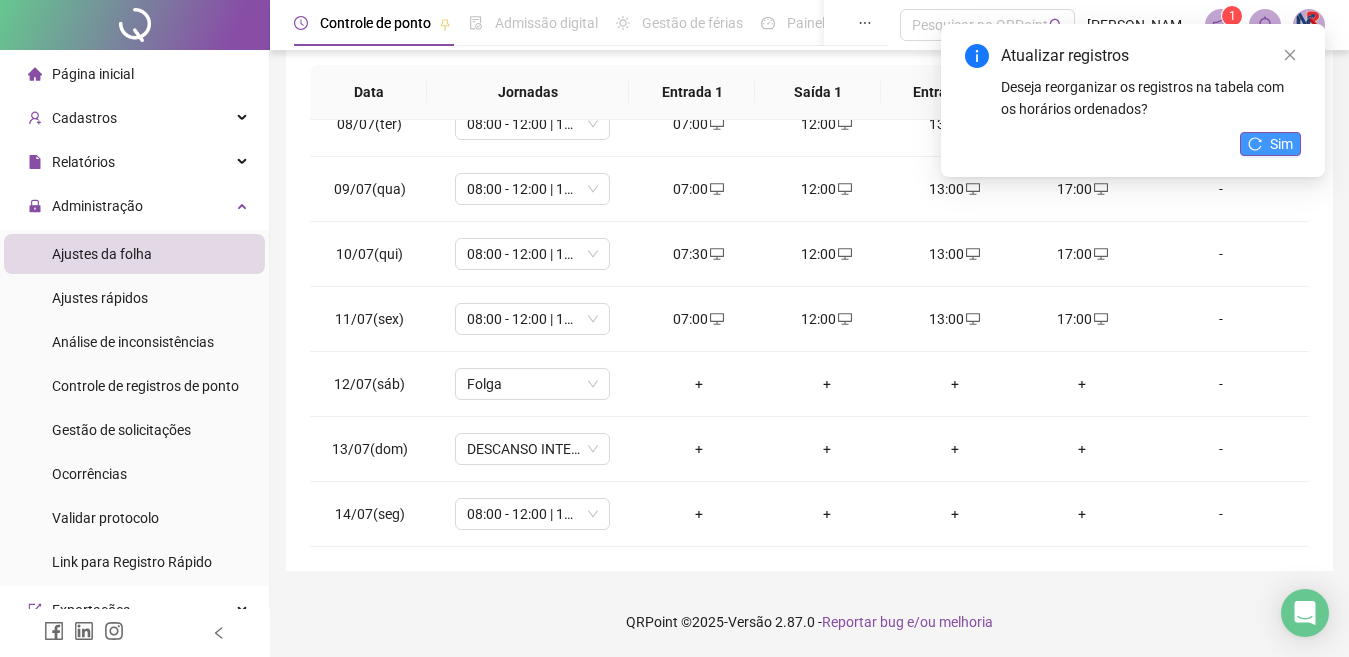 click on "Sim" at bounding box center [1281, 144] 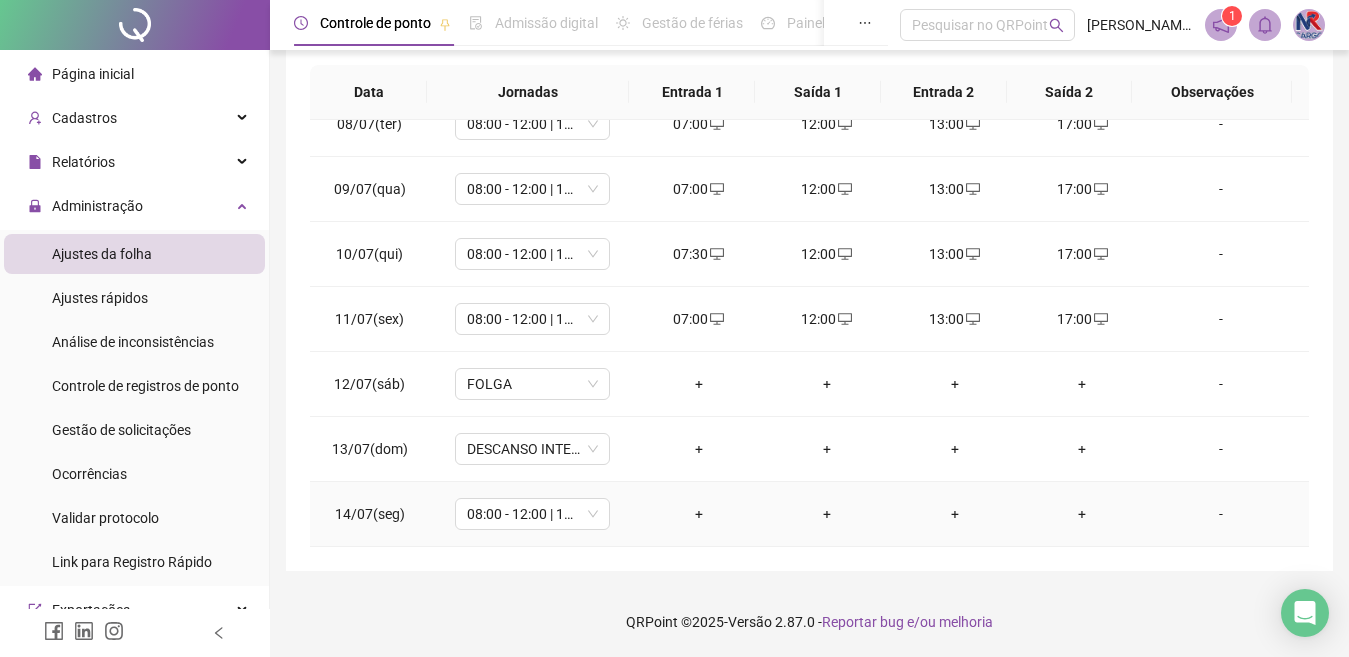 click on "+" at bounding box center [699, 514] 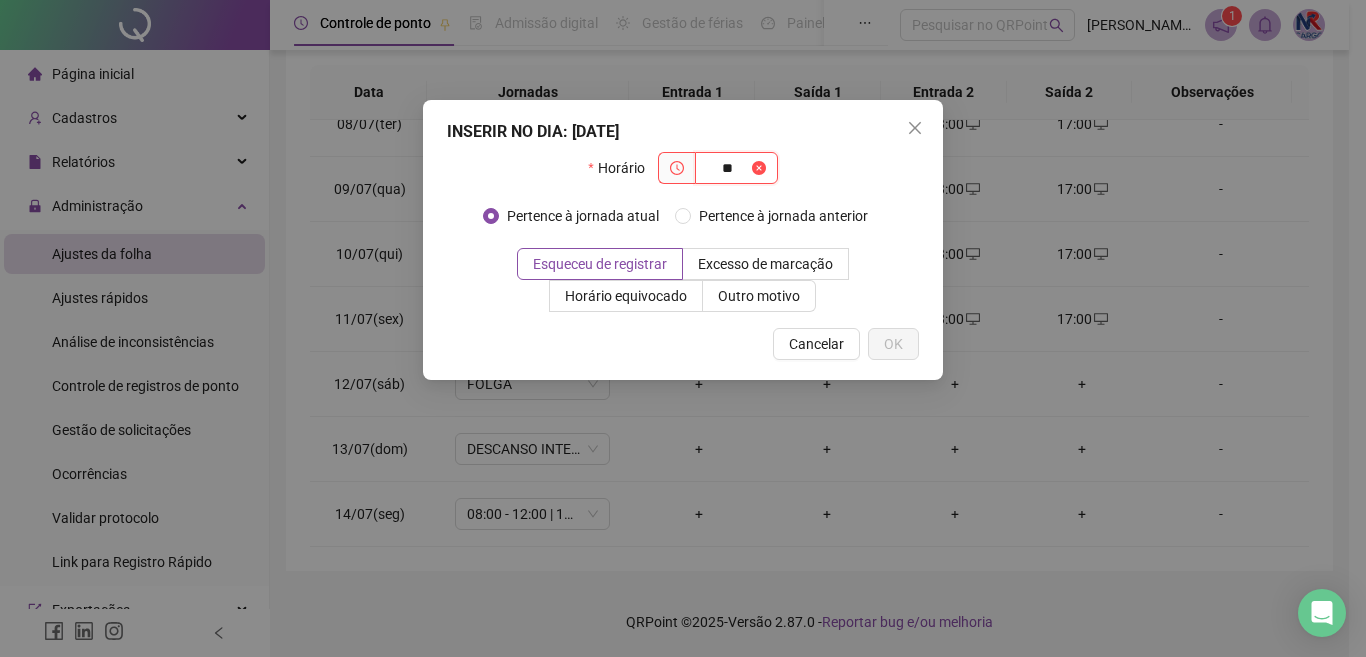 type on "*" 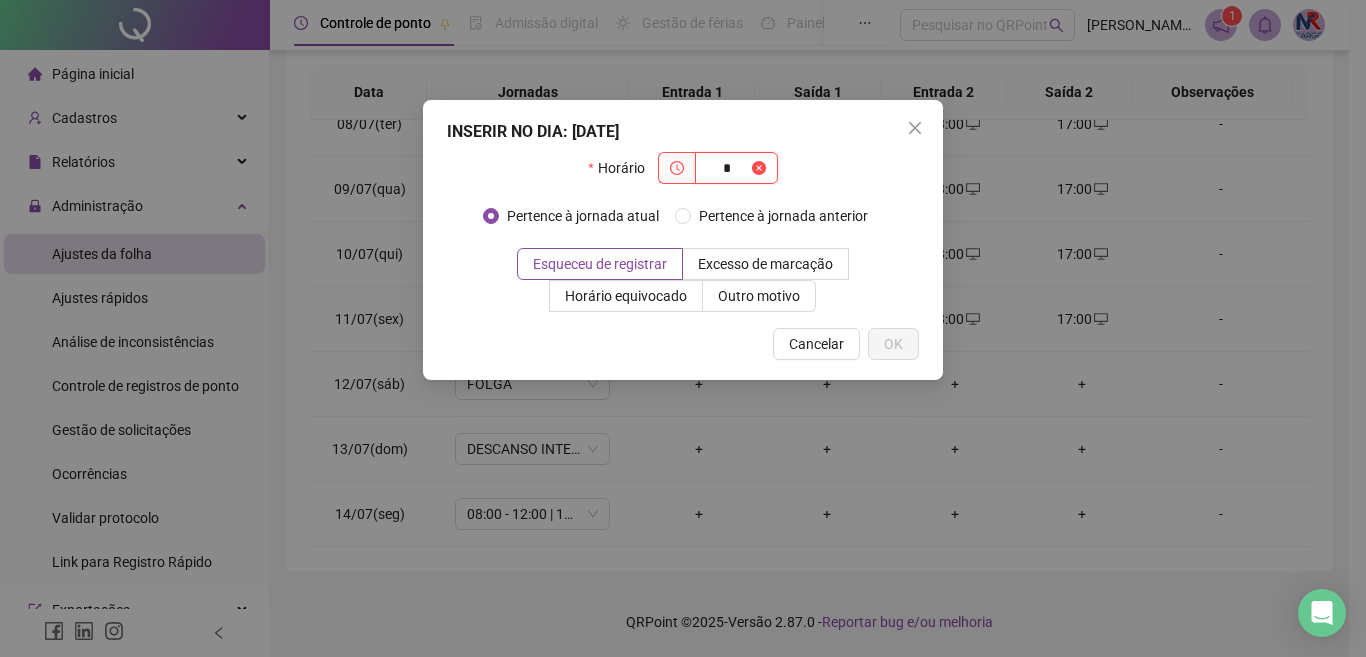 type 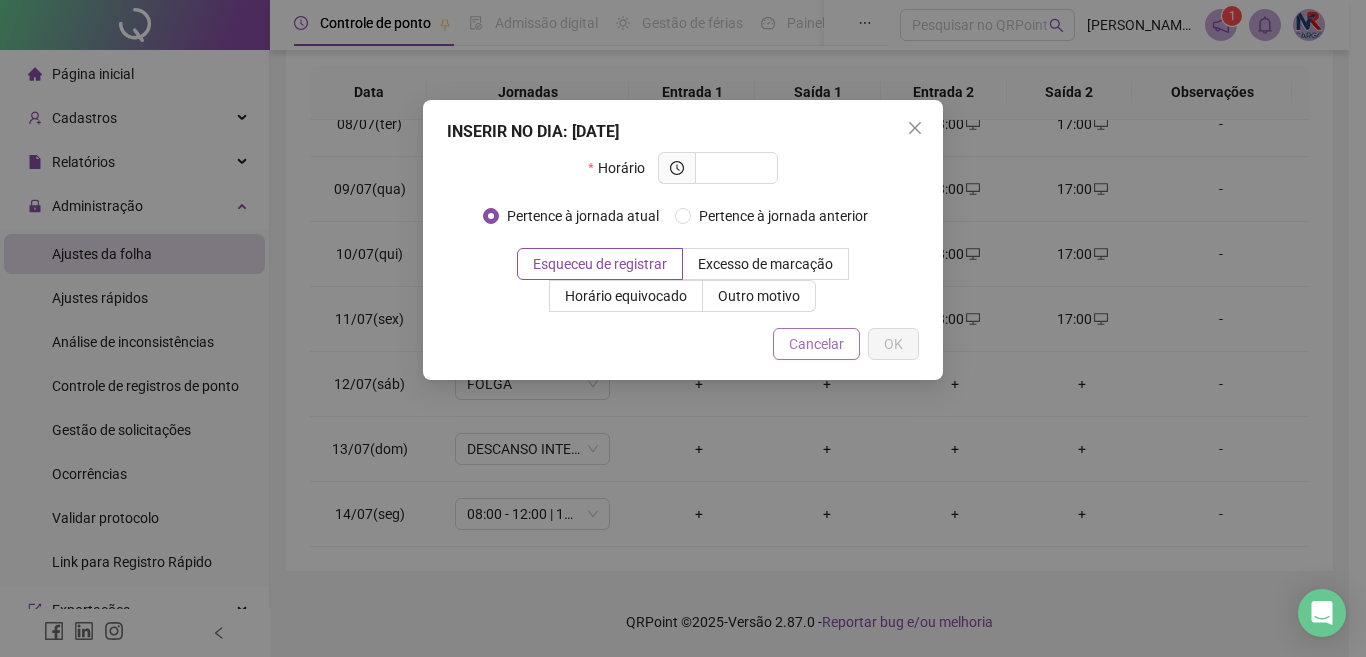 click on "Cancelar" at bounding box center (816, 344) 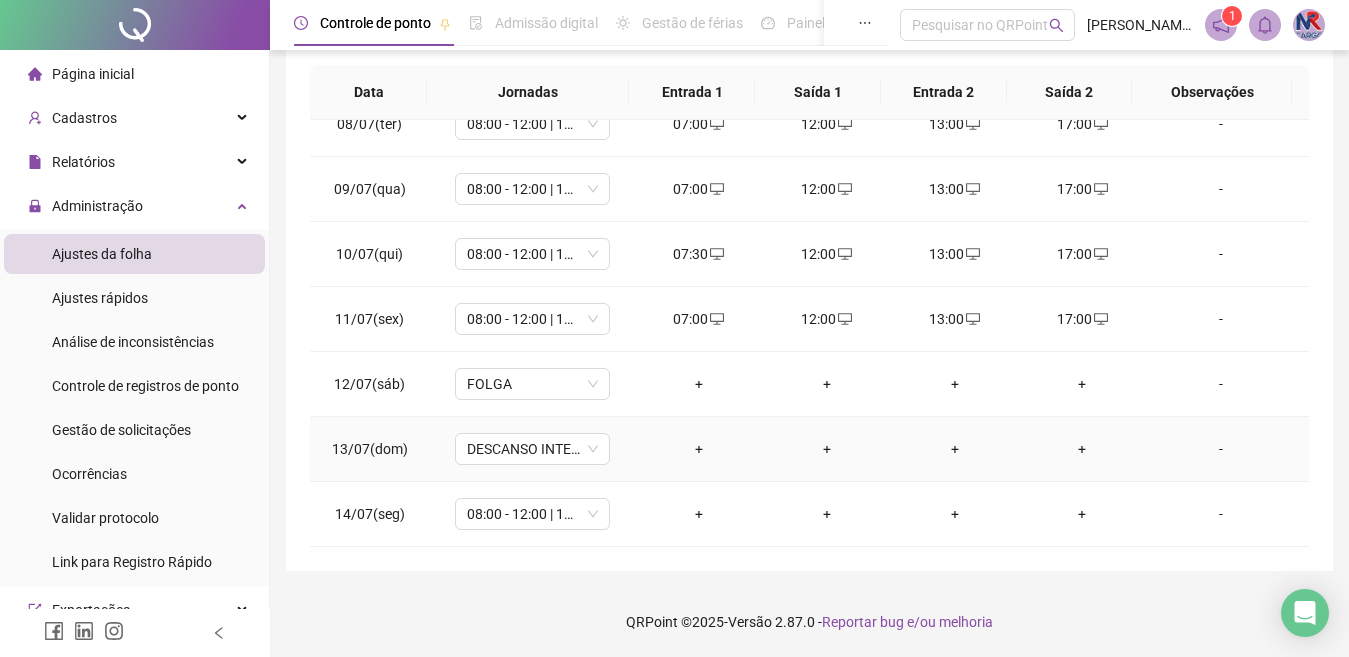 drag, startPoint x: 643, startPoint y: 477, endPoint x: 853, endPoint y: 426, distance: 216.10414 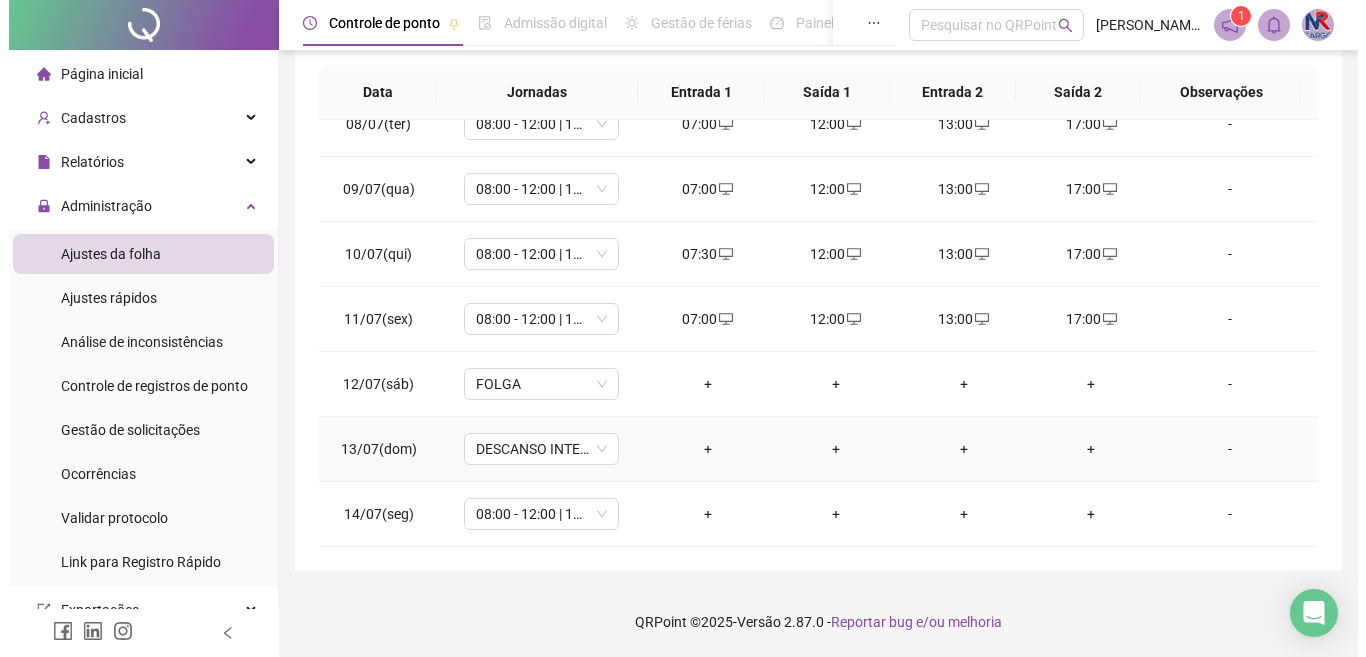 scroll, scrollTop: 383, scrollLeft: 0, axis: vertical 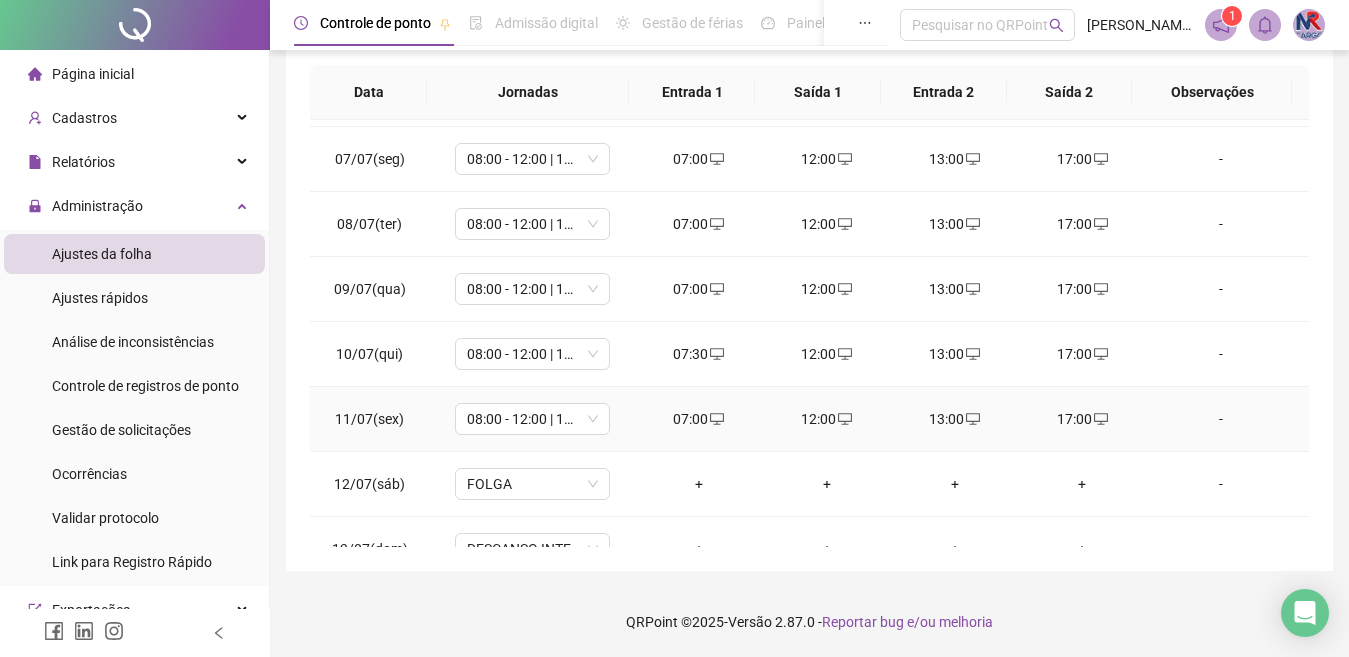 click on "07:00" at bounding box center [699, 419] 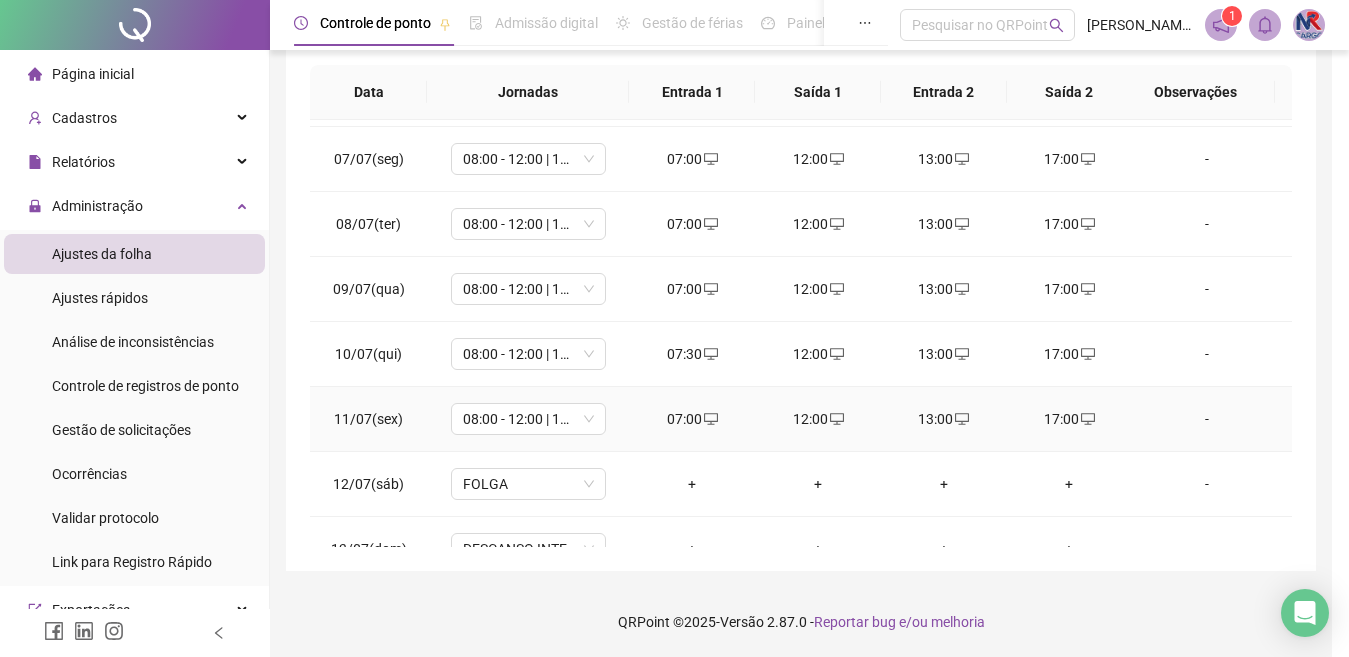 click on "**********" at bounding box center (675, 306) 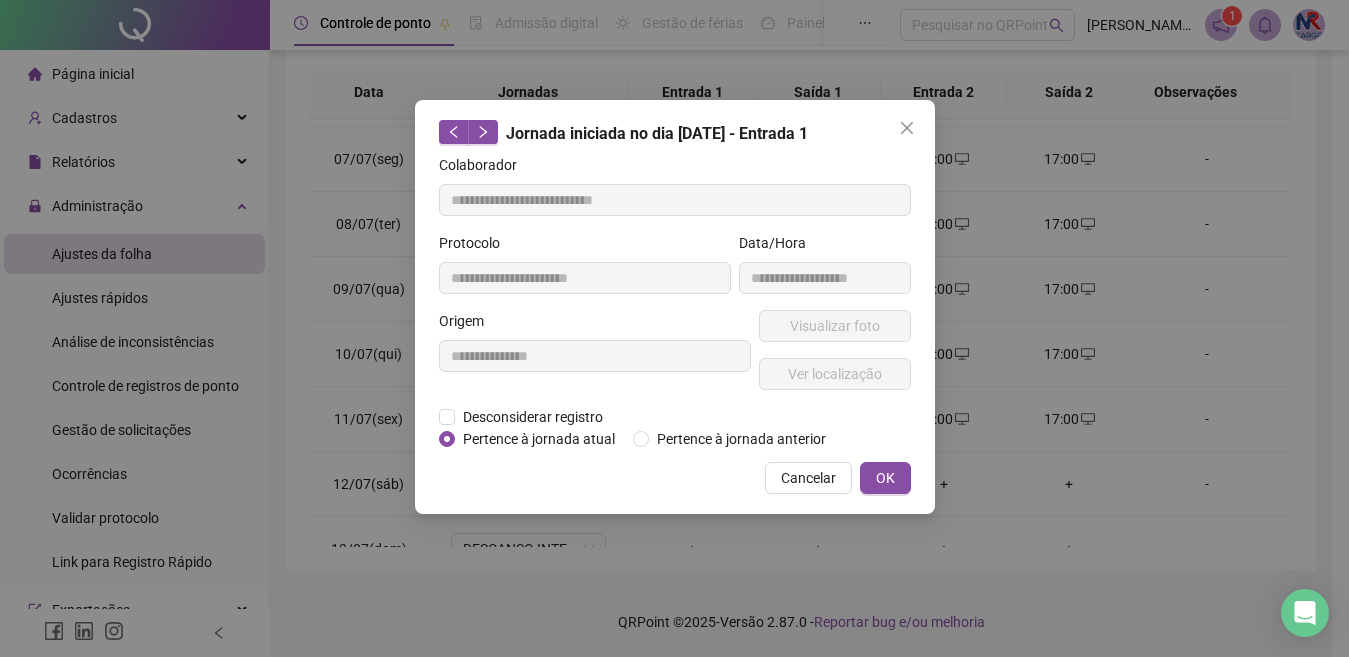 scroll, scrollTop: 483, scrollLeft: 0, axis: vertical 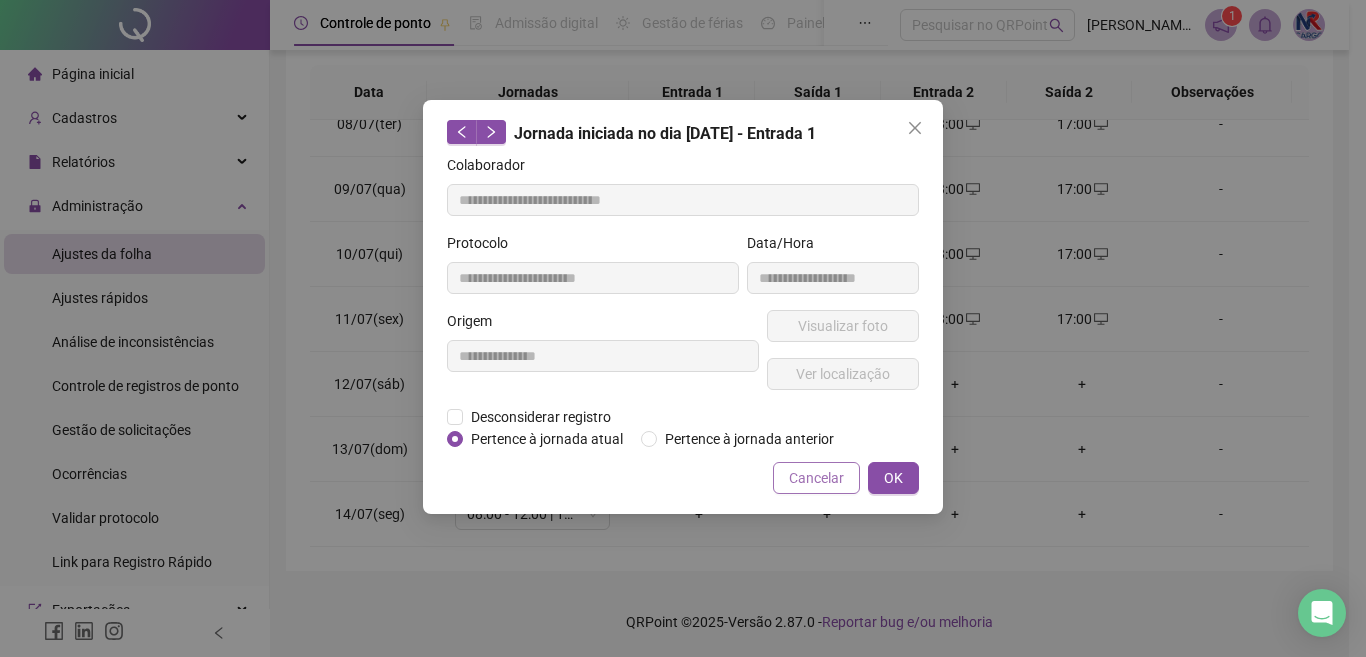 click on "Cancelar" at bounding box center [816, 478] 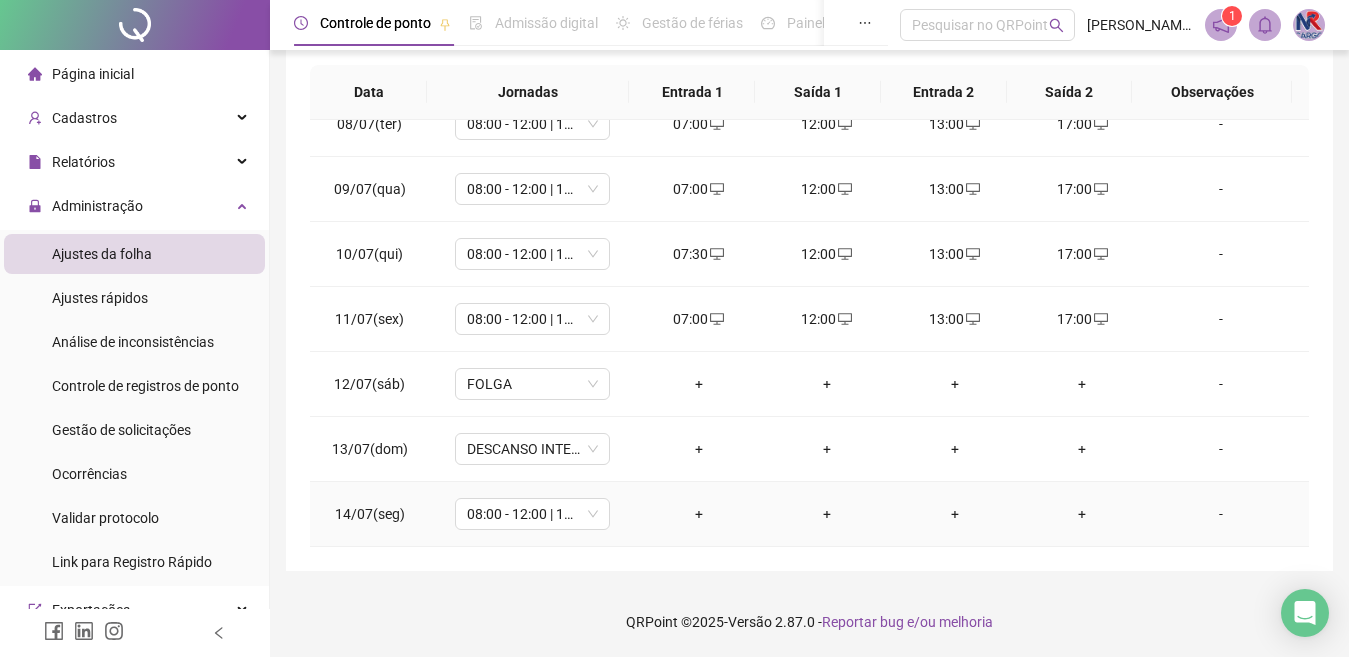 click on "+" at bounding box center [699, 514] 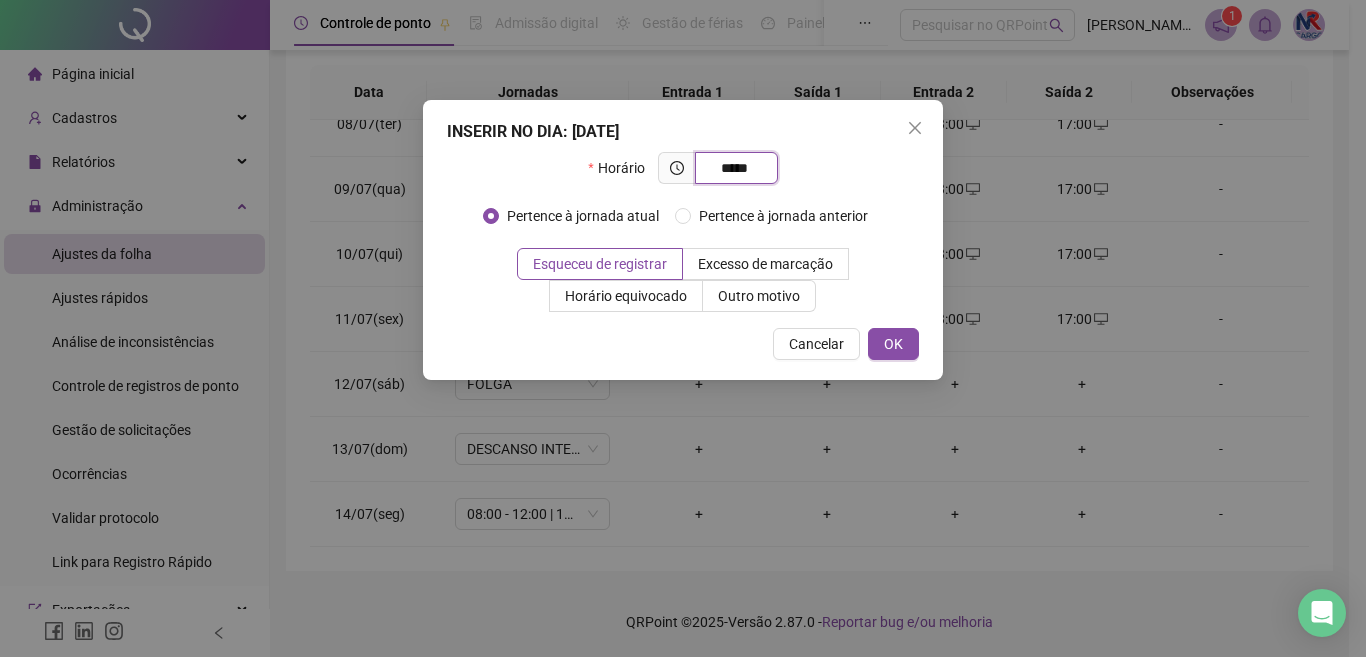 type on "*****" 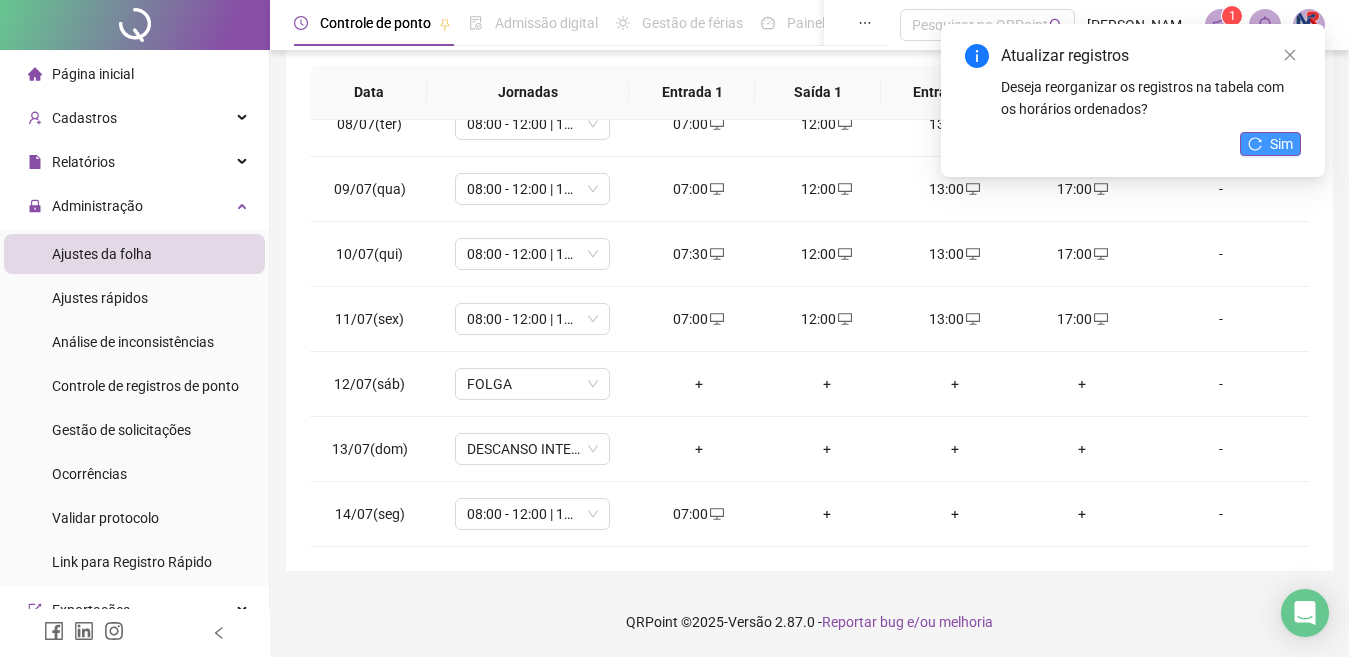 click on "Sim" at bounding box center (1281, 144) 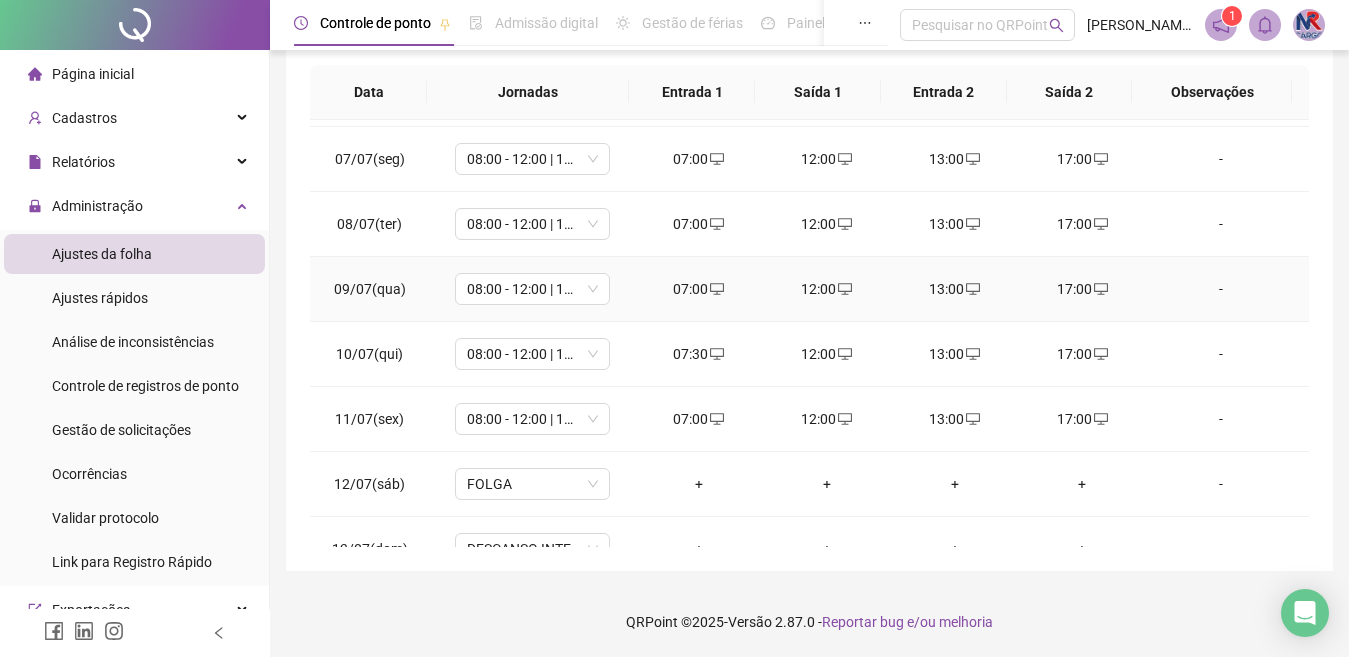 scroll, scrollTop: 483, scrollLeft: 0, axis: vertical 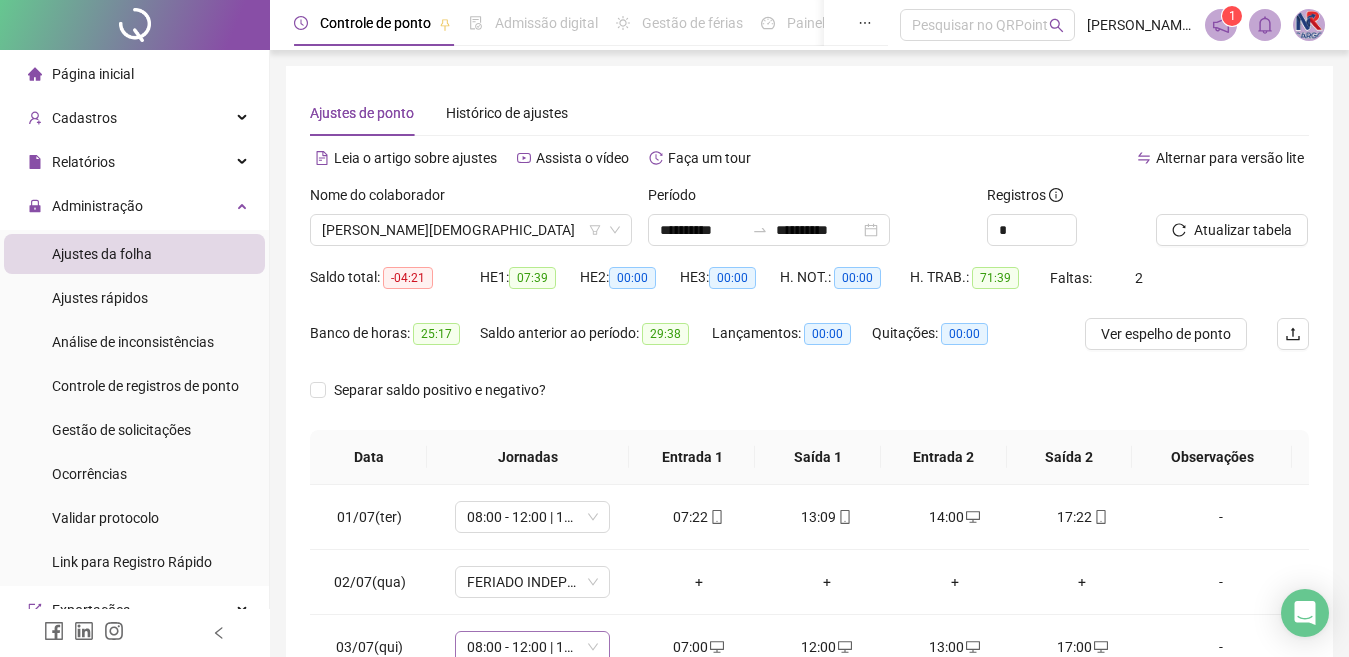 click on "01/07(ter) 08:00 - 12:00 | 13:00 - 17:00 07:22 13:09 14:00 17:22 [DATE](qua) FERIADO INDEPENDÊNCIA DA BAHIA  + + + + - 03/07(qui) 08:00 - 12:00 | 13:00 - 17:00 07:00 12:00 13:00 17:00 [DATE](sex) 08:00 - 12:00 | 13:00 - 17:00 07:00 12:00 13:00 17:00 [DATE](sáb) 08:00 - 12:00 + + + + - 06/07(dom) DESCANSO INTER-JORNADA + + + + - 07/07(seg) 08:00 - 12:00 | 13:00 - 17:00 07:00 12:00 13:00 17:00 [DATE](ter) 08:00 - 12:00 | 13:00 - 17:00 07:00 12:00 13:00 17:00 [DATE](qua) 08:00 - 12:00 | 13:00 - 17:00 07:00 12:00 13:00 17:00 [DATE](qui) 08:00 - 12:00 | 13:00 - 17:00 07:30 12:00 13:00 17:00 [DATE](sex) 08:00 - 12:00 | 13:00 - 17:00 07:00 12:00 13:00 17:00 [DATE](sáb) FOLGA + + + + - 13/07(dom) DESCANSO INTER-JORNADA + + + + - 14/07(seg) 08:00 - 12:00 | 13:00 - 17:00 07:00 + + + -" at bounding box center (809, 940) 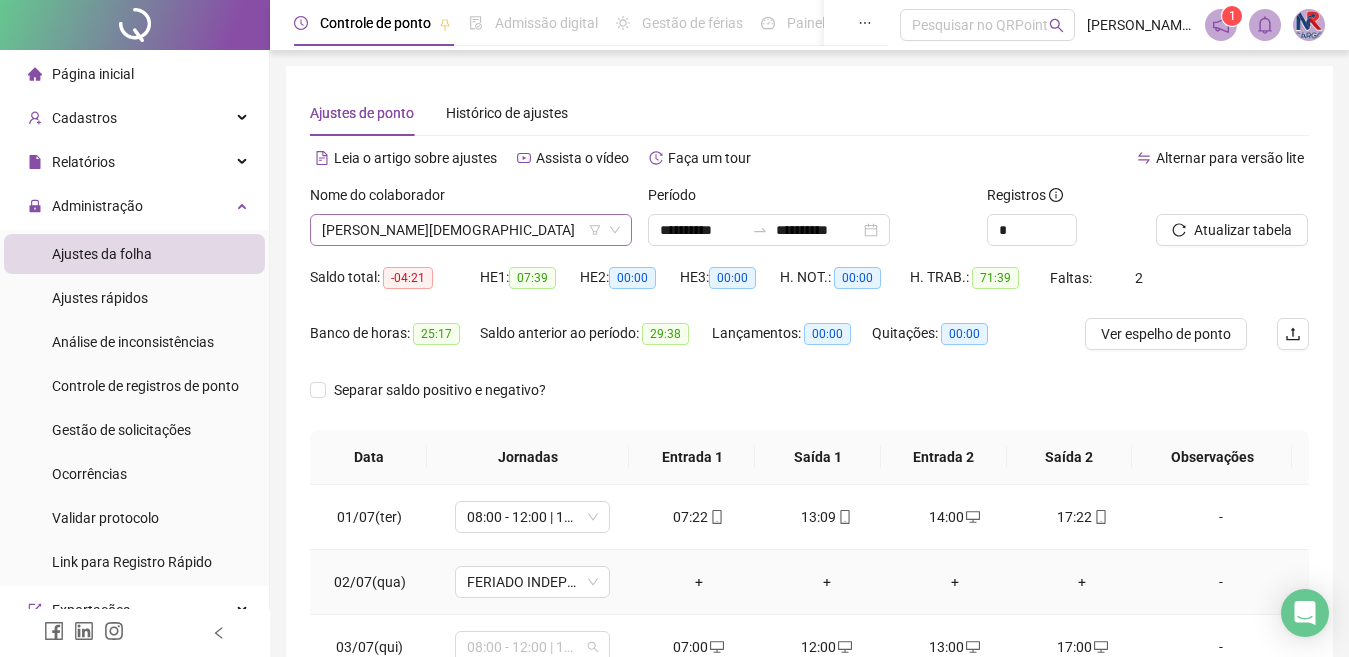click on "[PERSON_NAME][DEMOGRAPHIC_DATA]" at bounding box center (471, 230) 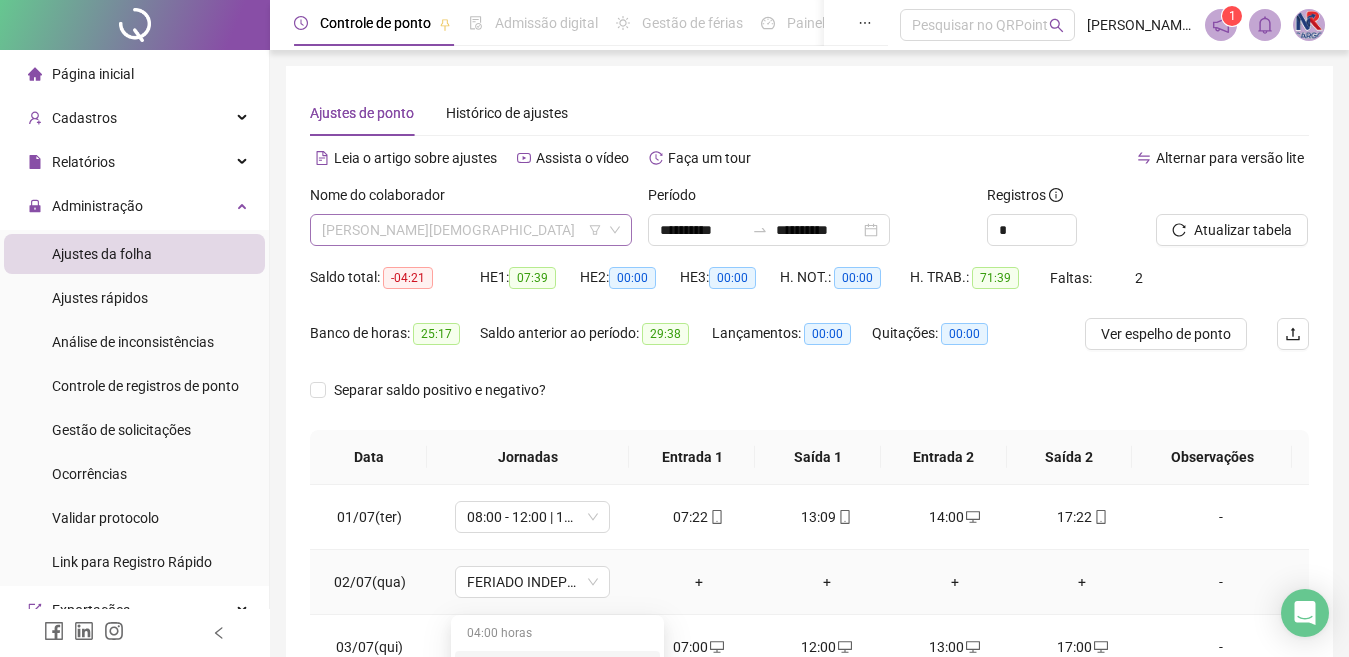 scroll, scrollTop: 483, scrollLeft: 0, axis: vertical 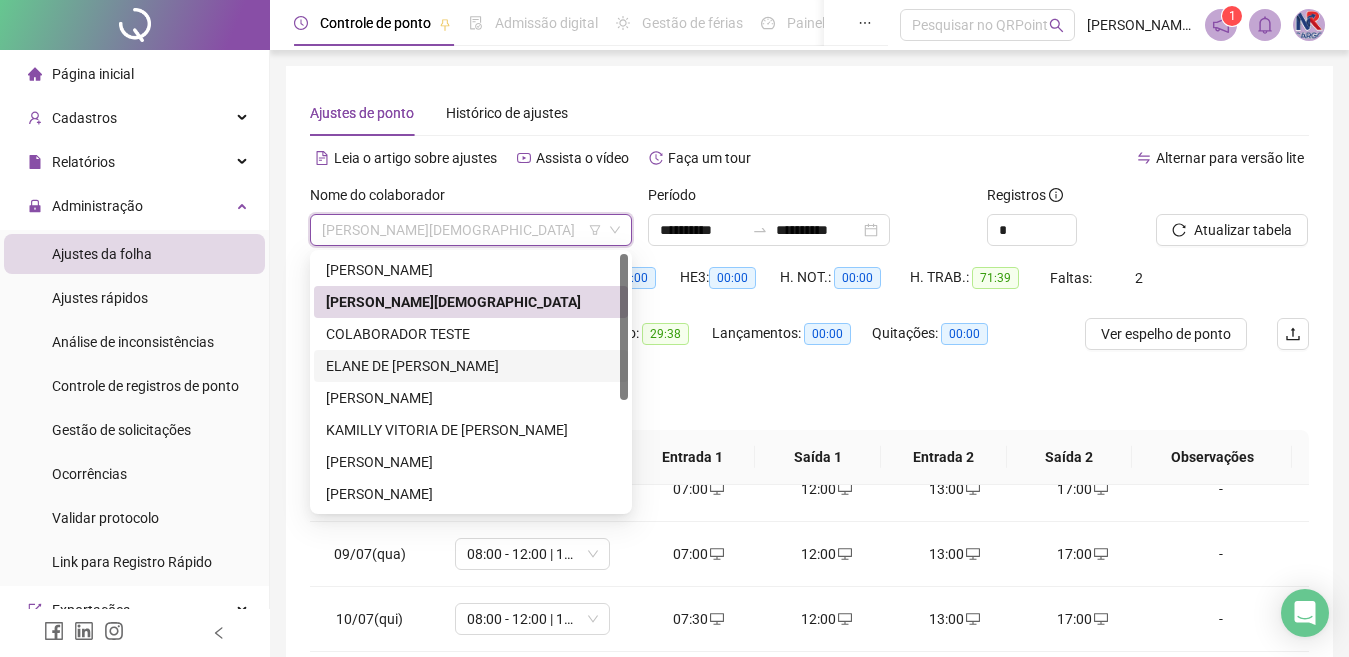 click on "ELANE DE [PERSON_NAME]" at bounding box center [471, 366] 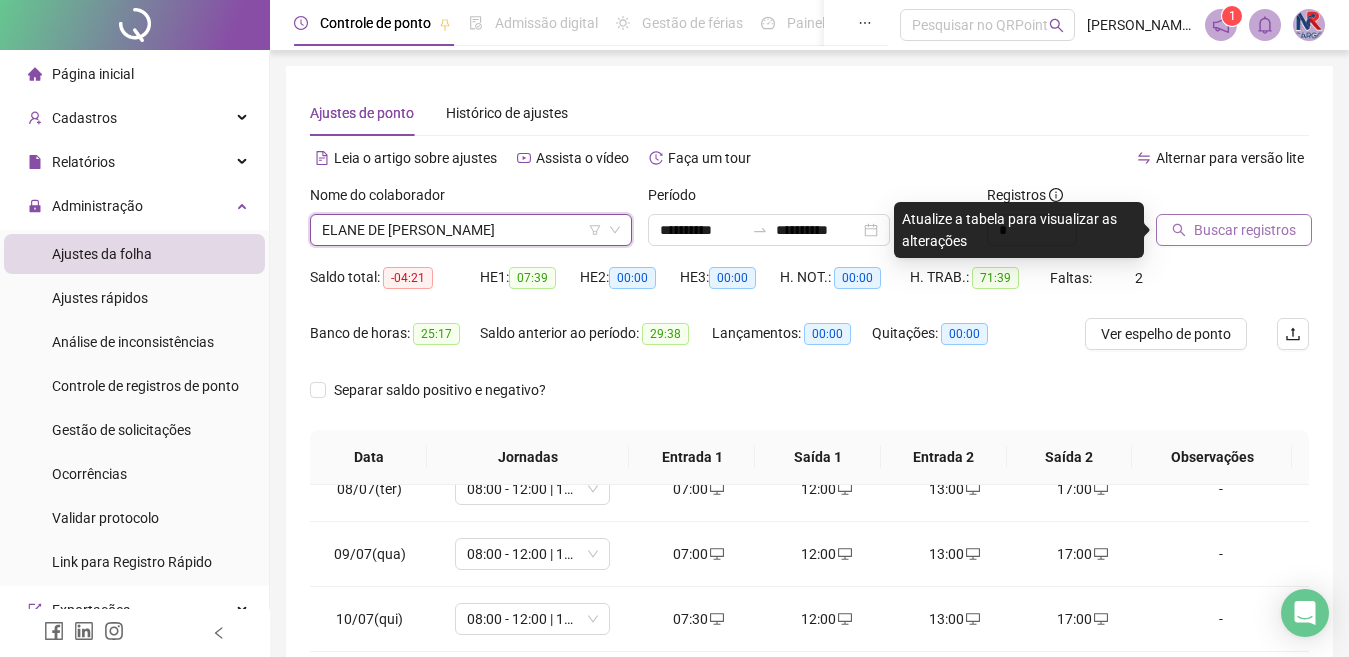 click on "Buscar registros" at bounding box center [1234, 230] 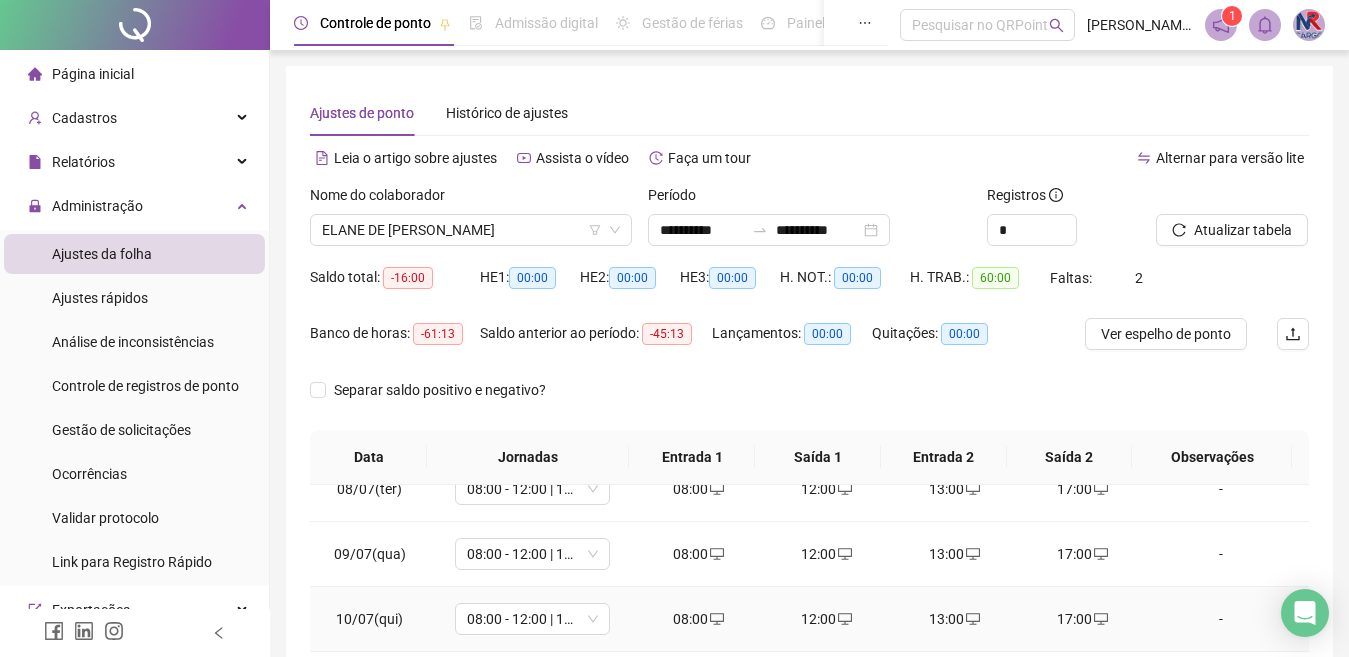 scroll, scrollTop: 365, scrollLeft: 0, axis: vertical 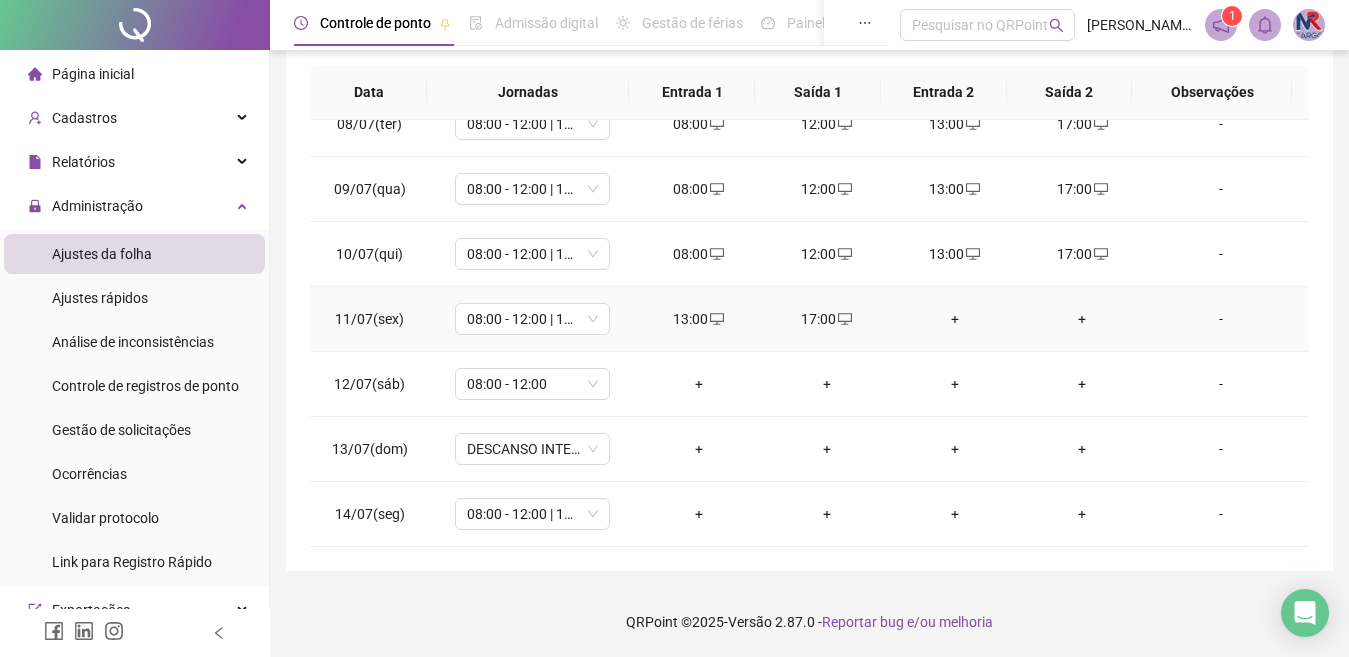 click on "+" at bounding box center [955, 319] 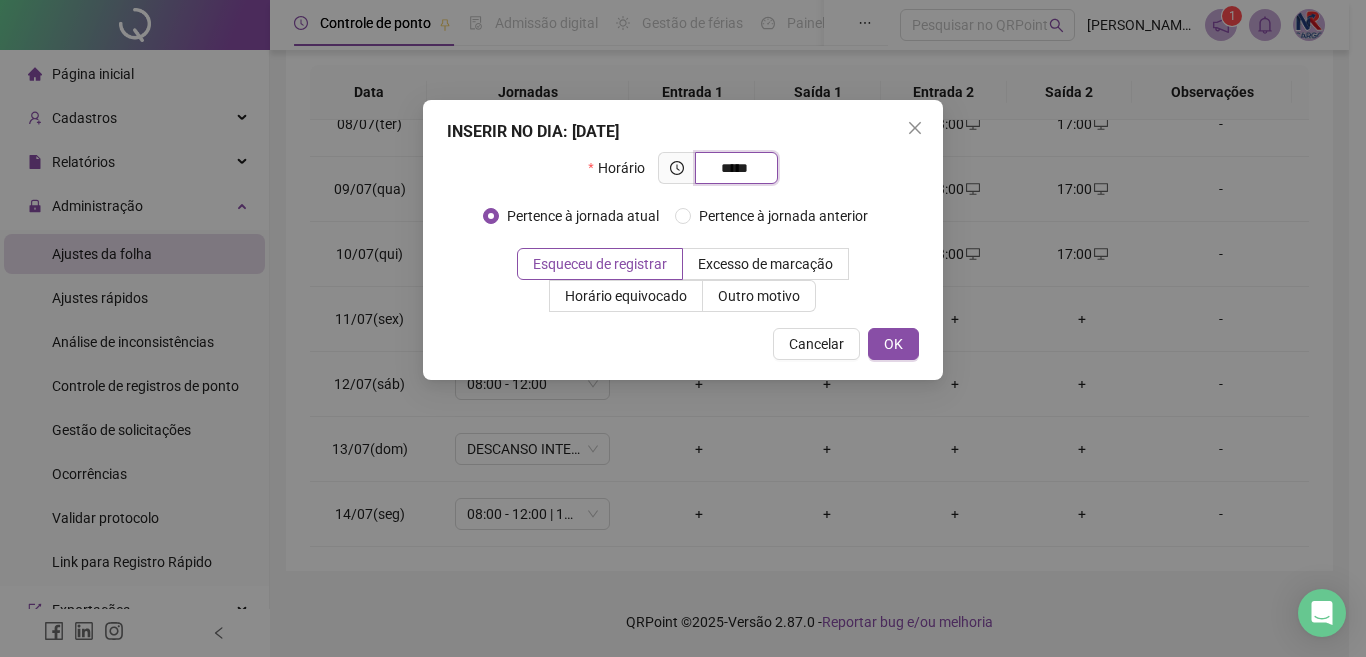 type on "*****" 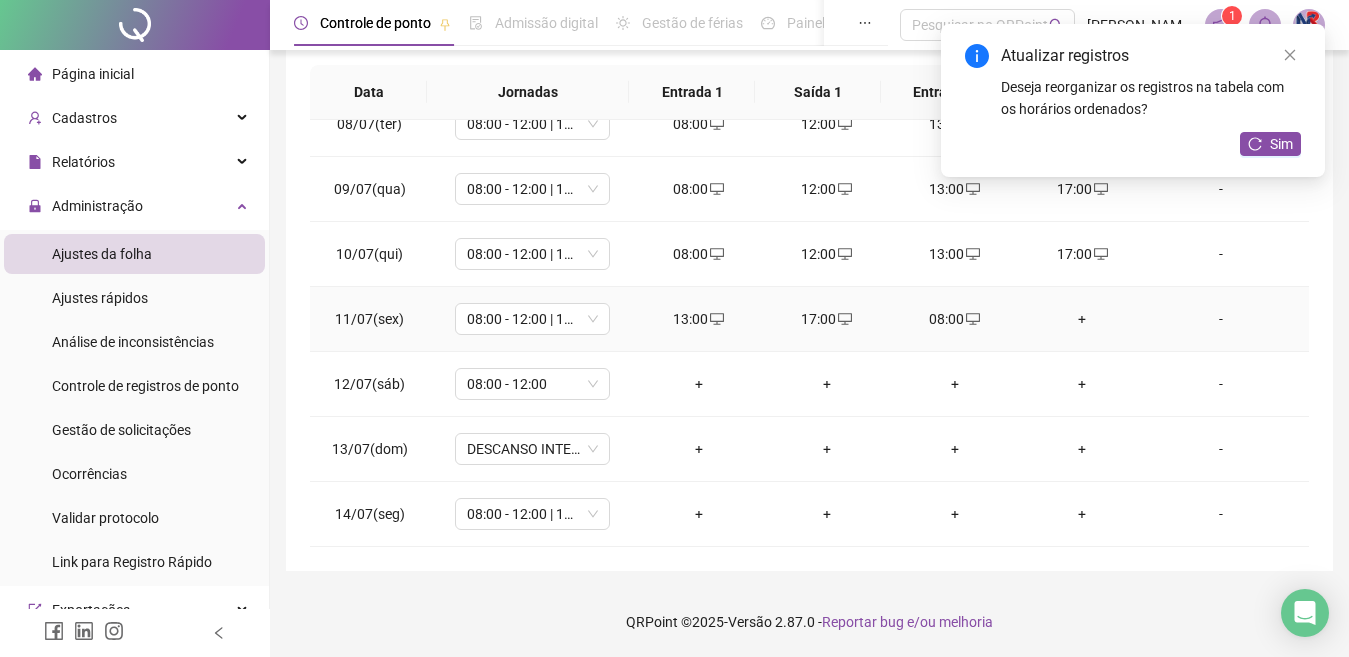 click on "+" at bounding box center [1083, 319] 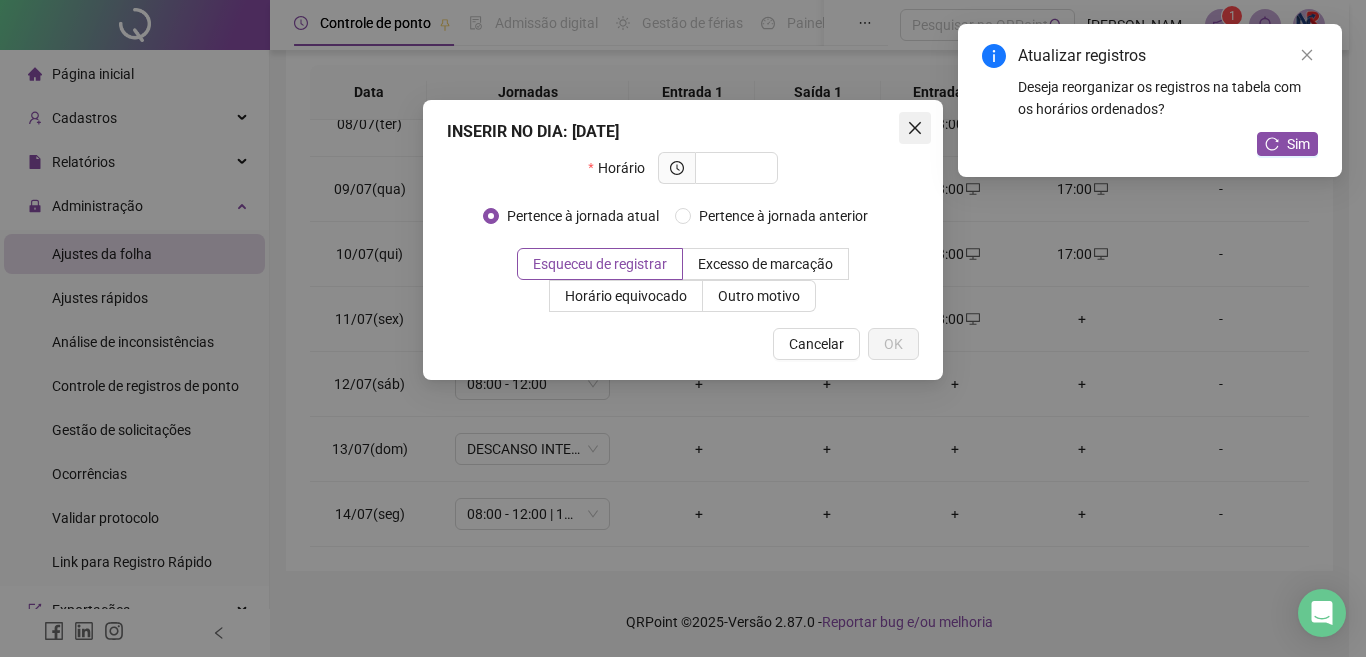 click 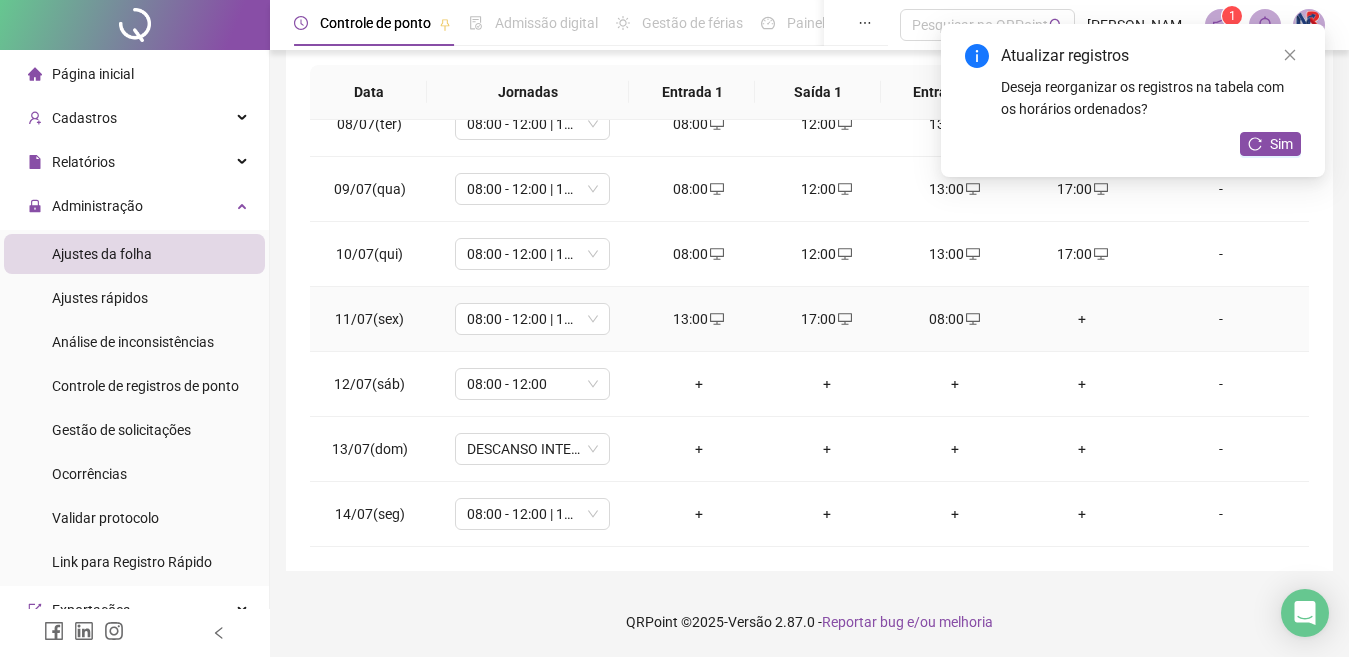 click on "+" at bounding box center (1083, 319) 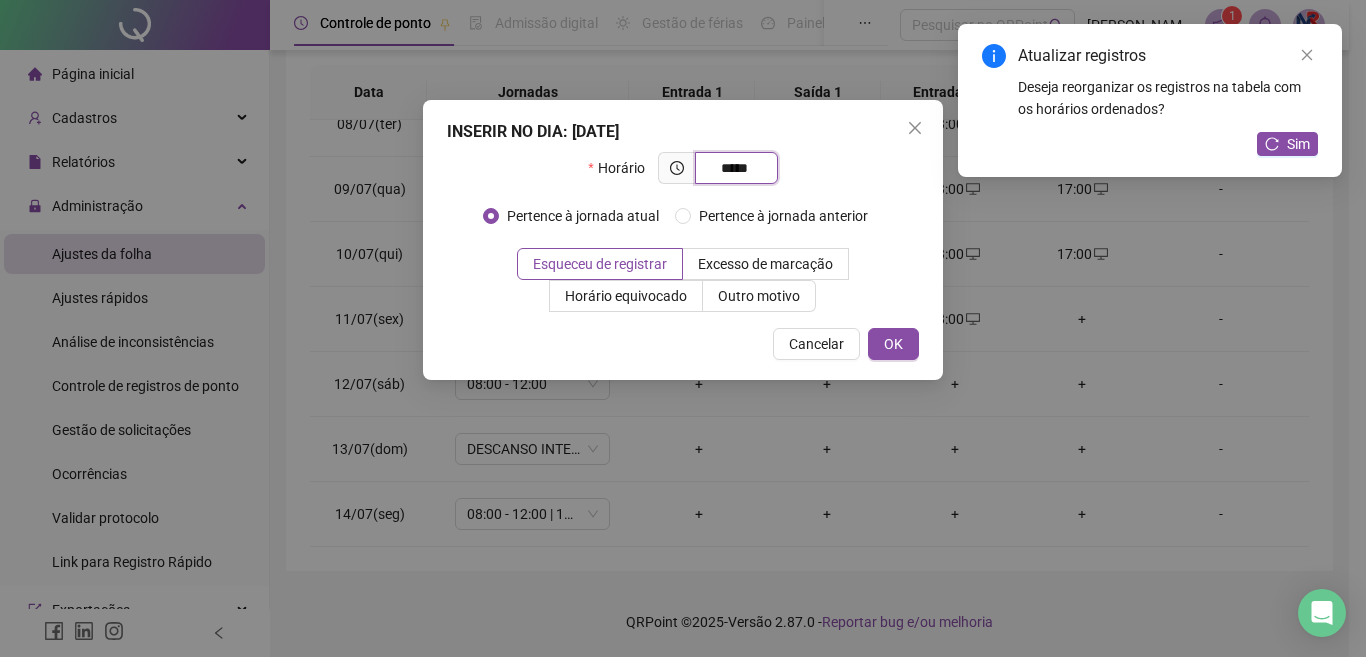 type on "*****" 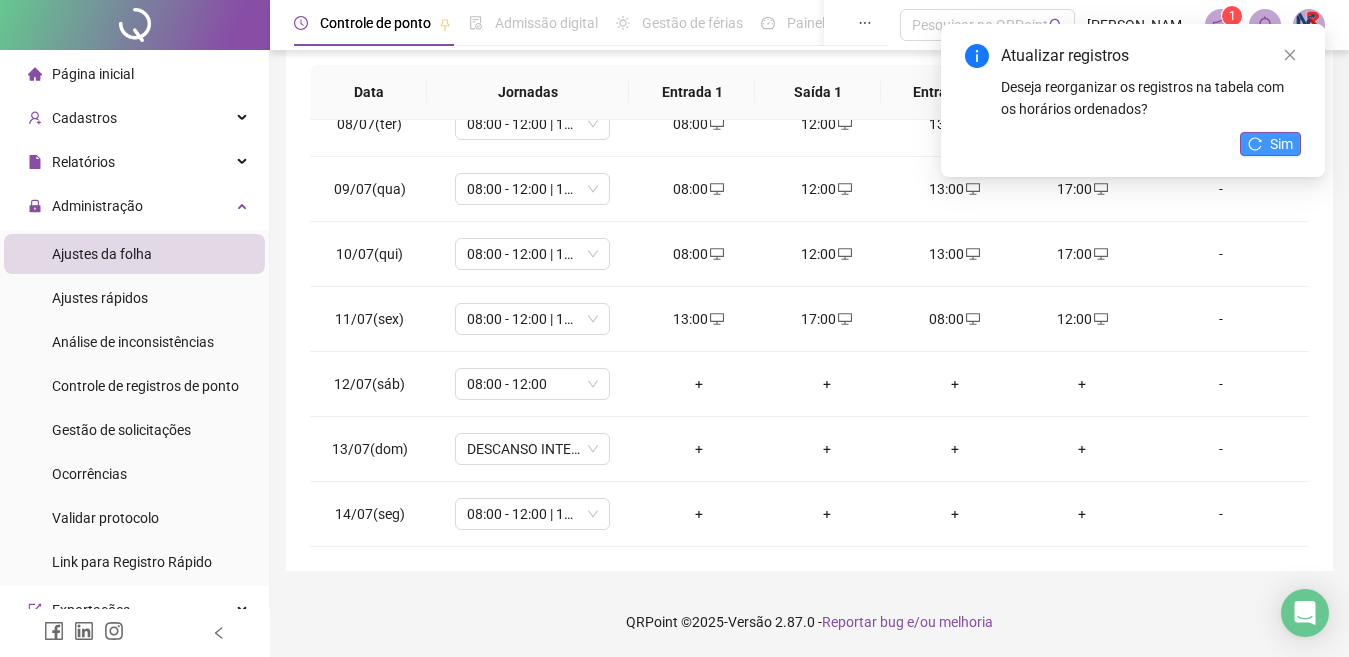 click on "Sim" at bounding box center [1270, 144] 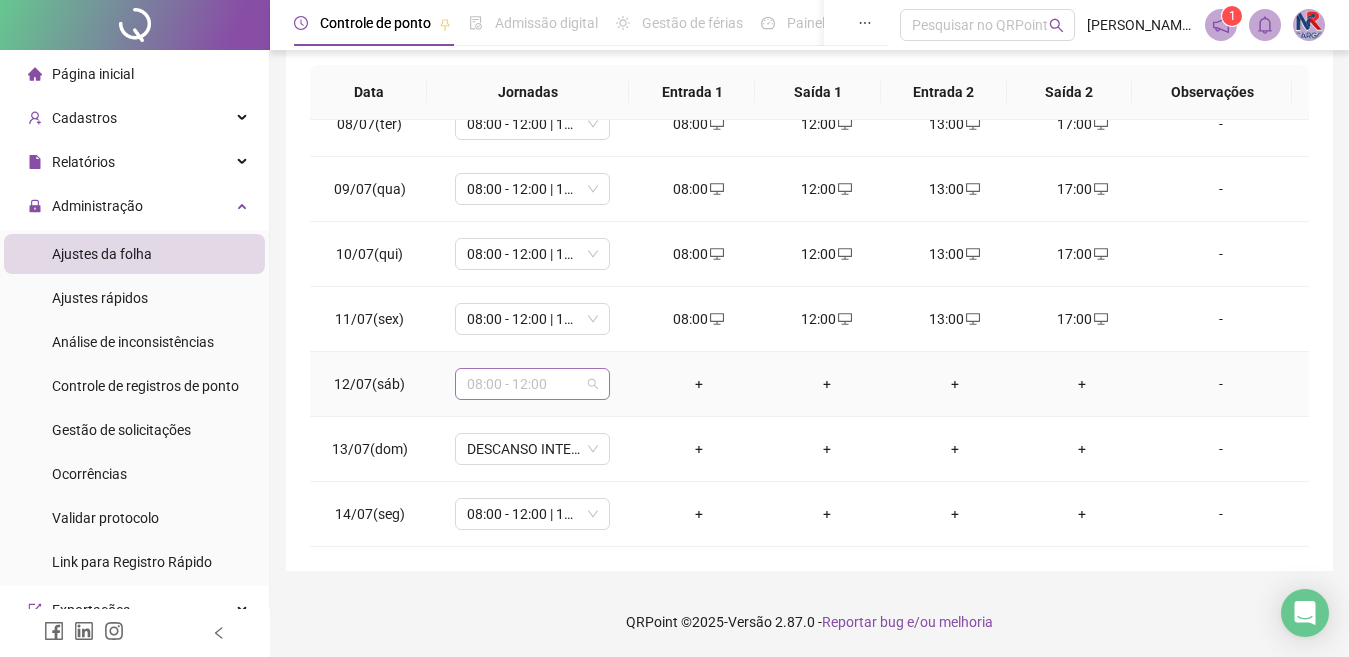 click on "08:00 - 12:00" at bounding box center (532, 384) 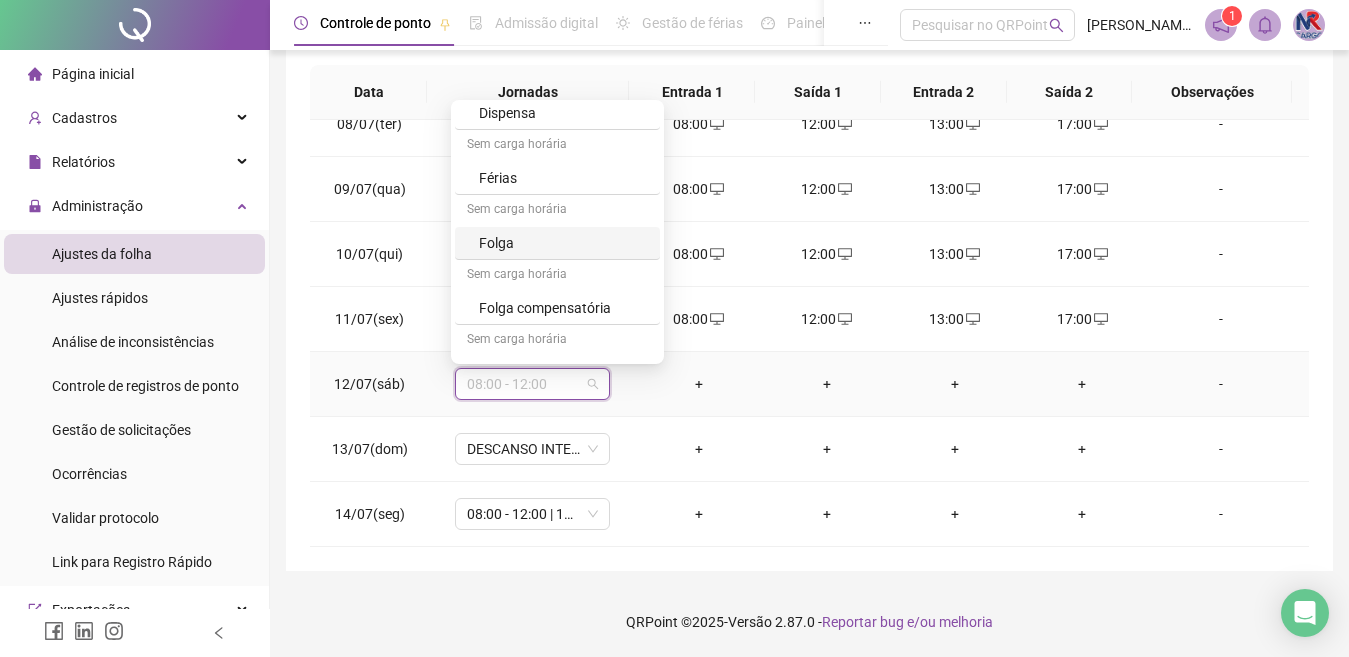 scroll, scrollTop: 300, scrollLeft: 0, axis: vertical 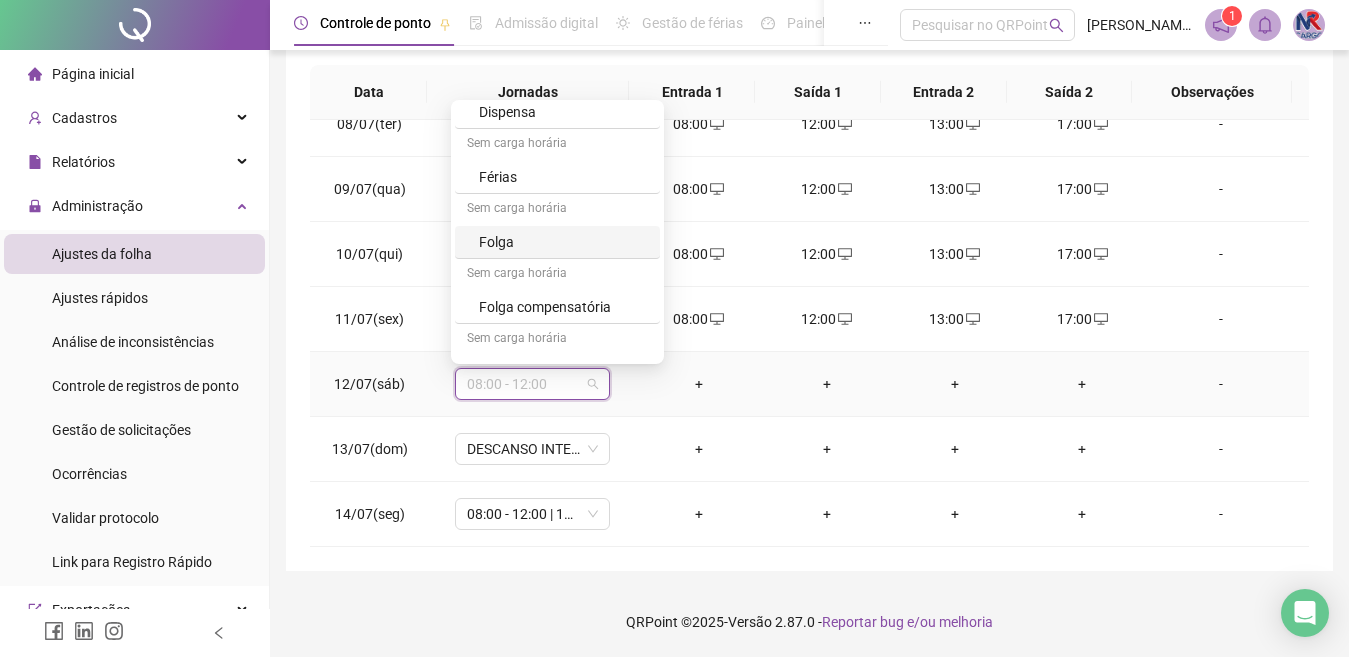 click on "Folga" at bounding box center [557, 242] 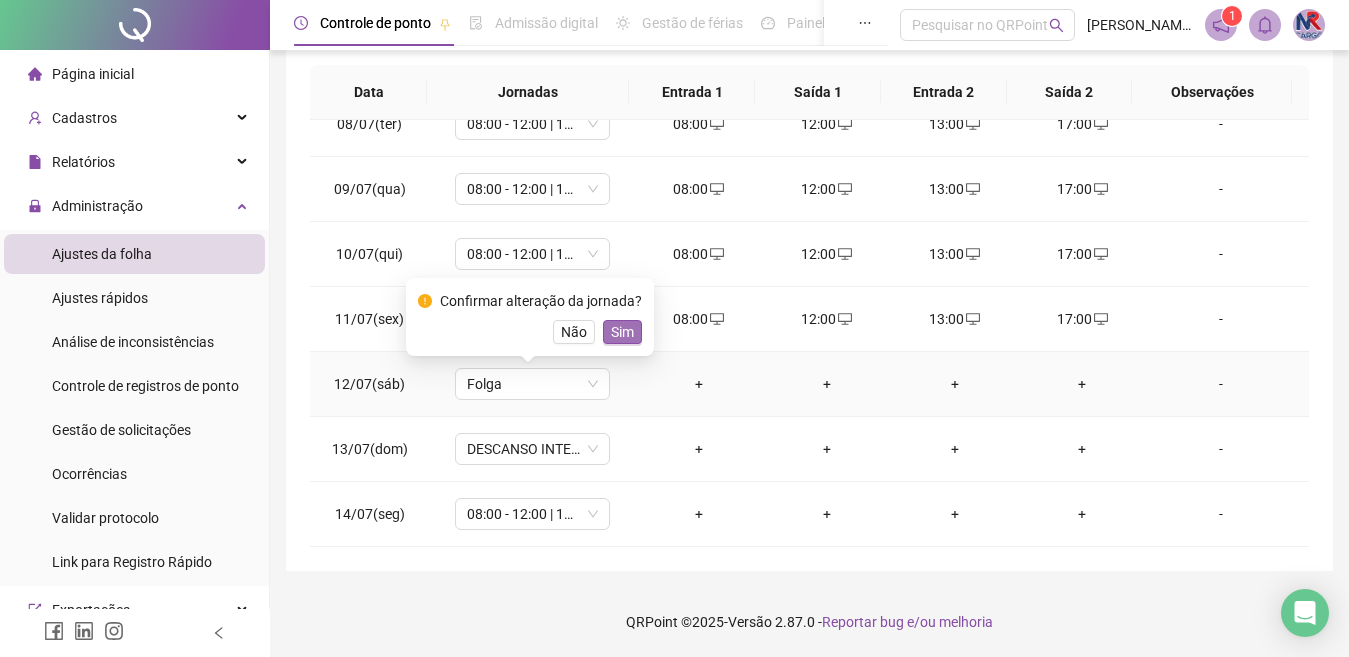 click on "Sim" at bounding box center [622, 332] 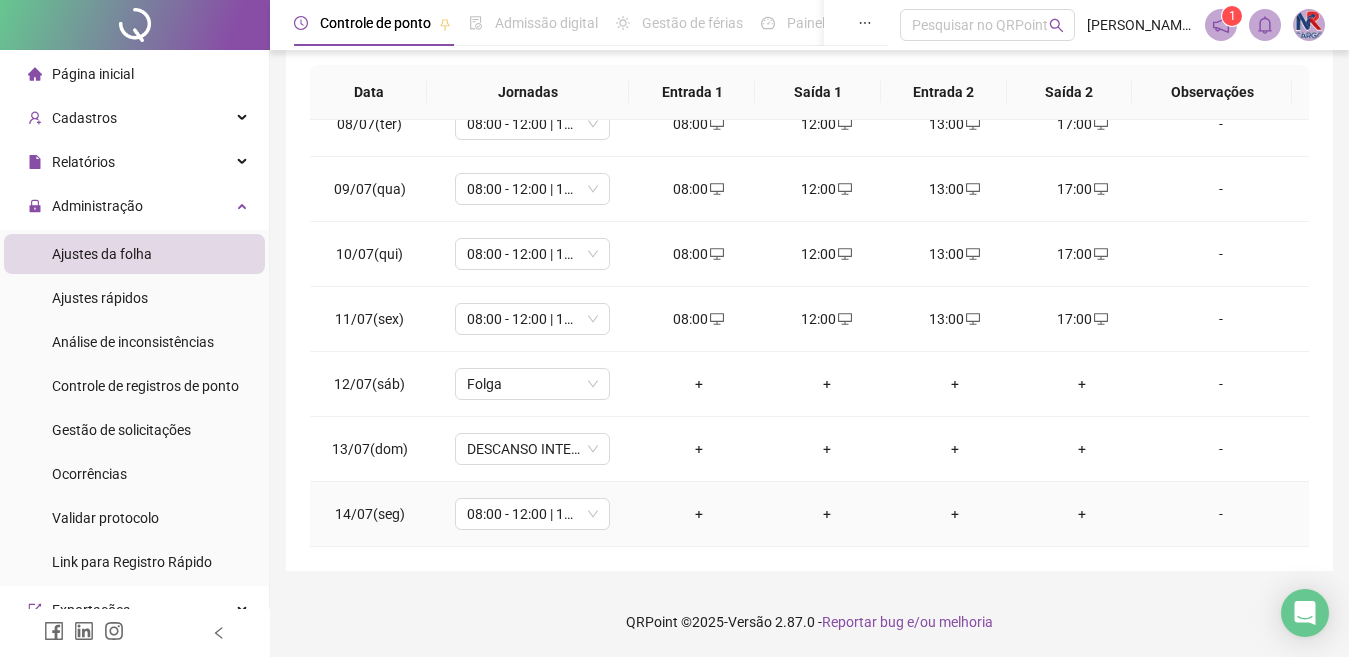 click on "+" at bounding box center (699, 514) 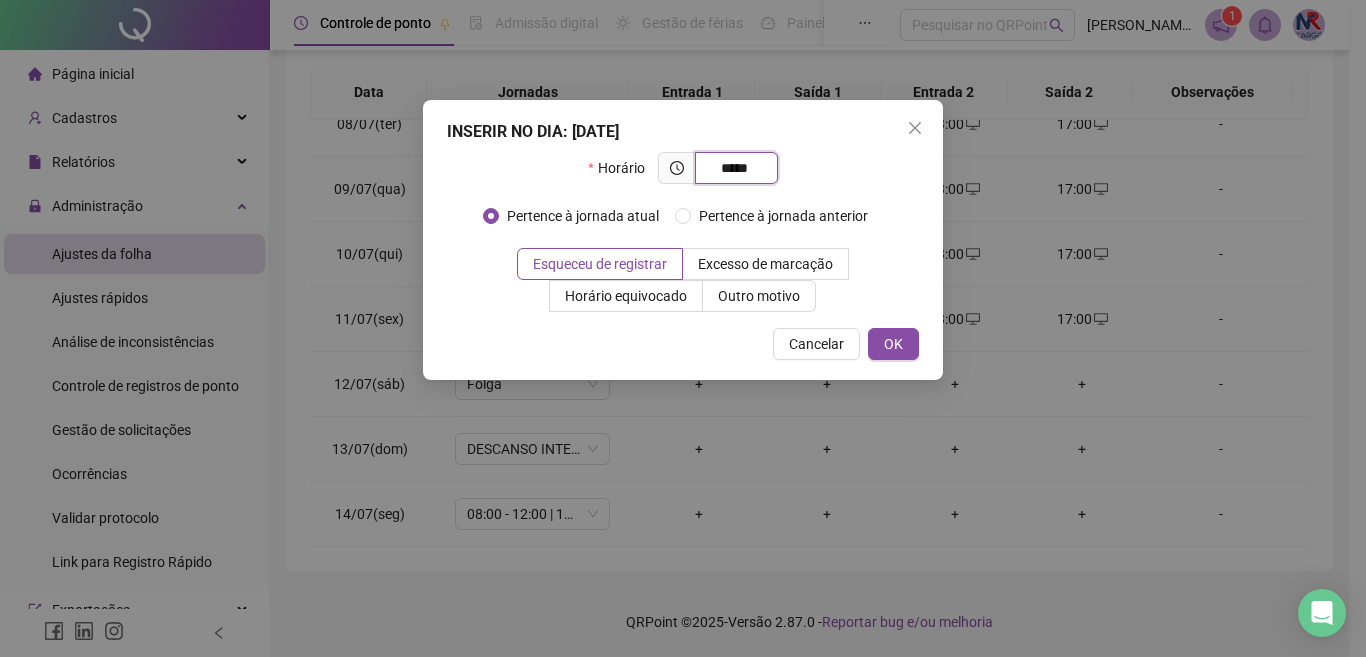 type on "*****" 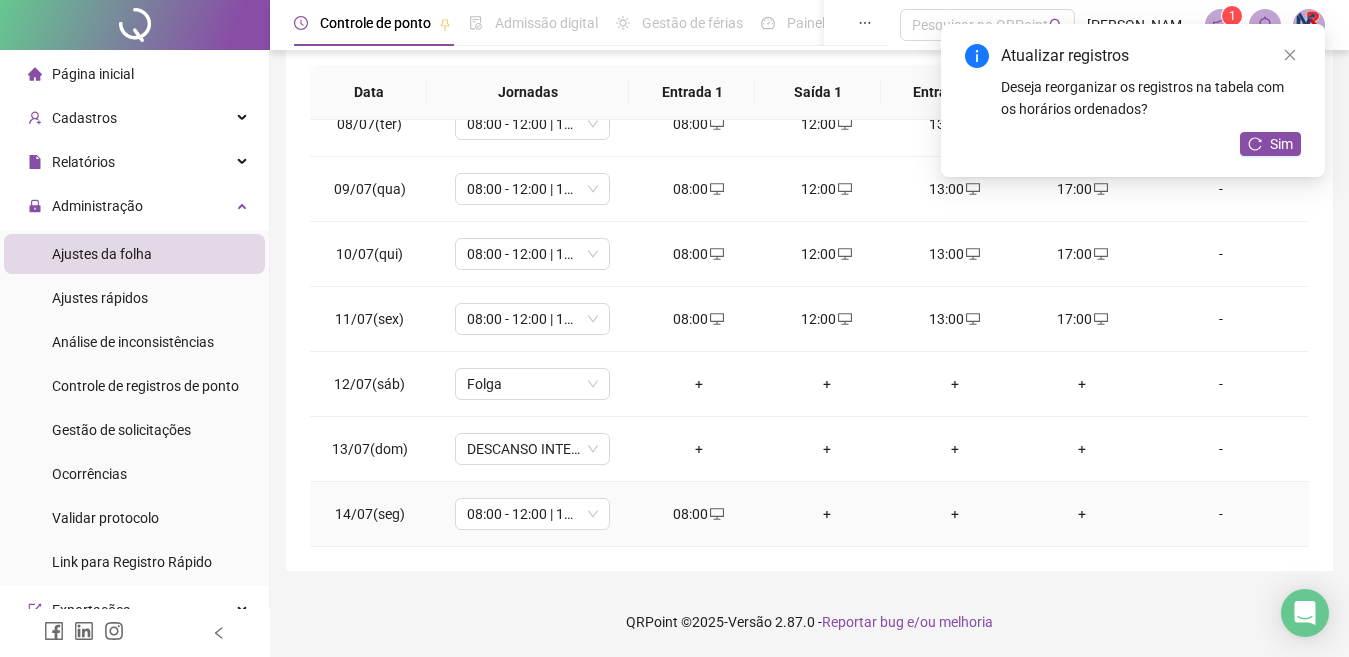 click on "+" at bounding box center (827, 514) 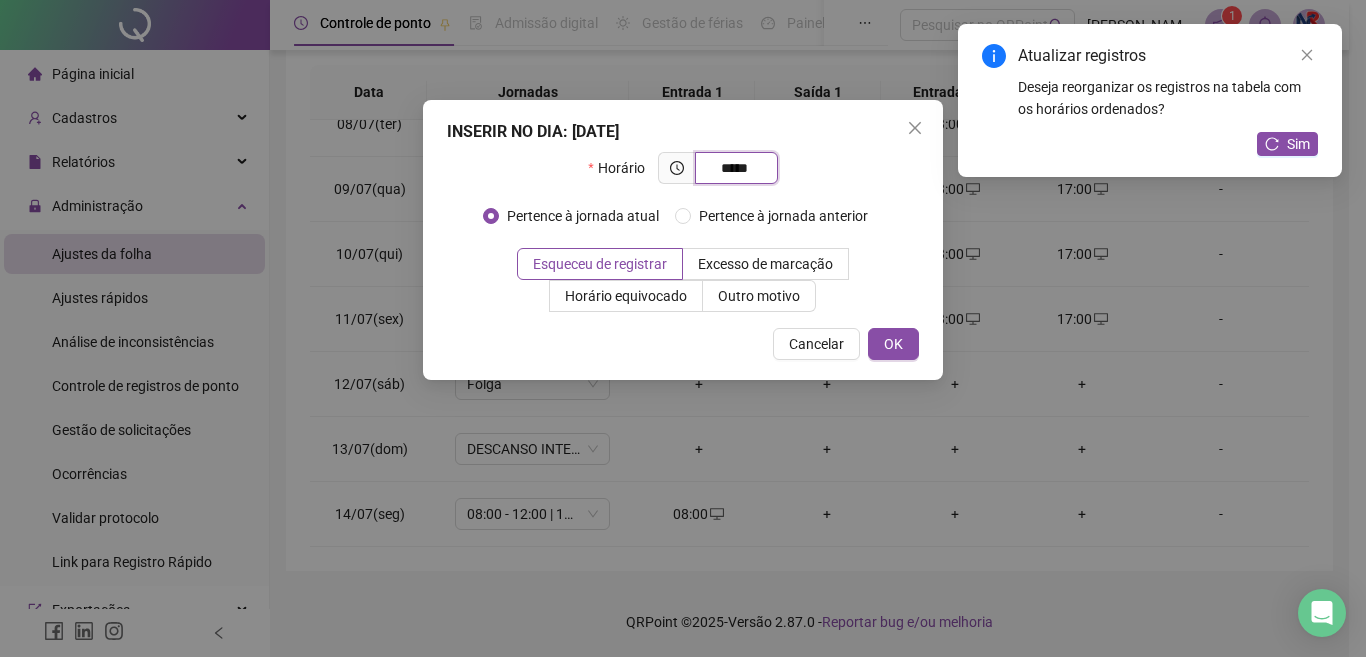 type on "*****" 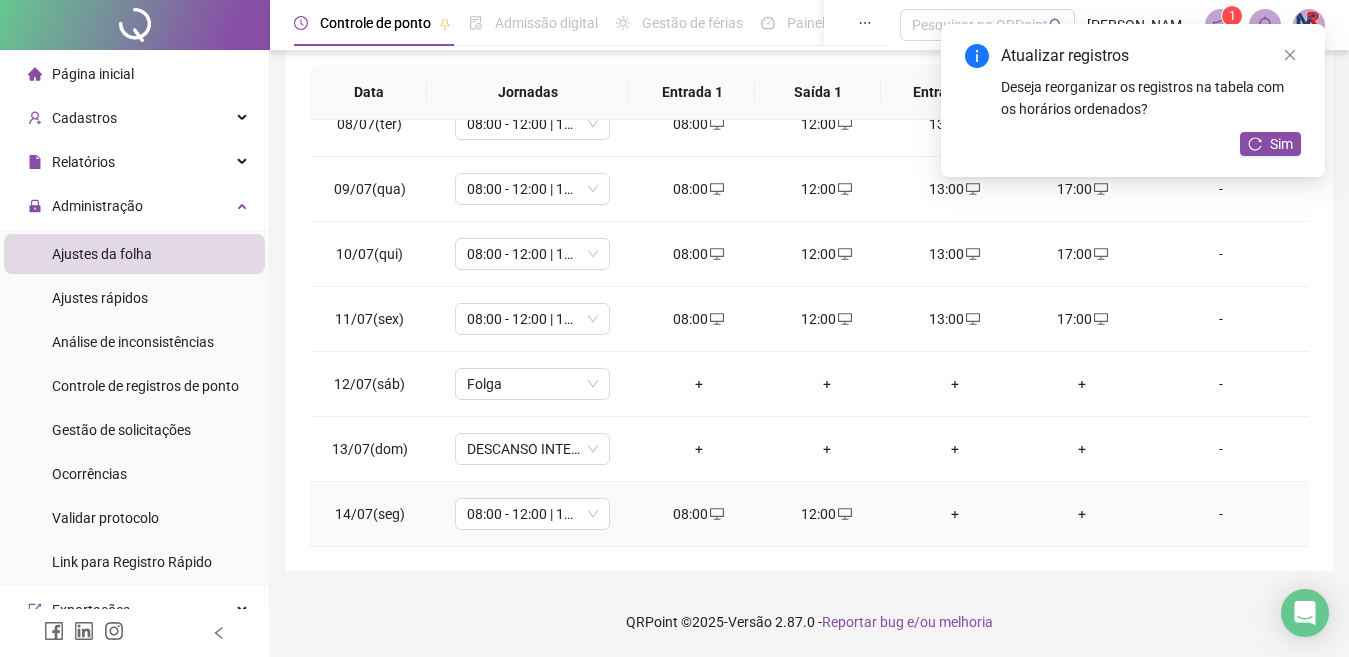click on "+" at bounding box center [955, 514] 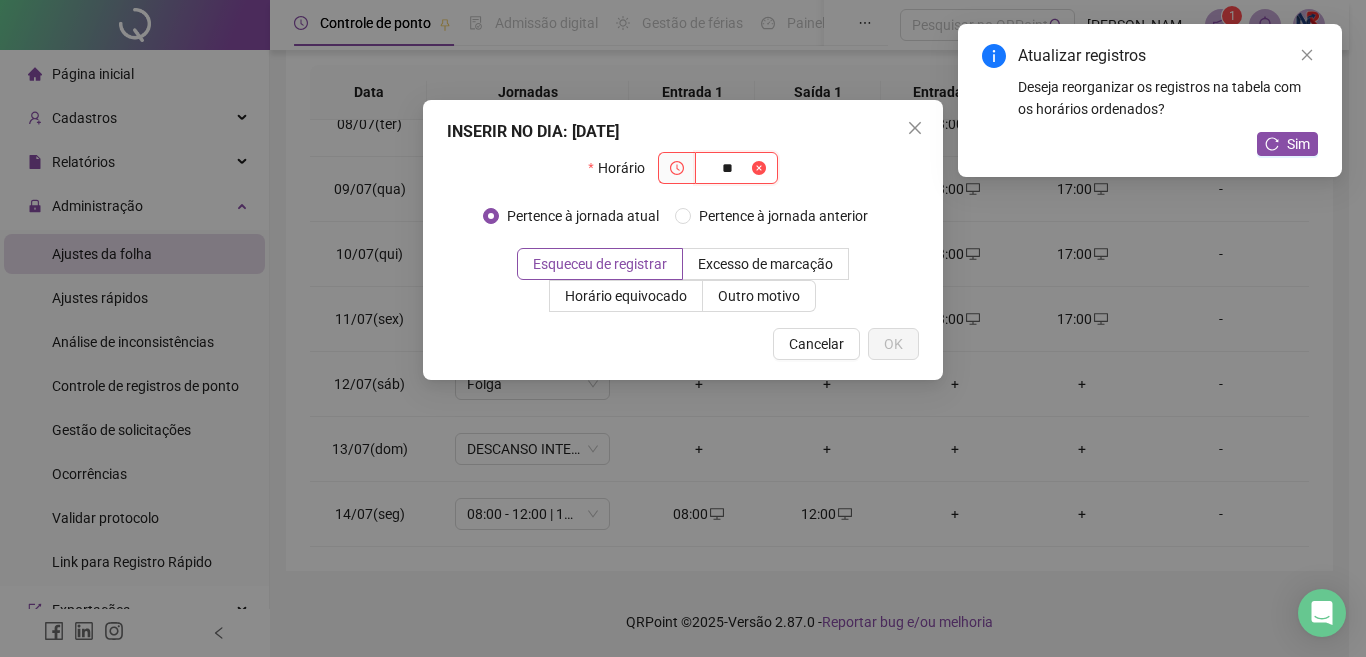 type on "*" 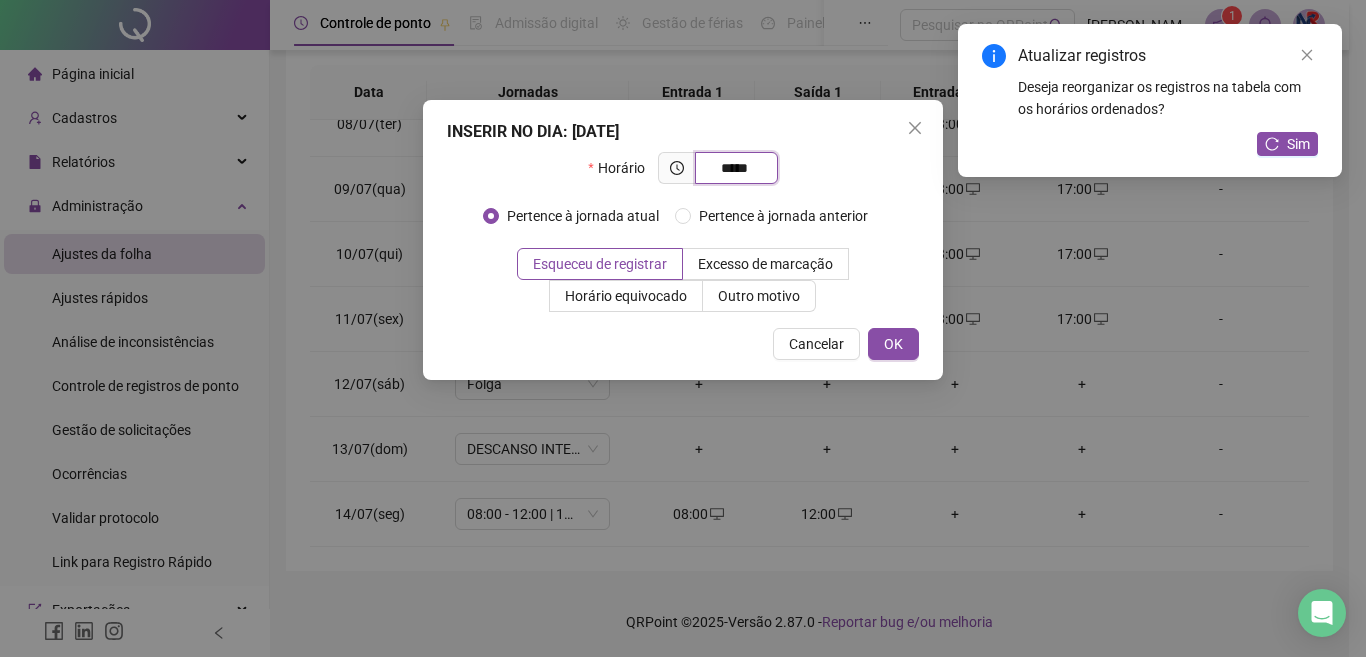 type on "*****" 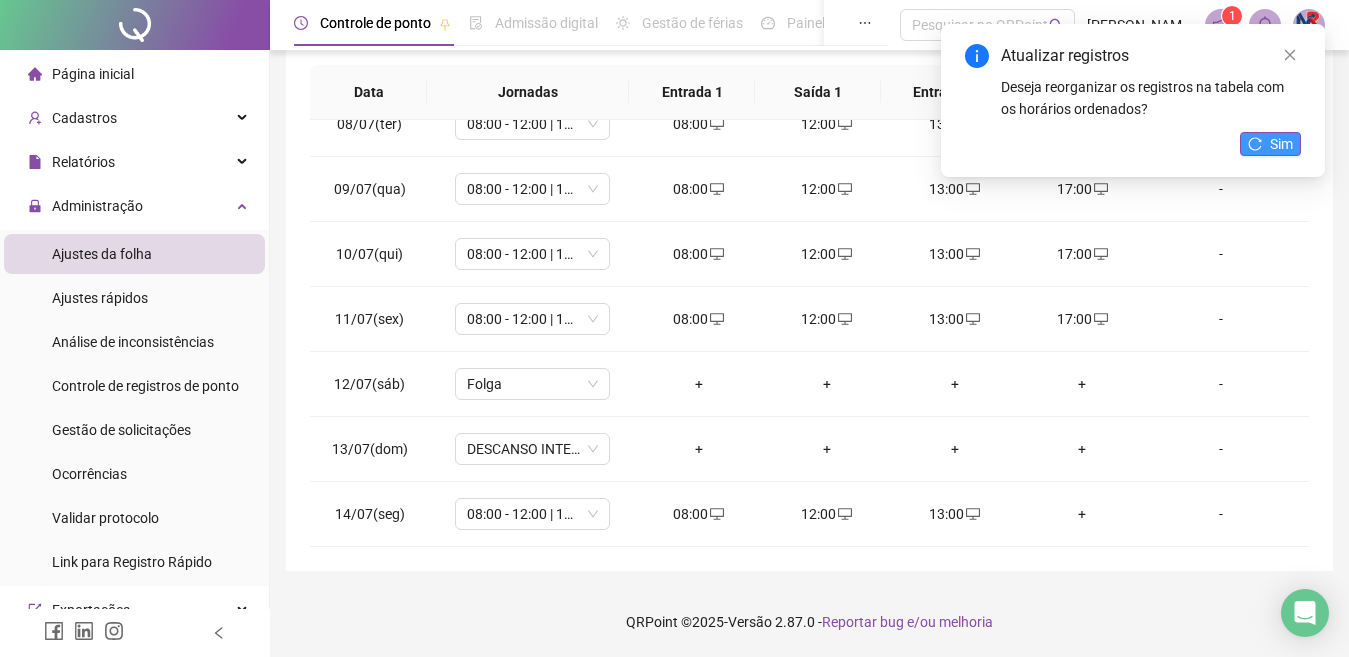 click on "Sim" at bounding box center [1281, 144] 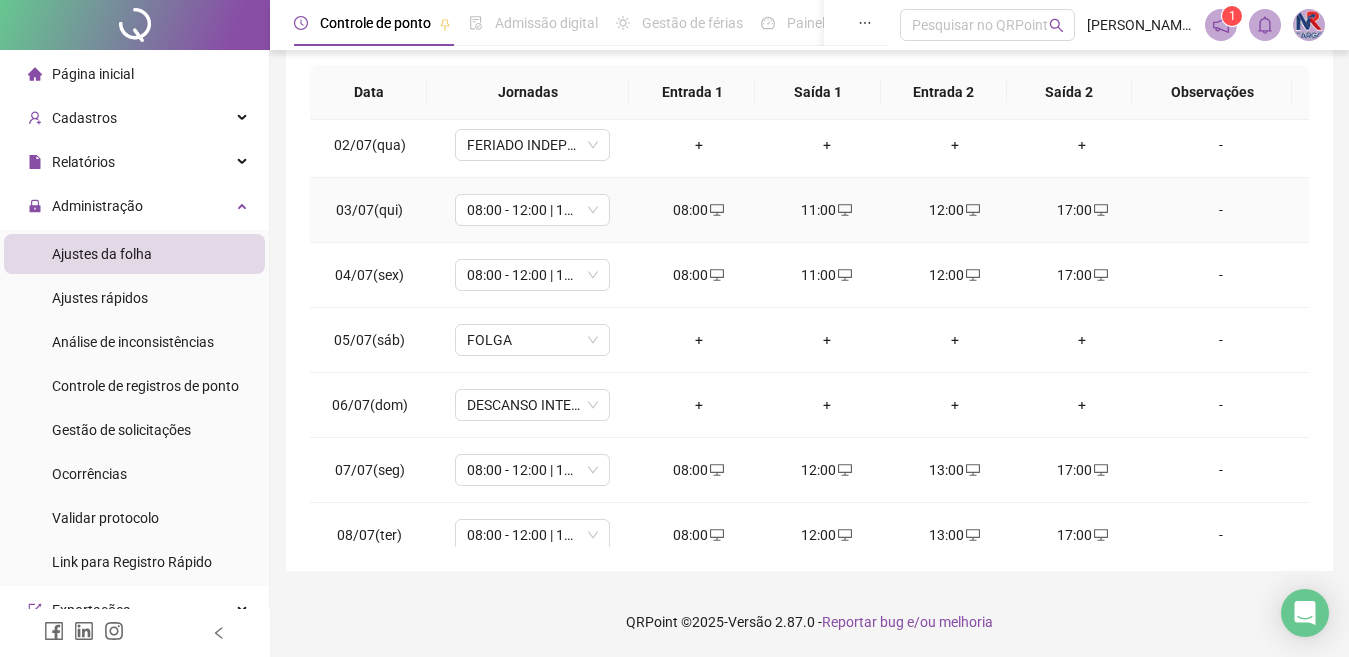 scroll, scrollTop: 0, scrollLeft: 0, axis: both 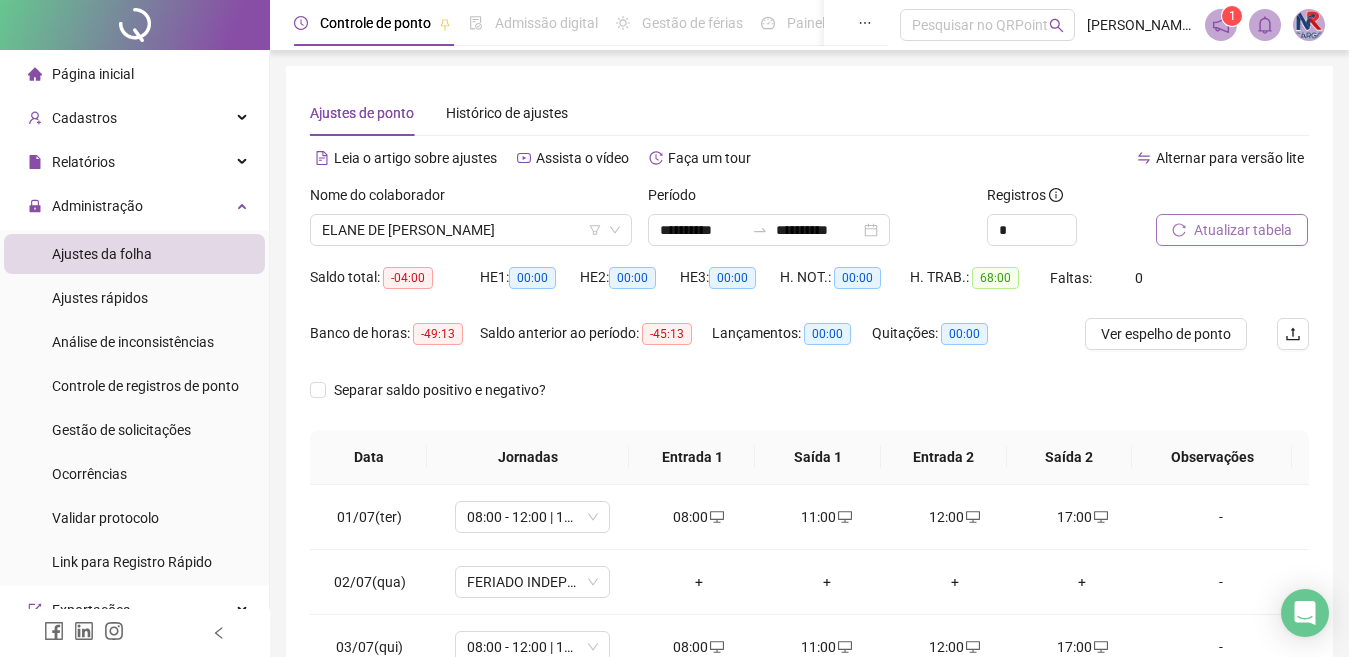 click on "Atualizar tabela" at bounding box center (1232, 230) 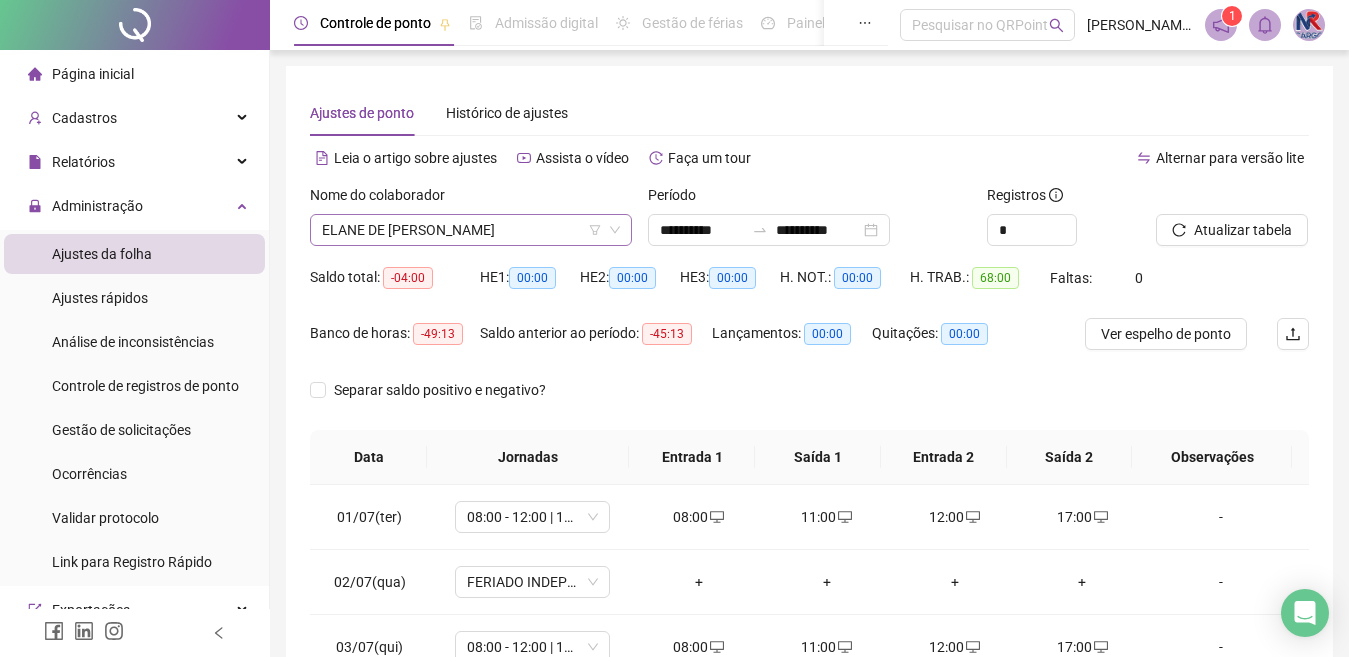 click on "ELANE DE [PERSON_NAME]" at bounding box center [471, 230] 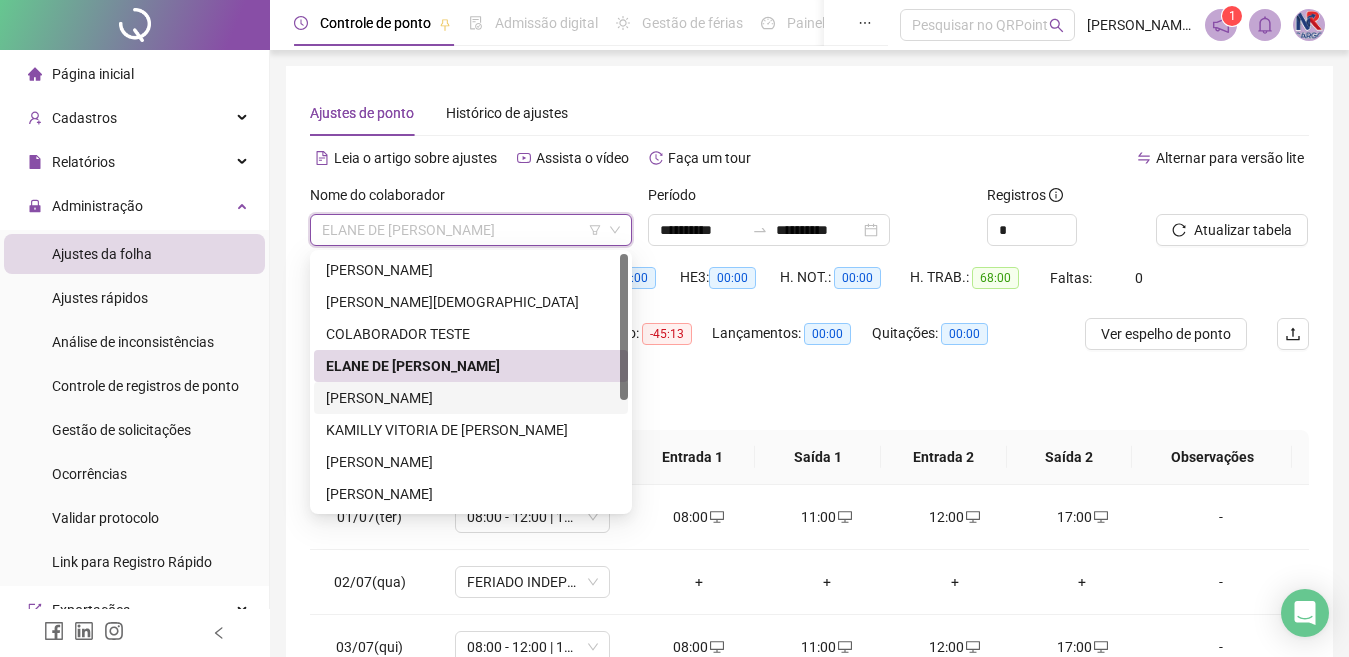 click on "[PERSON_NAME]" at bounding box center (471, 398) 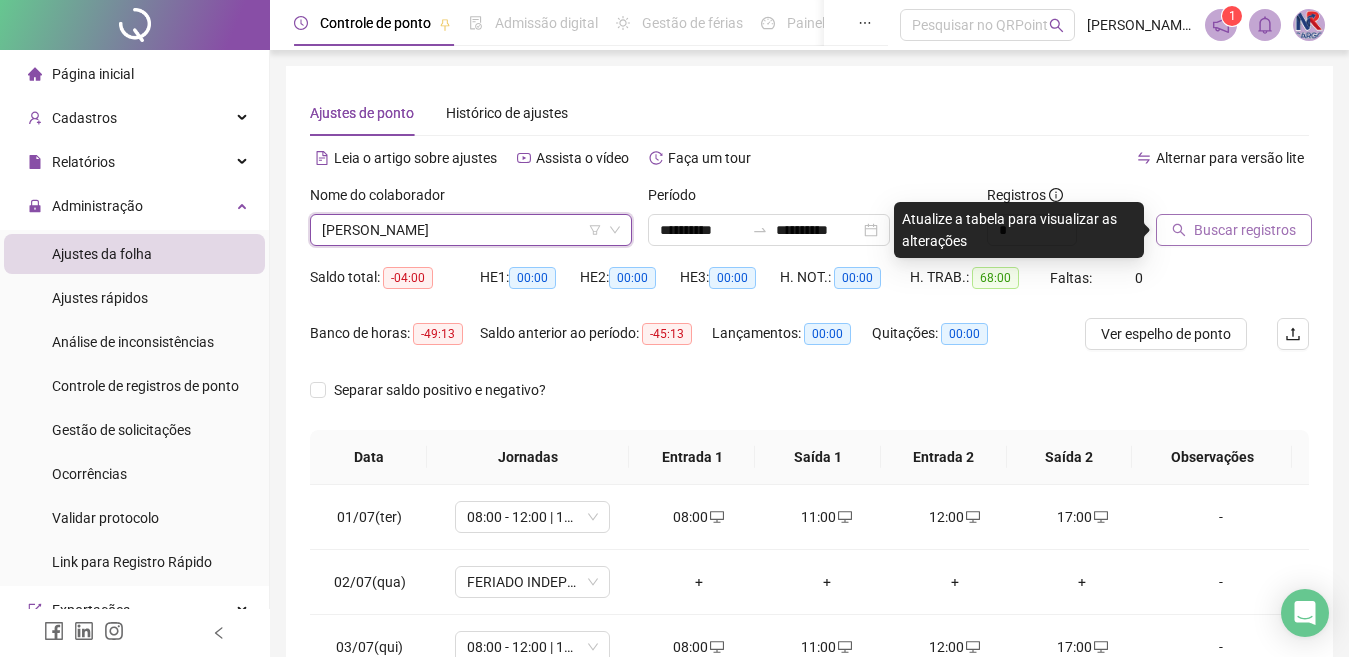 click on "Buscar registros" at bounding box center [1245, 230] 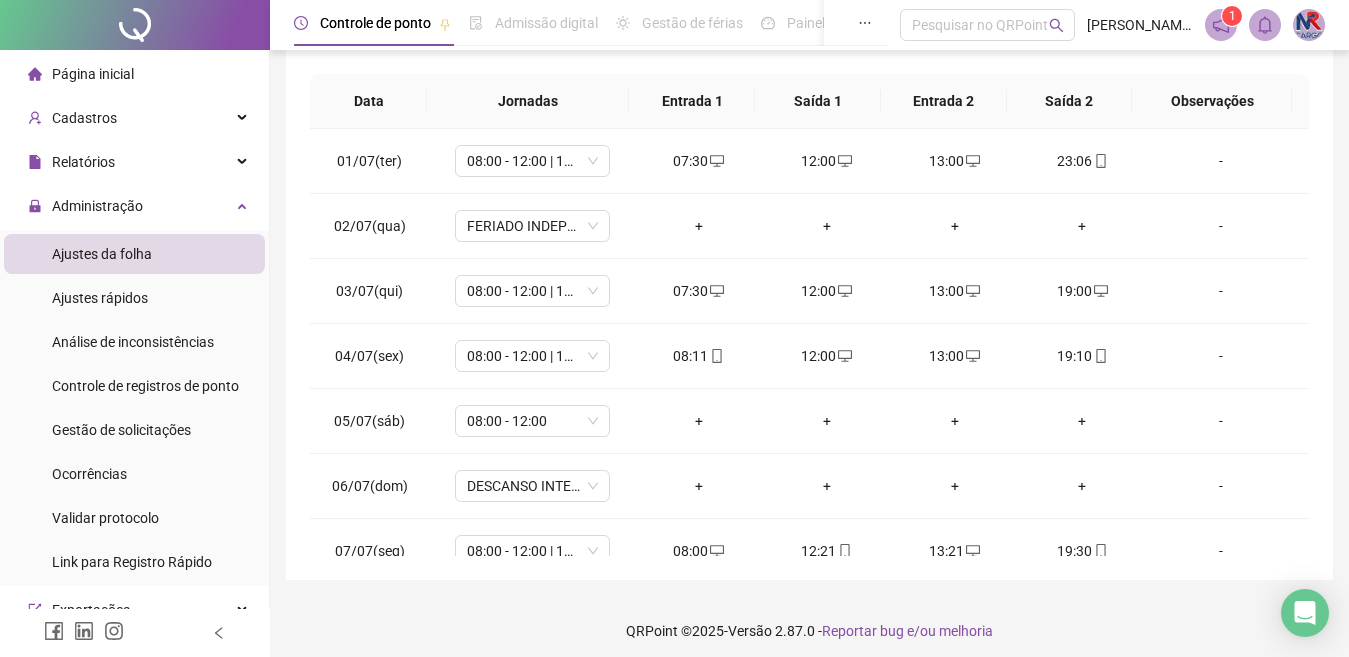 scroll, scrollTop: 365, scrollLeft: 0, axis: vertical 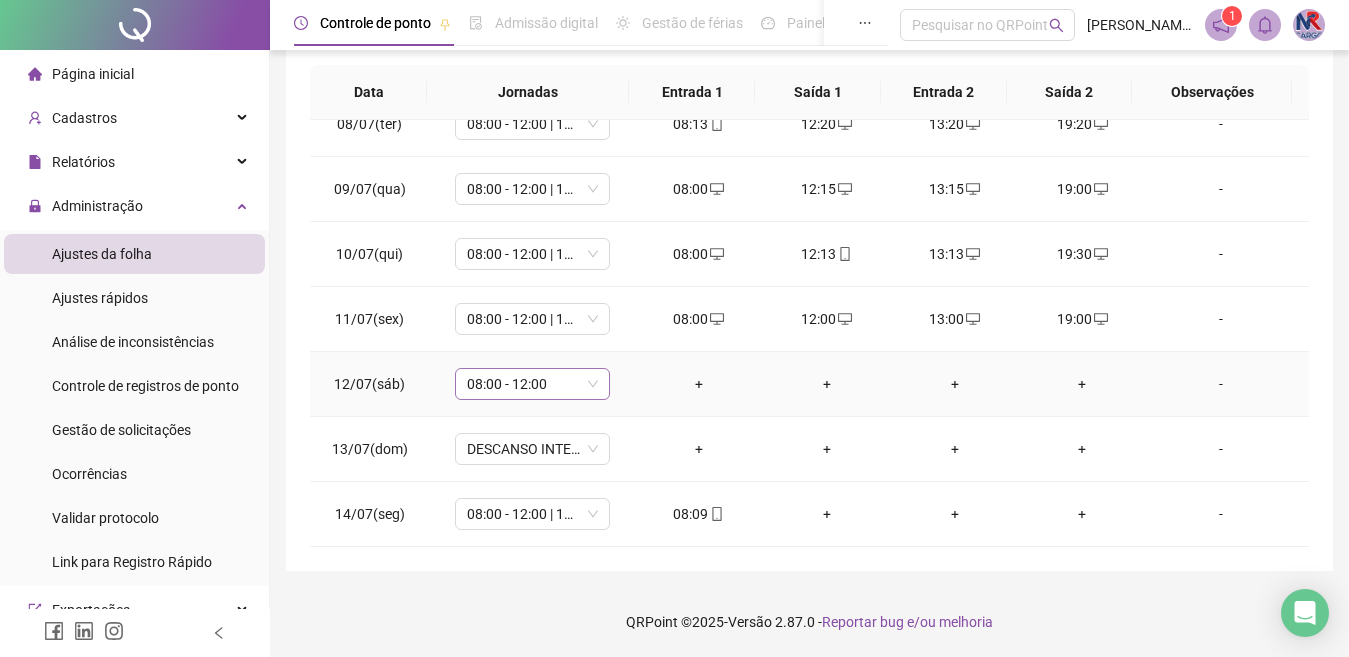 click on "08:00 - 12:00" at bounding box center [532, 384] 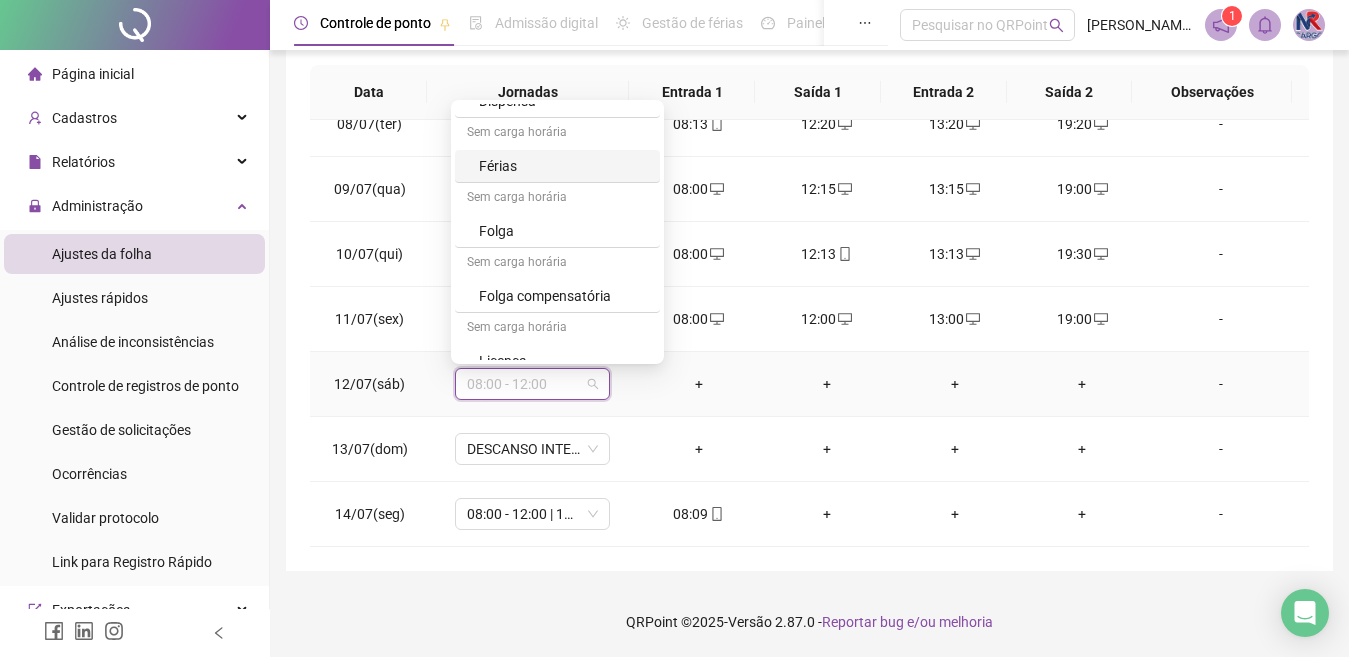scroll, scrollTop: 329, scrollLeft: 0, axis: vertical 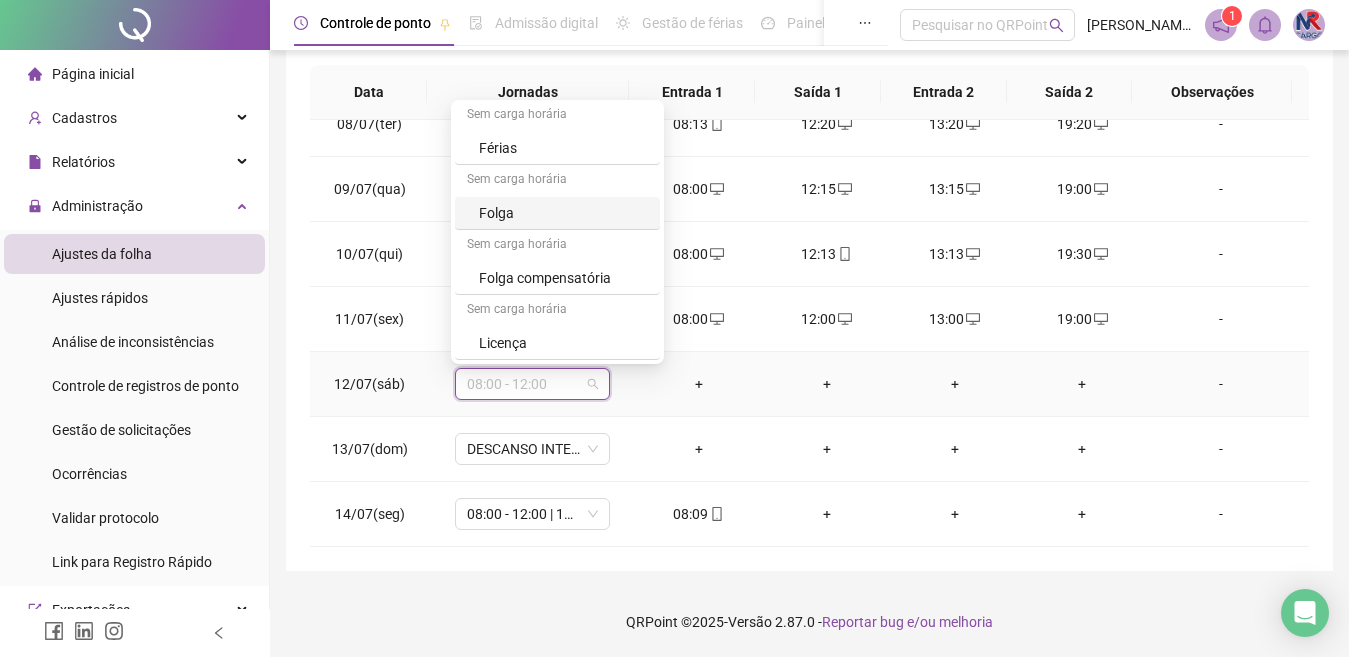 click on "Folga" at bounding box center (557, 213) 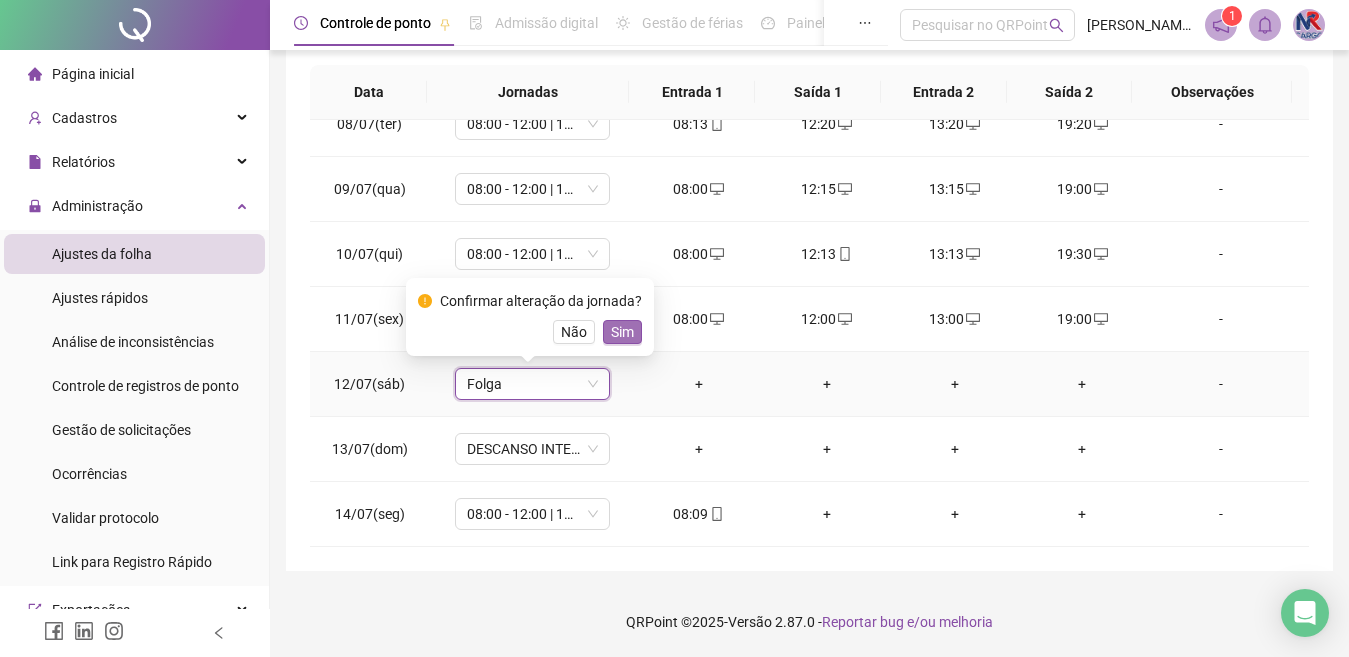 click on "Sim" at bounding box center (622, 332) 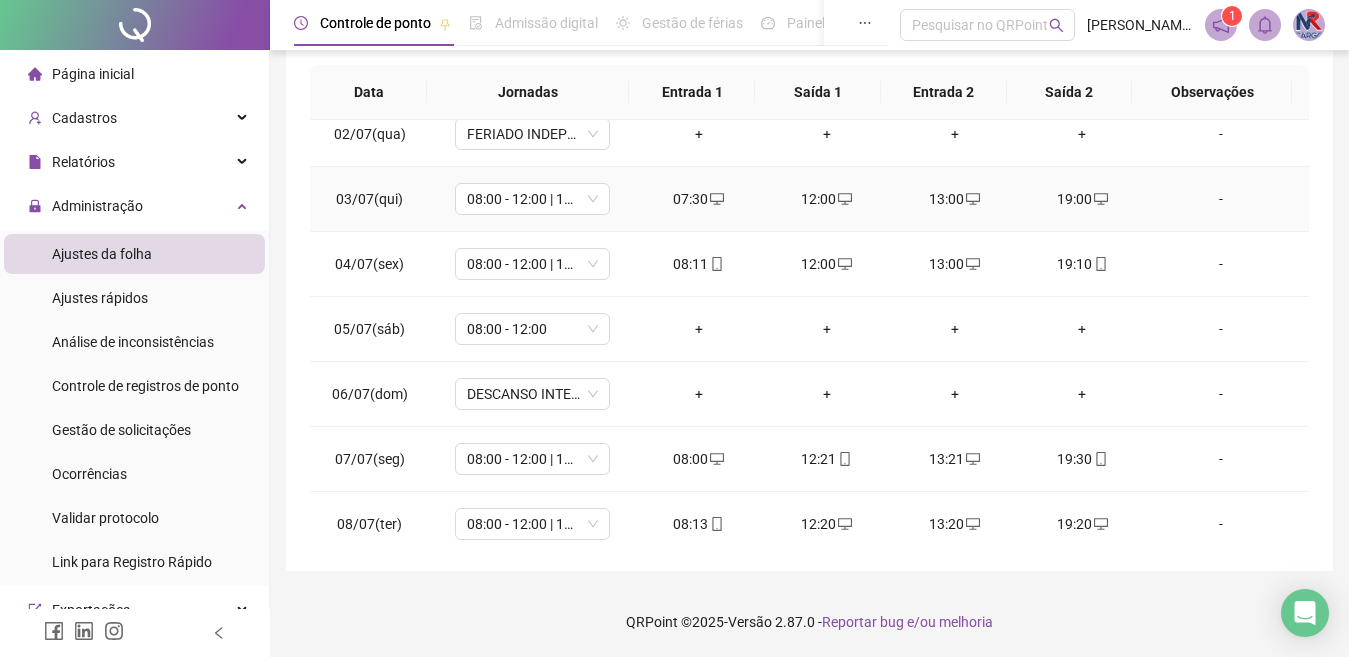 scroll, scrollTop: 0, scrollLeft: 0, axis: both 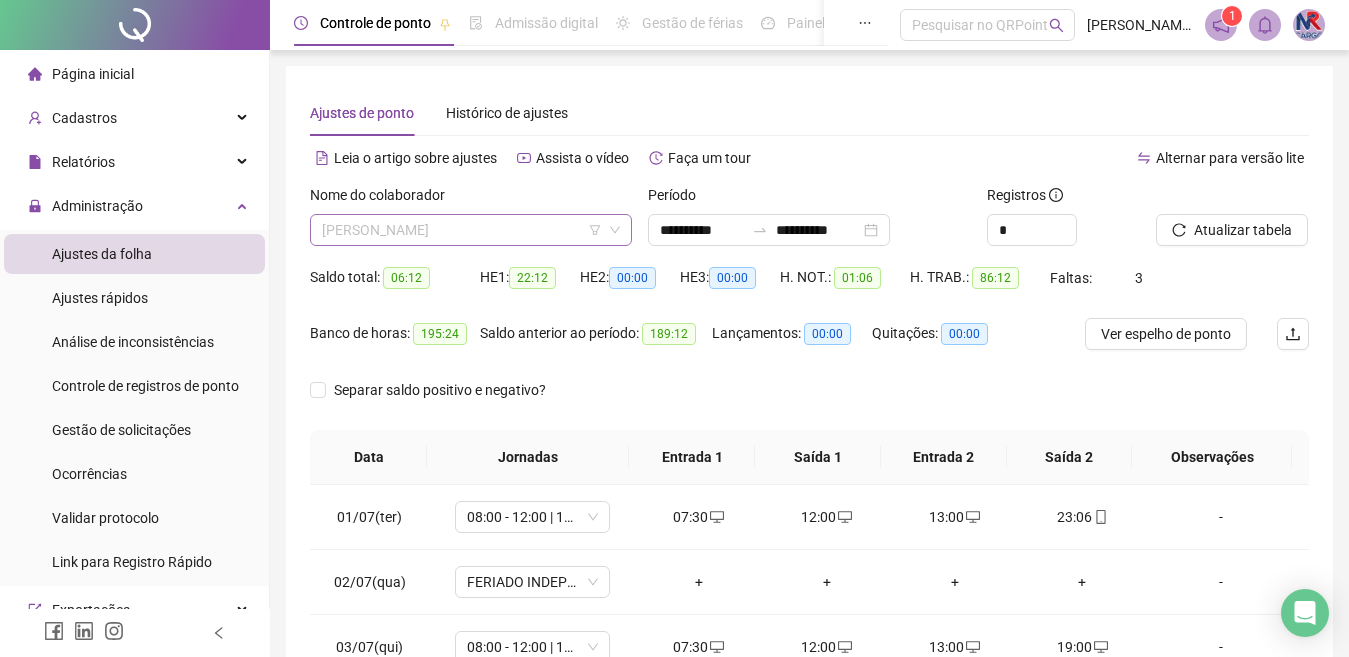 click on "[PERSON_NAME]" at bounding box center [471, 230] 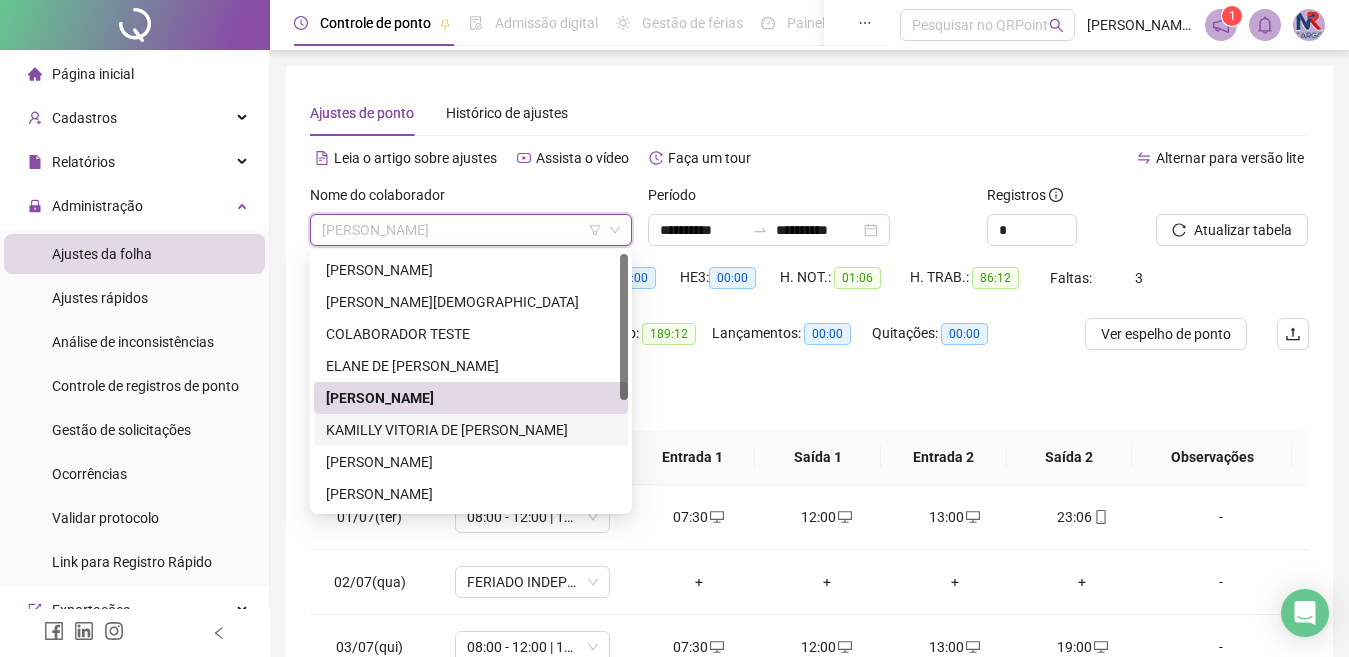 click on "KAMILLY VITORIA DE [PERSON_NAME]" at bounding box center (471, 430) 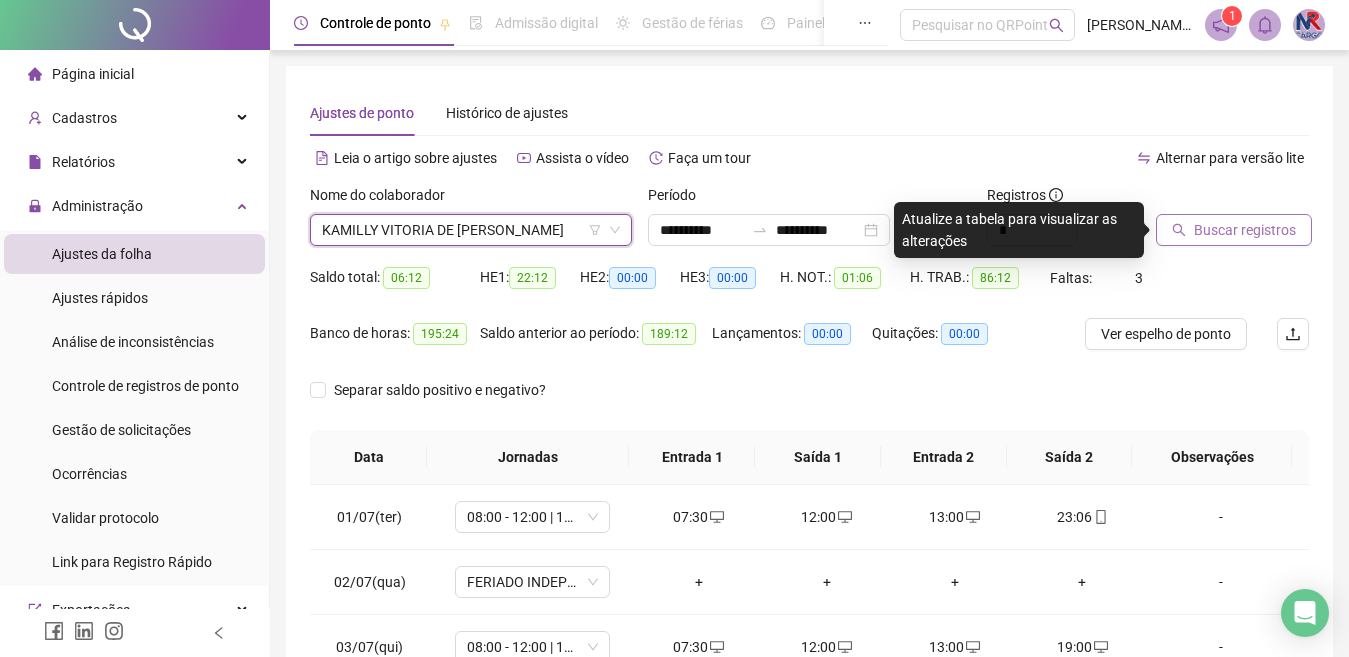 click on "Buscar registros" at bounding box center (1245, 230) 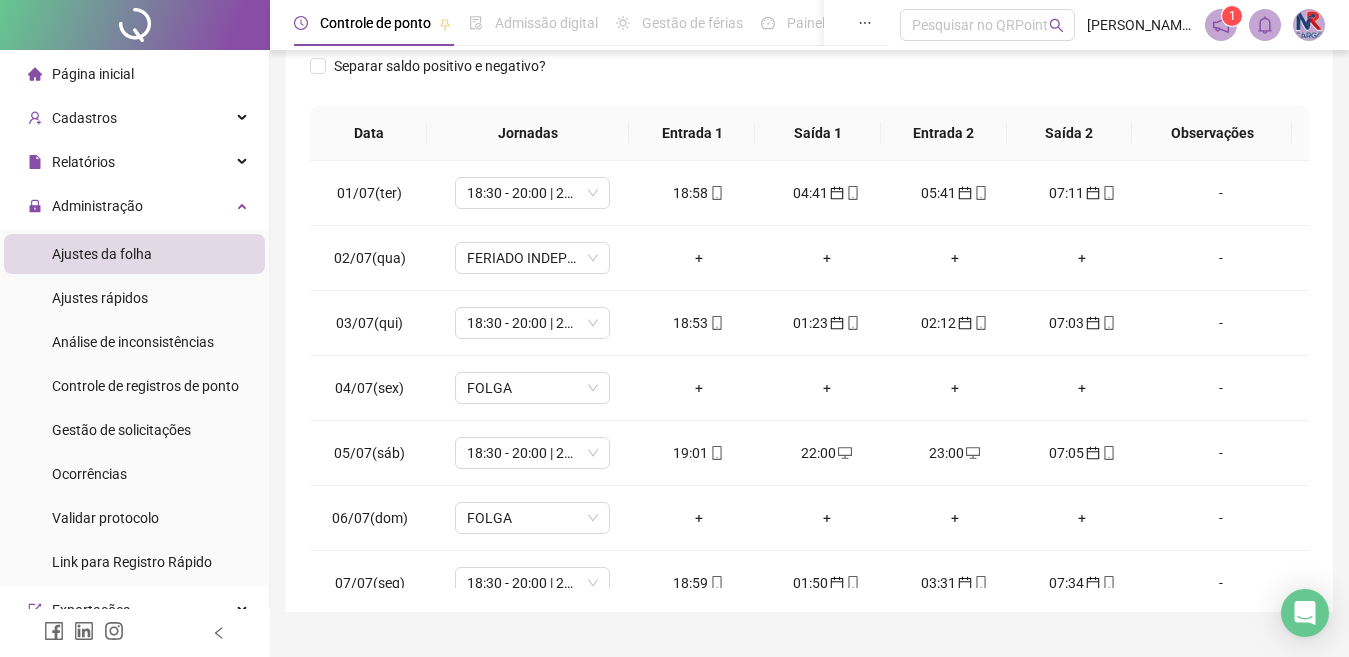 scroll, scrollTop: 365, scrollLeft: 0, axis: vertical 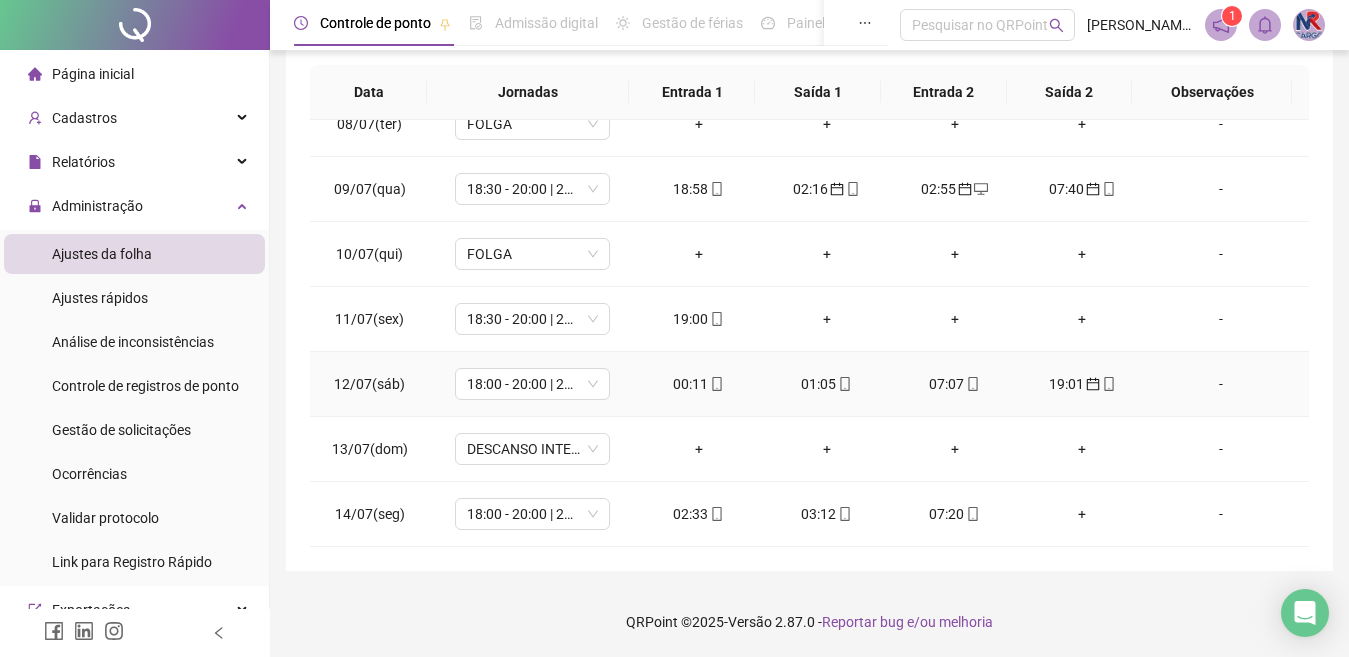 click on "00:11" at bounding box center [699, 384] 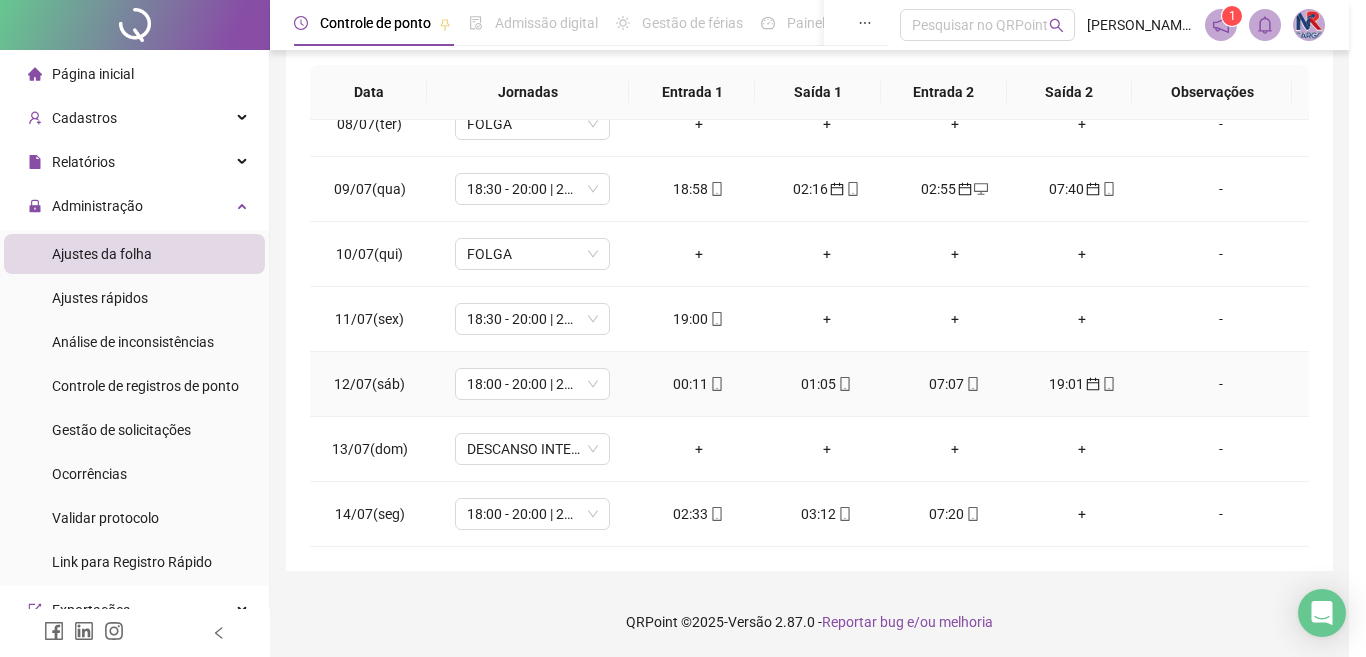 type on "**********" 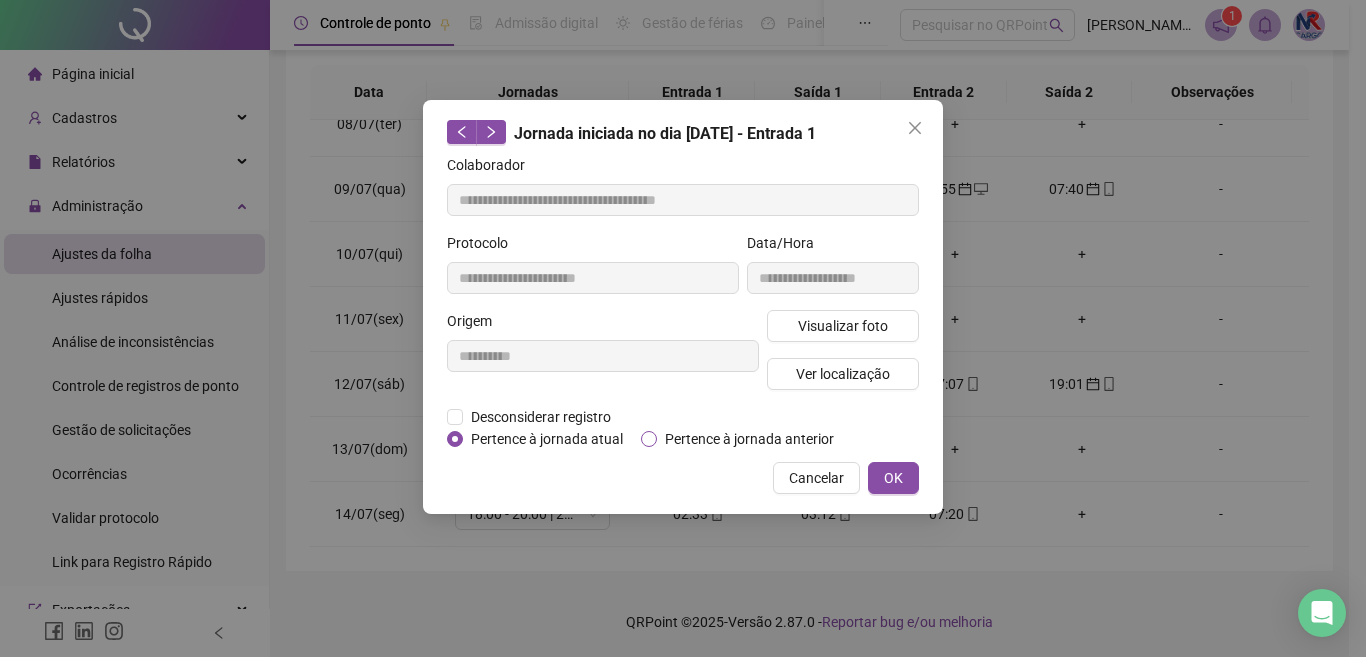 click on "Pertence à jornada anterior" at bounding box center (749, 439) 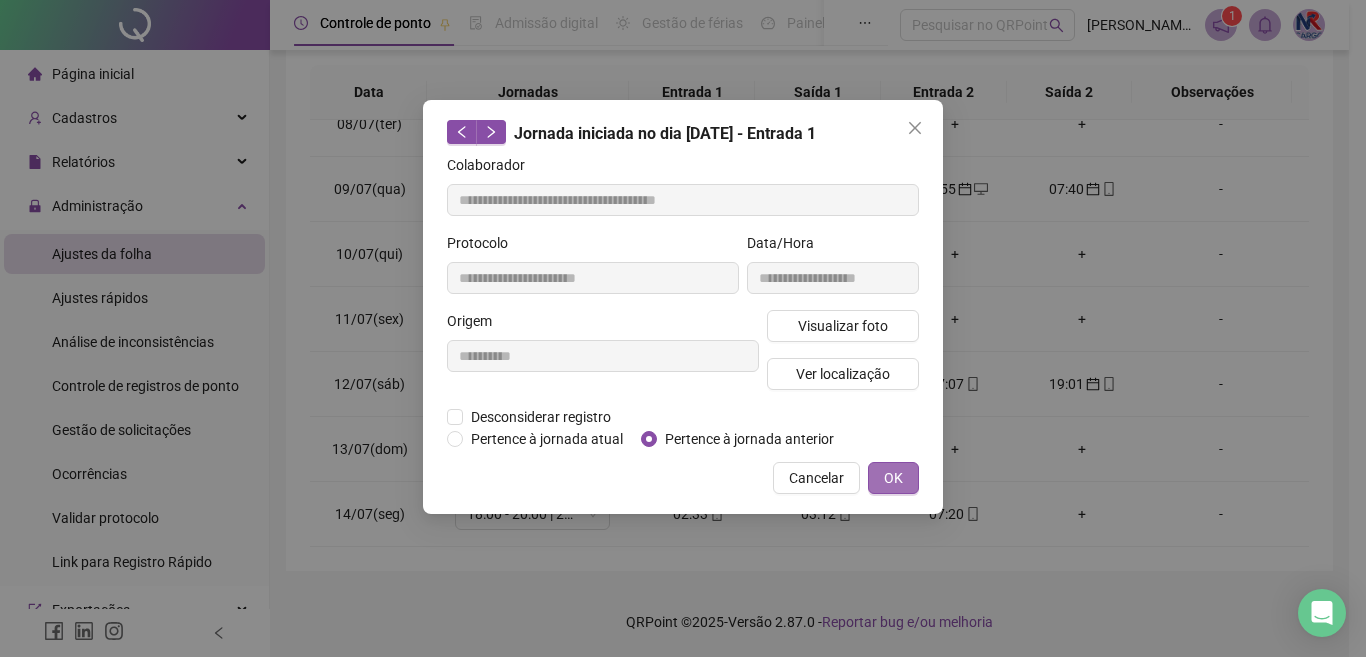 click on "OK" at bounding box center (893, 478) 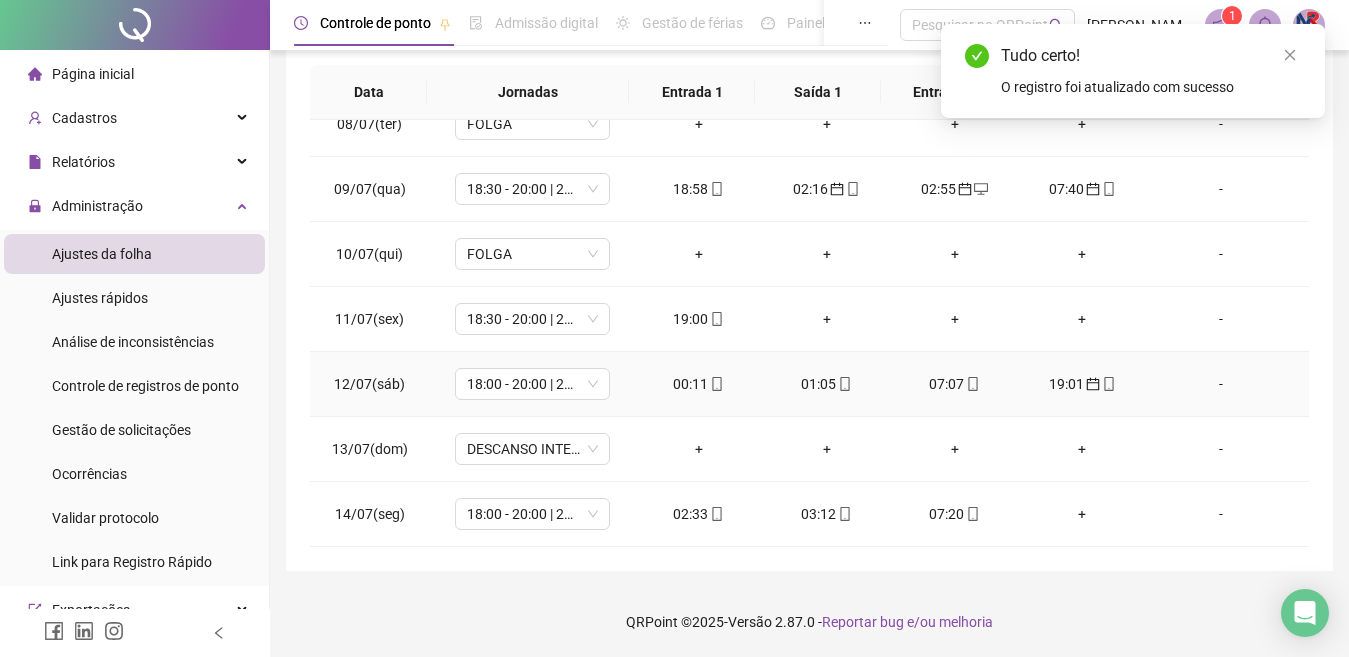 click on "01:05" at bounding box center [827, 384] 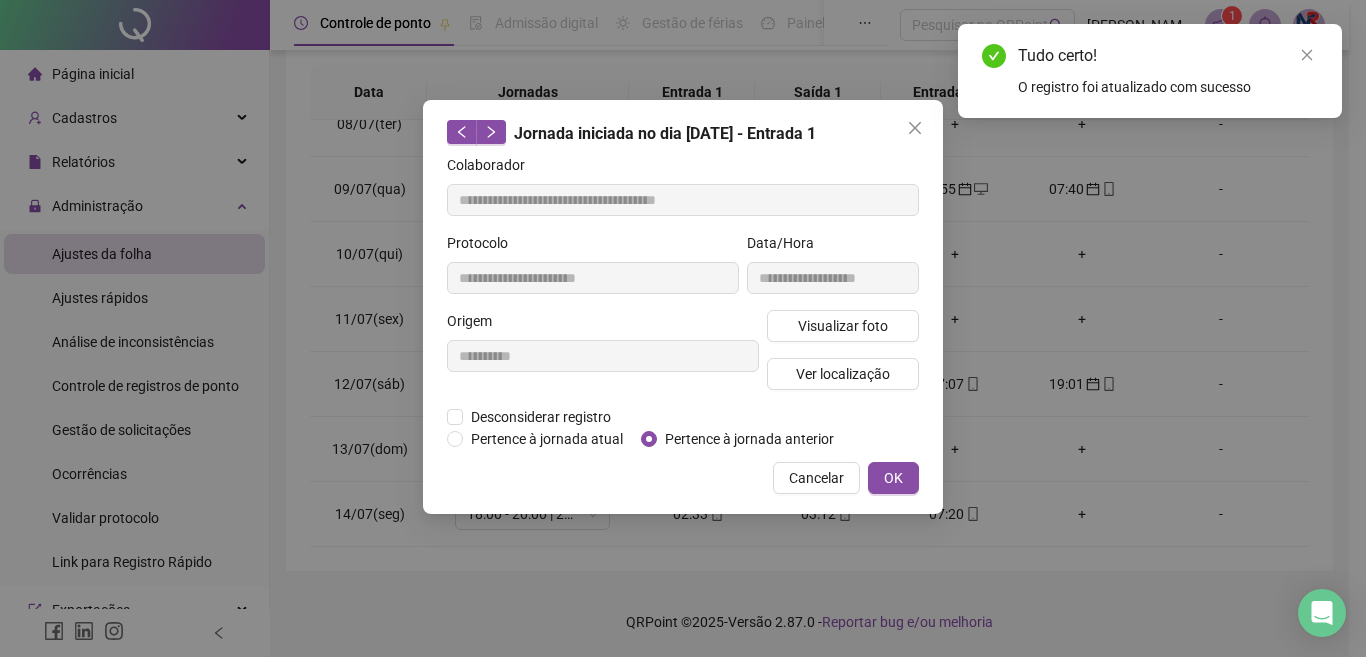 type on "**********" 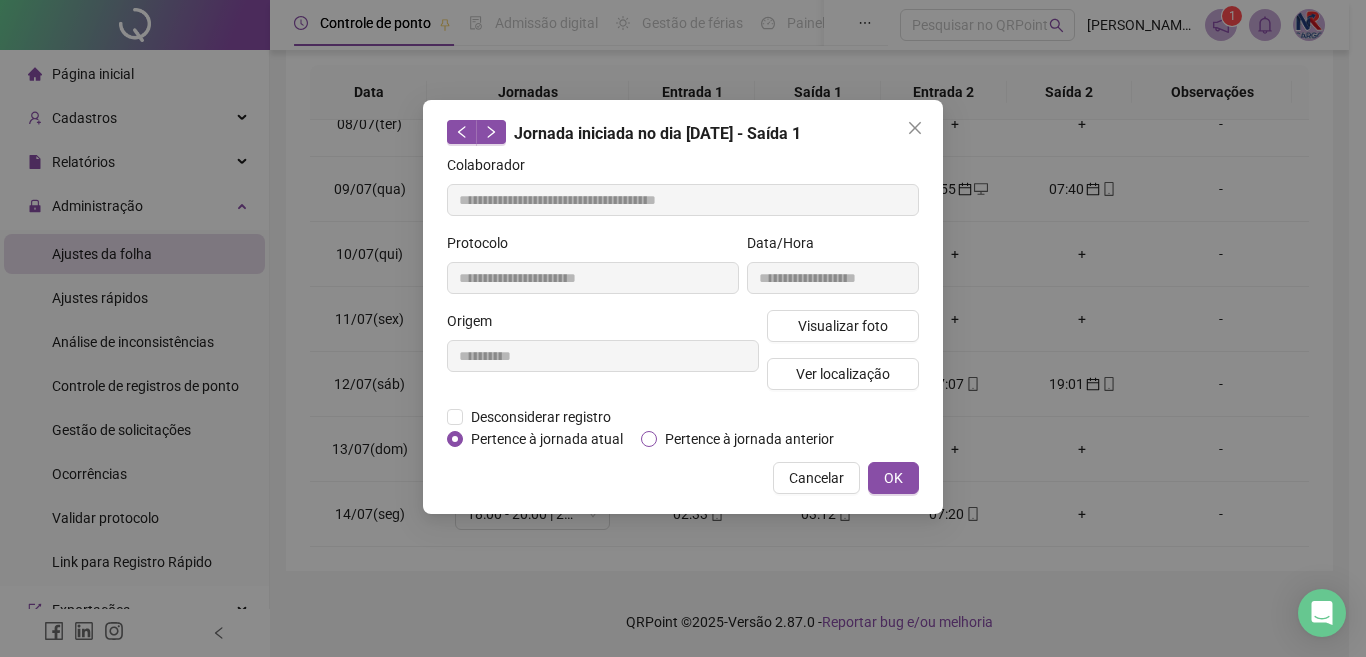 click on "Pertence à jornada anterior" at bounding box center [749, 439] 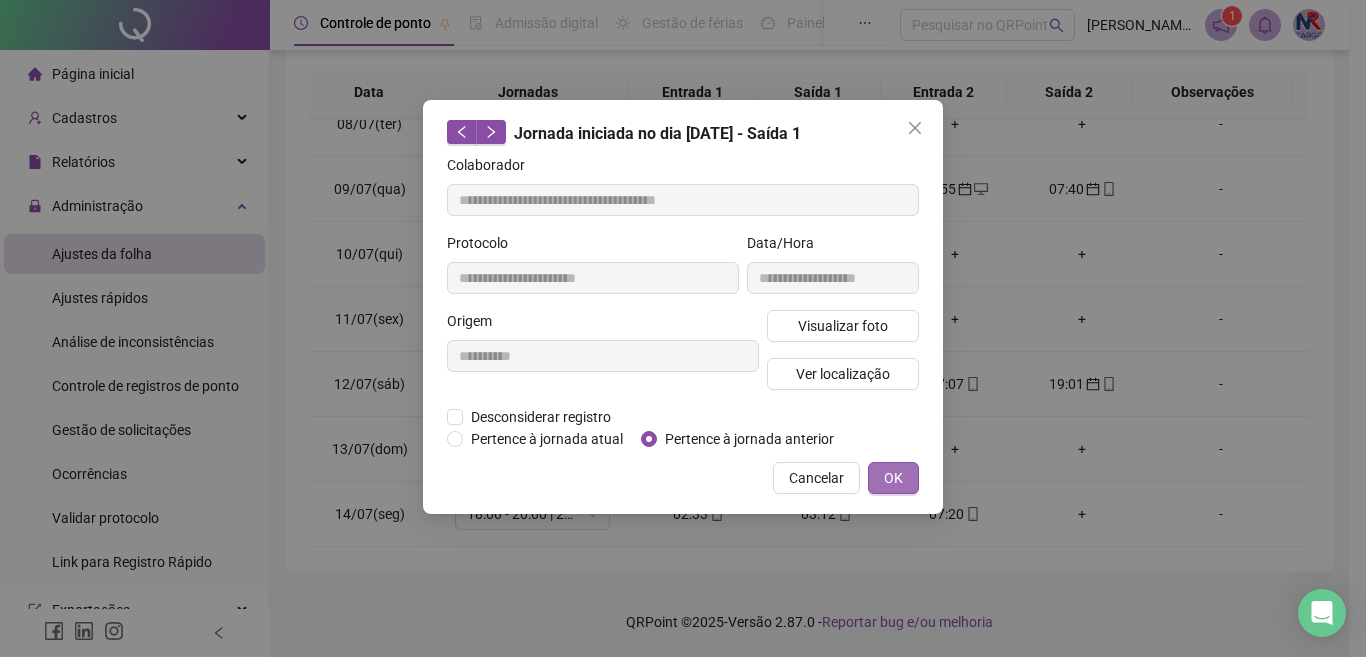 click on "OK" at bounding box center (893, 478) 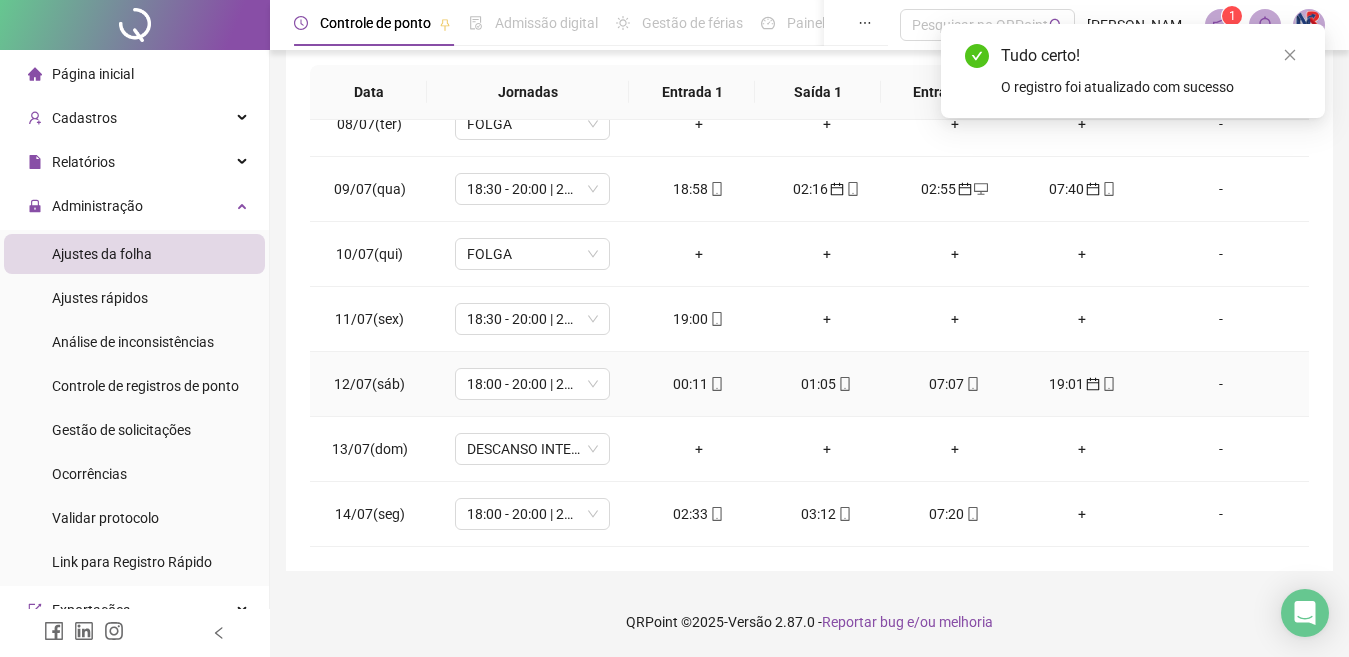 click on "07:07" at bounding box center [955, 384] 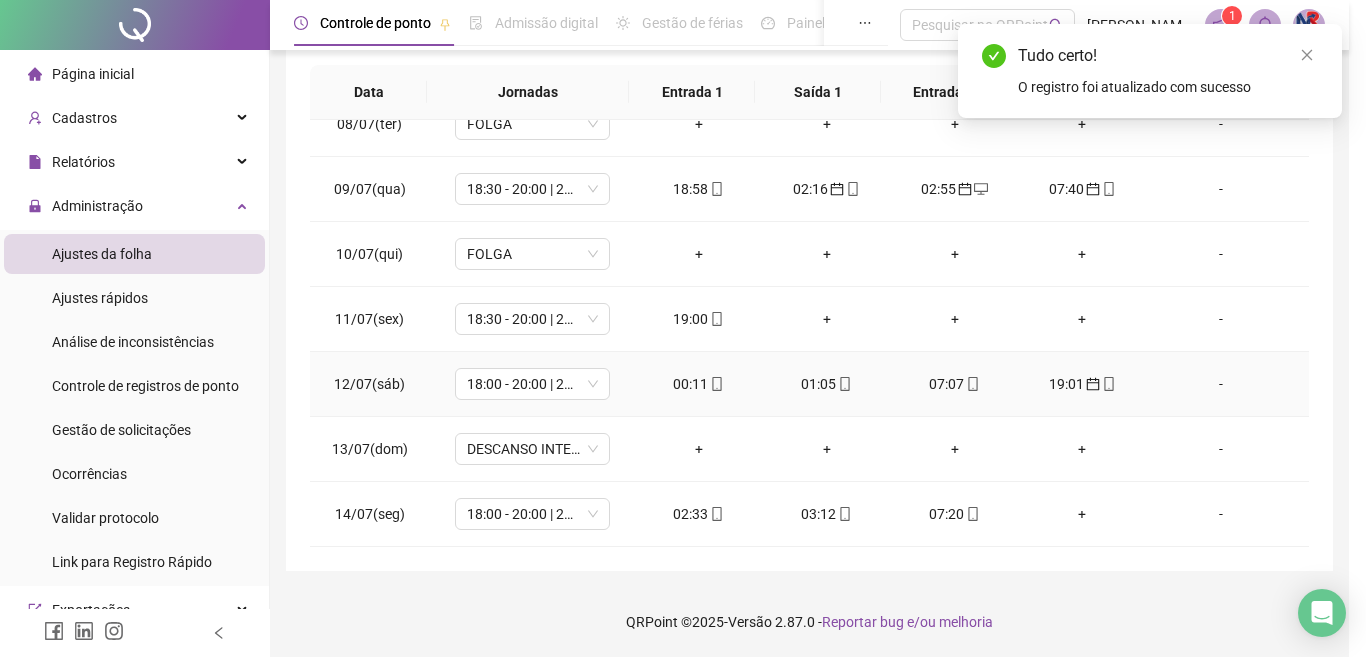 type on "**********" 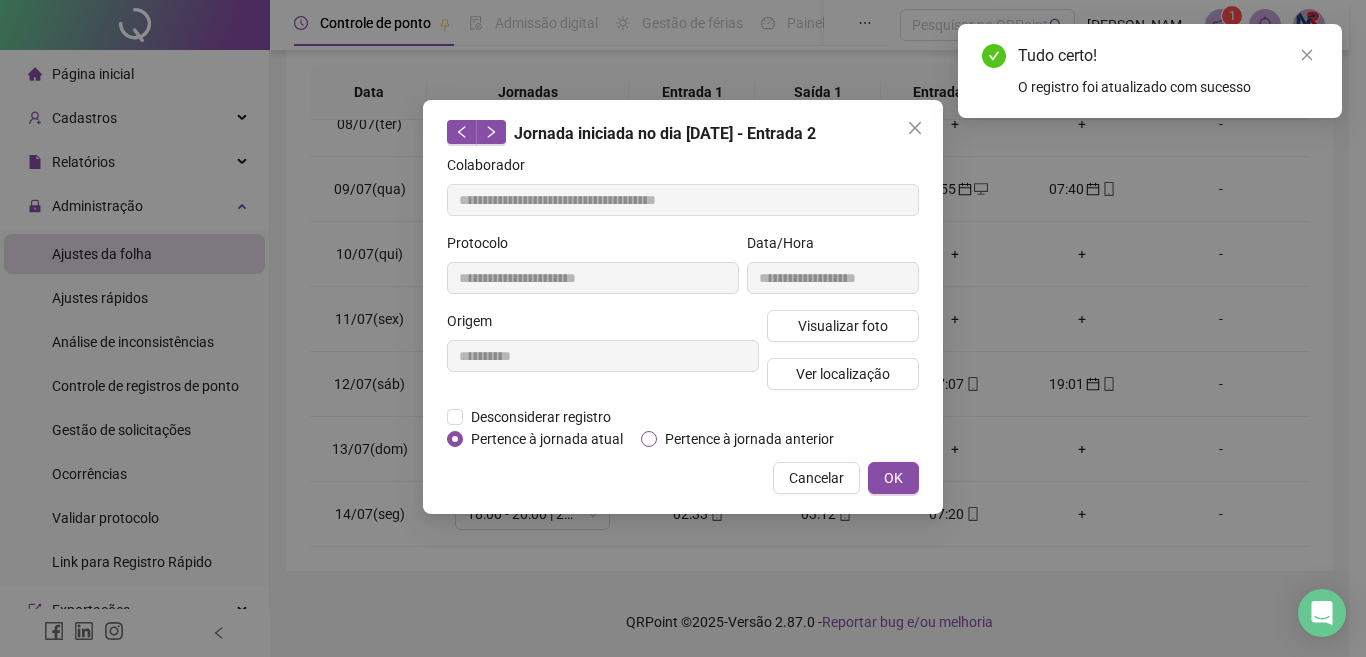 click on "Pertence à jornada anterior" at bounding box center (749, 439) 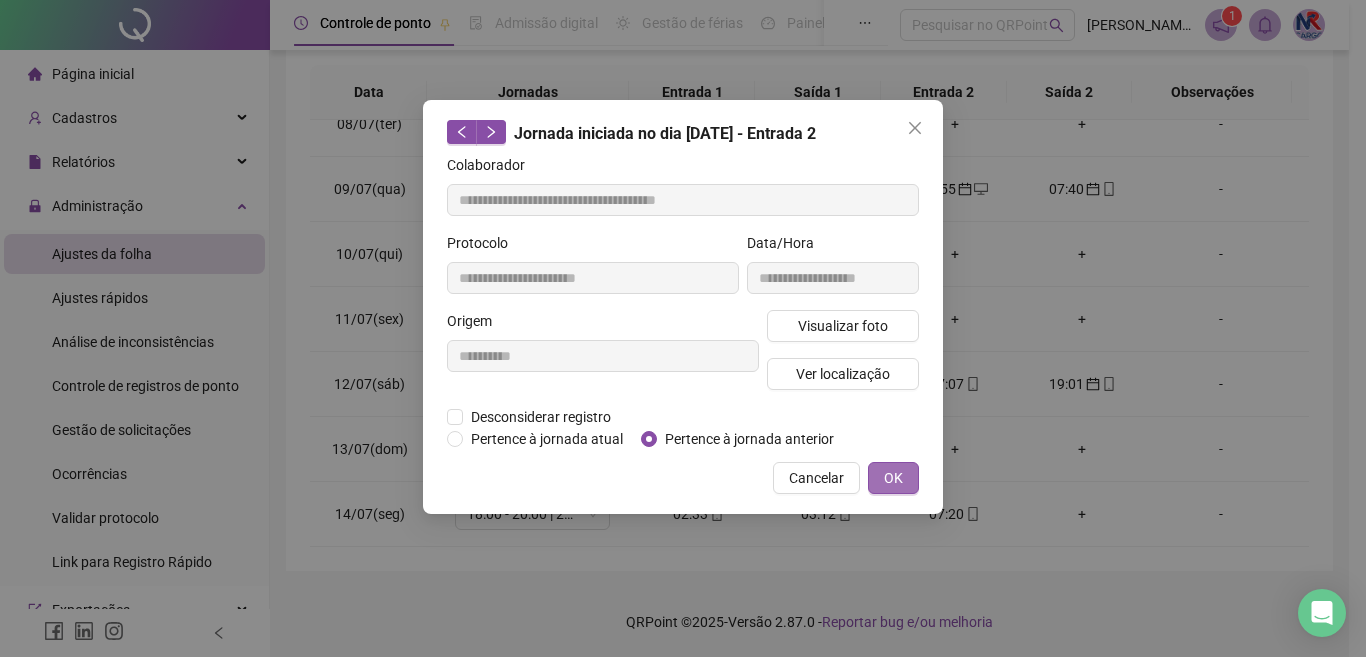 click on "OK" at bounding box center (893, 478) 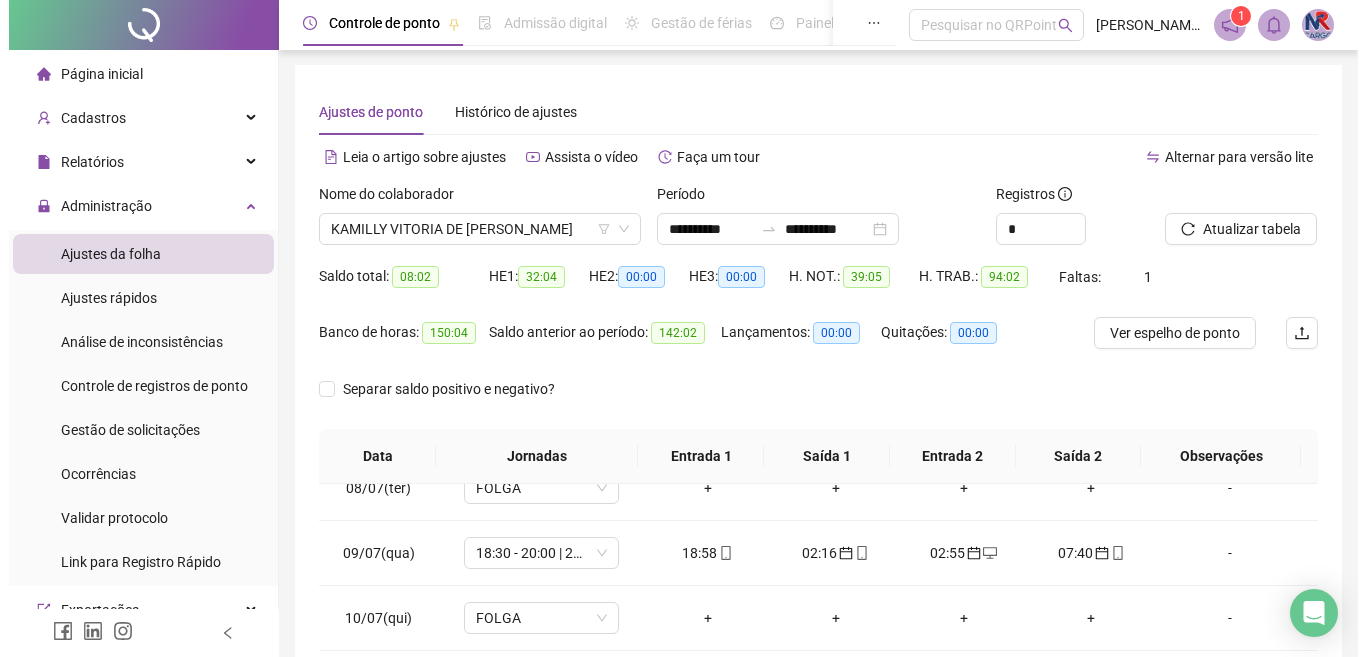 scroll, scrollTop: 0, scrollLeft: 0, axis: both 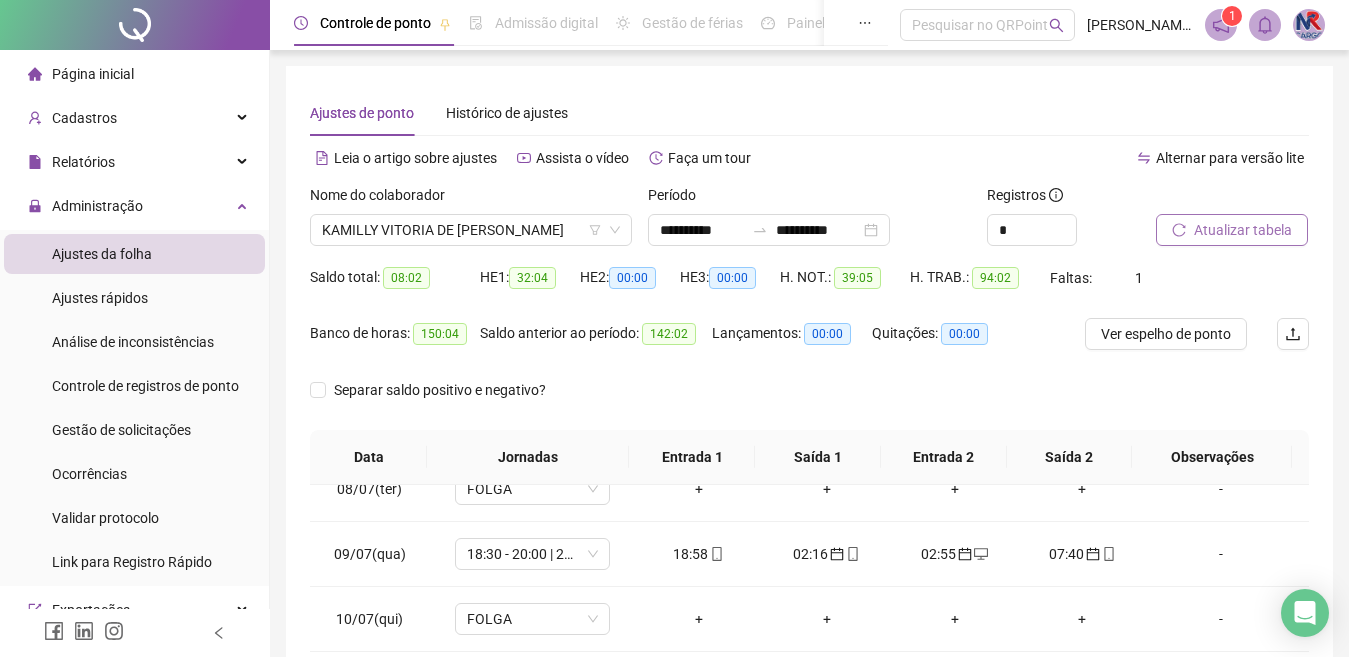click on "Atualizar tabela" at bounding box center (1243, 230) 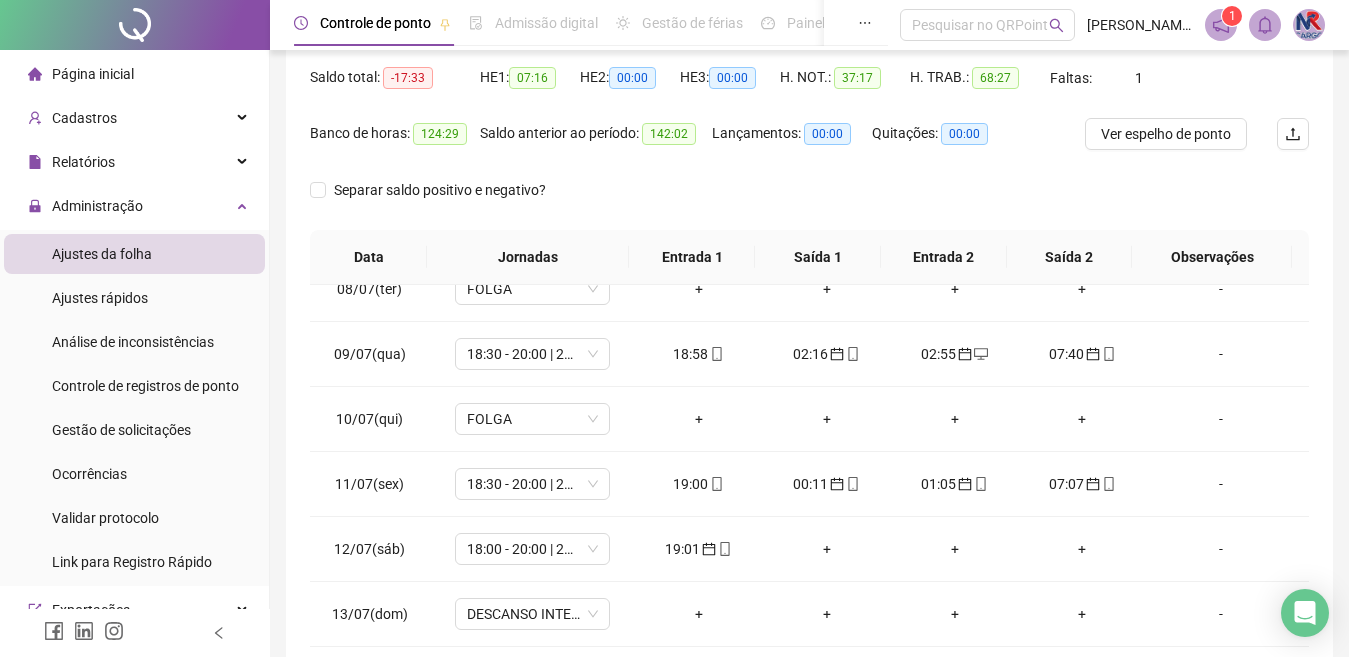 scroll, scrollTop: 365, scrollLeft: 0, axis: vertical 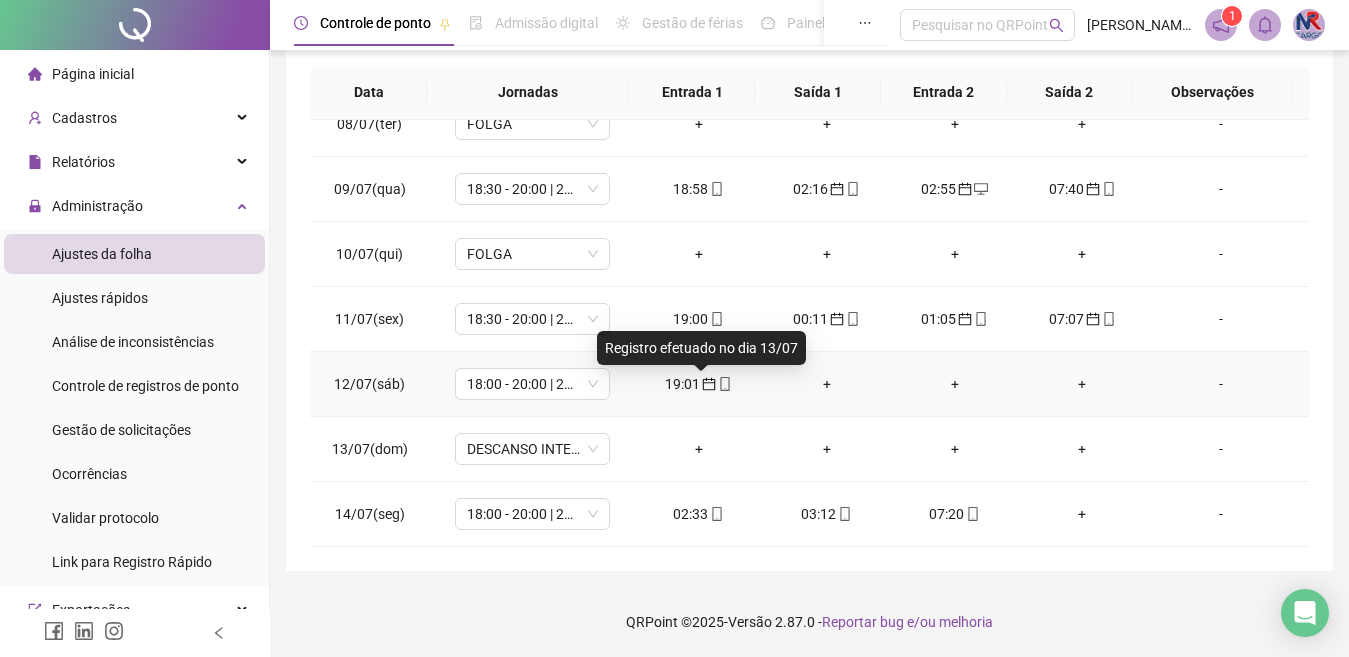 click 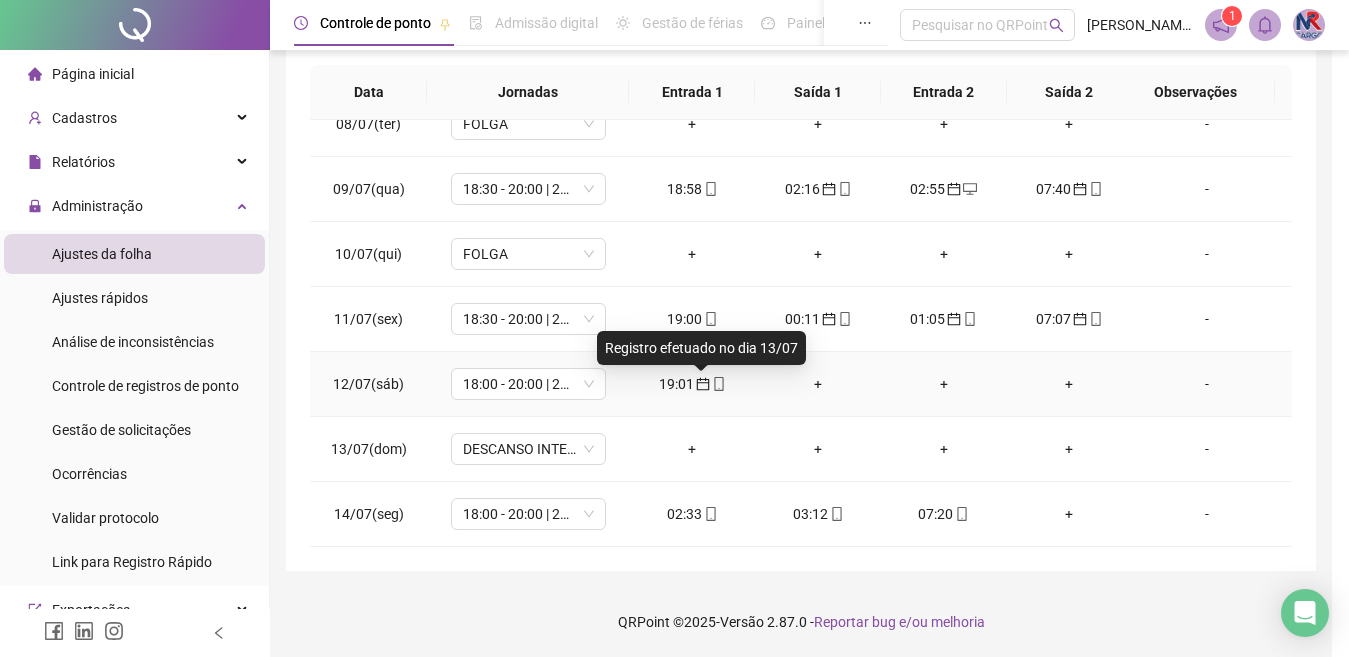type on "**********" 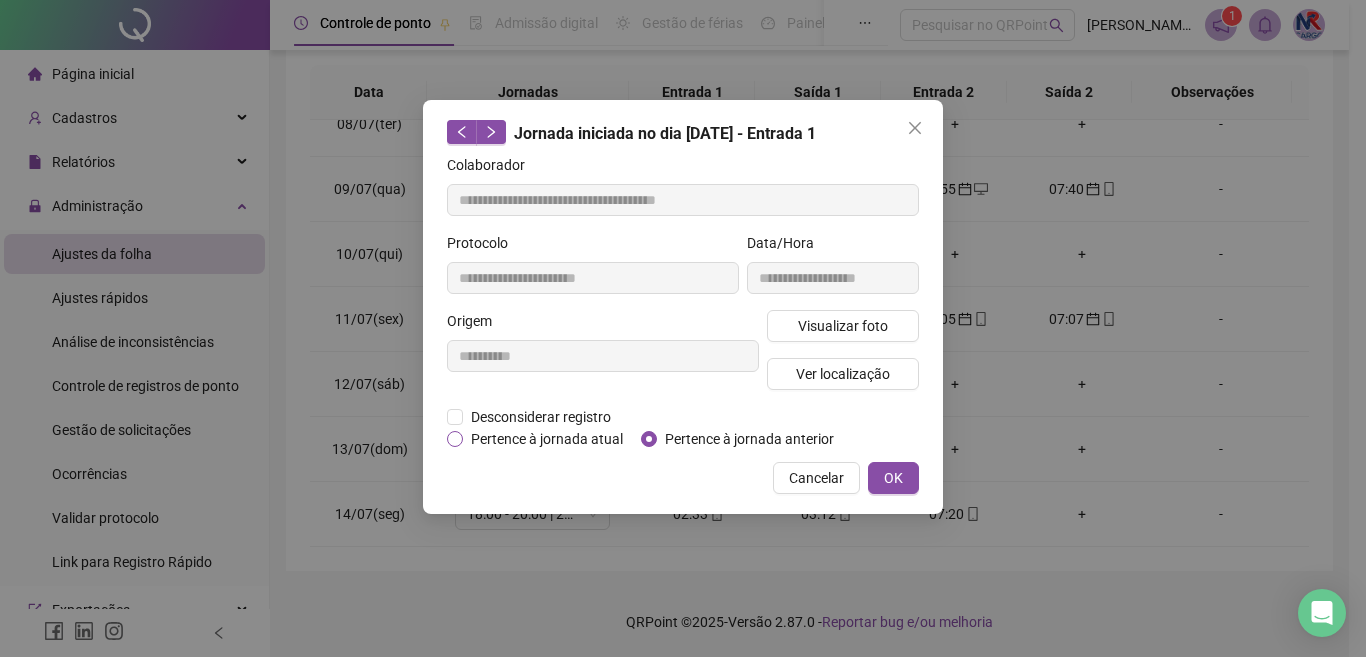 click on "Pertence à jornada atual" at bounding box center [547, 439] 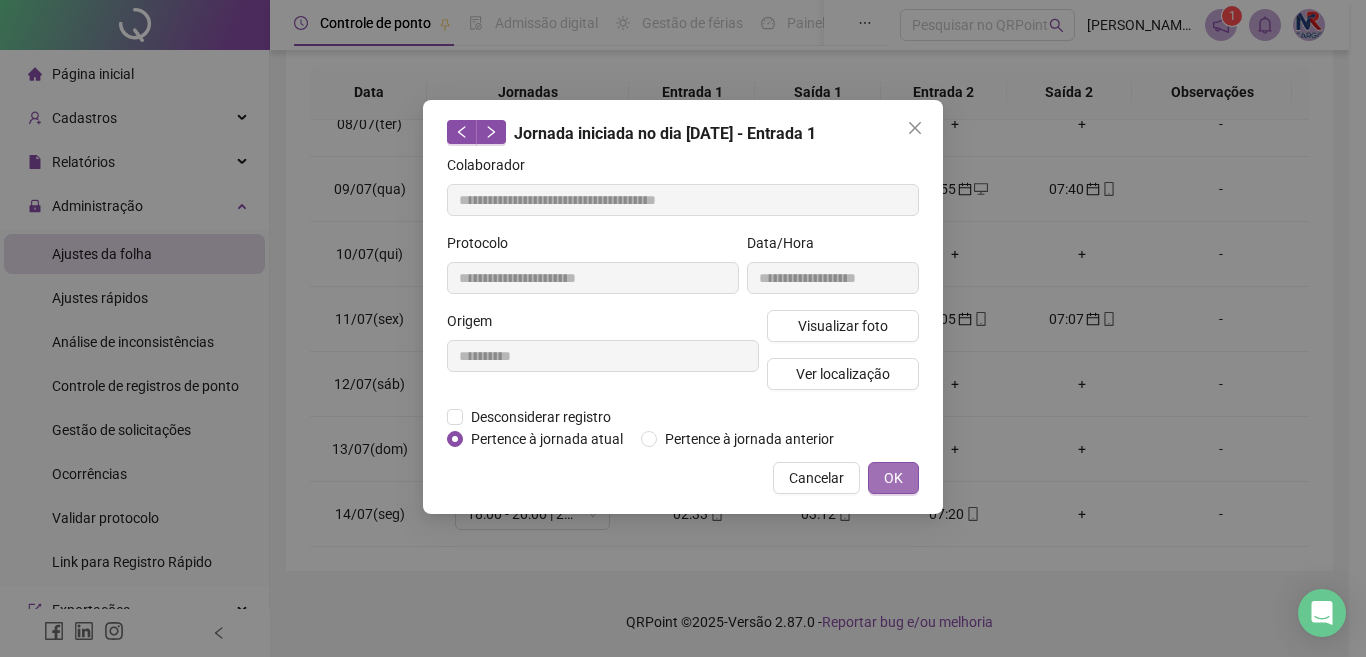 click on "OK" at bounding box center (893, 478) 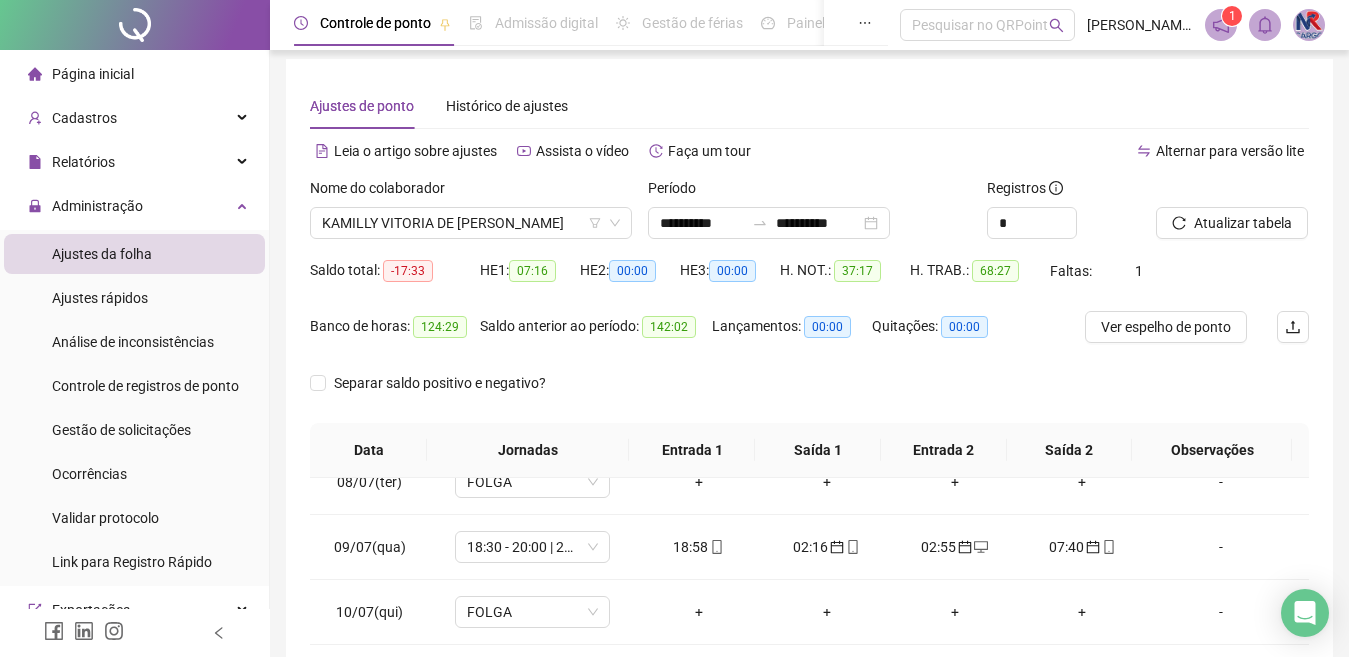 scroll, scrollTop: 0, scrollLeft: 0, axis: both 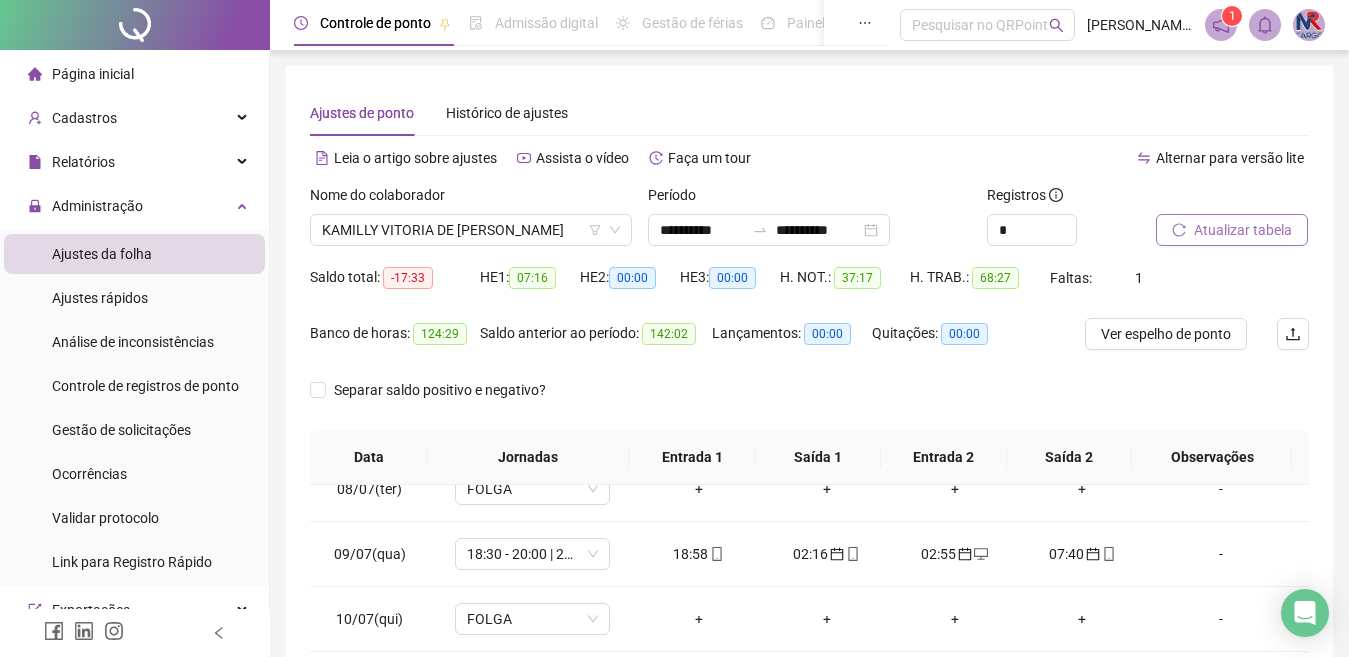 click on "Atualizar tabela" at bounding box center (1243, 230) 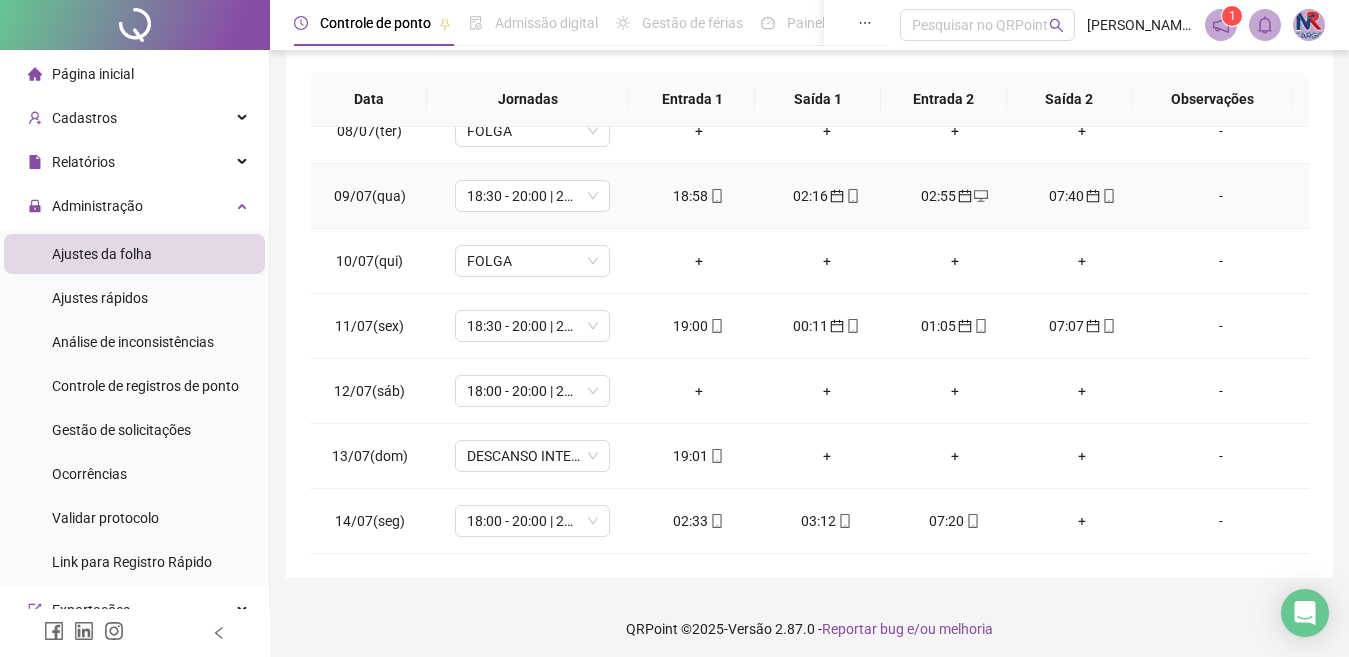 scroll, scrollTop: 365, scrollLeft: 0, axis: vertical 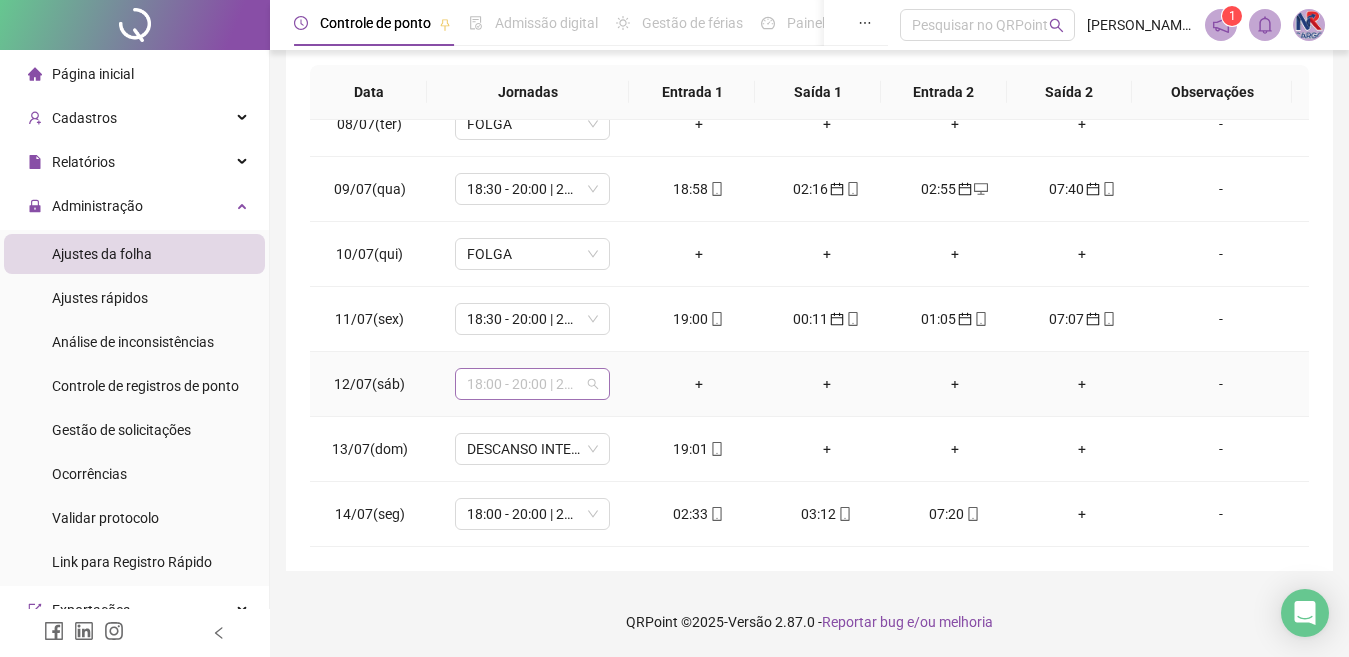 click on "18:00 - 20:00 | 21:00 - 07:00" at bounding box center (532, 384) 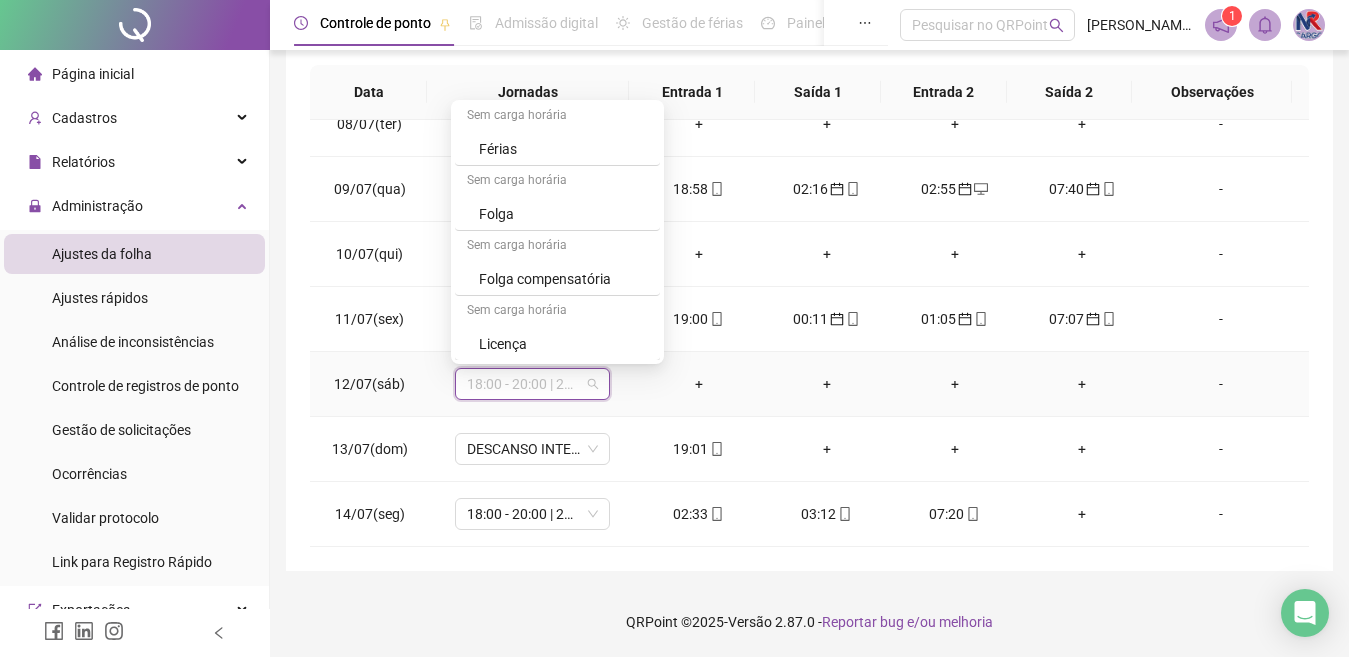scroll, scrollTop: 329, scrollLeft: 0, axis: vertical 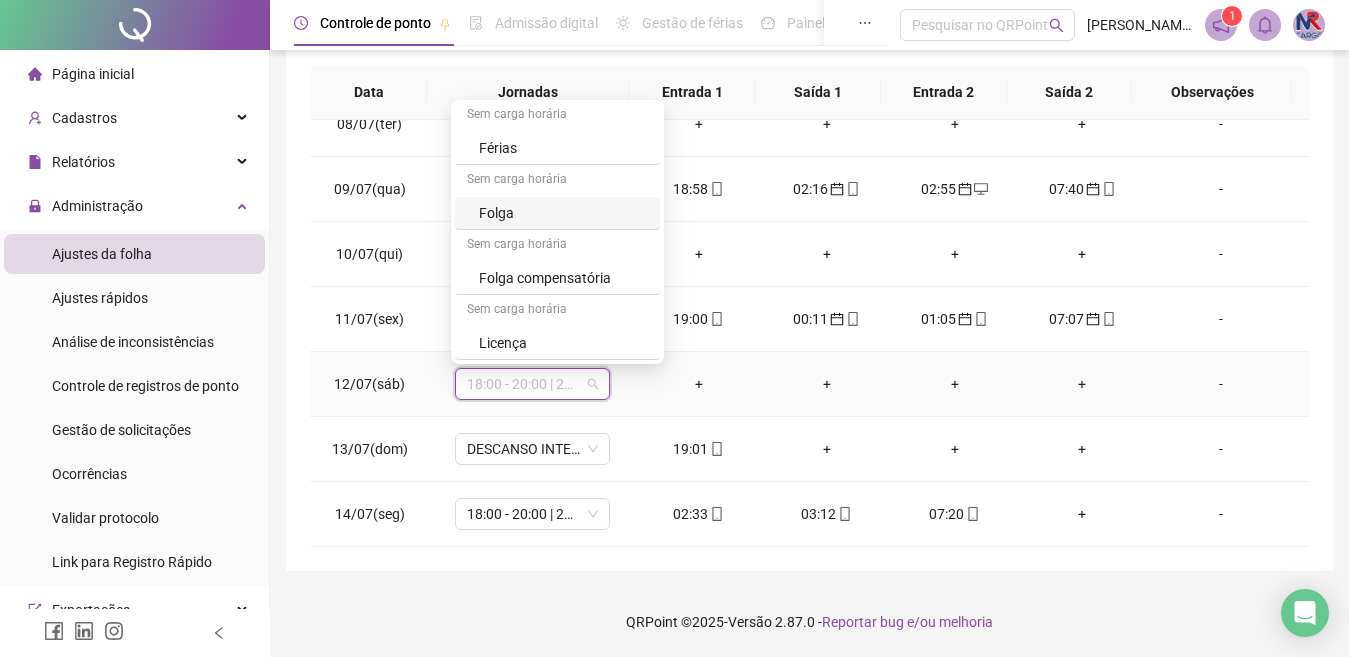 click on "Folga" at bounding box center [557, 213] 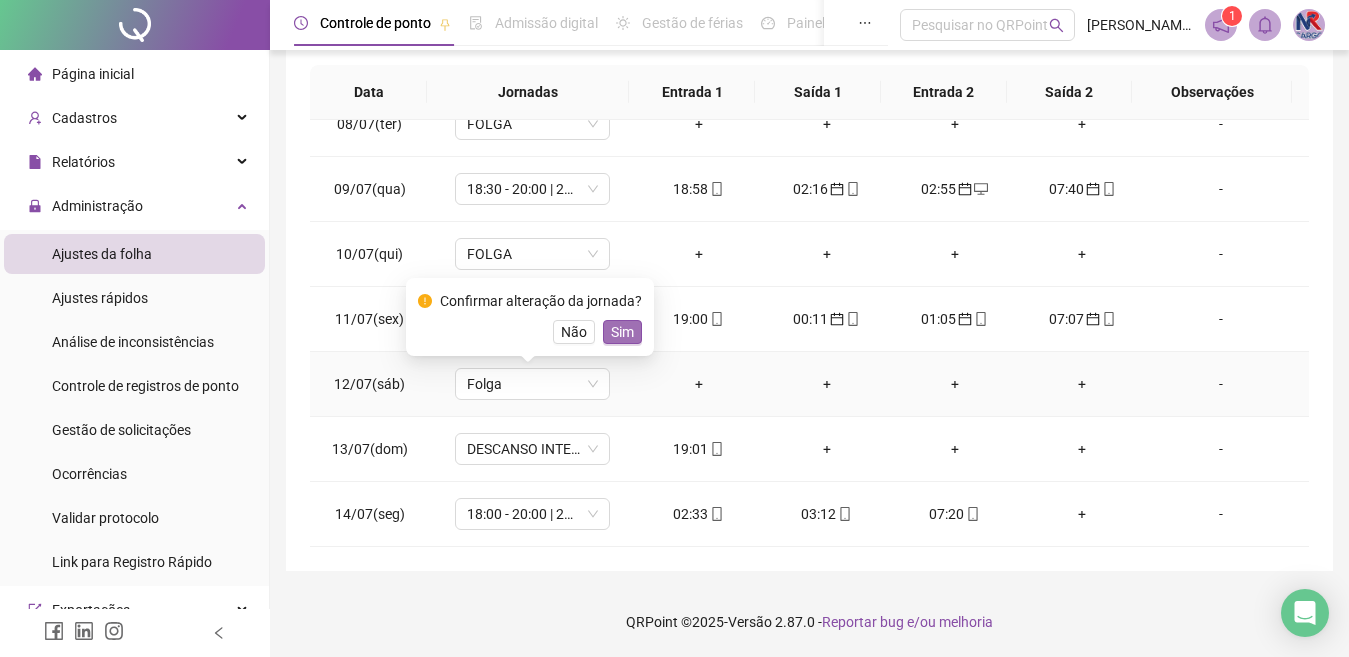 click on "Sim" at bounding box center [622, 332] 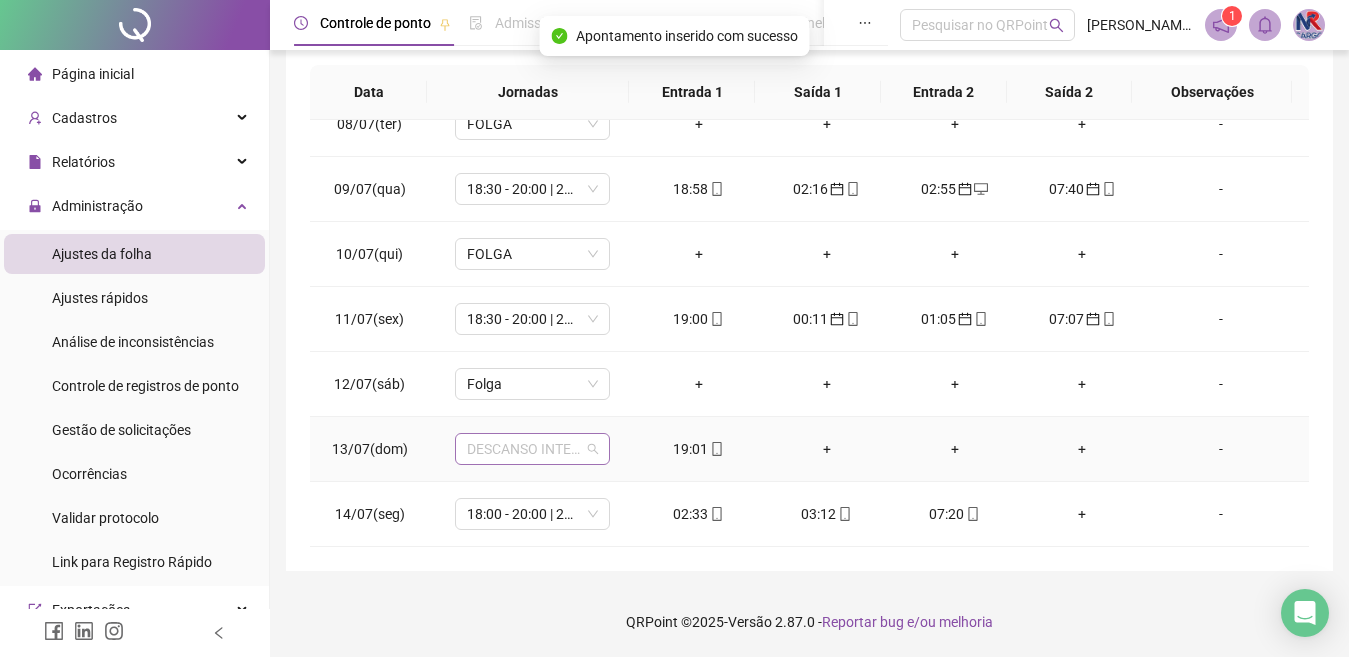 click on "DESCANSO INTER-JORNADA" at bounding box center (532, 449) 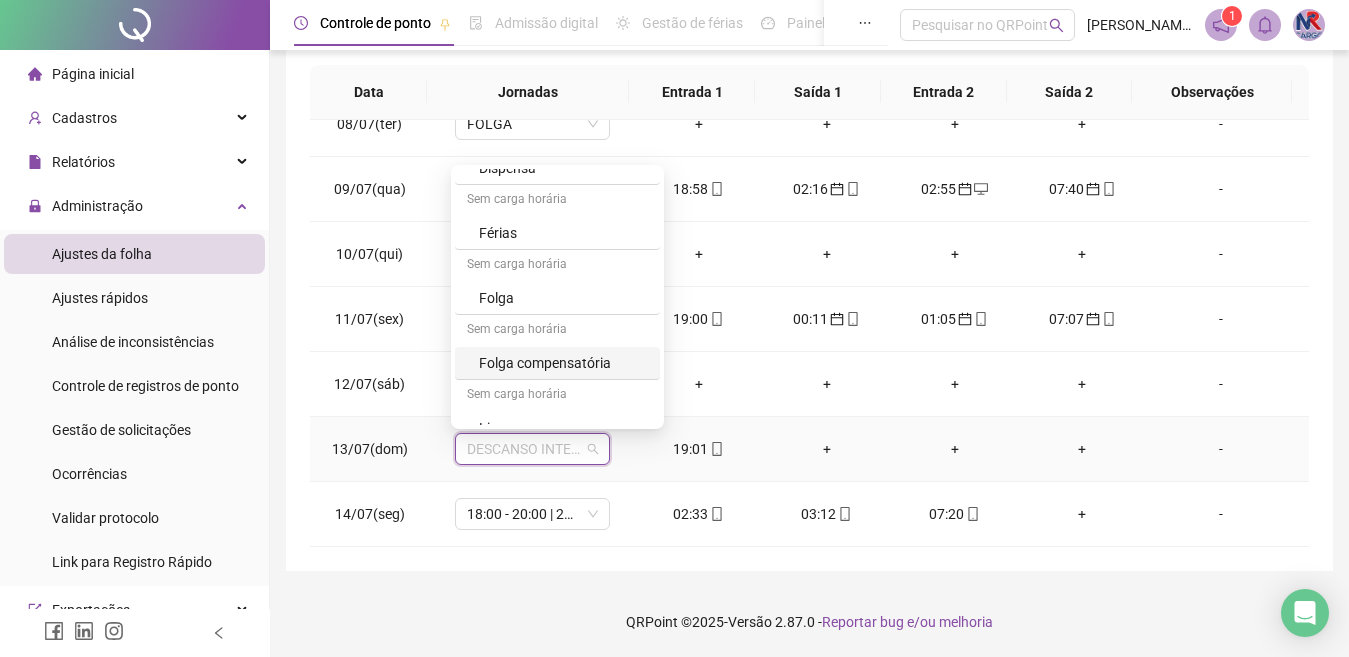 scroll, scrollTop: 329, scrollLeft: 0, axis: vertical 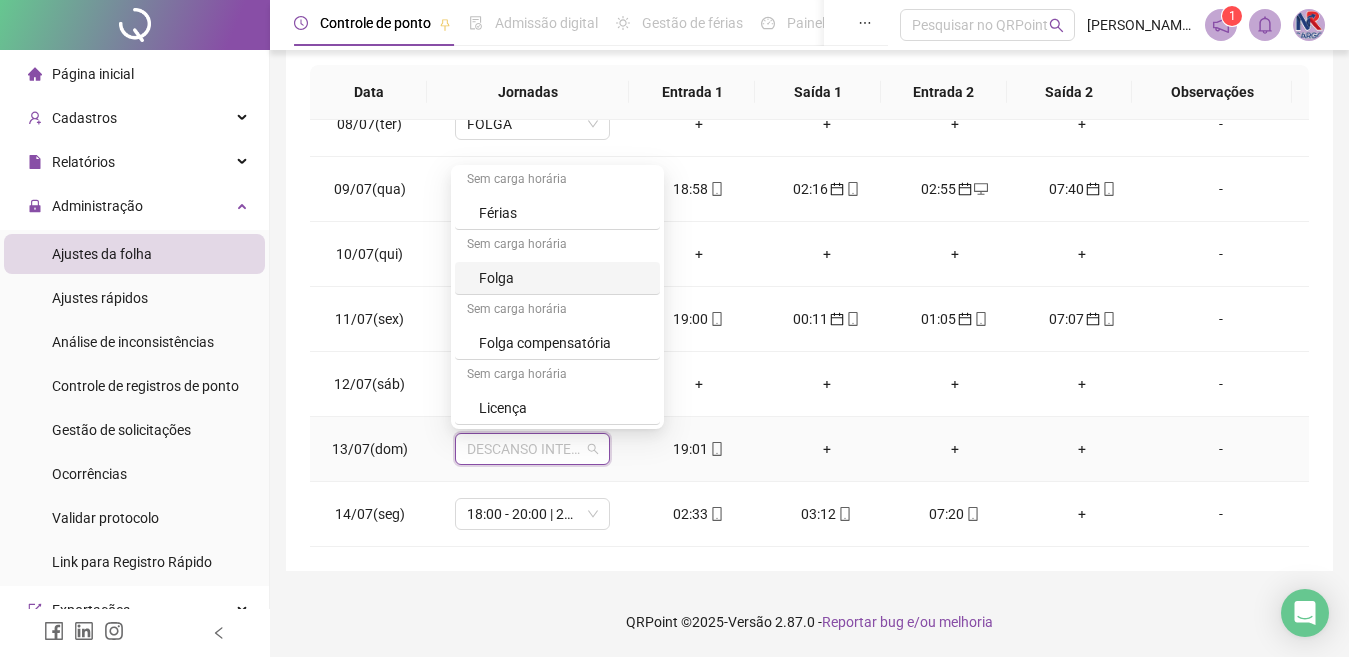 click on "Folga" at bounding box center (557, 278) 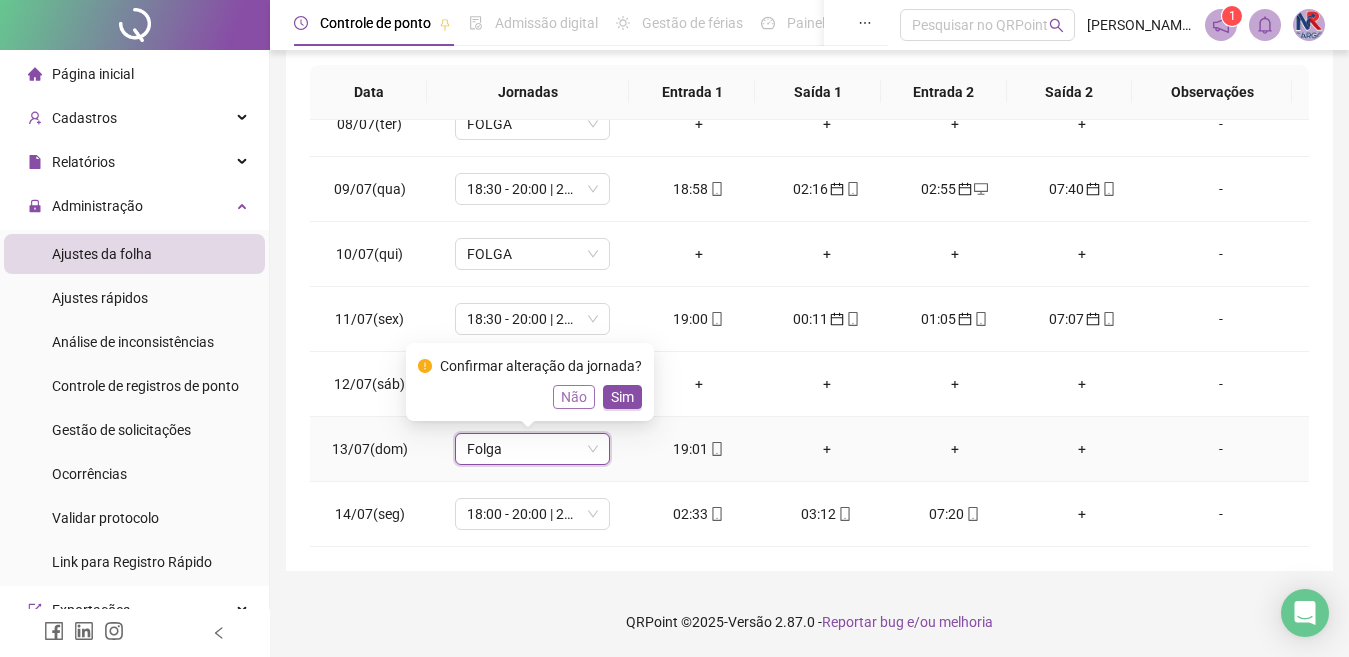 click on "Não" at bounding box center [574, 397] 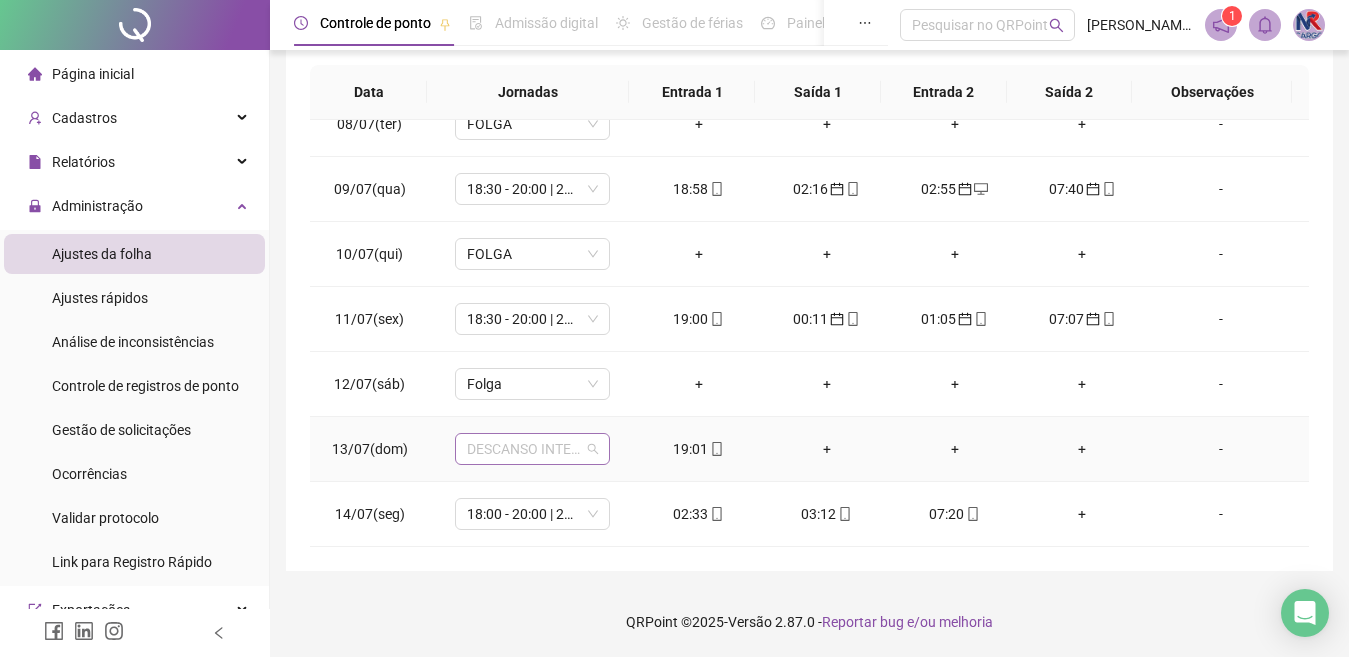 click on "DESCANSO INTER-JORNADA" at bounding box center (532, 449) 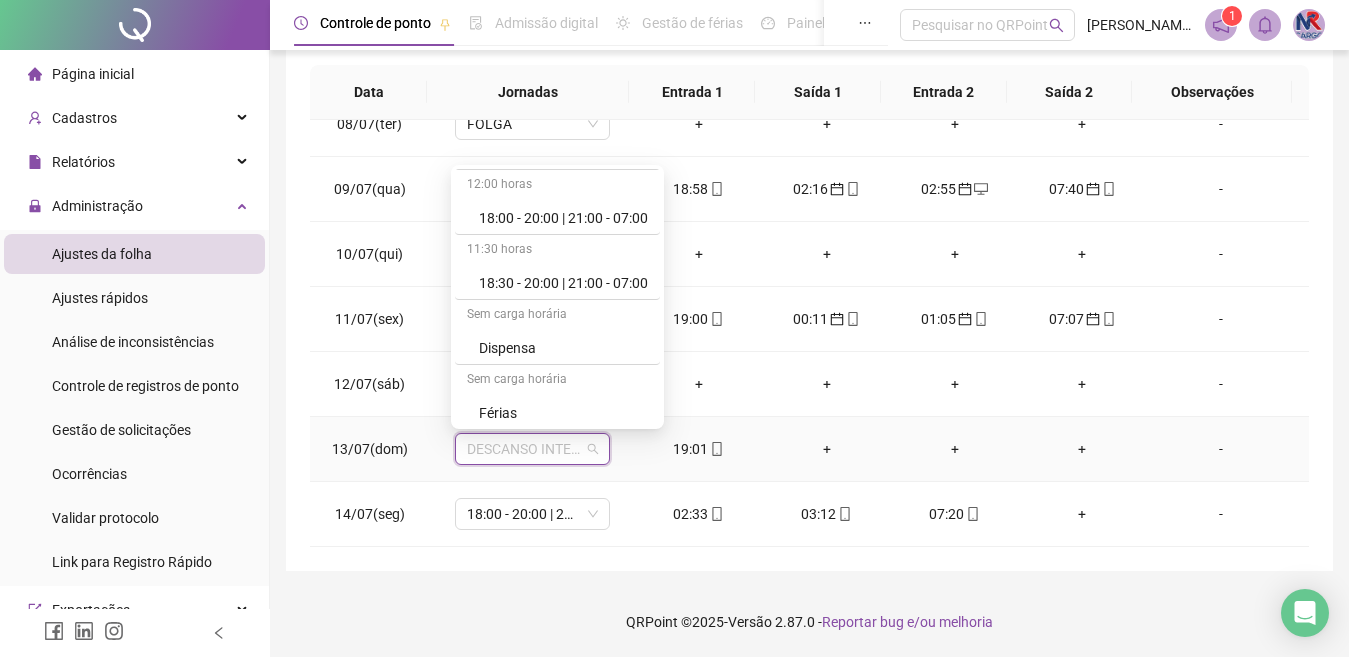 scroll, scrollTop: 0, scrollLeft: 0, axis: both 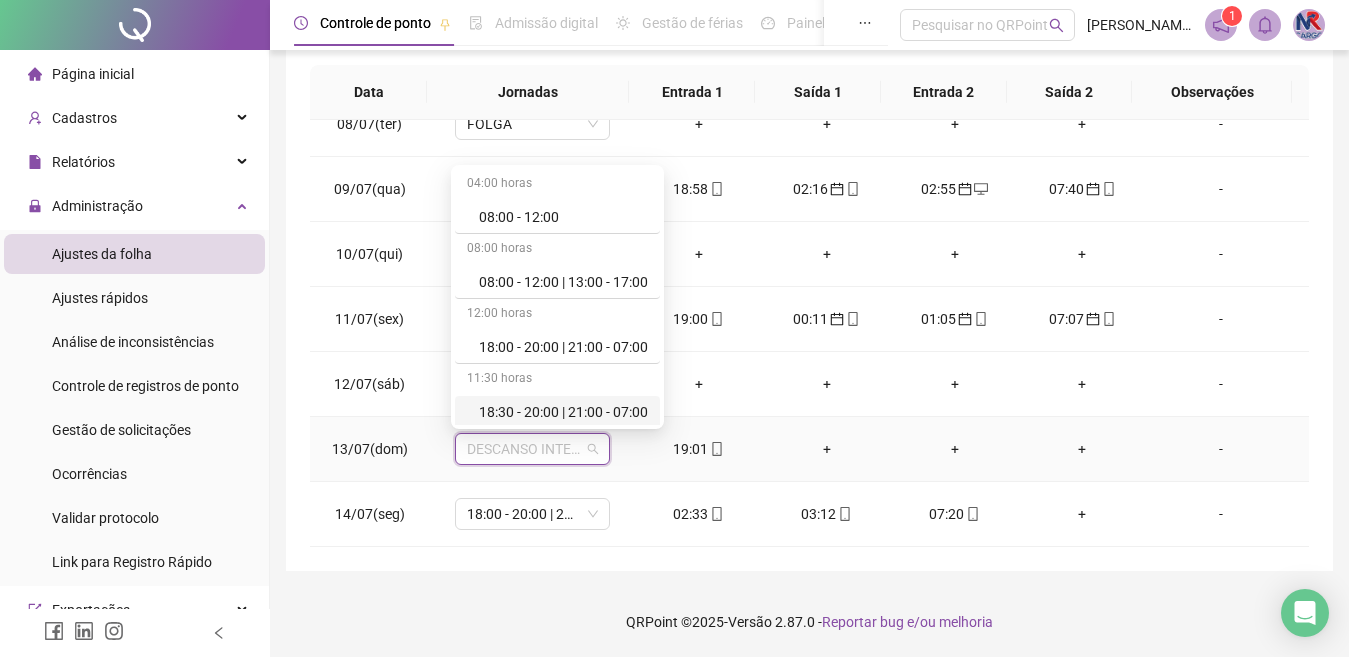 click on "18:30 - 20:00 | 21:00 - 07:00" at bounding box center [557, 412] 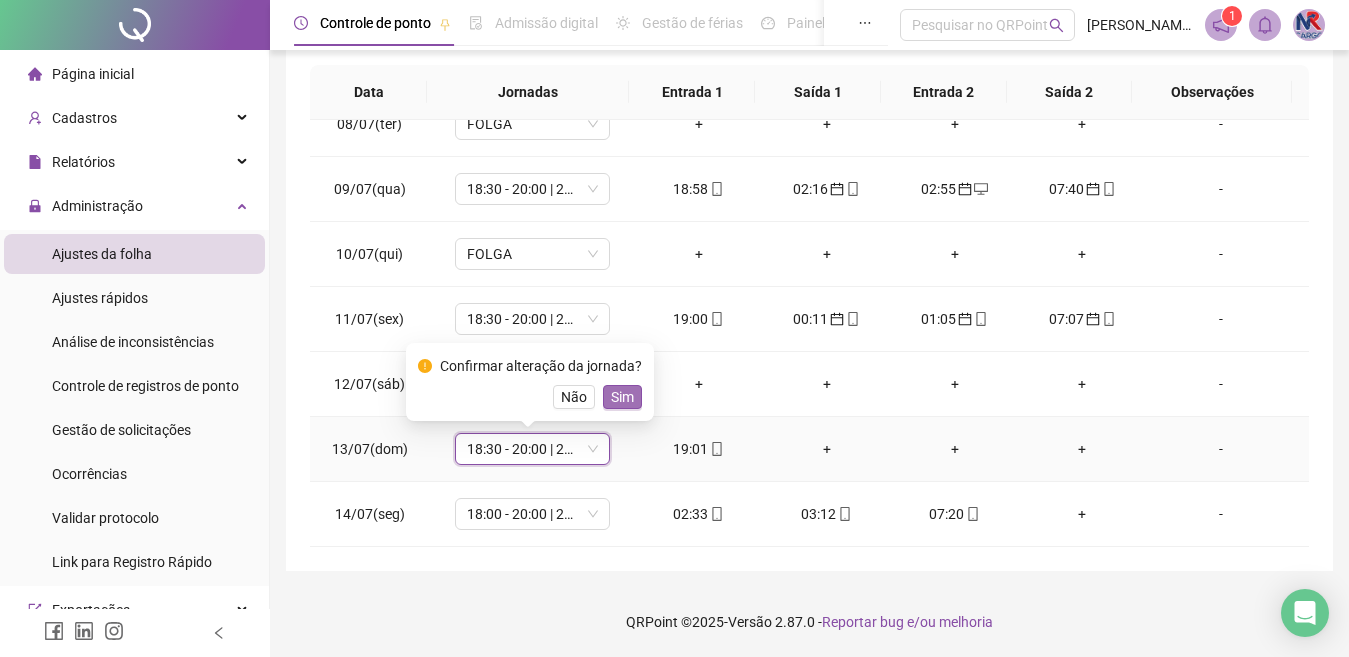 click on "Sim" at bounding box center (622, 397) 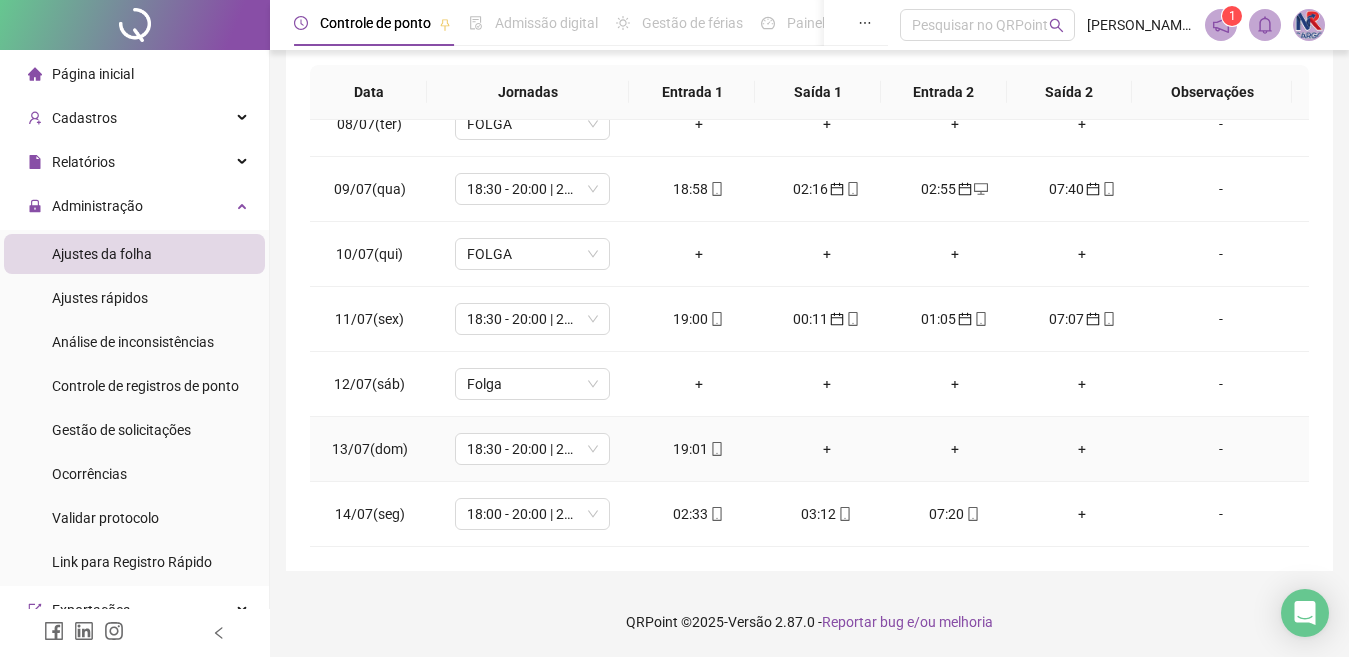 click on "02:33" at bounding box center (699, 514) 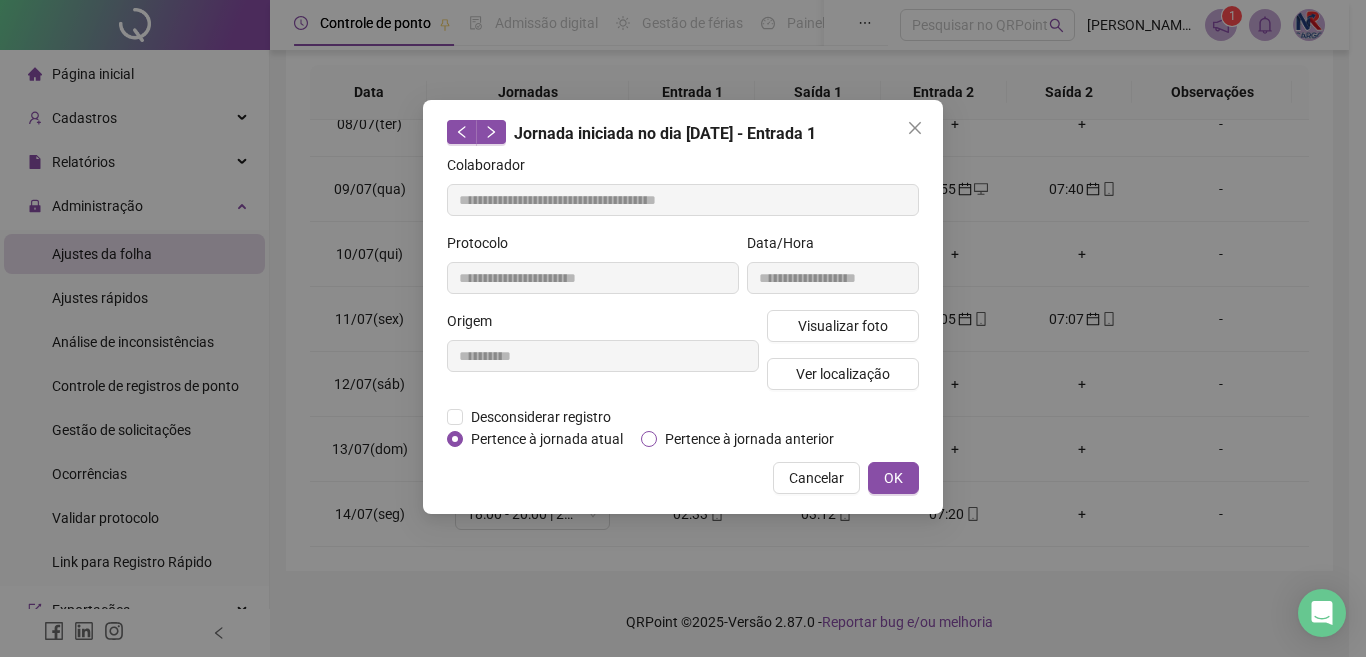 click on "Pertence à jornada anterior" at bounding box center [749, 439] 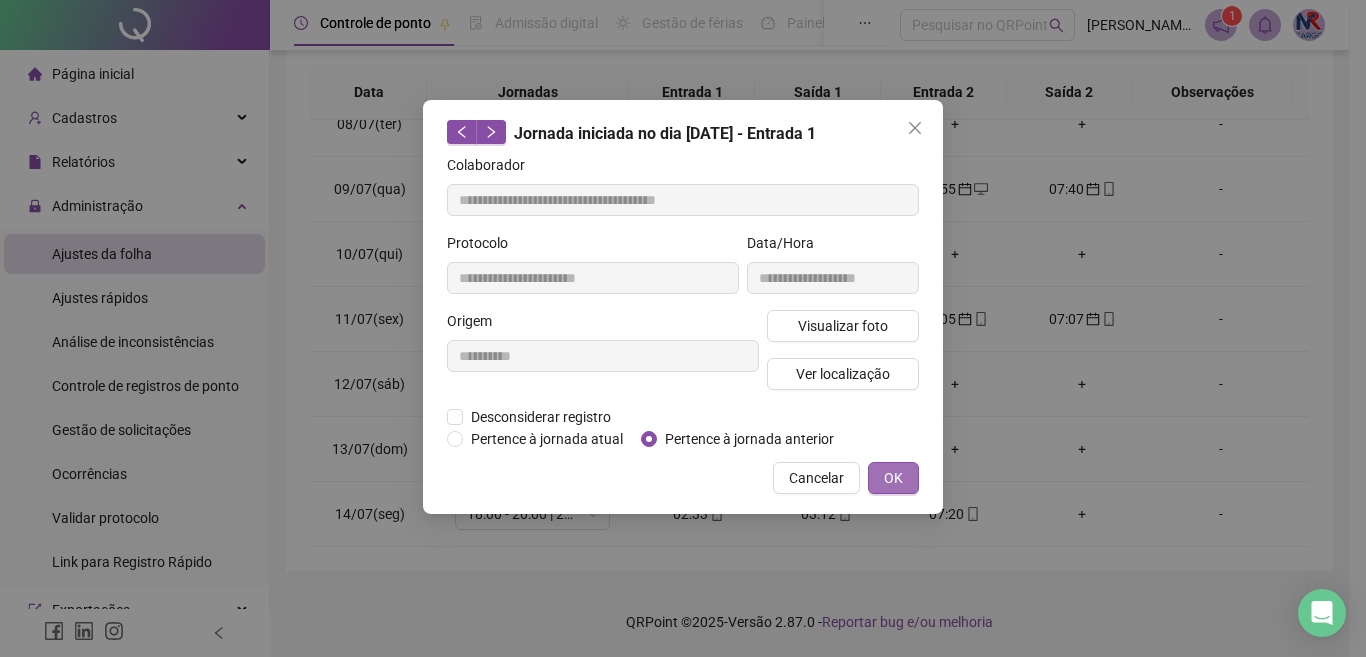 click on "OK" at bounding box center [893, 478] 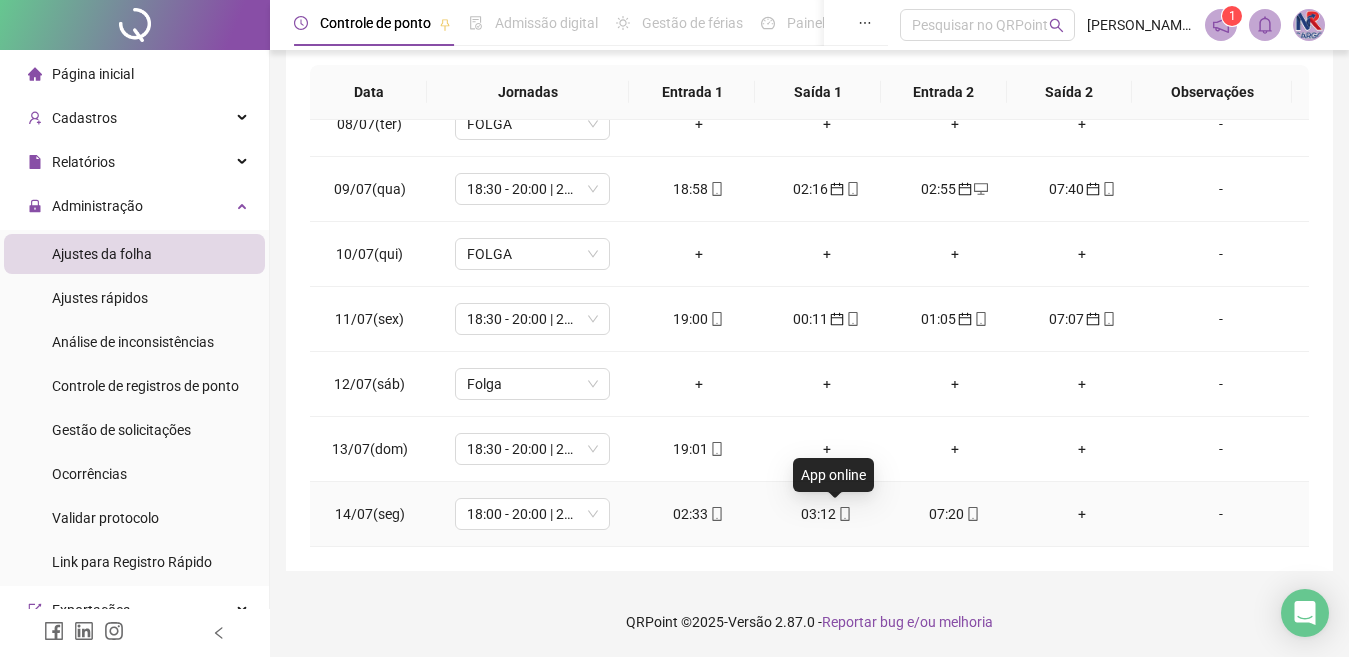 click on "03:12" at bounding box center (827, 514) 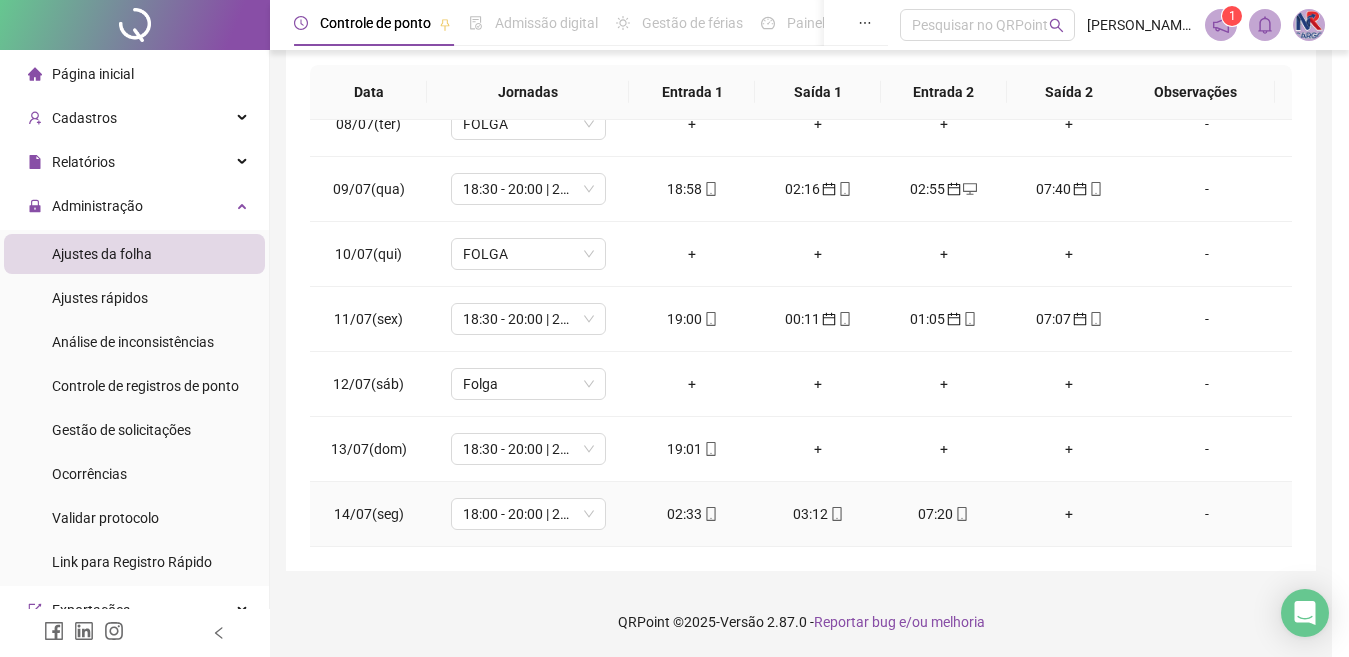 type on "**********" 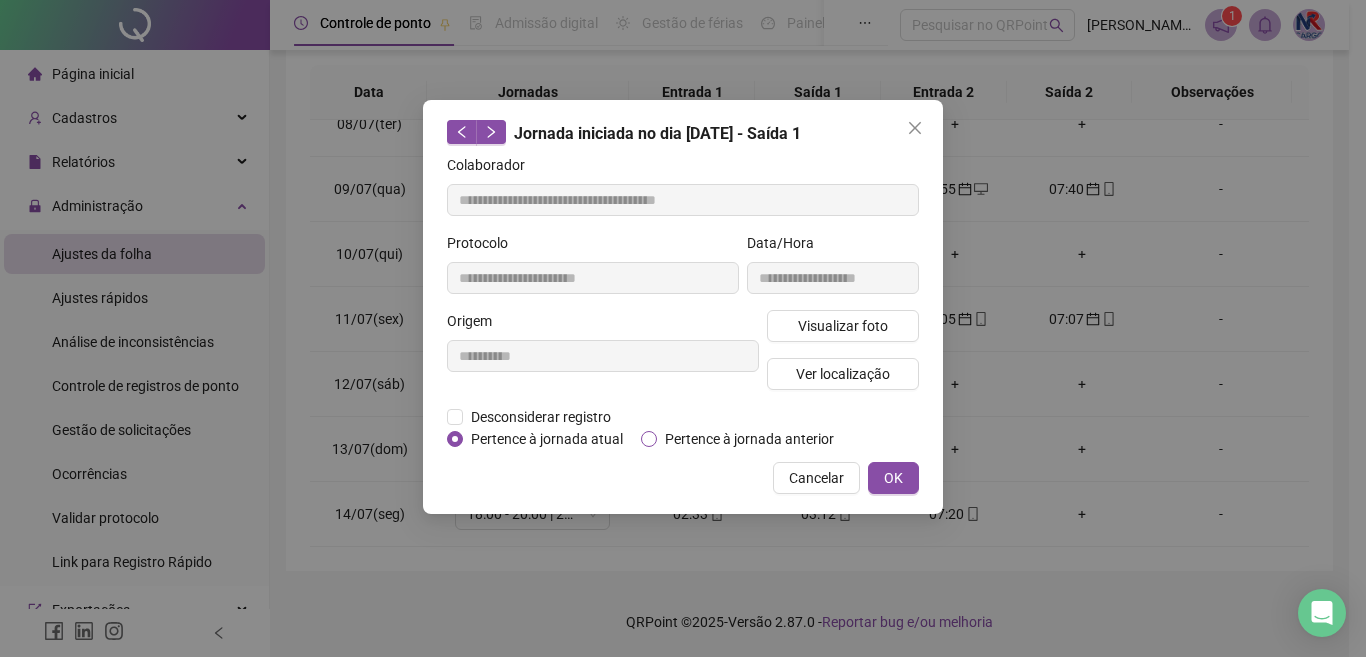 click on "Pertence à jornada anterior" at bounding box center [749, 439] 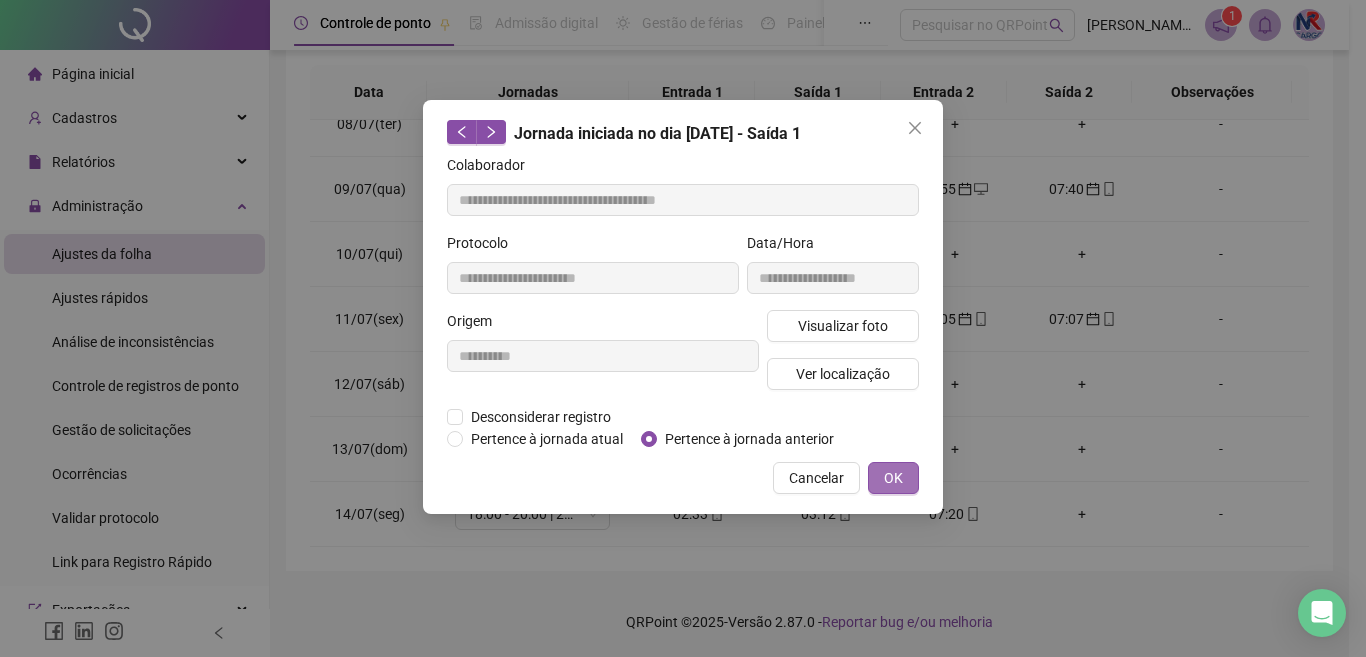 click on "OK" at bounding box center (893, 478) 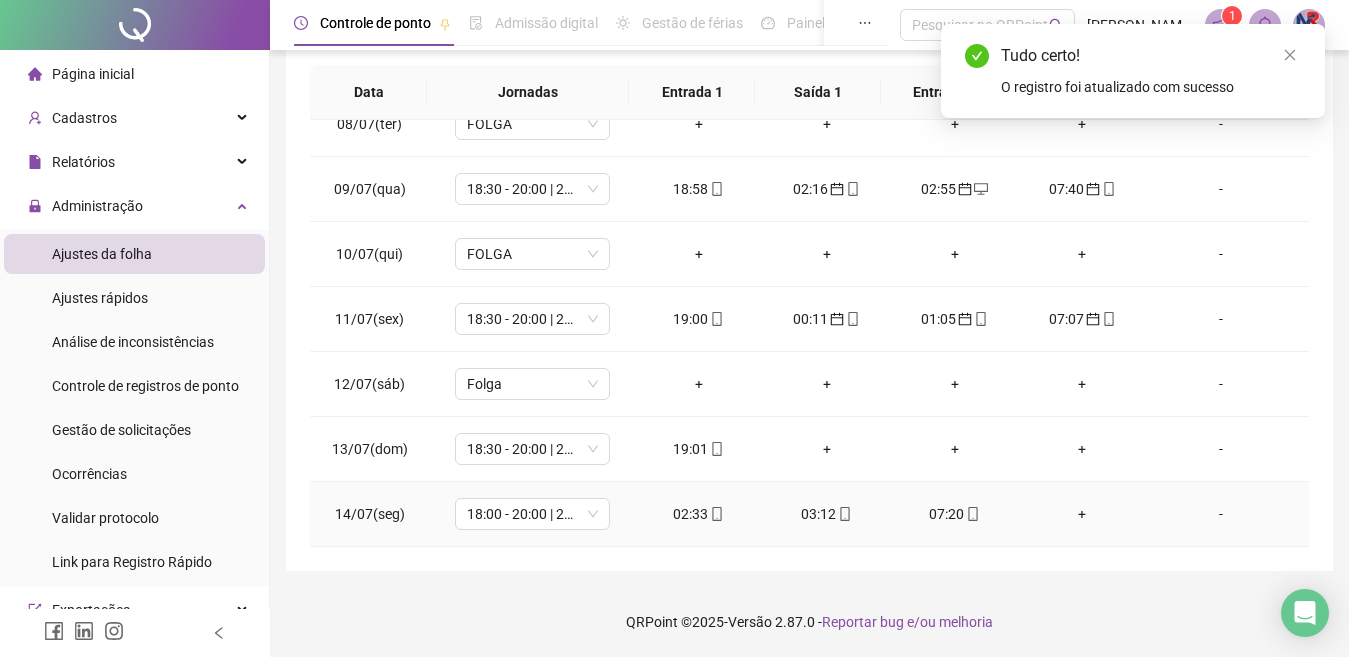 click on "07:20" at bounding box center [955, 514] 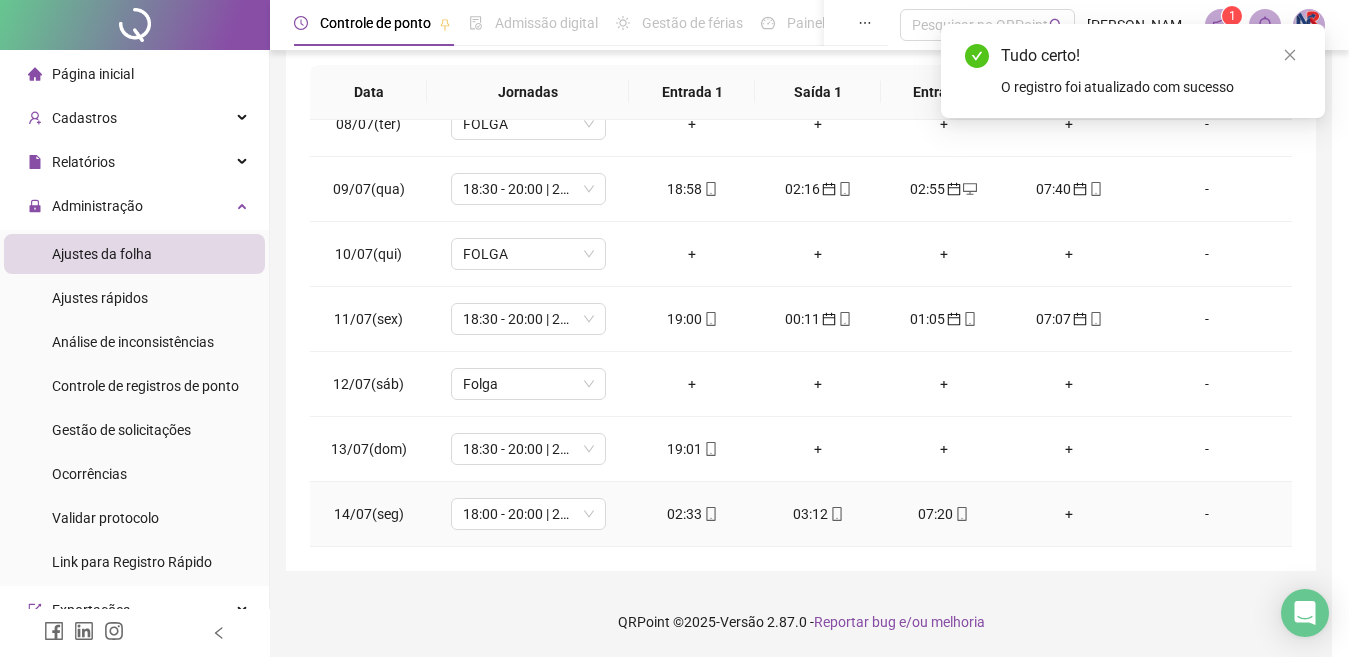 type on "**********" 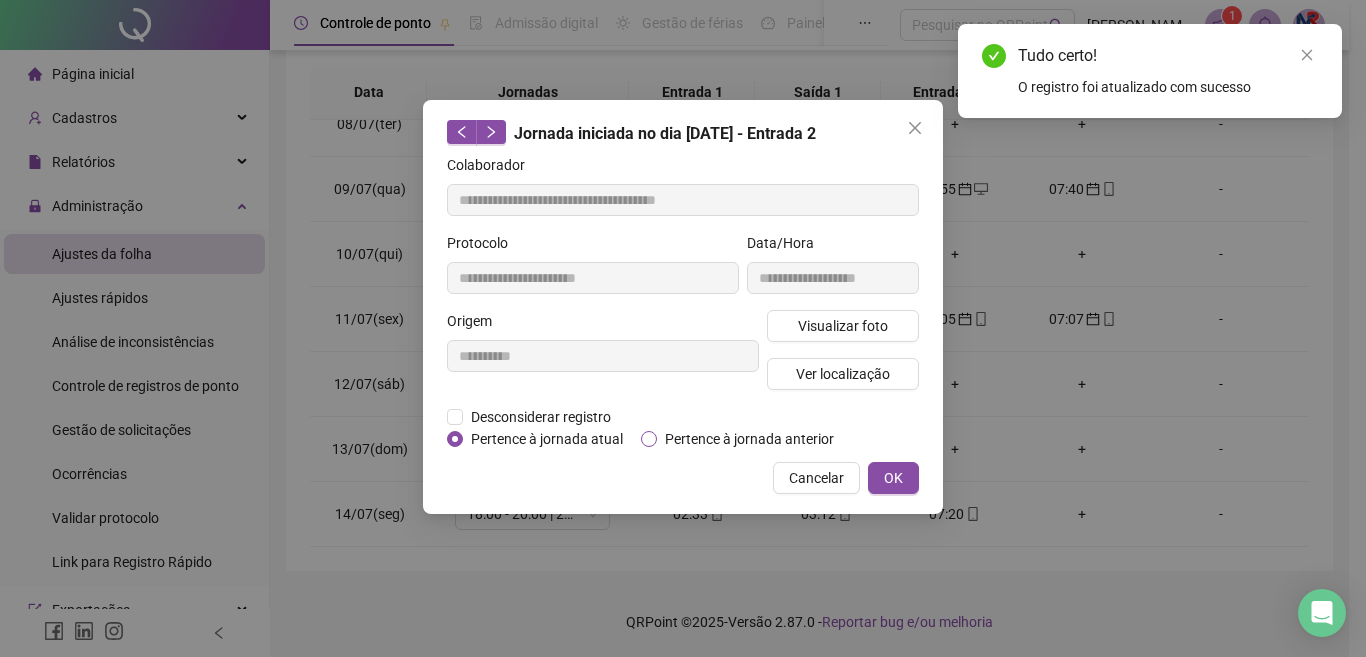 click on "Pertence à jornada anterior" at bounding box center [749, 439] 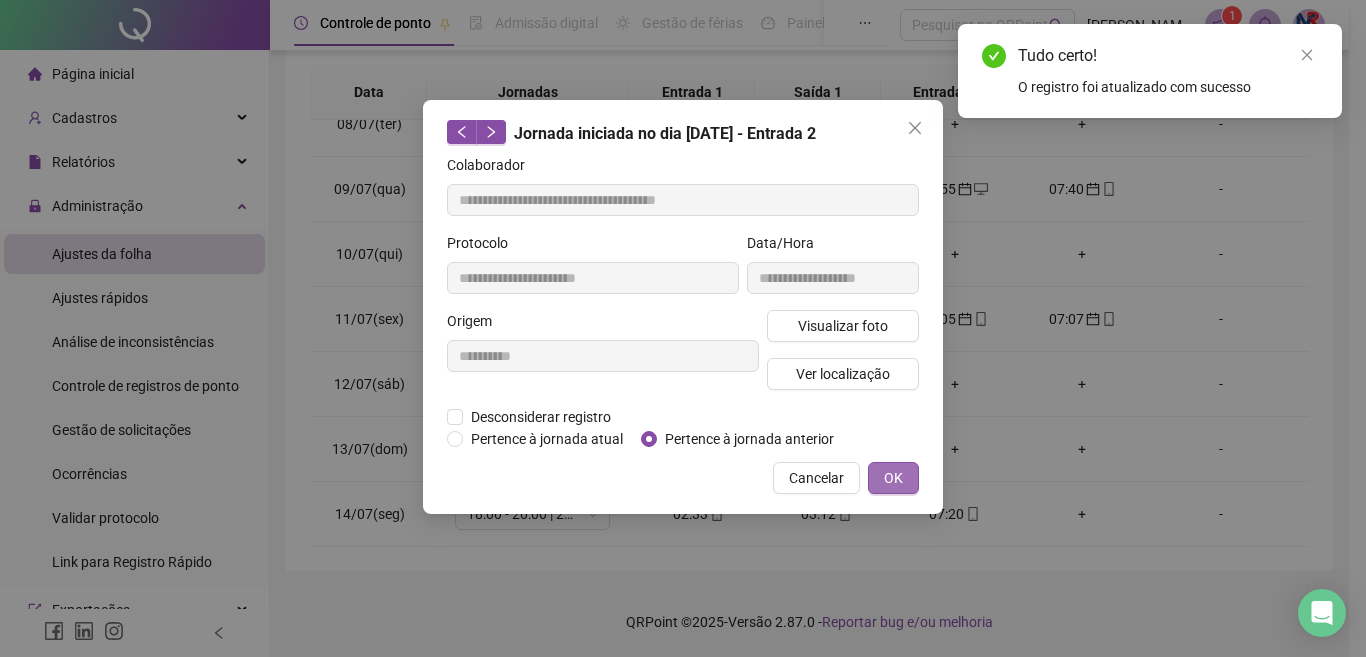 click on "OK" at bounding box center (893, 478) 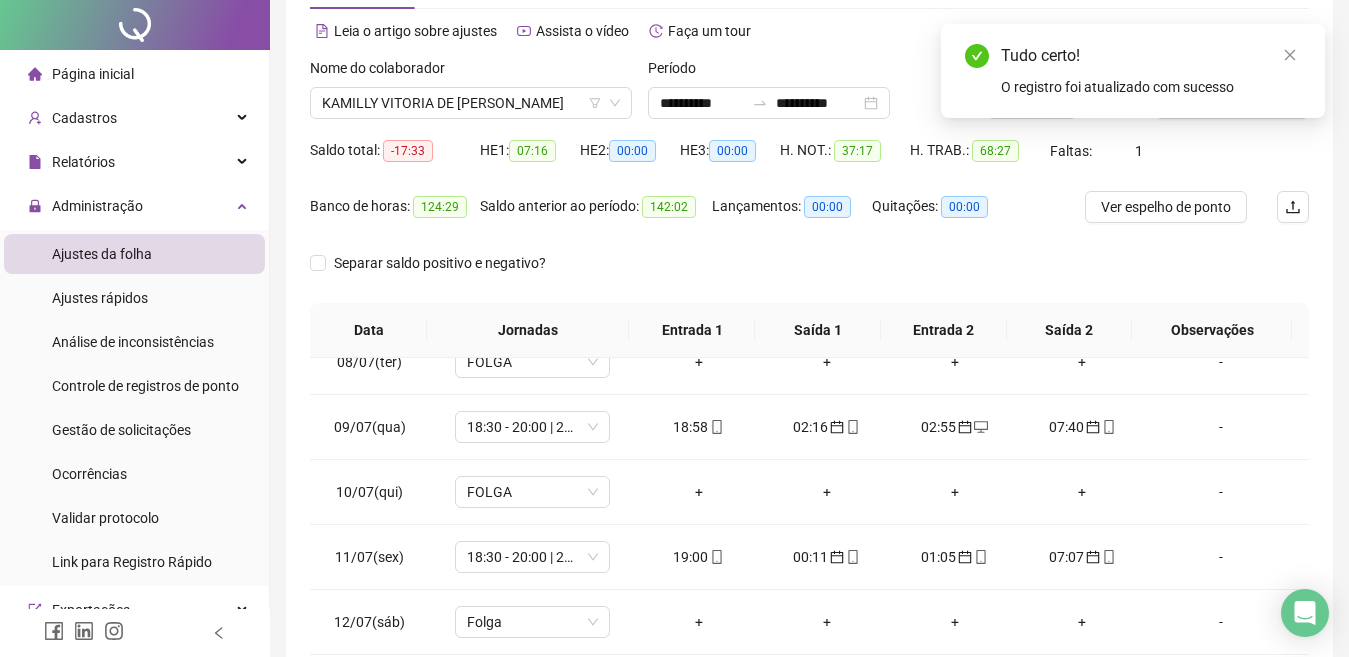 scroll, scrollTop: 0, scrollLeft: 0, axis: both 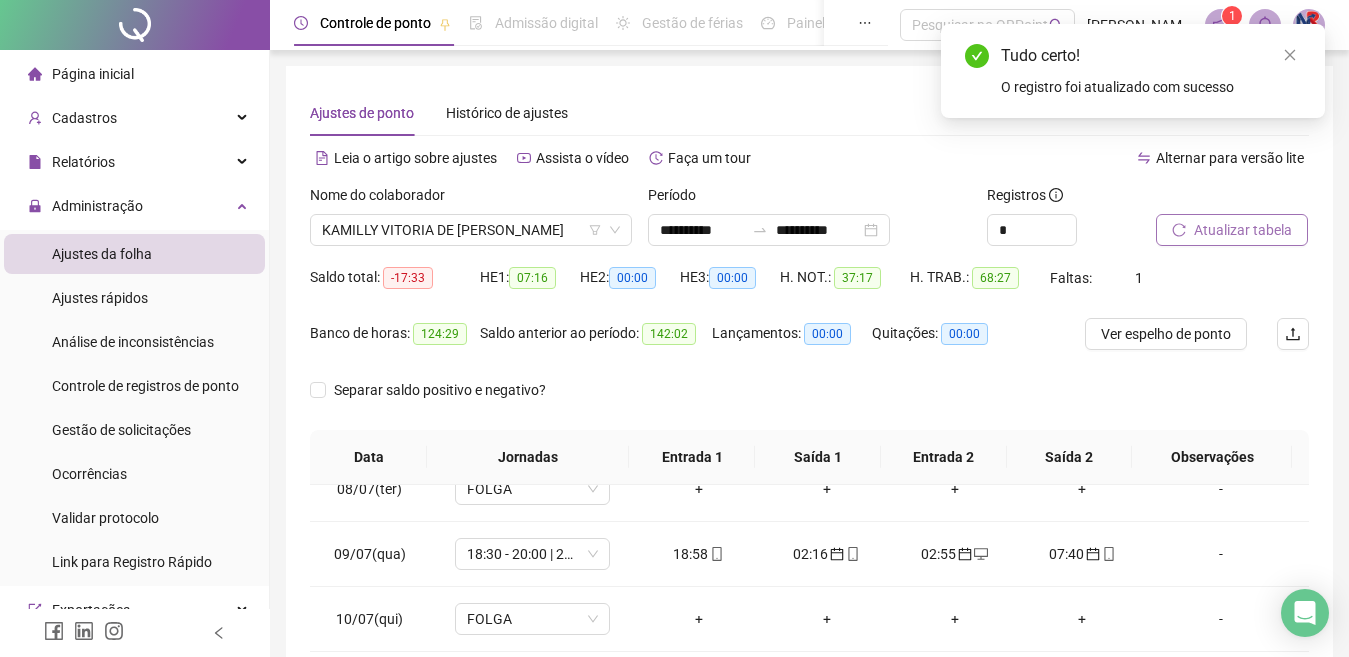 click on "Atualizar tabela" at bounding box center (1243, 230) 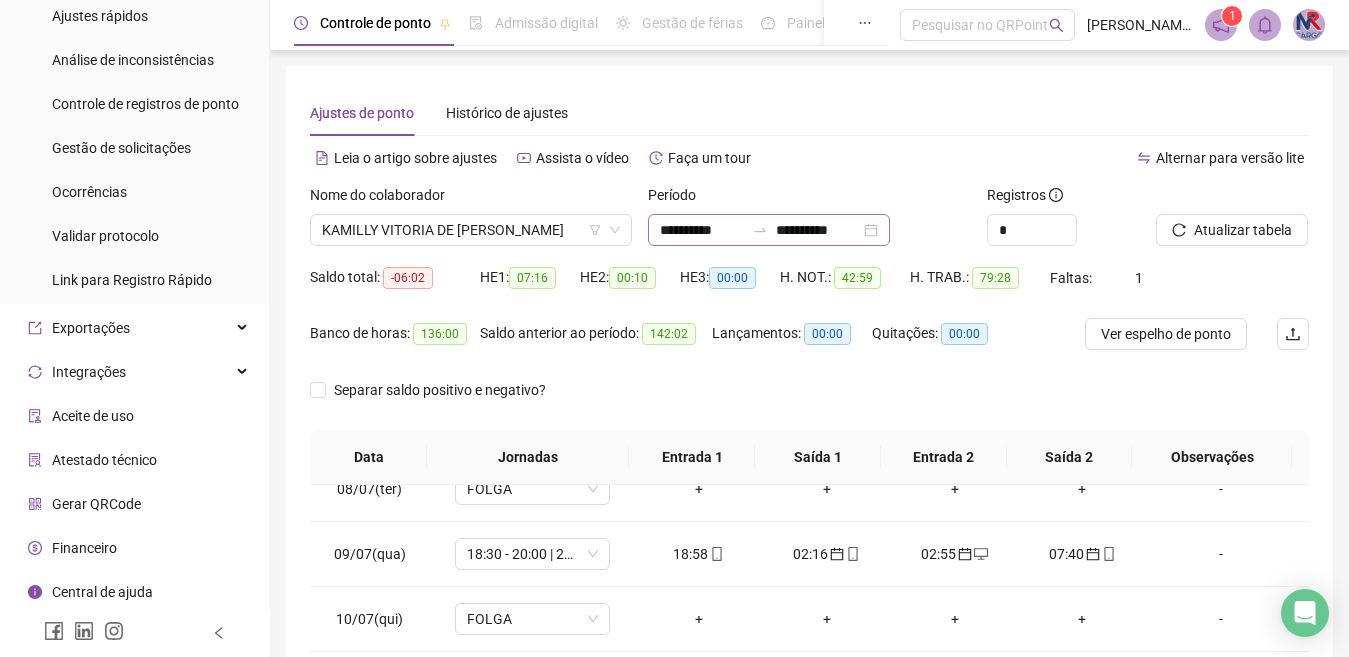 scroll, scrollTop: 285, scrollLeft: 0, axis: vertical 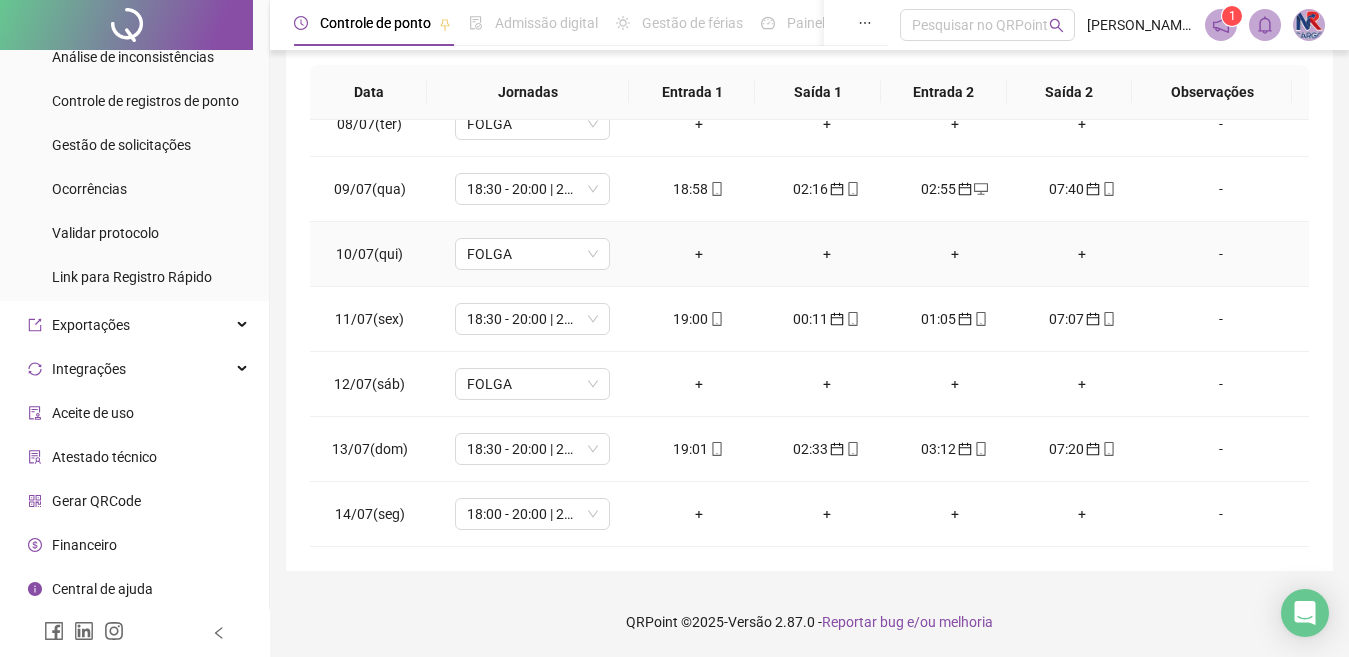 drag, startPoint x: 1099, startPoint y: 266, endPoint x: 1089, endPoint y: 254, distance: 15.6205 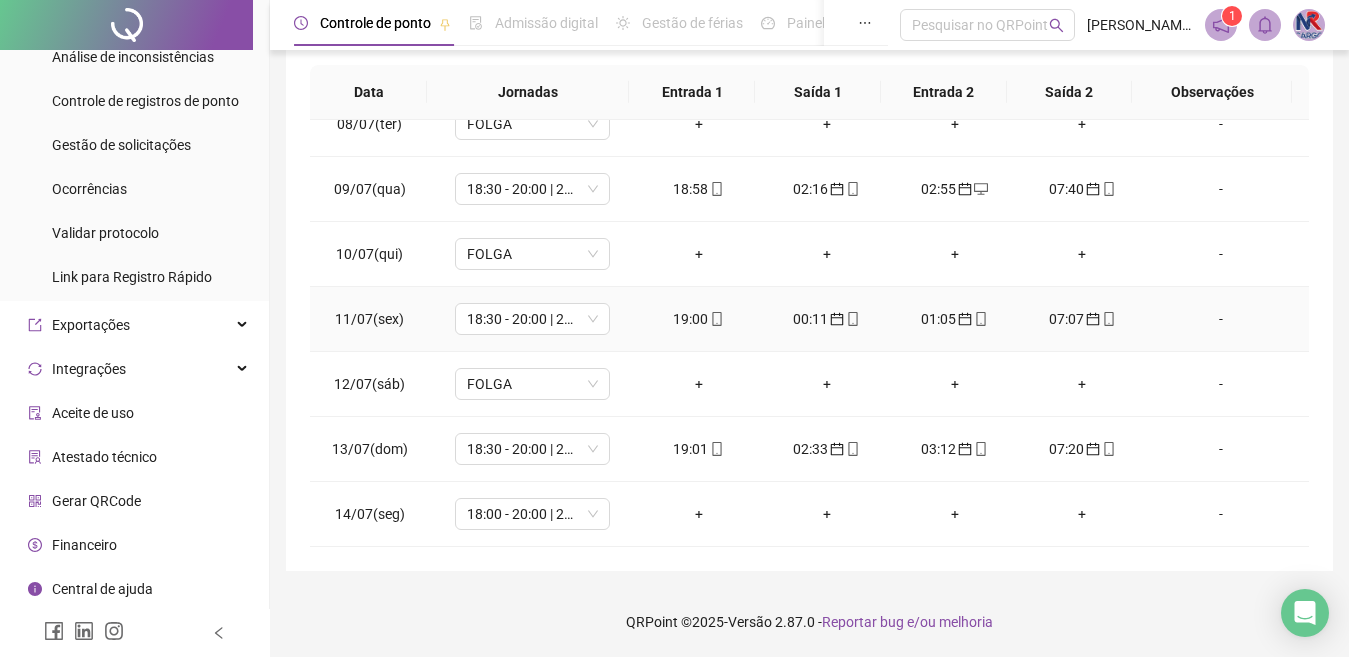scroll, scrollTop: 383, scrollLeft: 0, axis: vertical 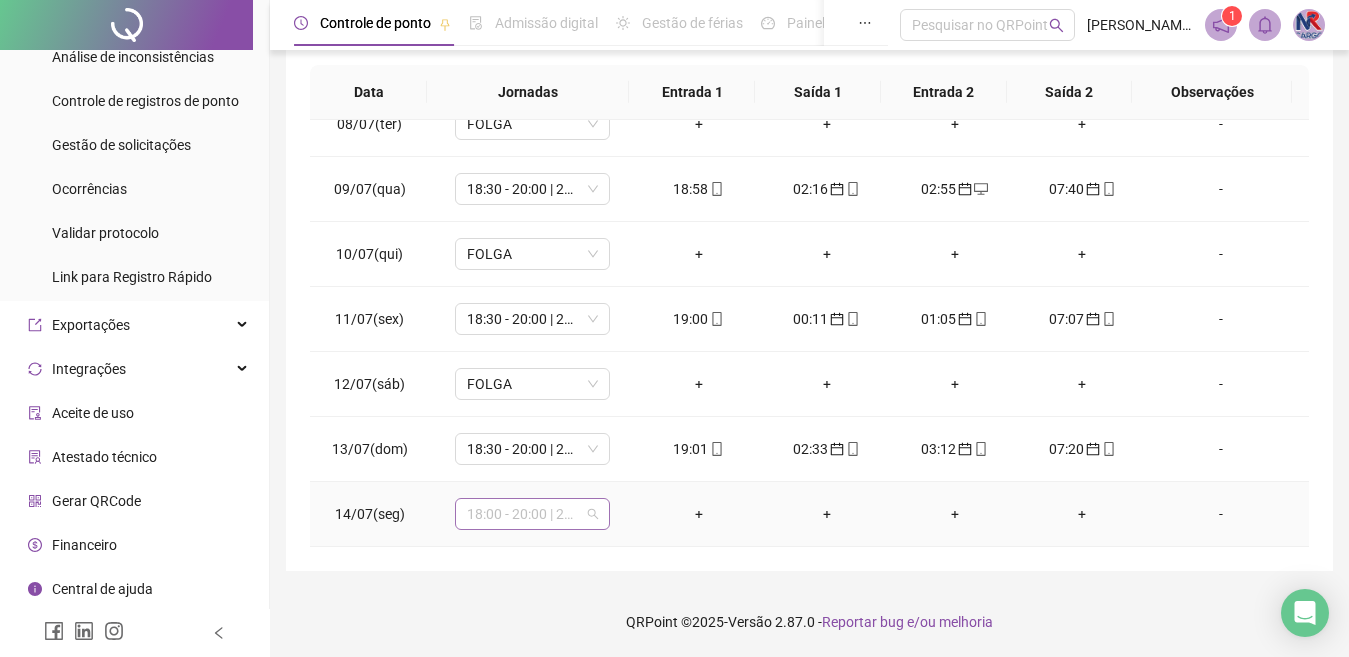 click on "18:00 - 20:00 | 21:00 - 07:00" at bounding box center [532, 514] 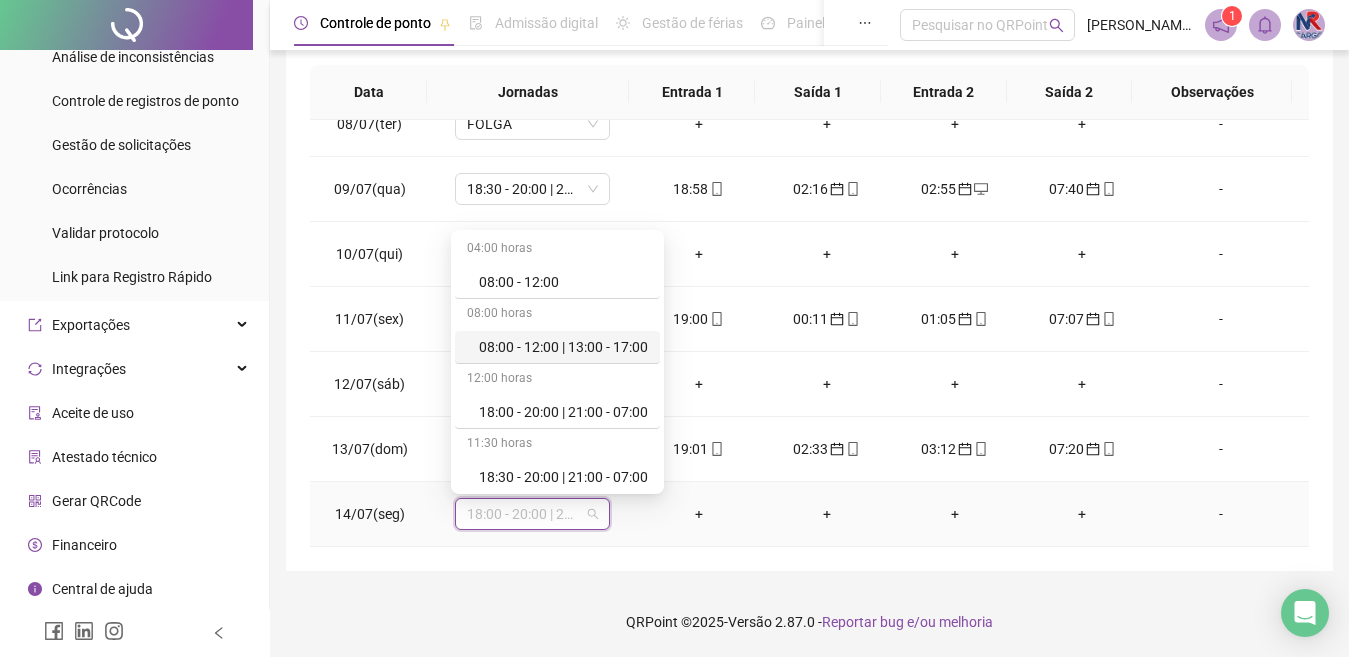 scroll, scrollTop: 329, scrollLeft: 0, axis: vertical 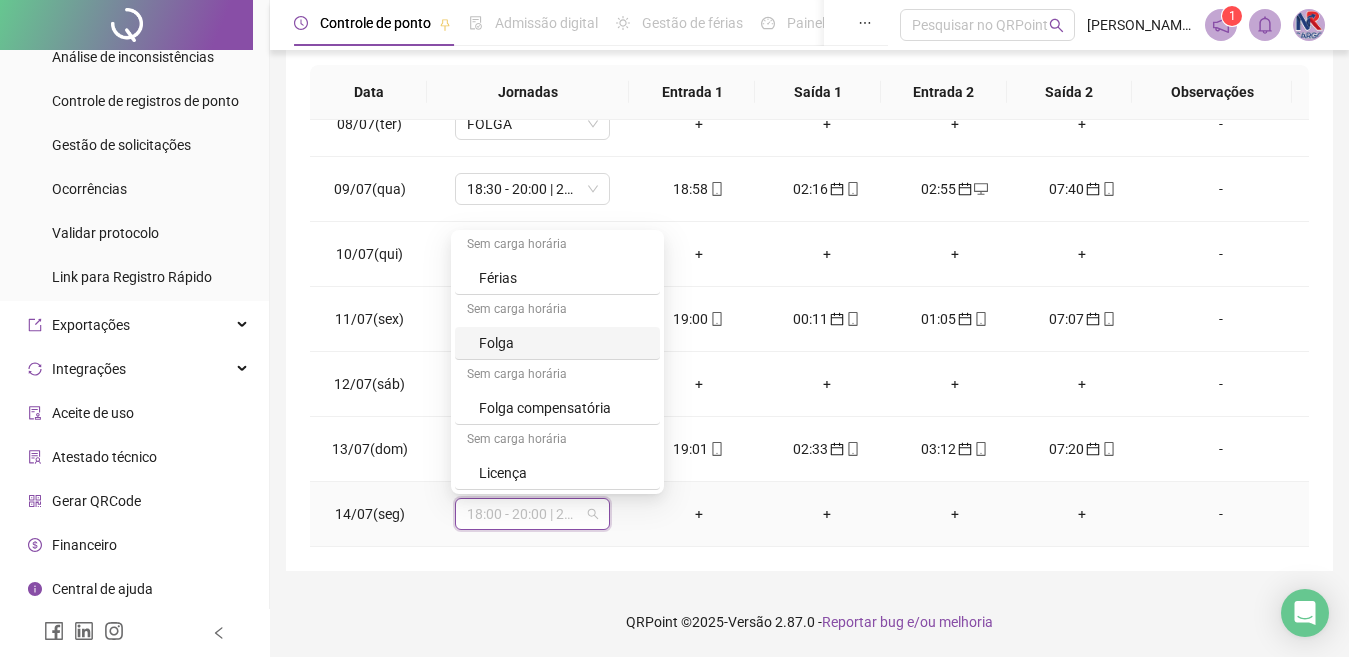 click on "Folga" at bounding box center (563, 343) 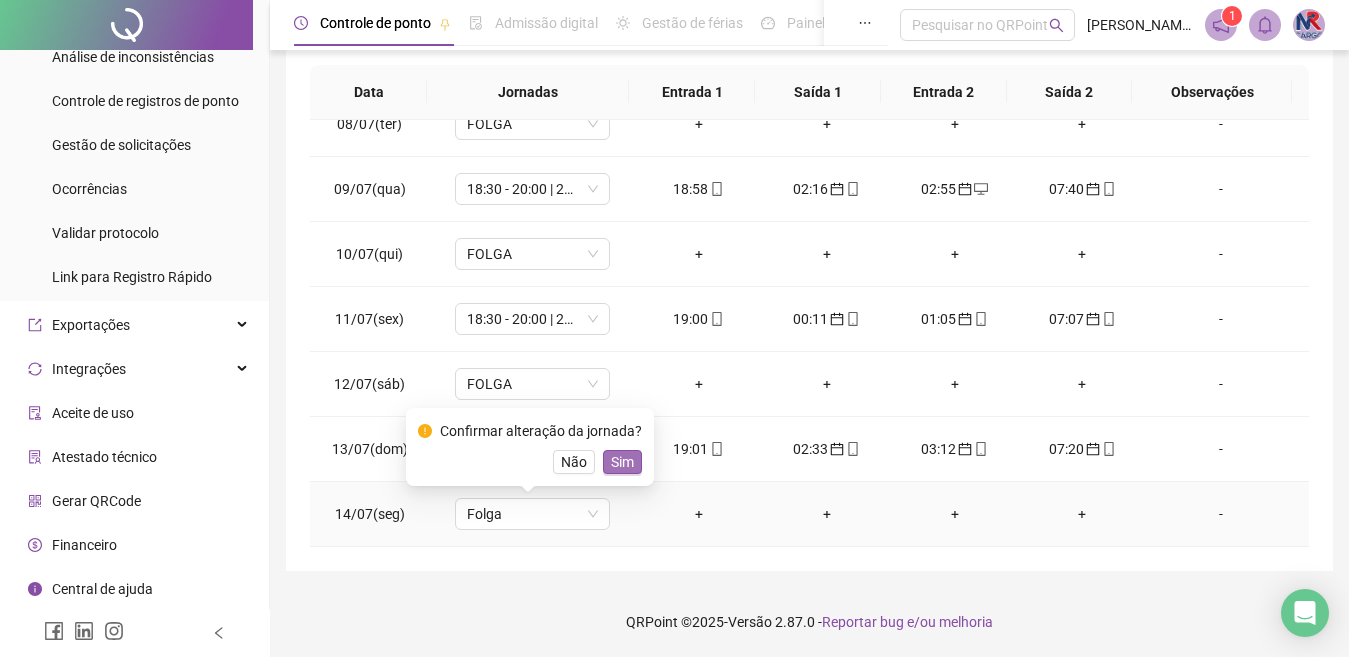 click on "Sim" at bounding box center (622, 462) 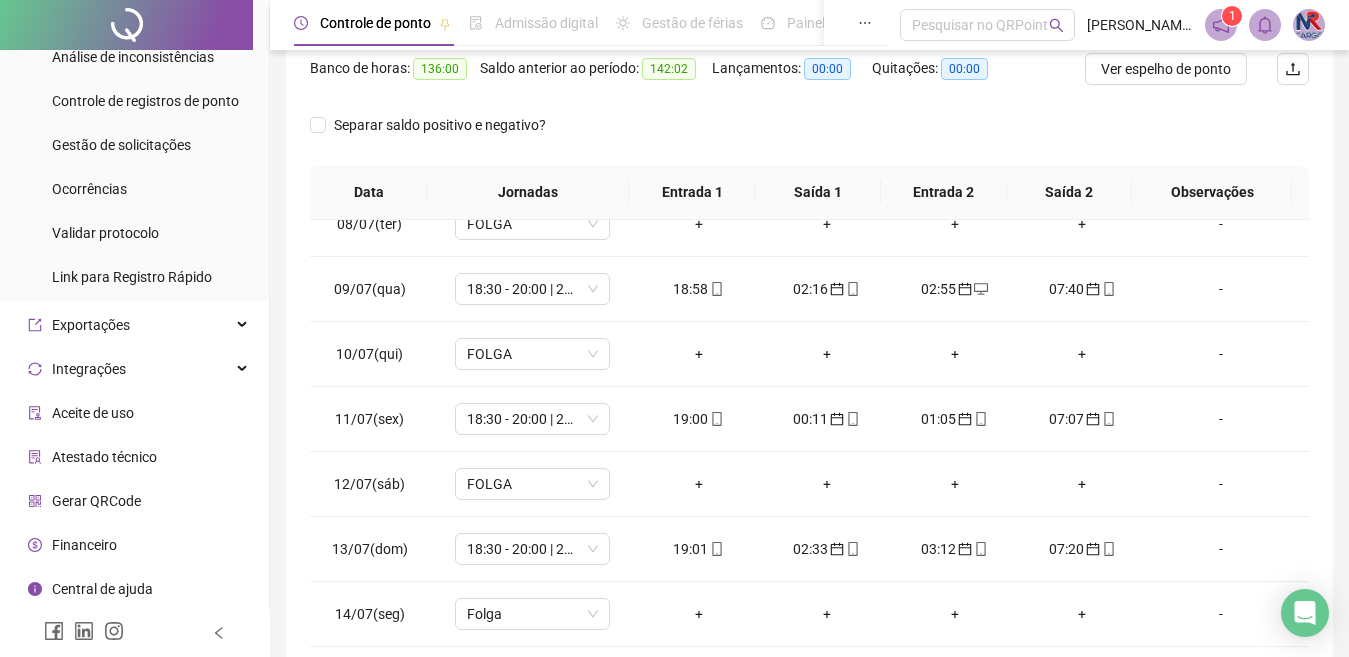 scroll, scrollTop: 365, scrollLeft: 0, axis: vertical 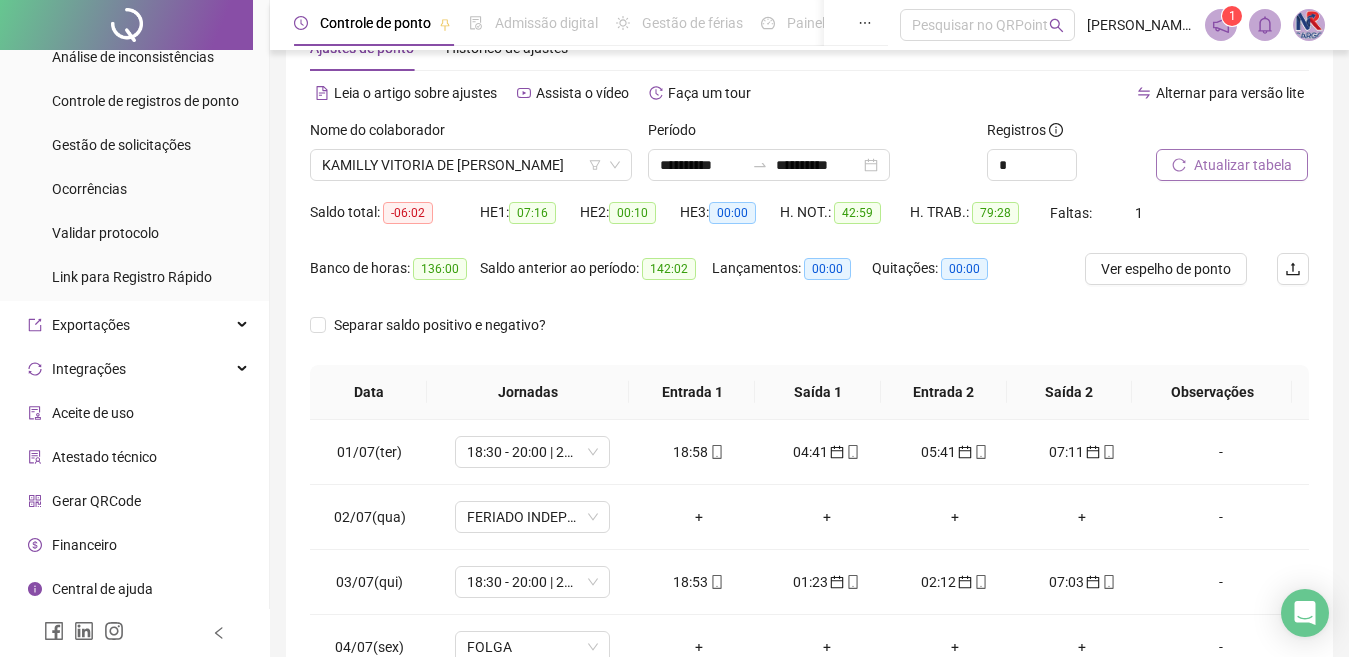 click on "Atualizar tabela" at bounding box center (1232, 165) 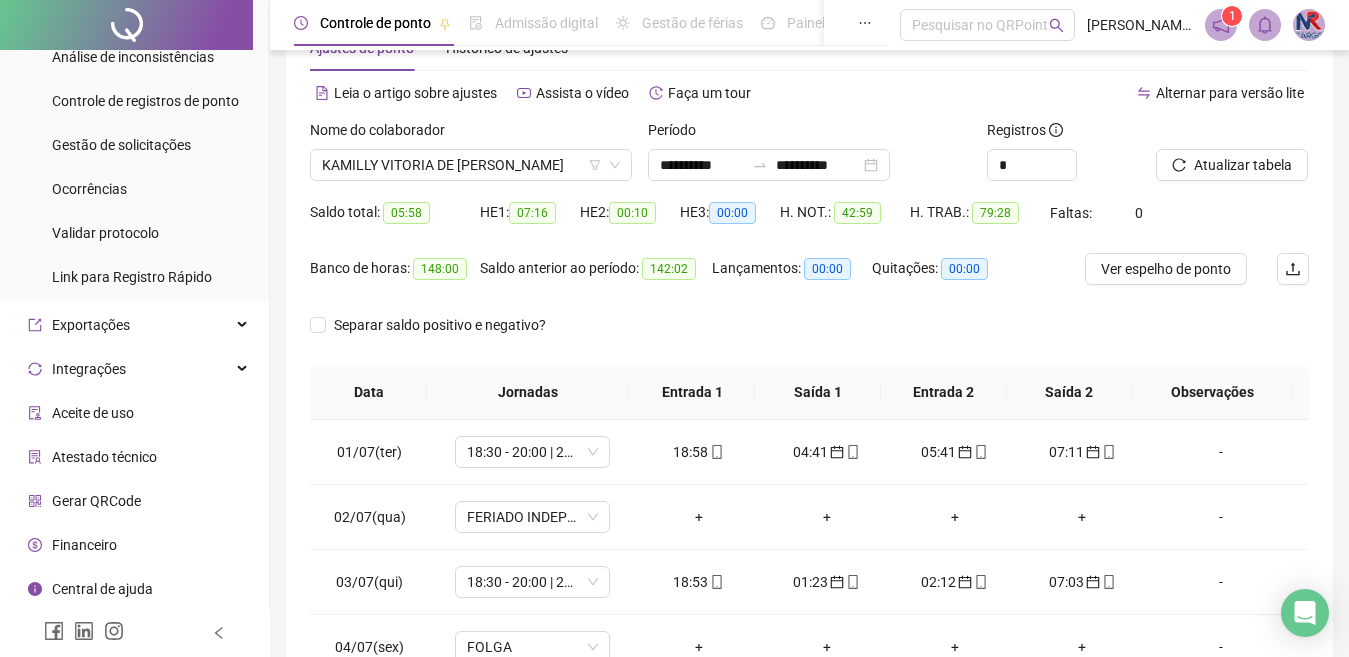 scroll, scrollTop: 365, scrollLeft: 0, axis: vertical 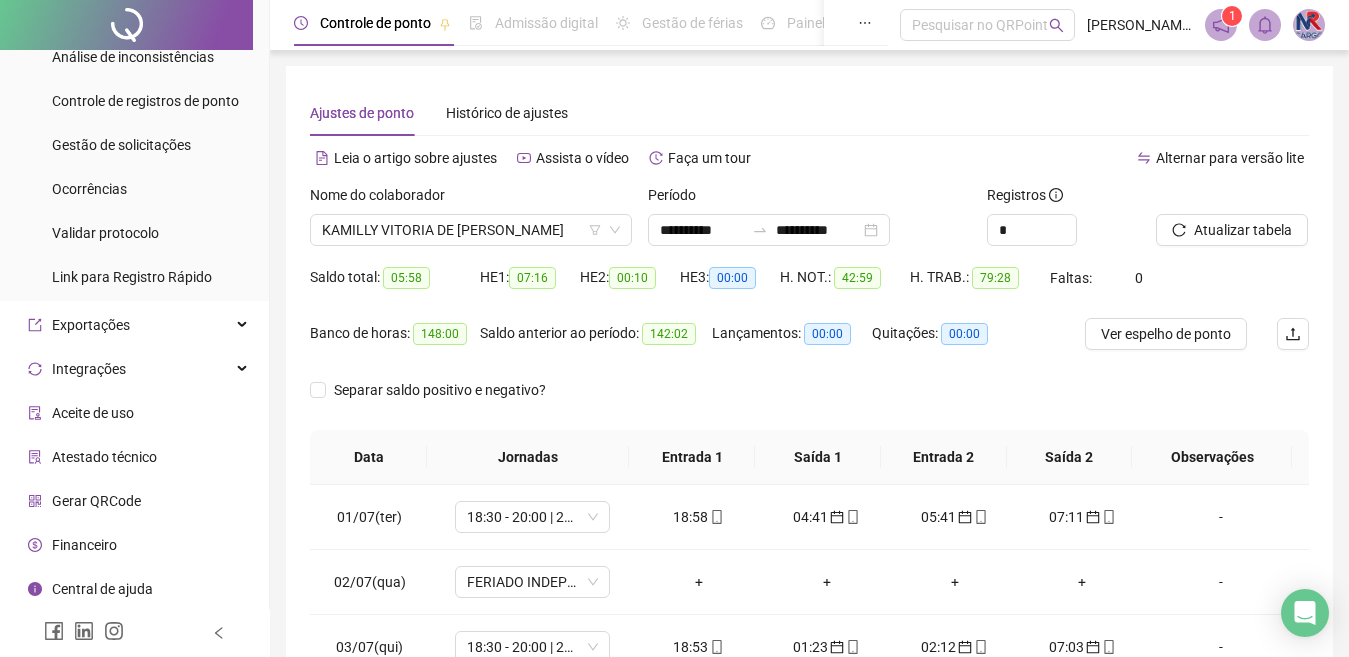click on "KAMILLY VITORIA DE [PERSON_NAME]" at bounding box center (471, 230) 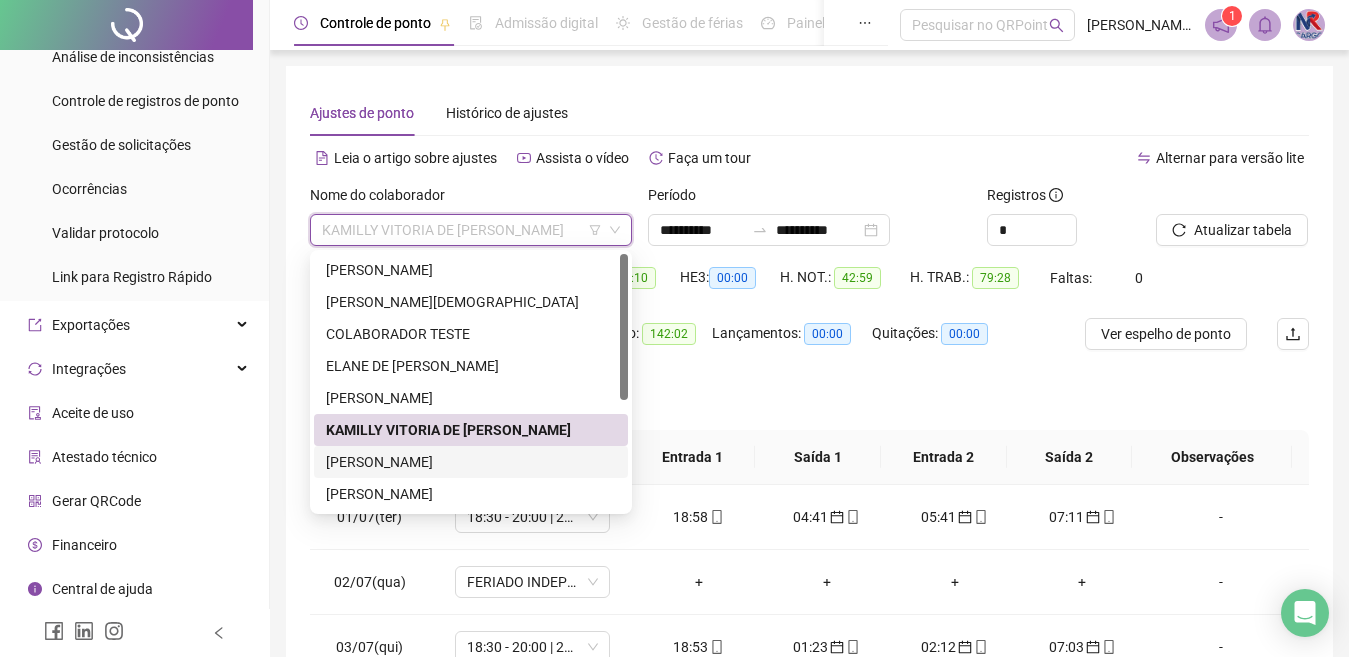 click on "[PERSON_NAME]" at bounding box center (471, 462) 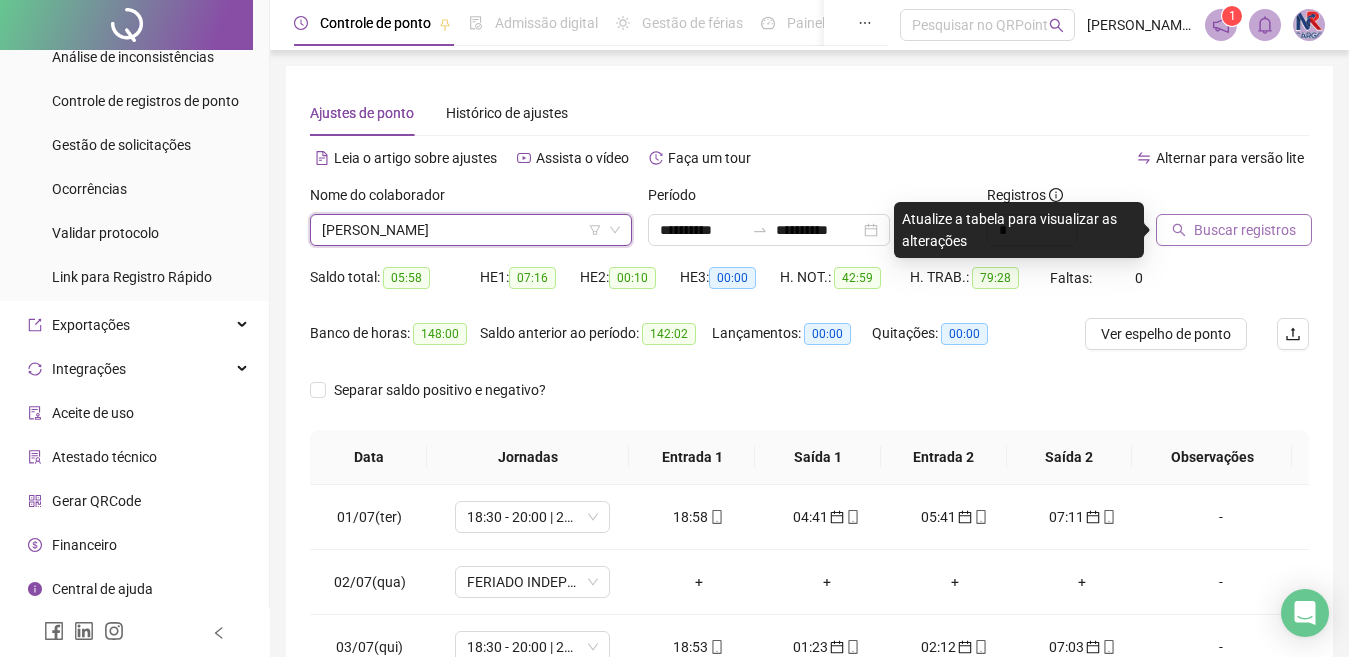 click on "Buscar registros" at bounding box center [1234, 230] 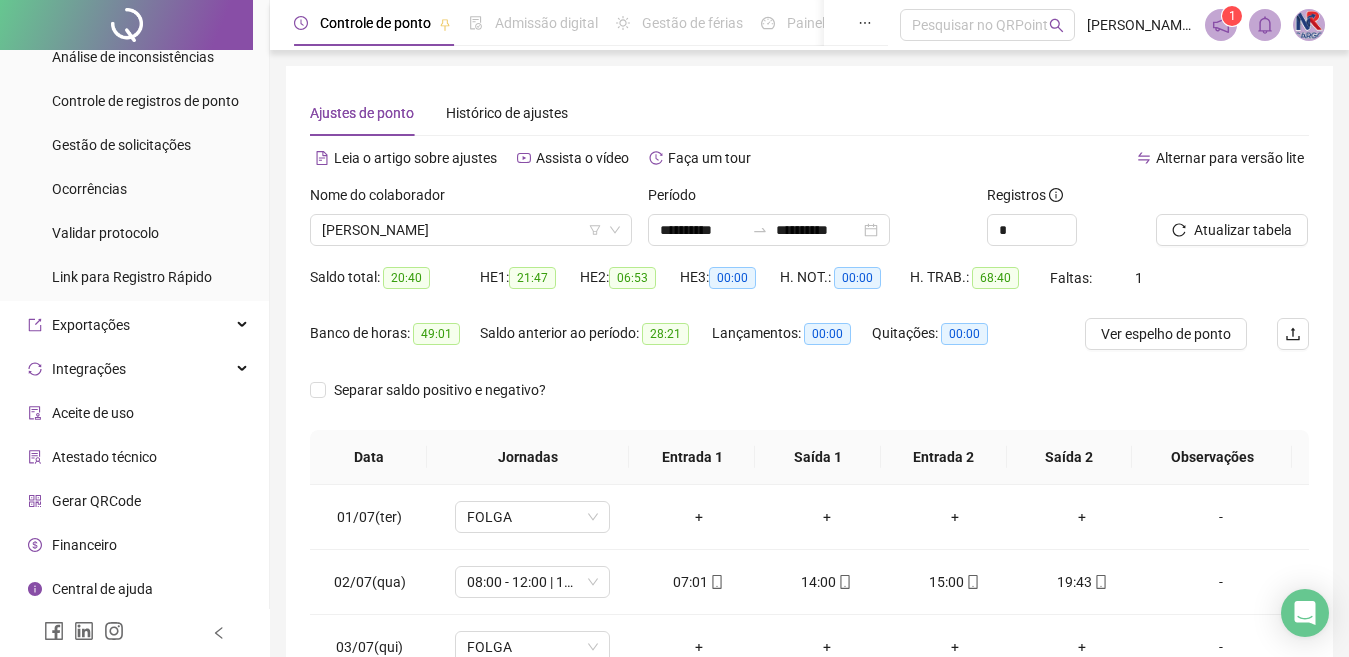 scroll, scrollTop: 365, scrollLeft: 0, axis: vertical 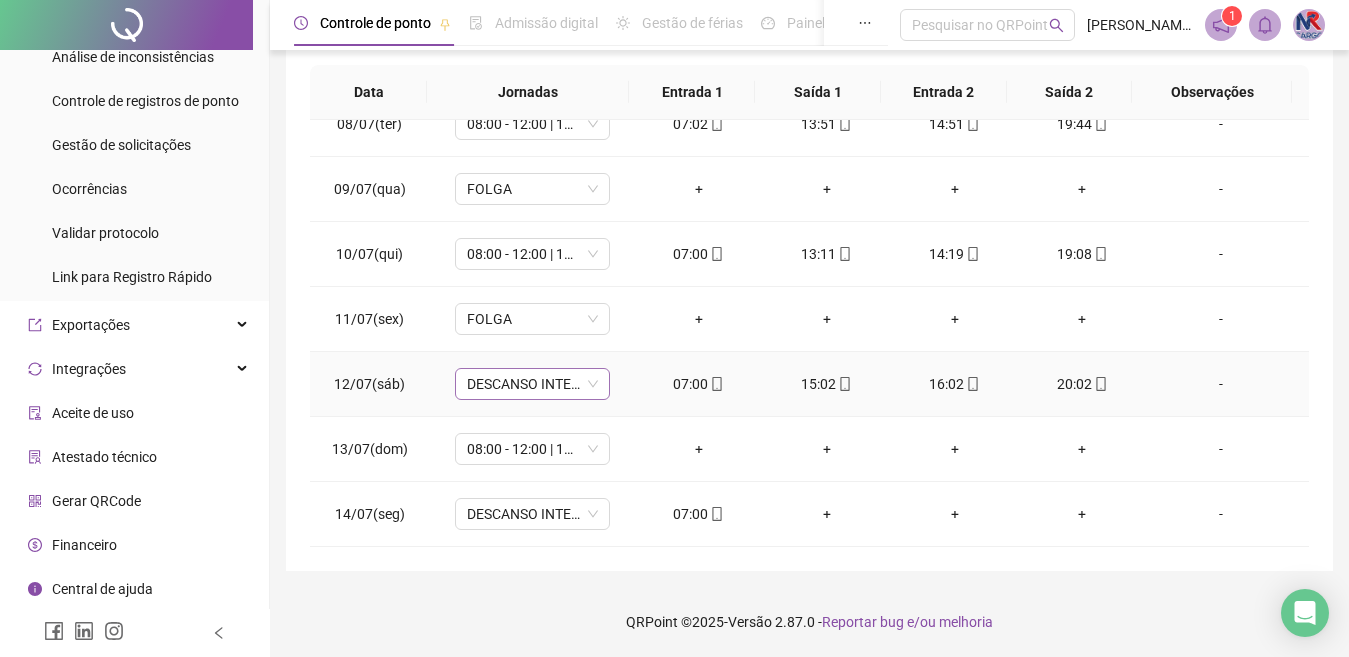 click on "DESCANSO INTER-JORNADA" at bounding box center [532, 384] 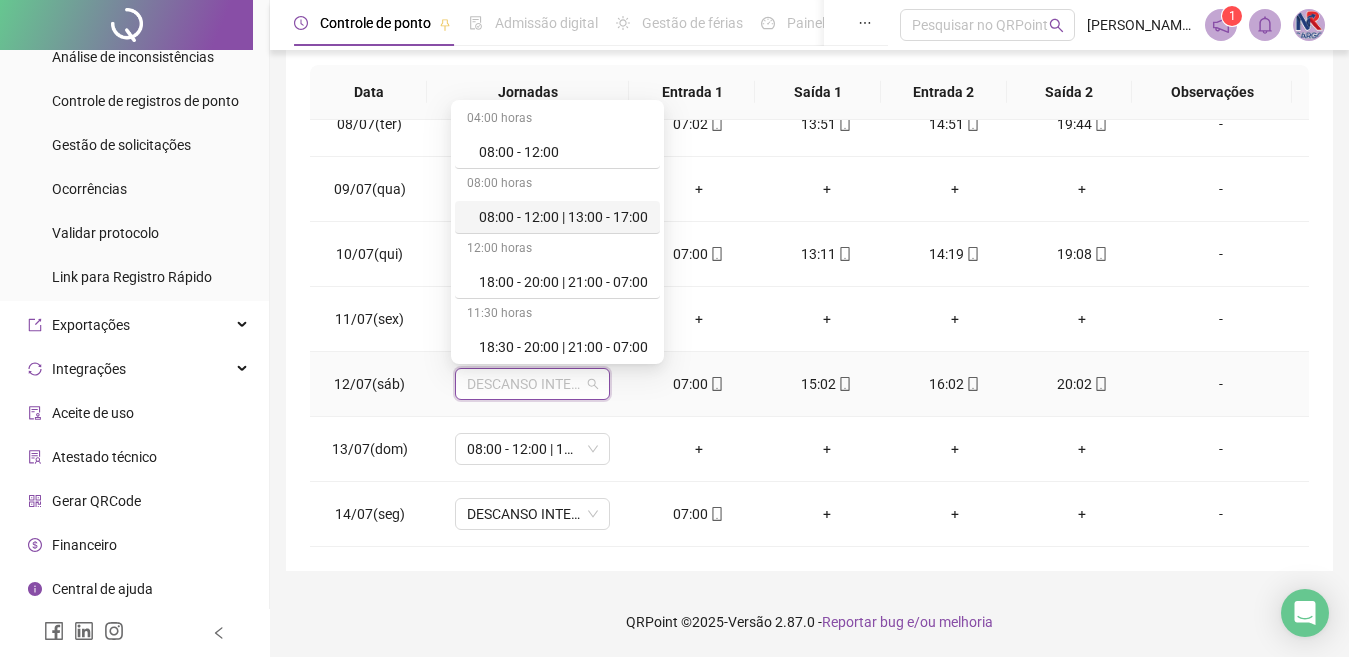 click on "08:00 - 12:00 | 13:00 - 17:00" at bounding box center [563, 217] 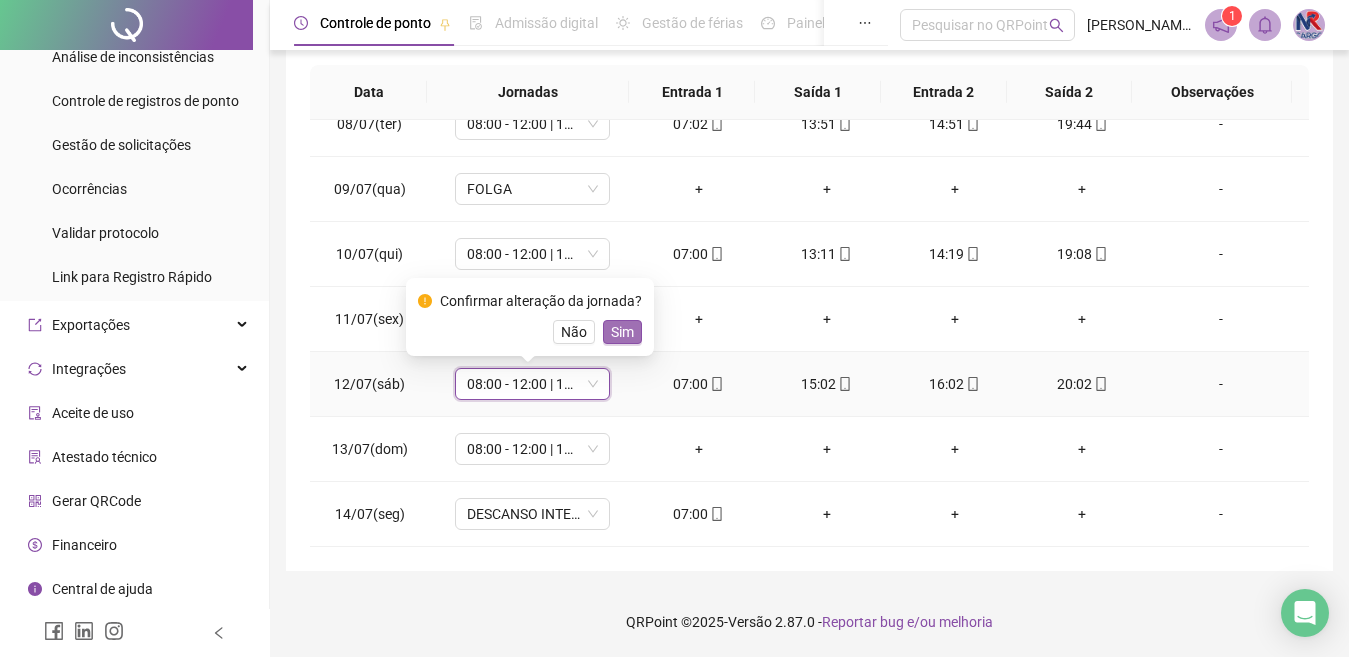 click on "Sim" at bounding box center [622, 332] 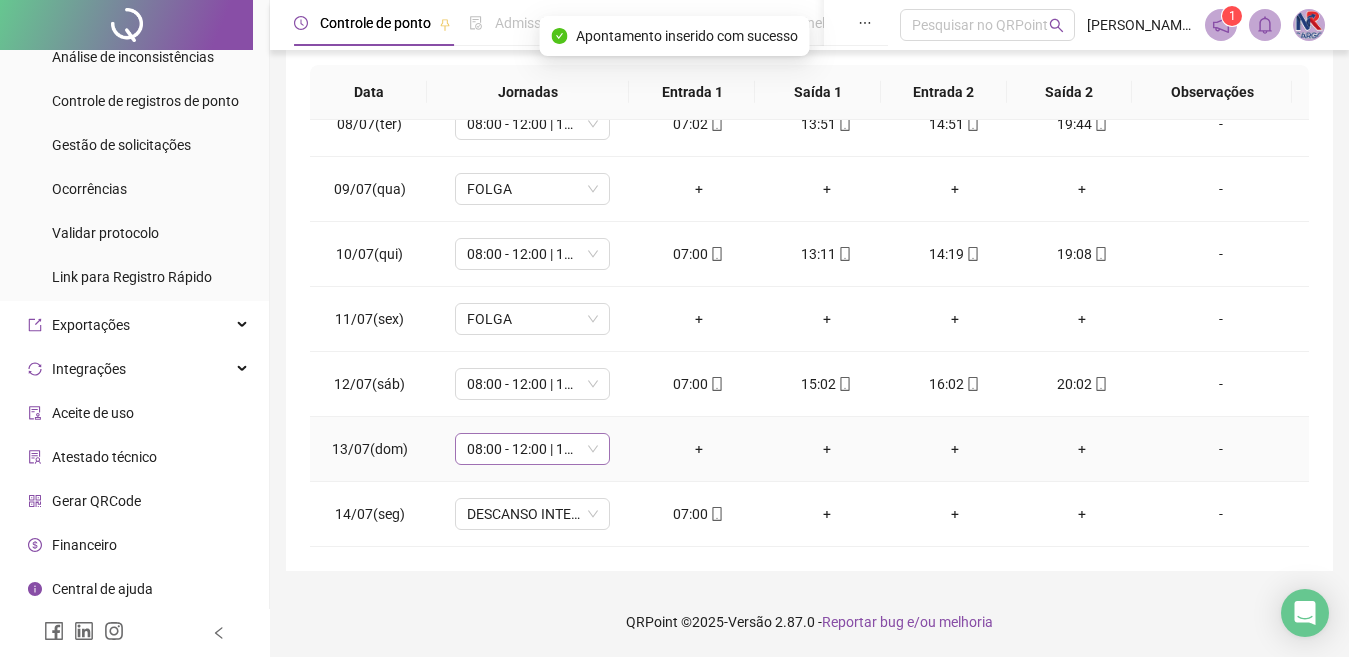 click on "08:00 - 12:00 | 13:00 - 17:00" at bounding box center [532, 449] 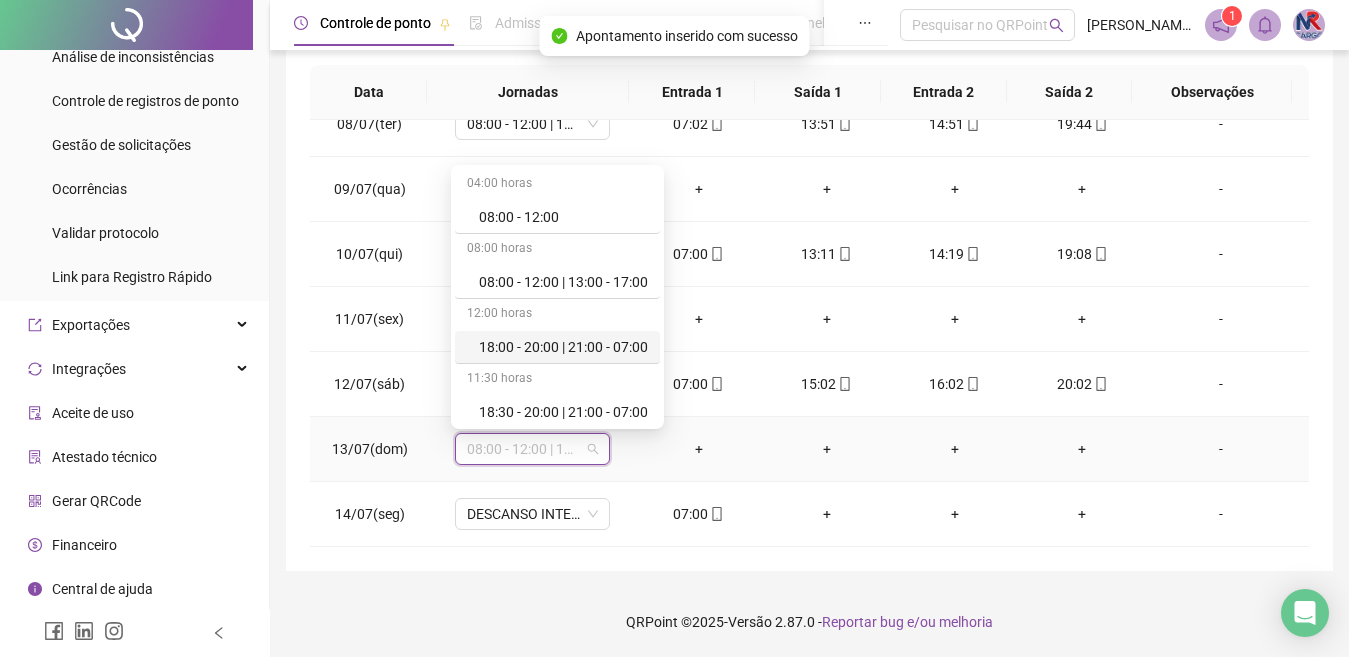 scroll, scrollTop: 300, scrollLeft: 0, axis: vertical 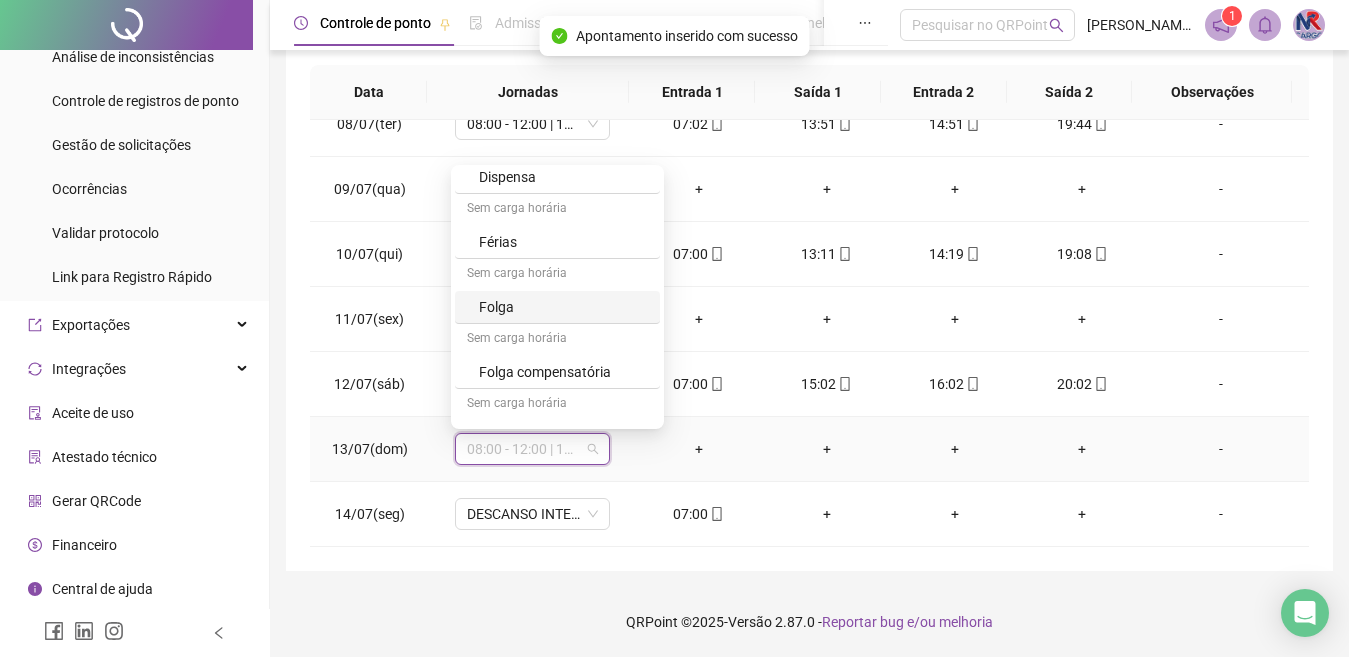 click on "Folga" at bounding box center (563, 307) 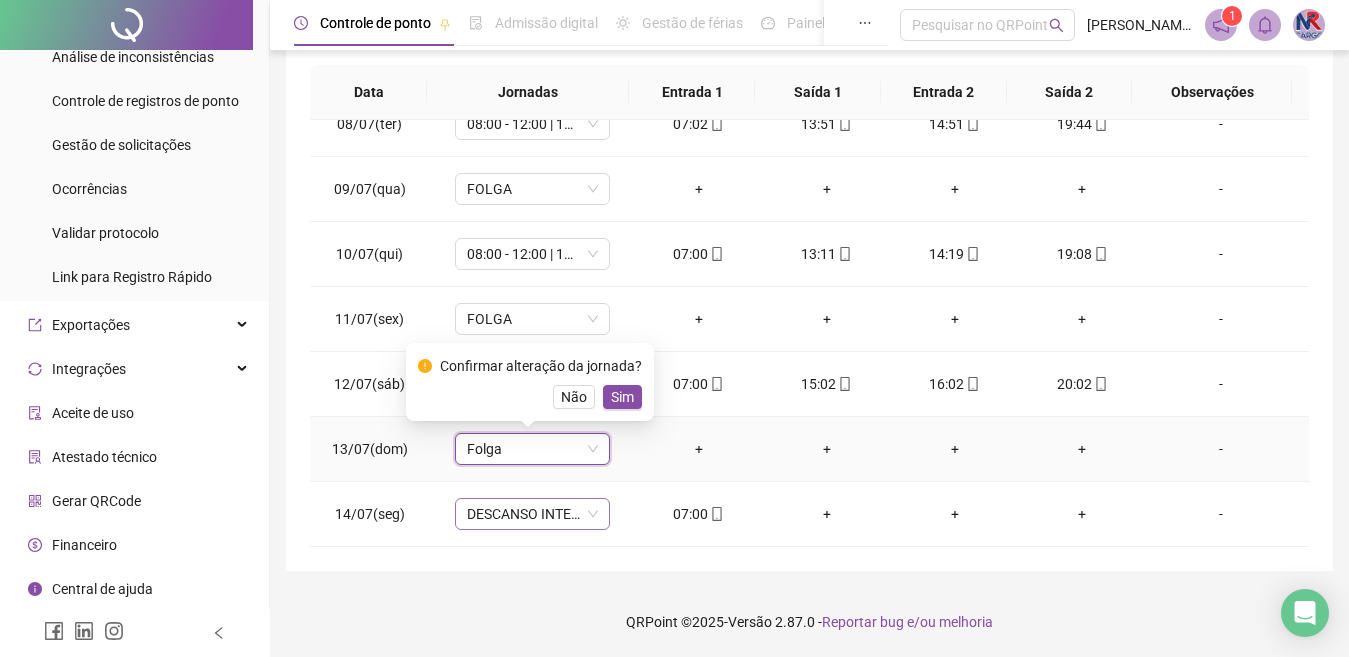 click on "Sim" at bounding box center [622, 397] 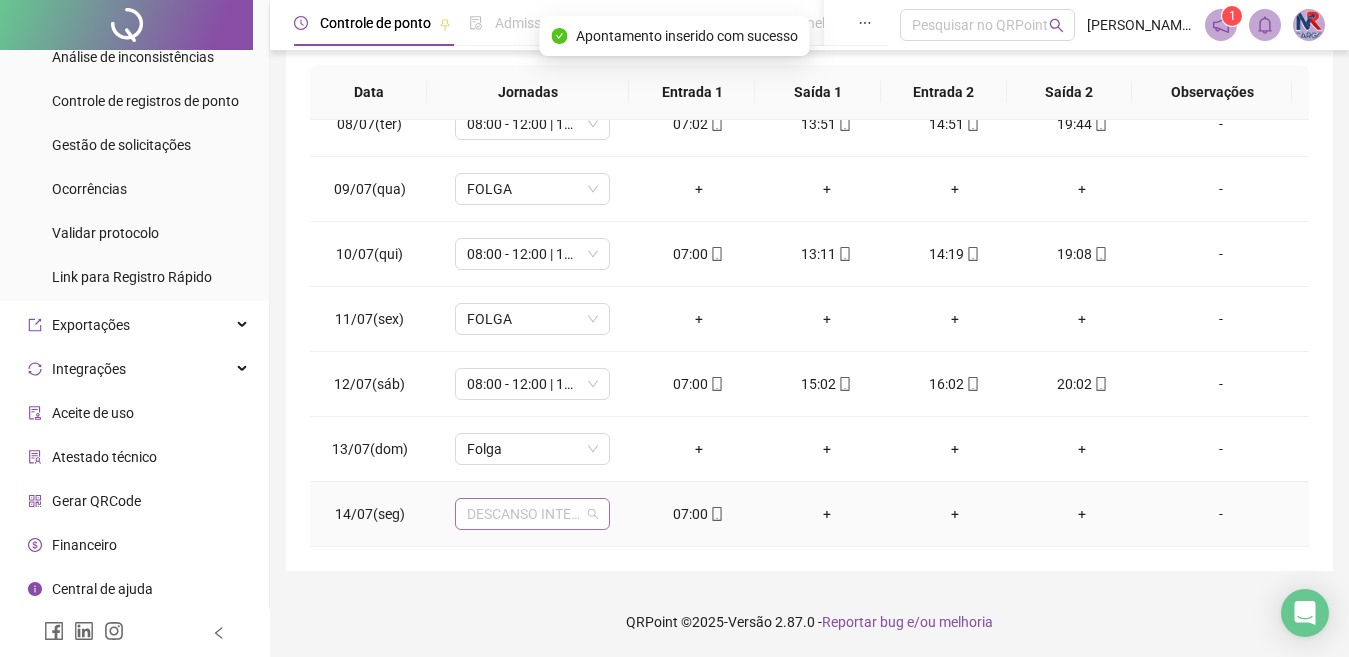 click on "DESCANSO INTER-JORNADA" at bounding box center (532, 514) 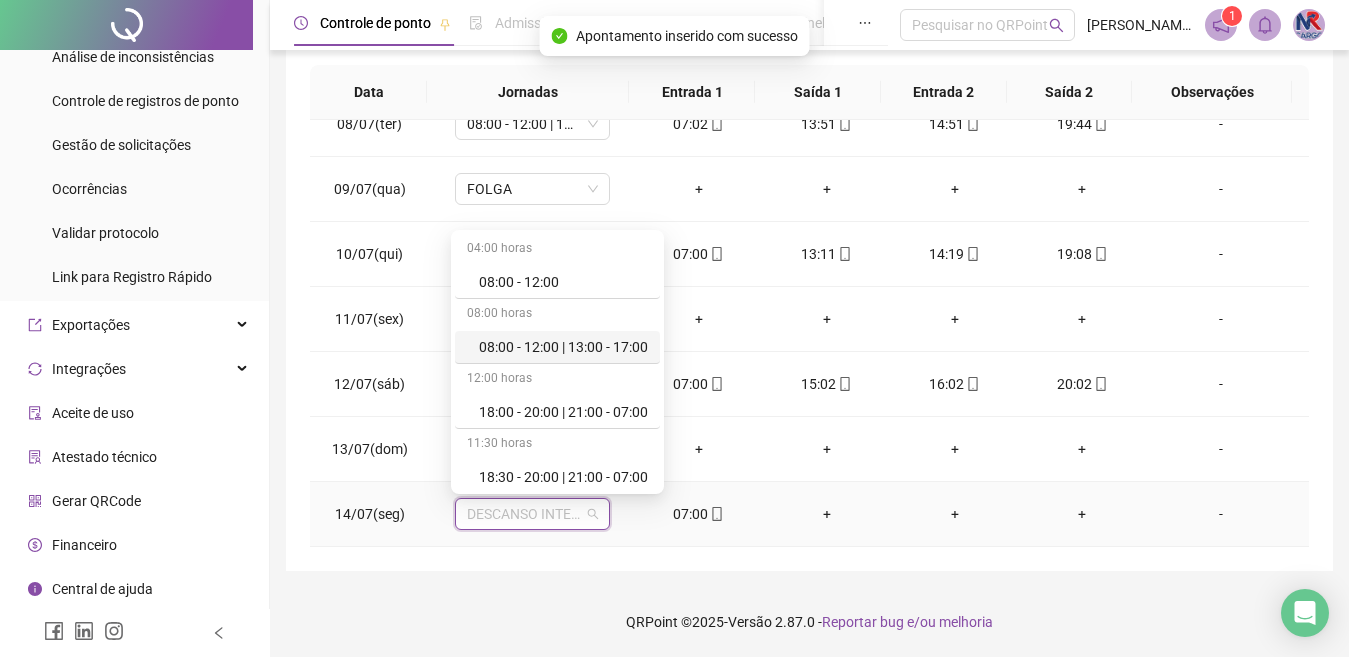 click on "08:00 - 12:00 | 13:00 - 17:00" at bounding box center [563, 347] 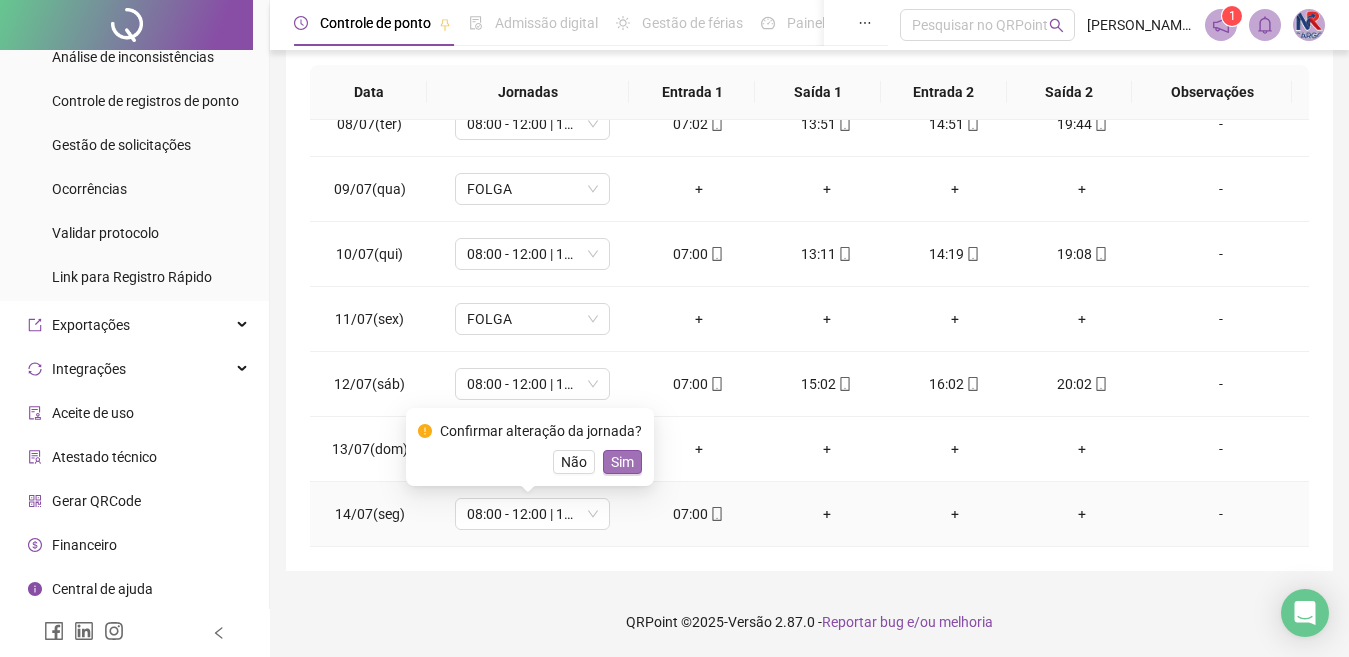 click on "Sim" at bounding box center (622, 462) 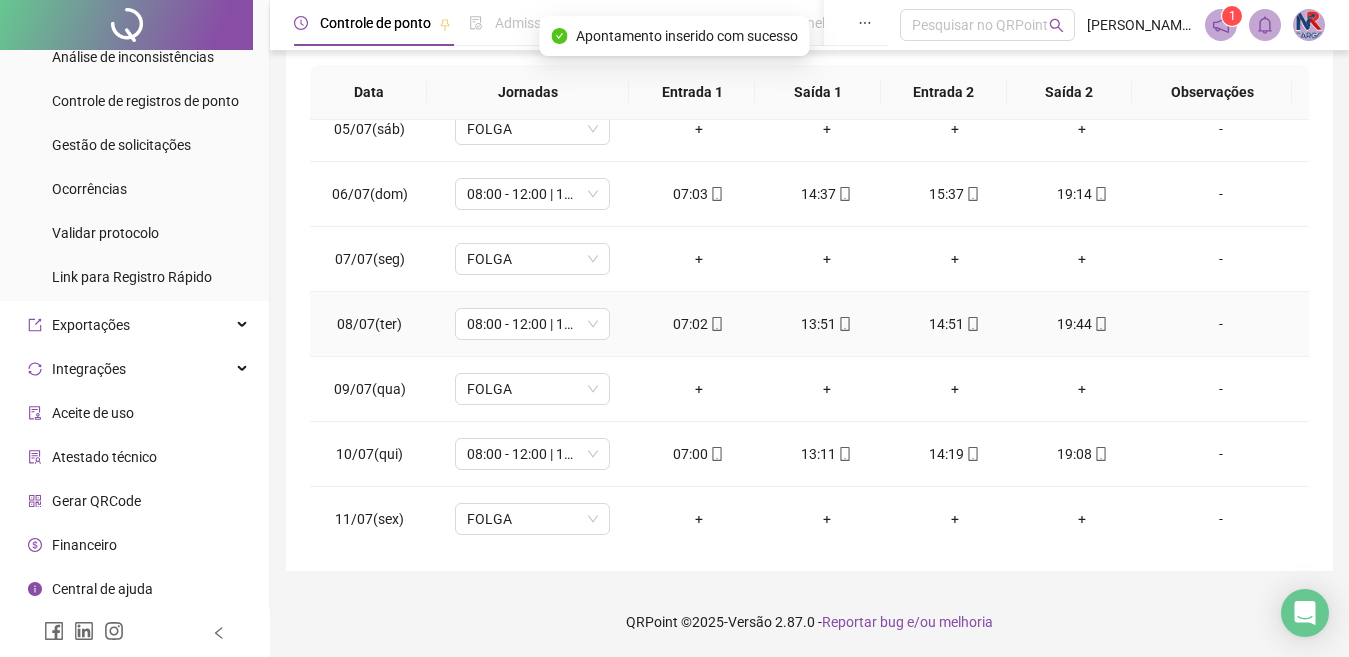 scroll, scrollTop: 0, scrollLeft: 0, axis: both 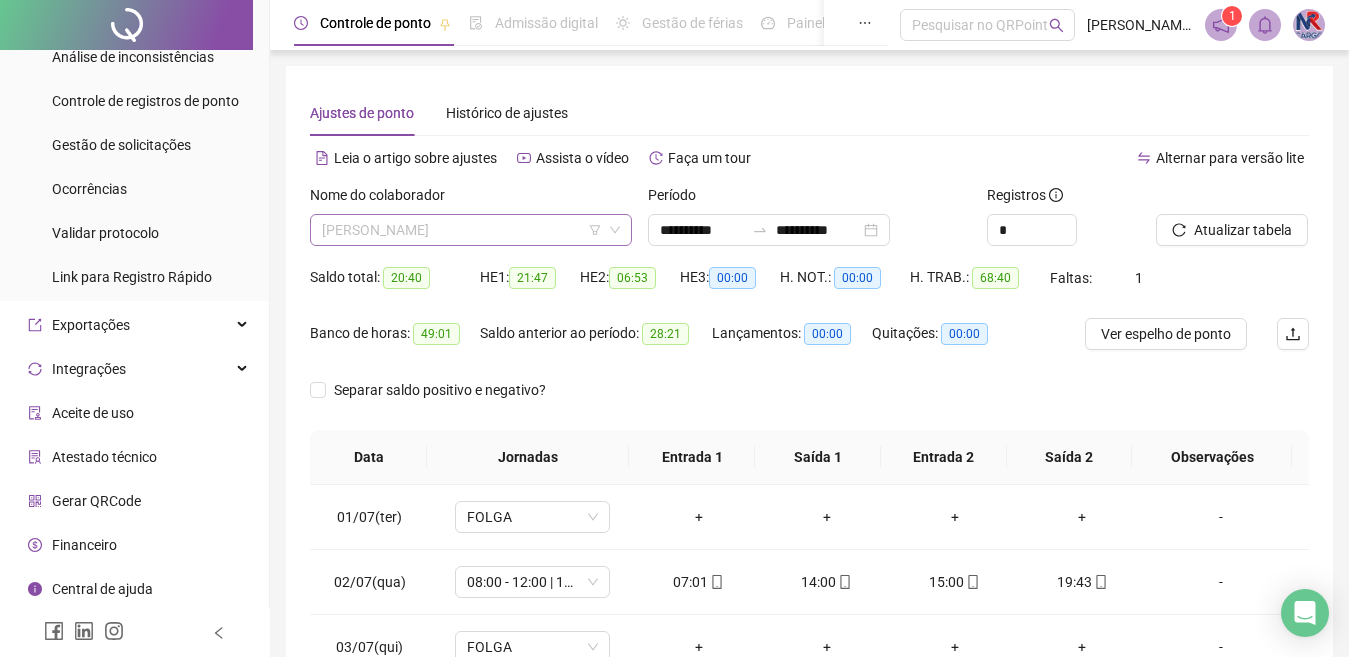 click on "[PERSON_NAME]" at bounding box center [471, 230] 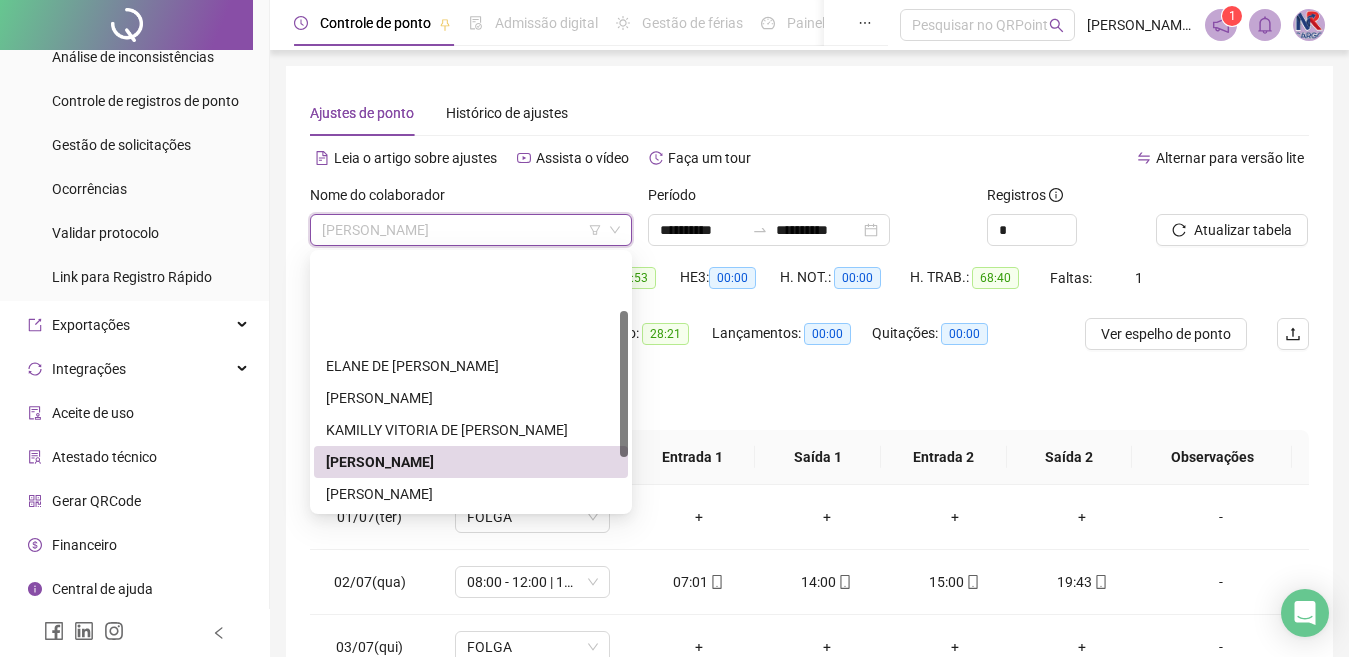 scroll, scrollTop: 100, scrollLeft: 0, axis: vertical 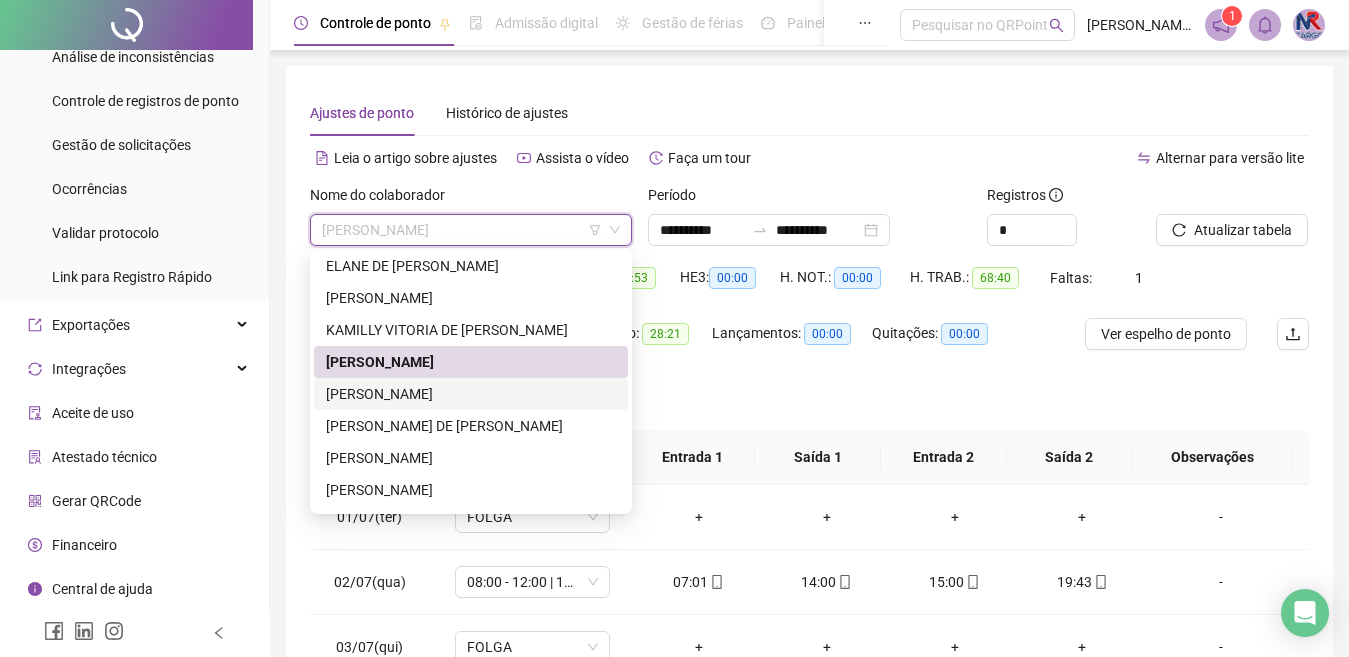 click on "[PERSON_NAME]" at bounding box center (471, 394) 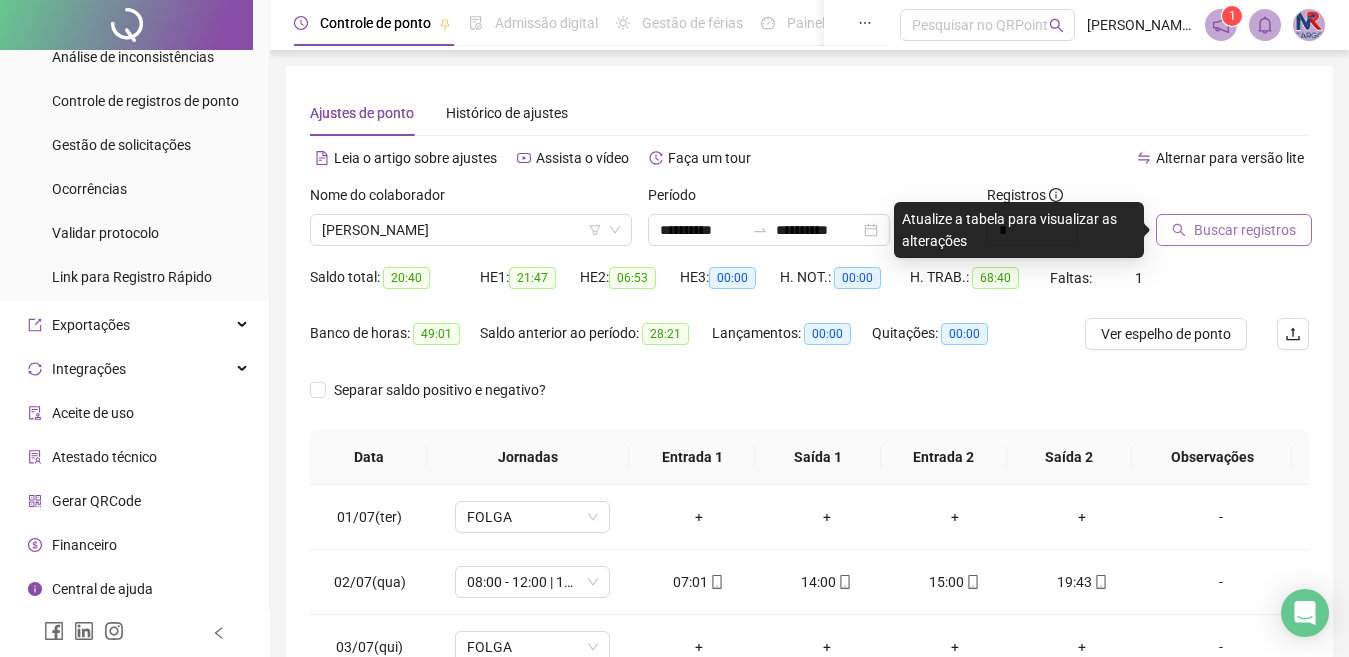 click on "Buscar registros" at bounding box center (1245, 230) 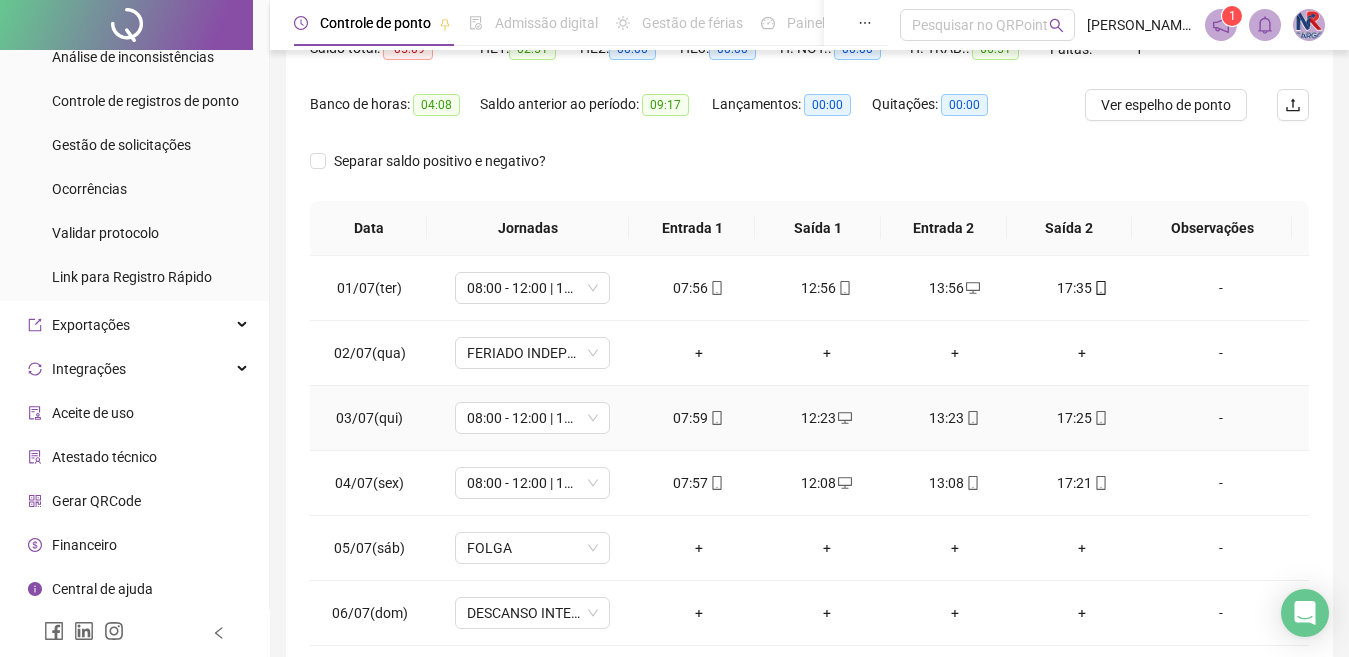 scroll, scrollTop: 365, scrollLeft: 0, axis: vertical 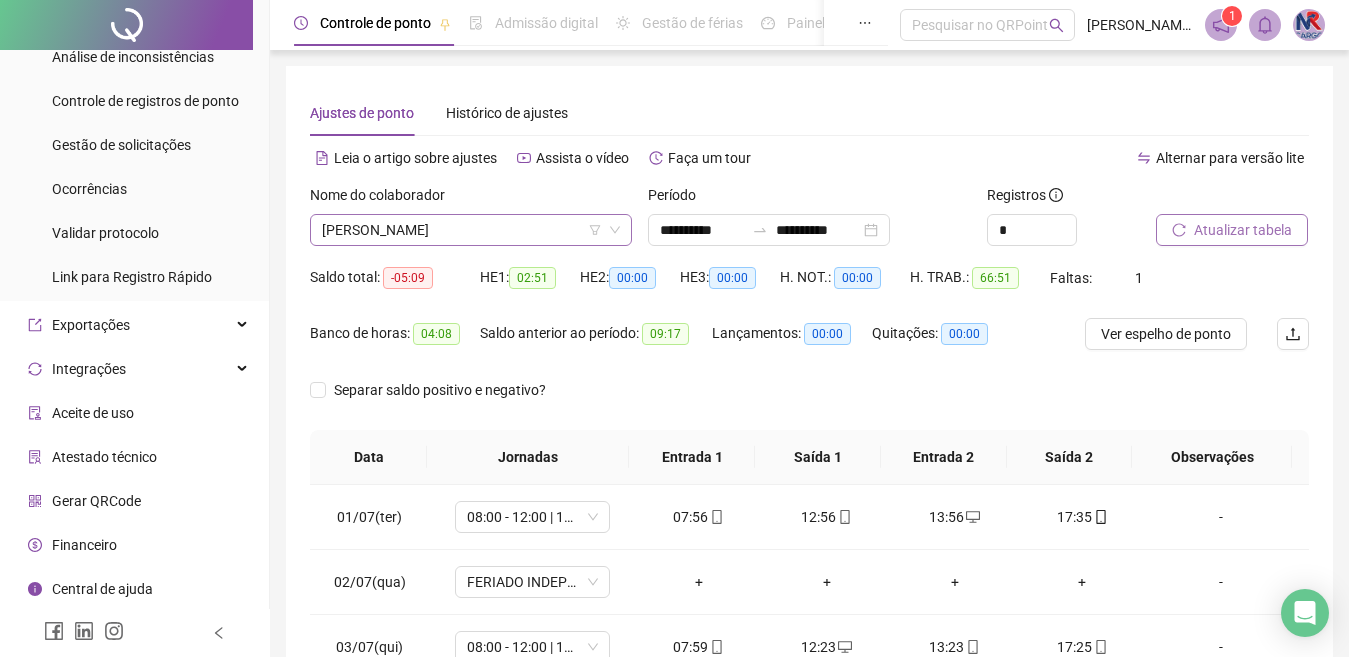 click on "[PERSON_NAME]" at bounding box center [471, 230] 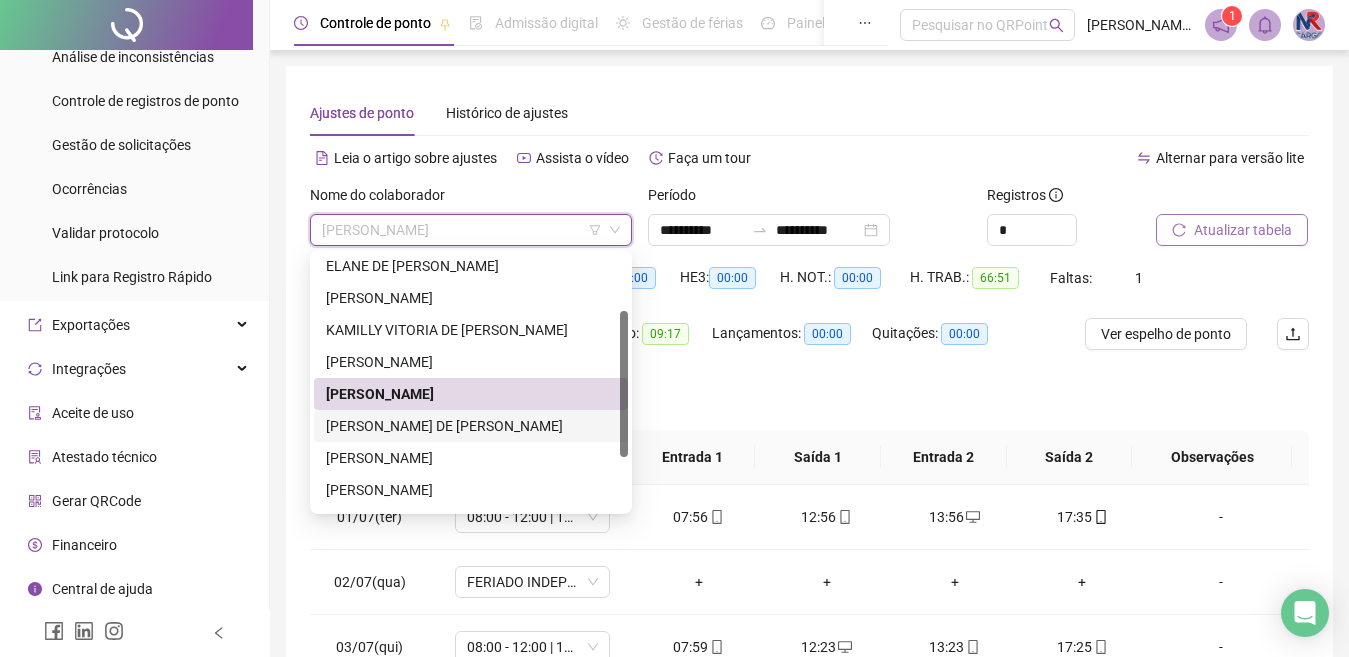 click on "[PERSON_NAME] DE [PERSON_NAME]" at bounding box center (471, 426) 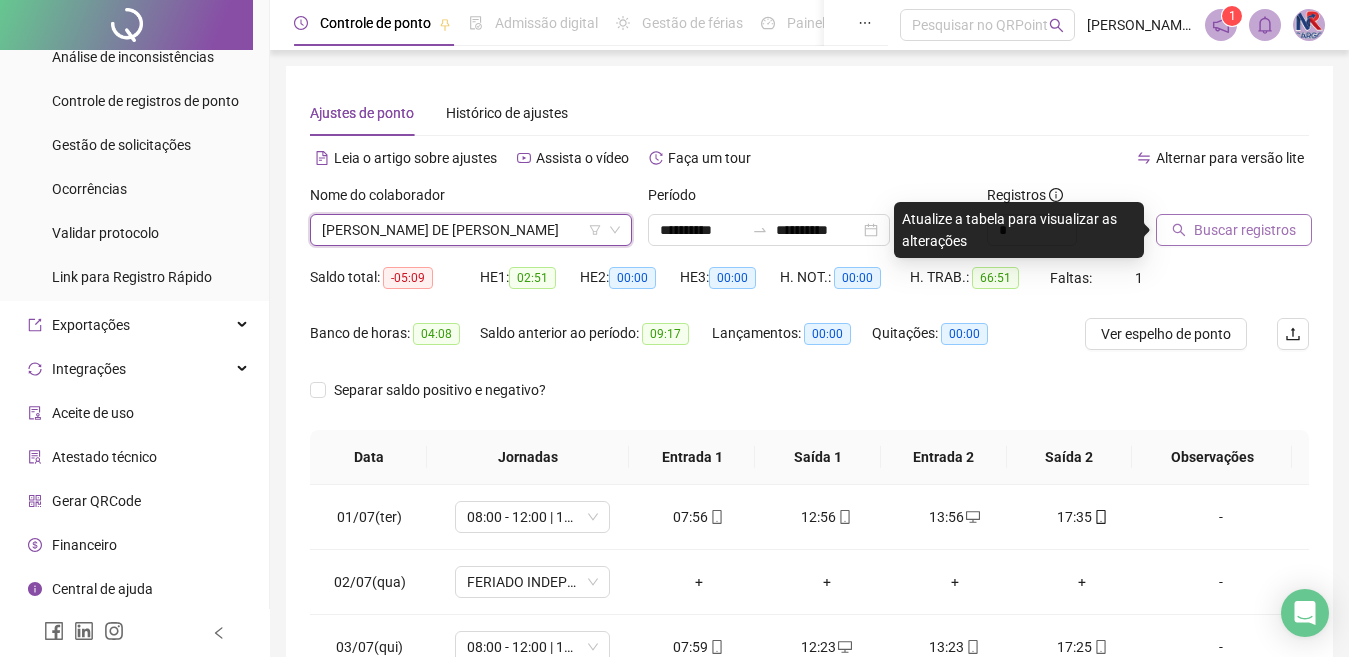 click on "Buscar registros" at bounding box center [1245, 230] 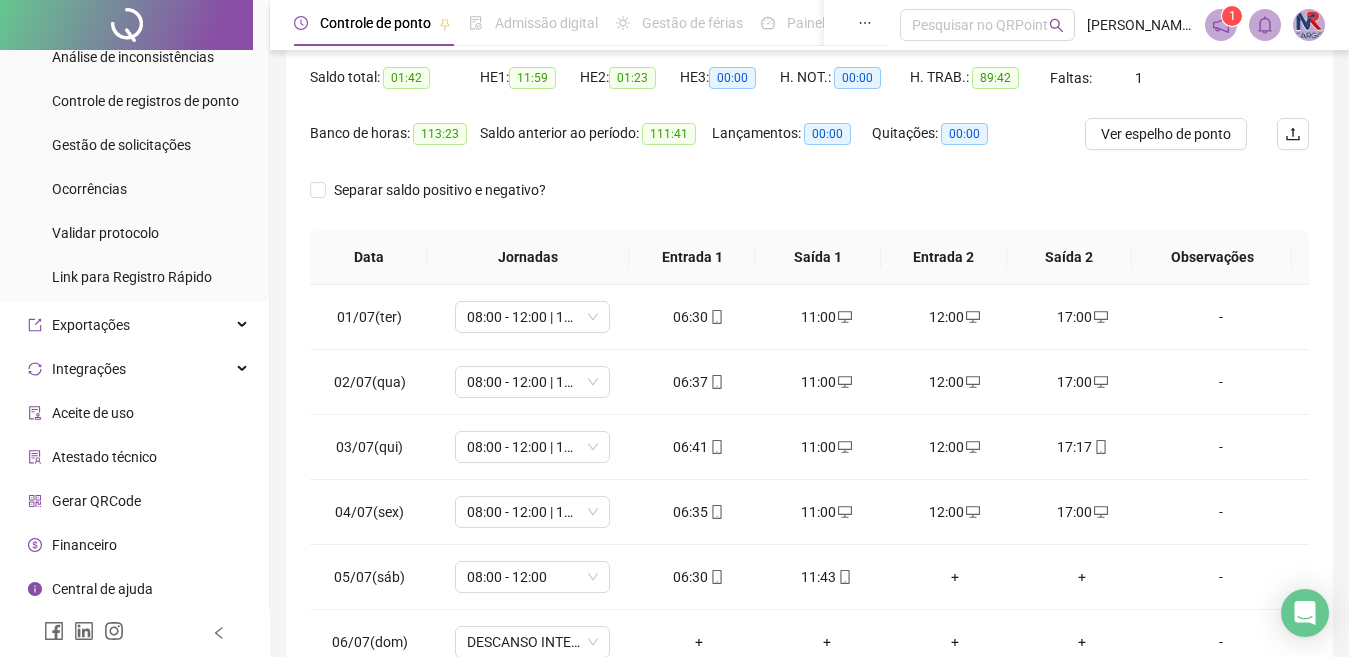 scroll, scrollTop: 365, scrollLeft: 0, axis: vertical 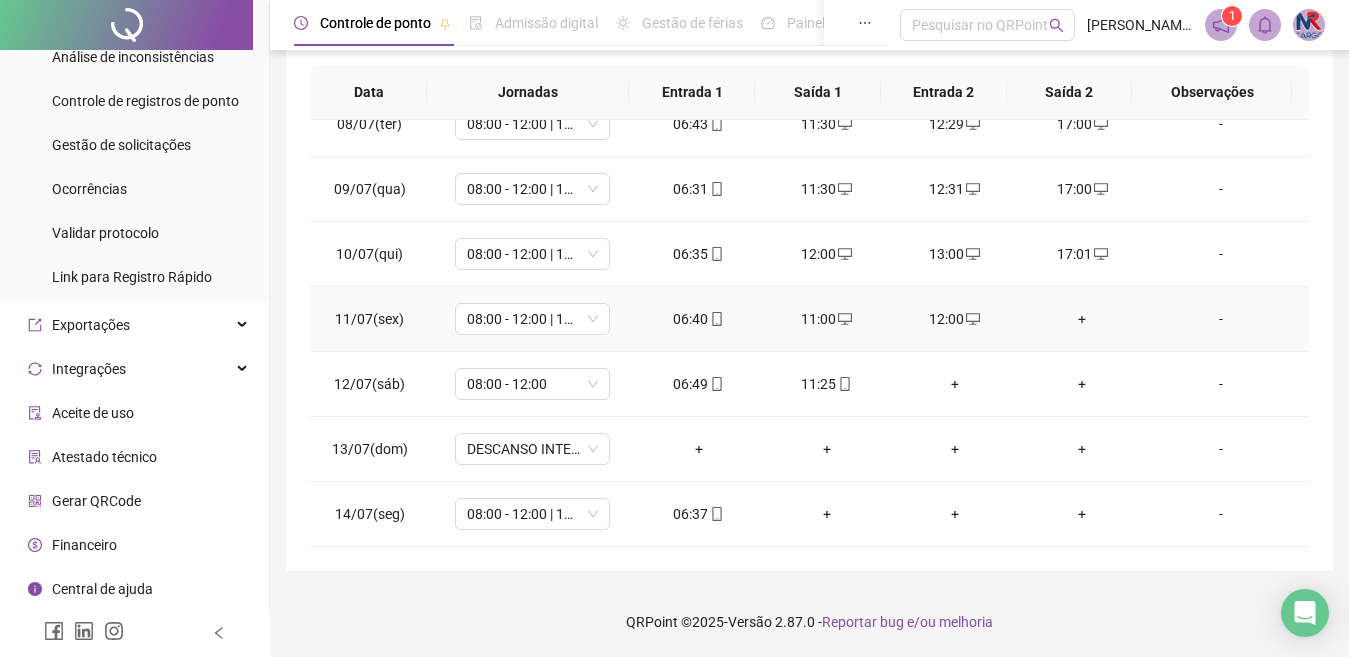click on "+" at bounding box center (1083, 319) 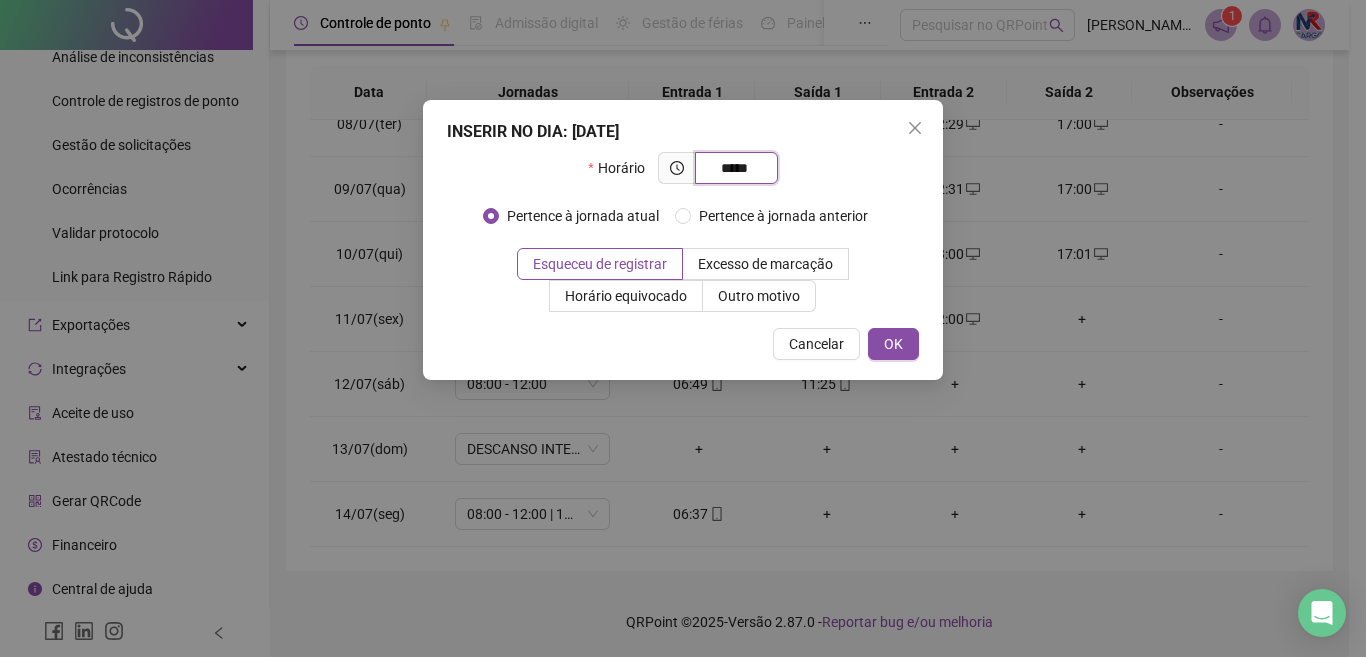type on "*****" 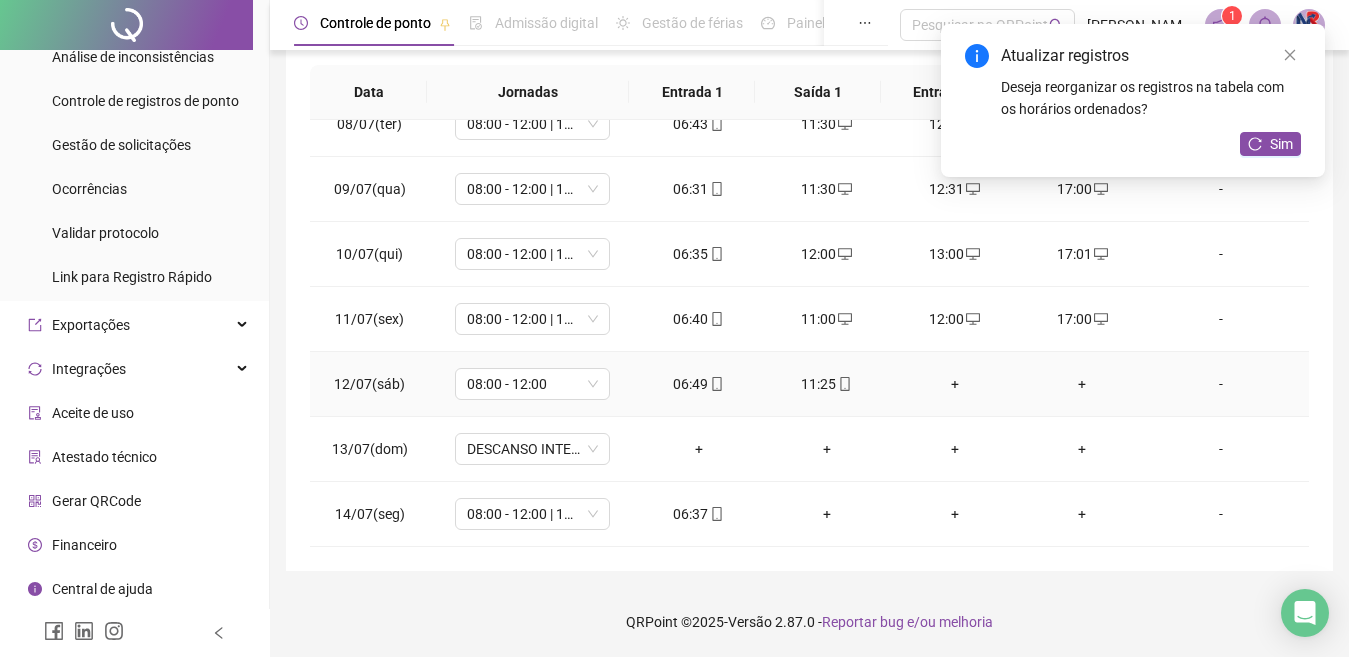 click on "+" at bounding box center [955, 384] 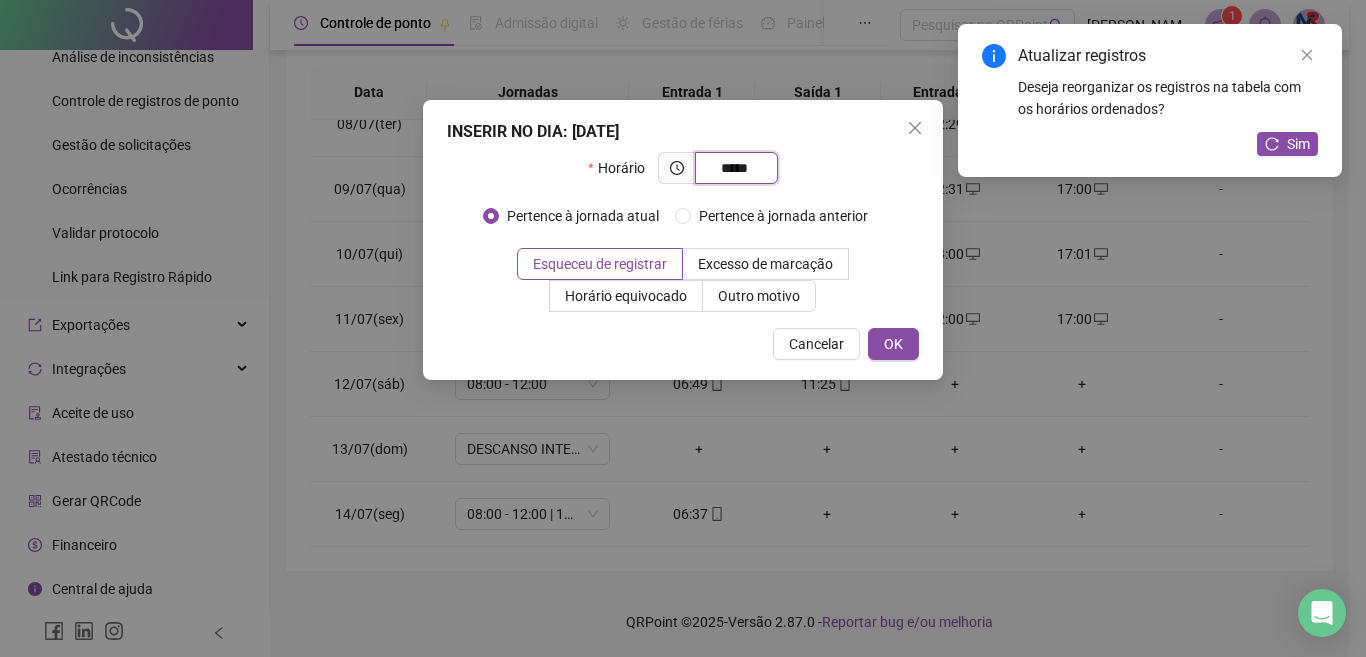 type on "*****" 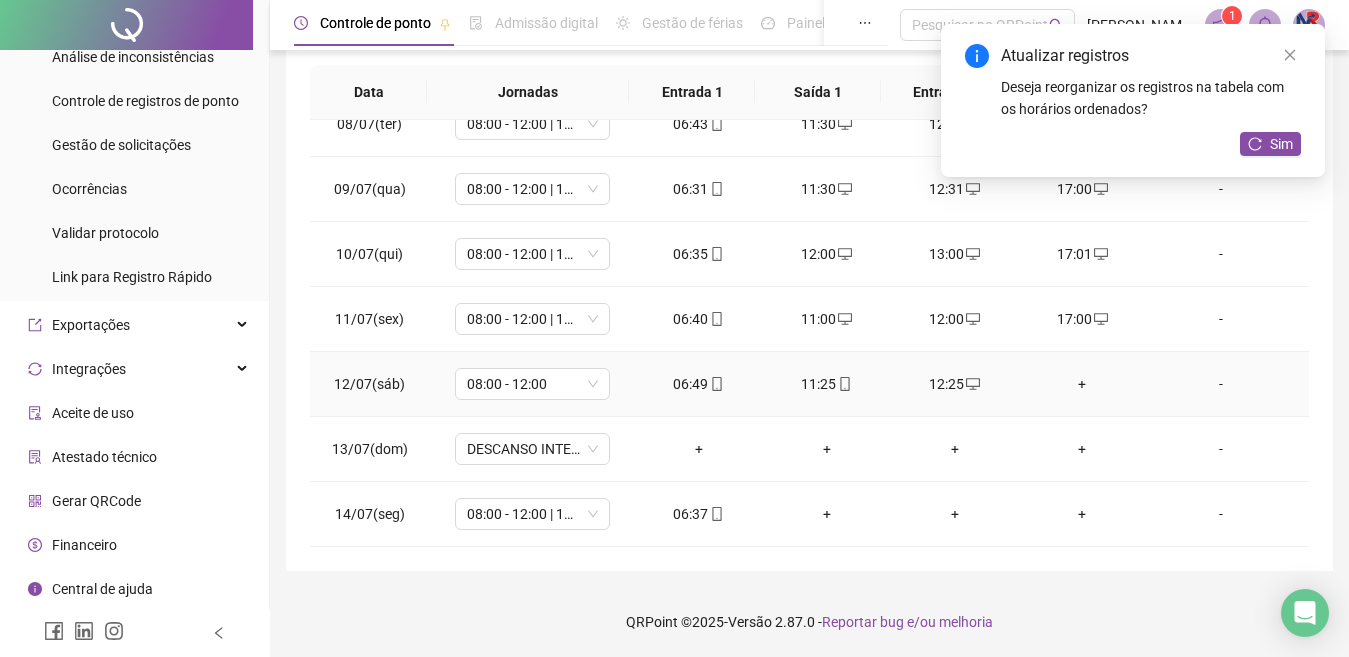 click on "+" at bounding box center [1083, 384] 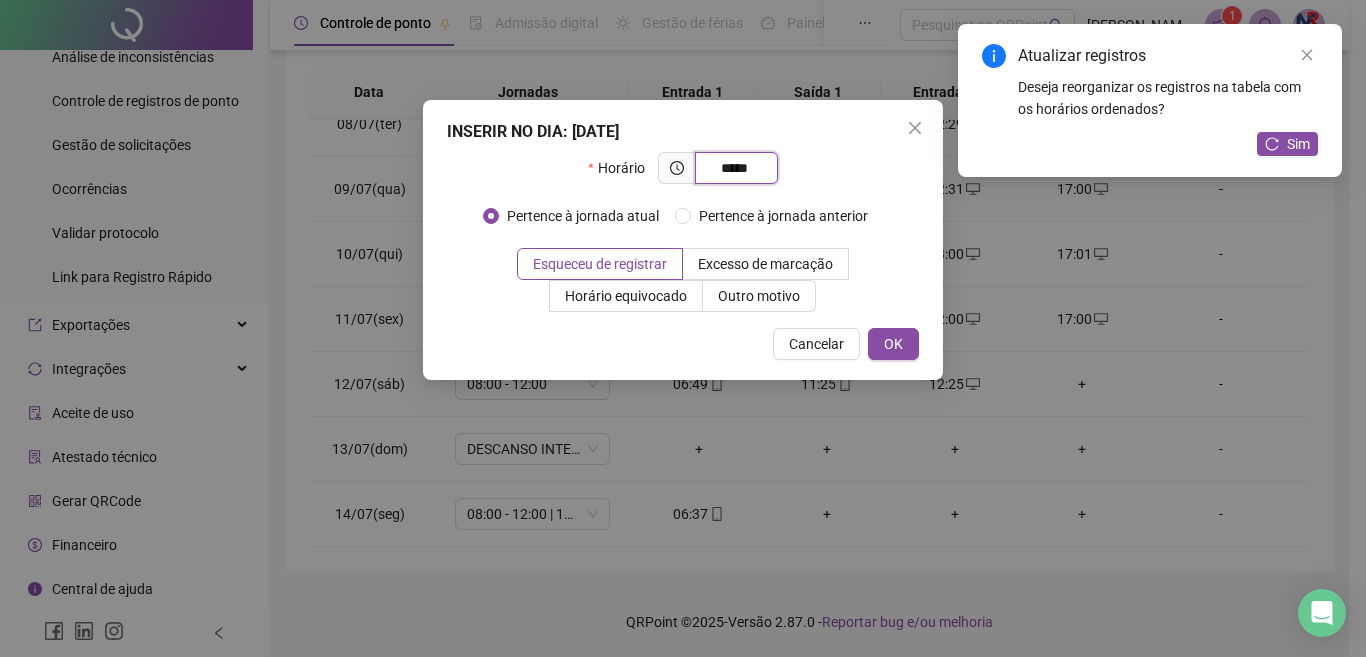 type on "*****" 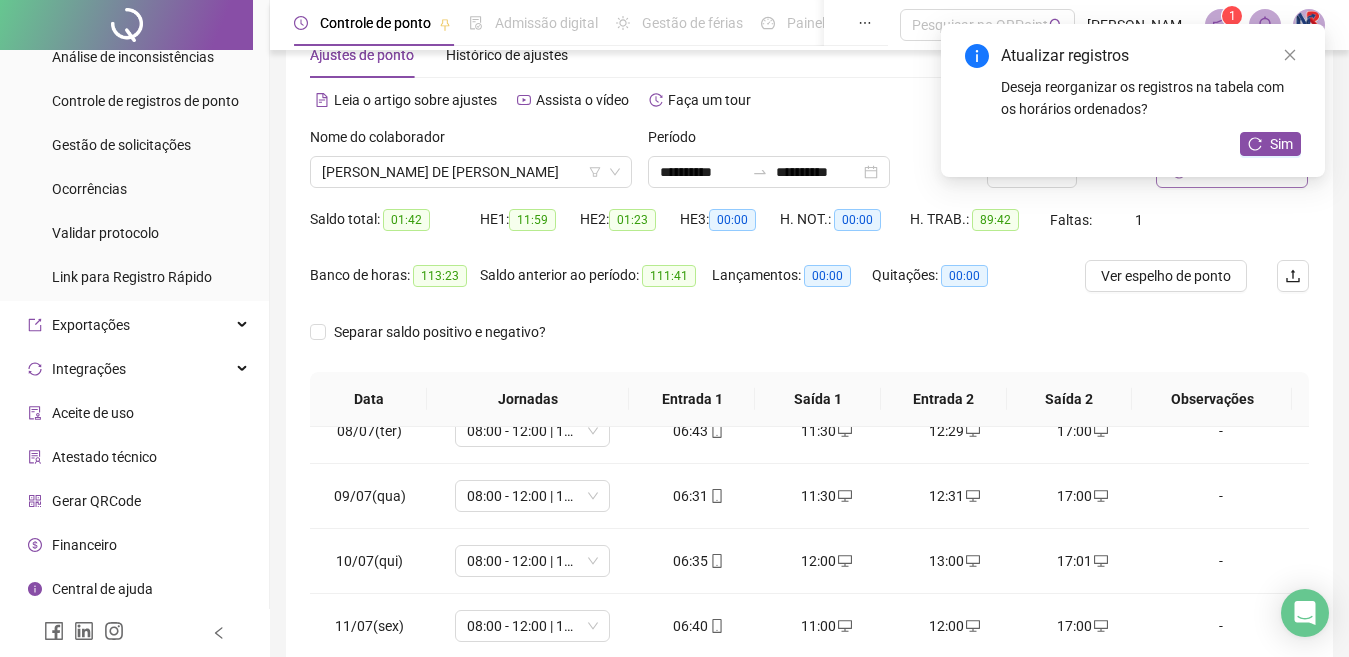 scroll, scrollTop: 0, scrollLeft: 0, axis: both 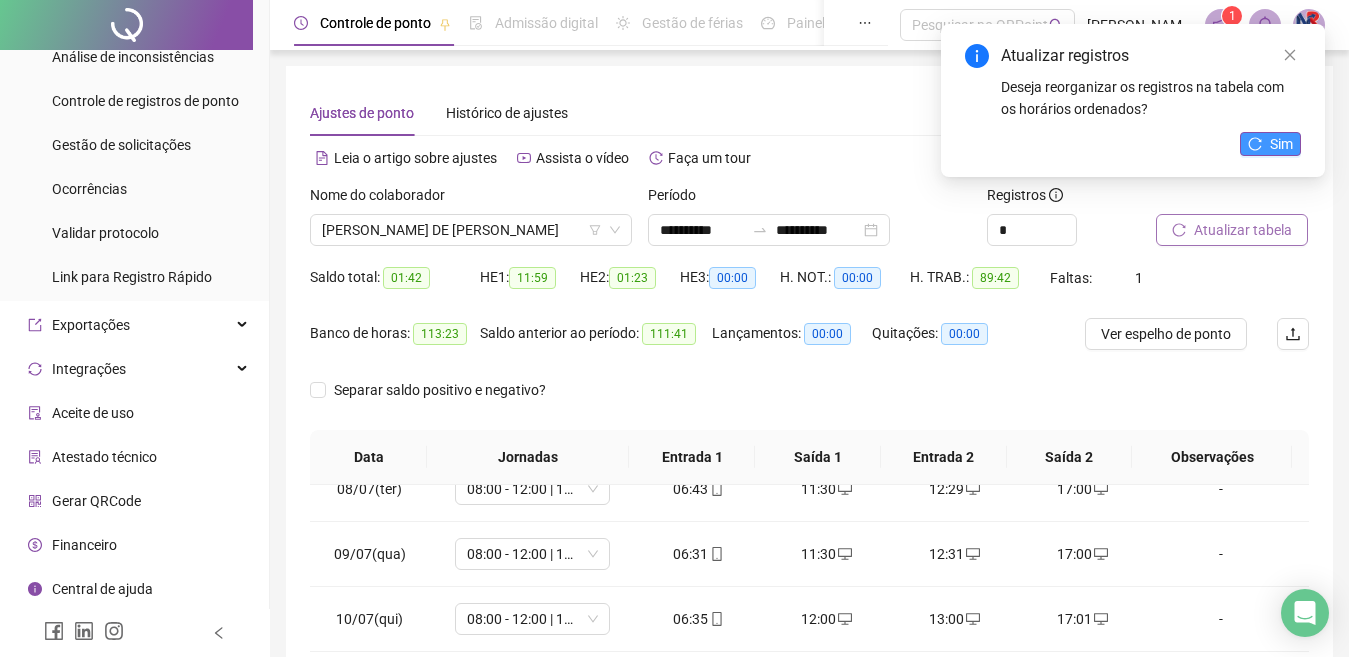 click on "Sim" at bounding box center (1281, 144) 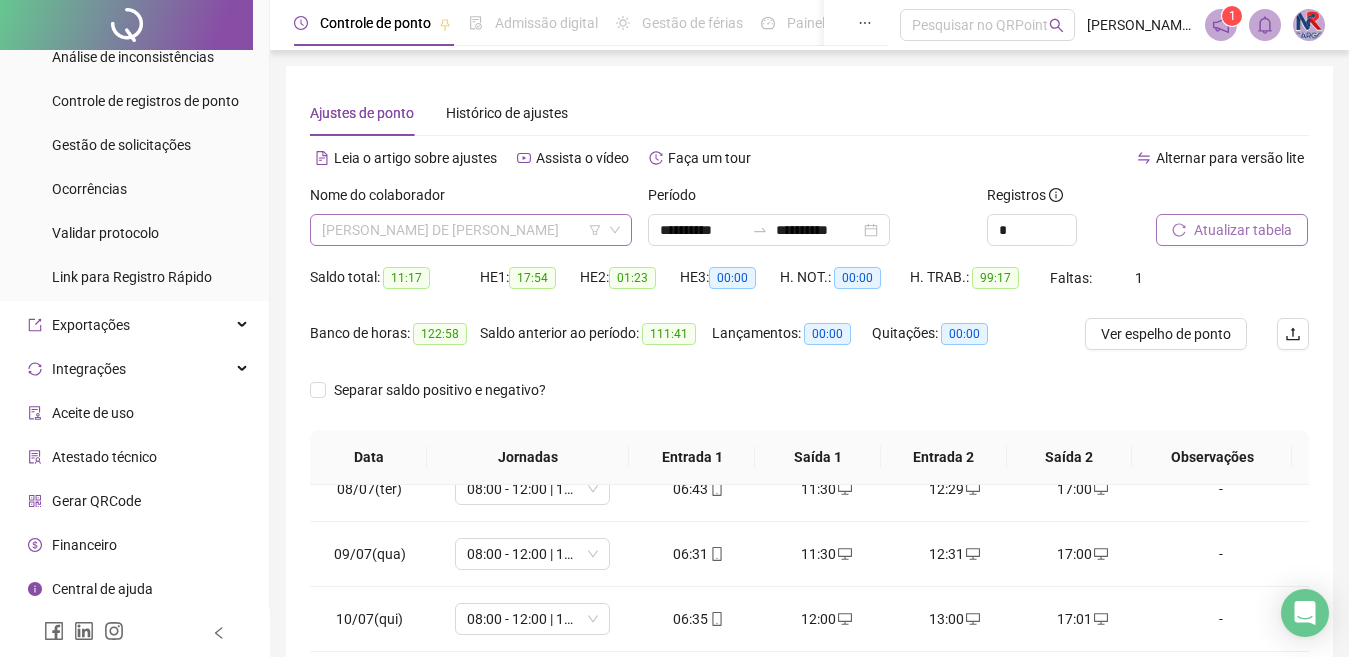 click on "[PERSON_NAME] DE [PERSON_NAME]" at bounding box center [471, 230] 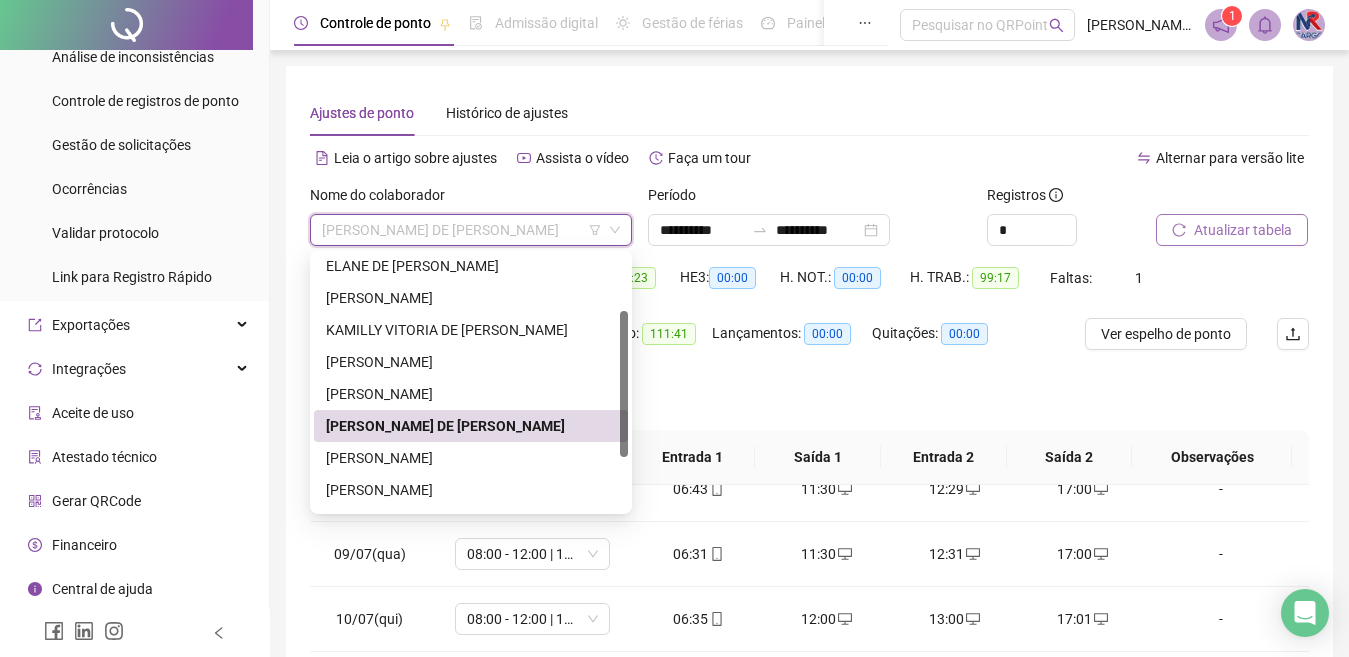 scroll, scrollTop: 192, scrollLeft: 0, axis: vertical 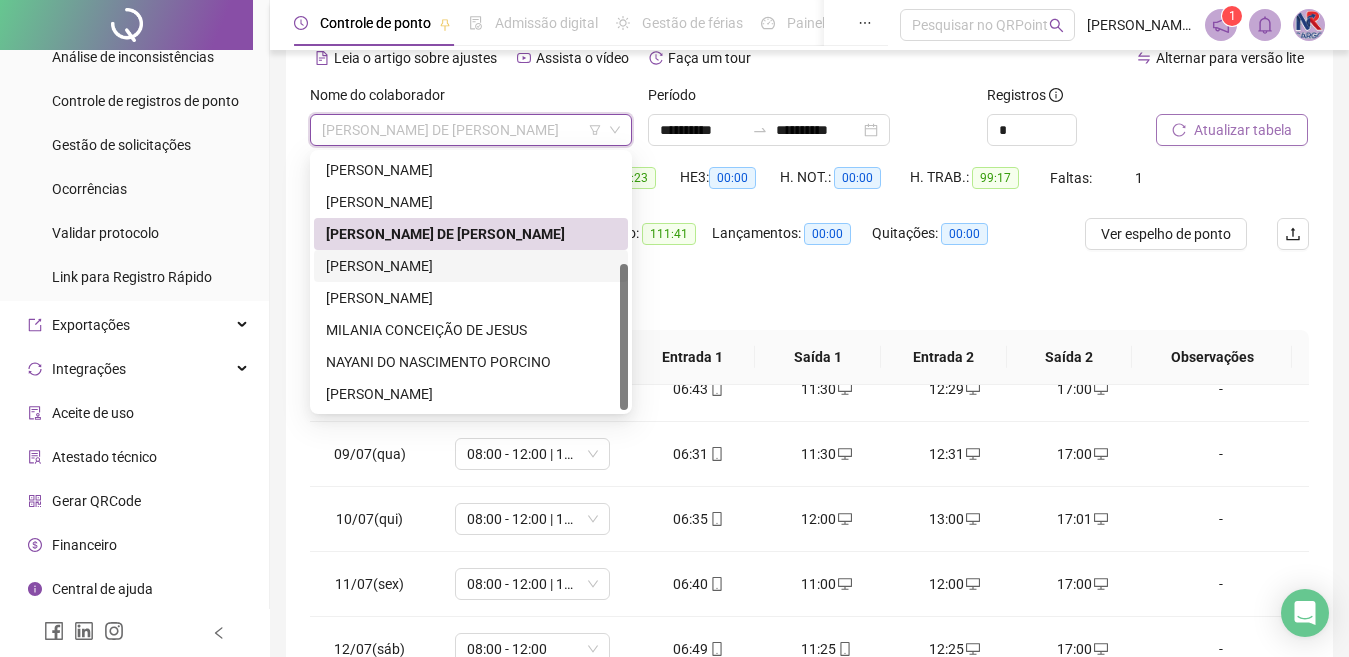 click on "[PERSON_NAME]" at bounding box center [471, 266] 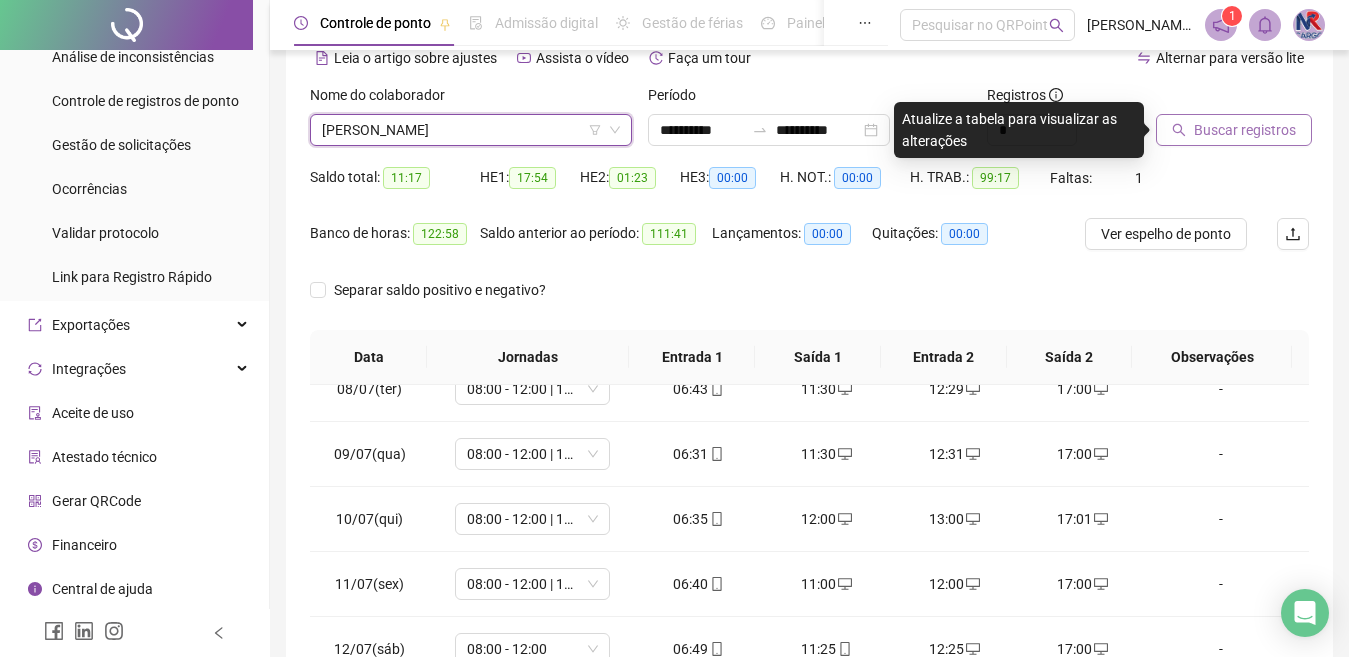 click on "Buscar registros" at bounding box center (1245, 130) 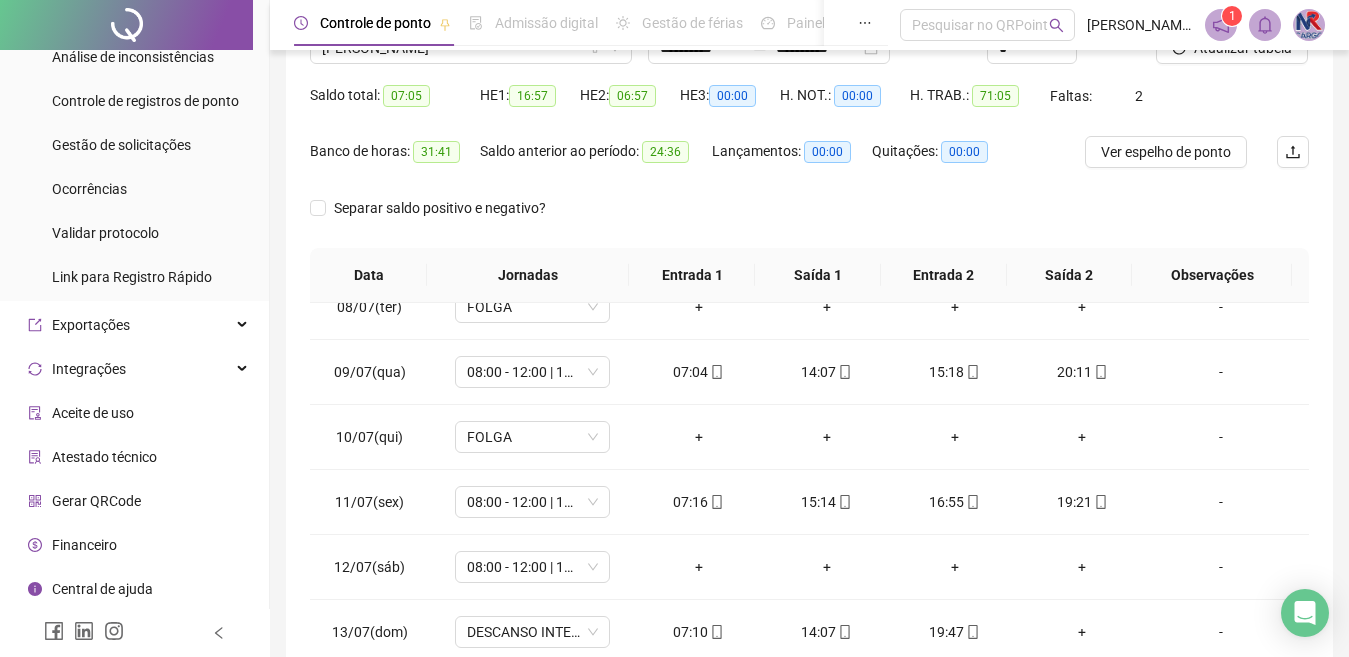 scroll, scrollTop: 365, scrollLeft: 0, axis: vertical 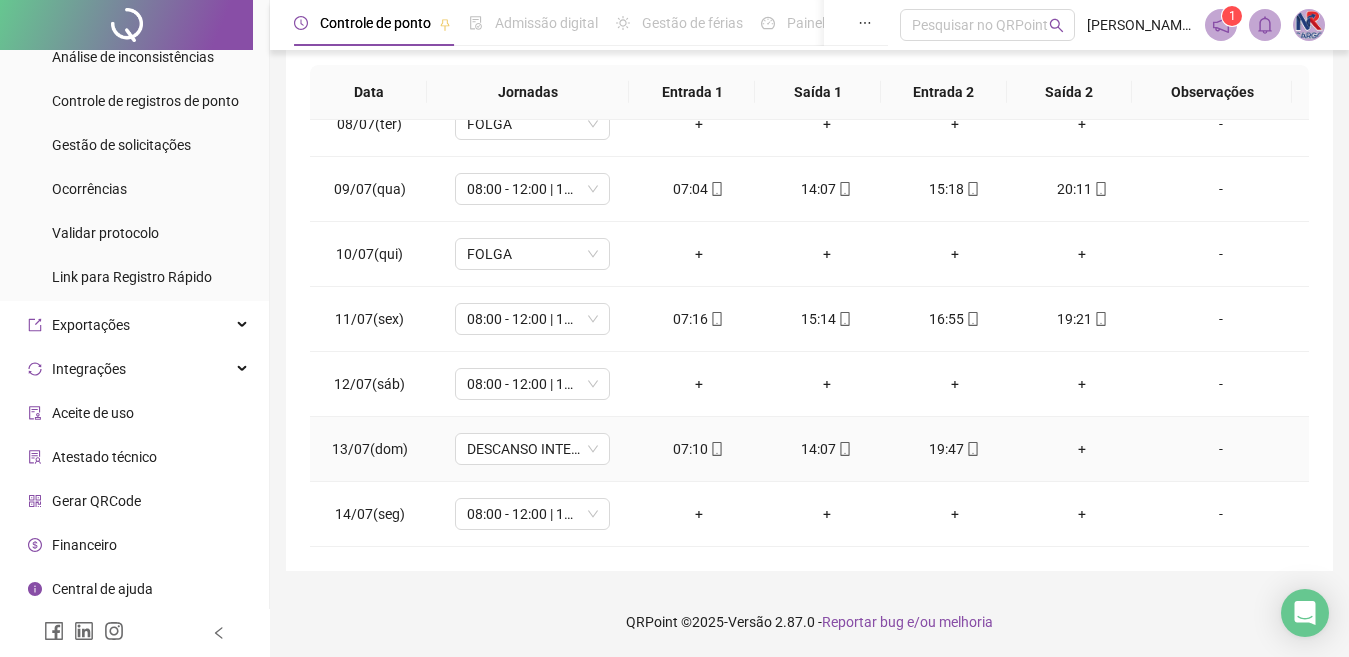 click on "+" at bounding box center [1083, 449] 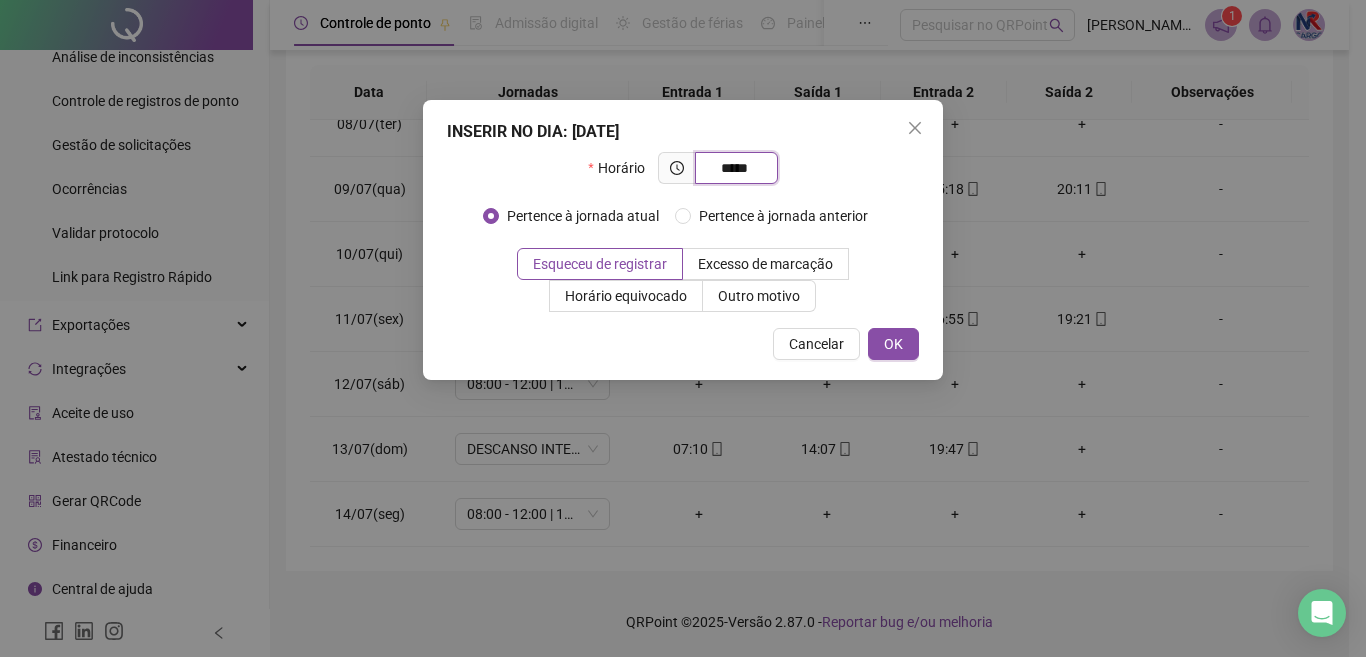 type on "*****" 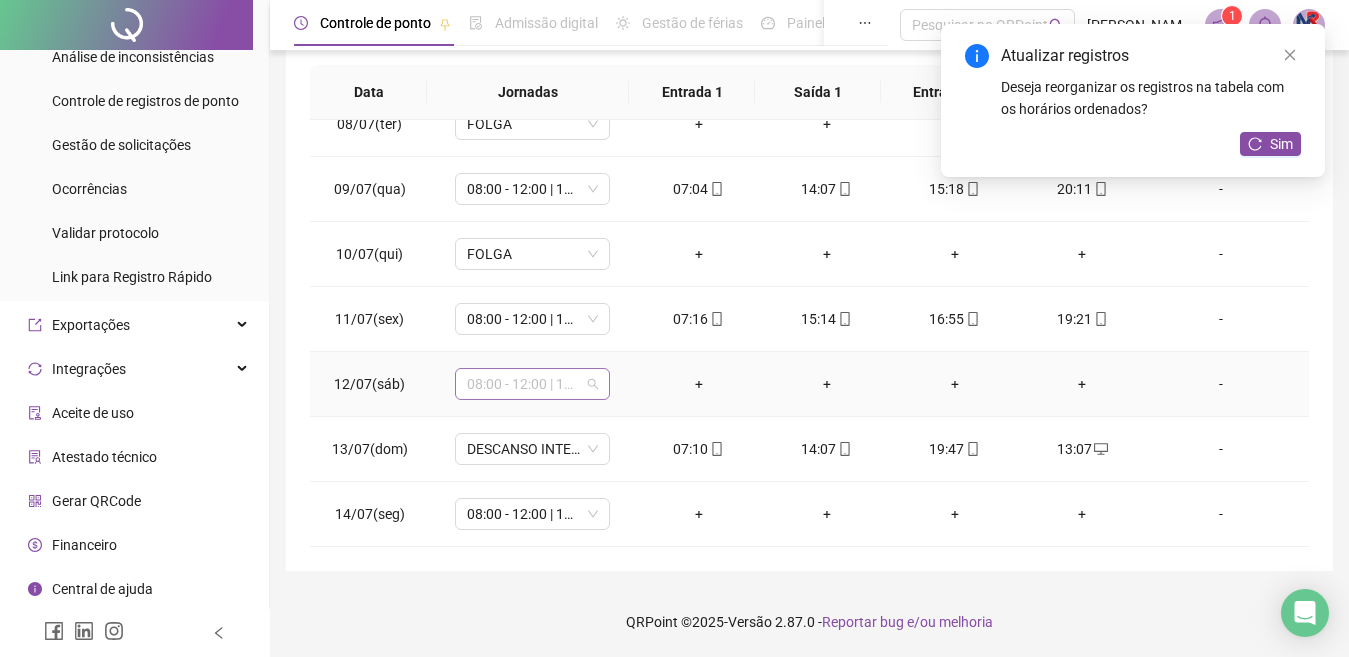 click on "08:00 - 12:00 | 13:00 - 17:00" at bounding box center (532, 384) 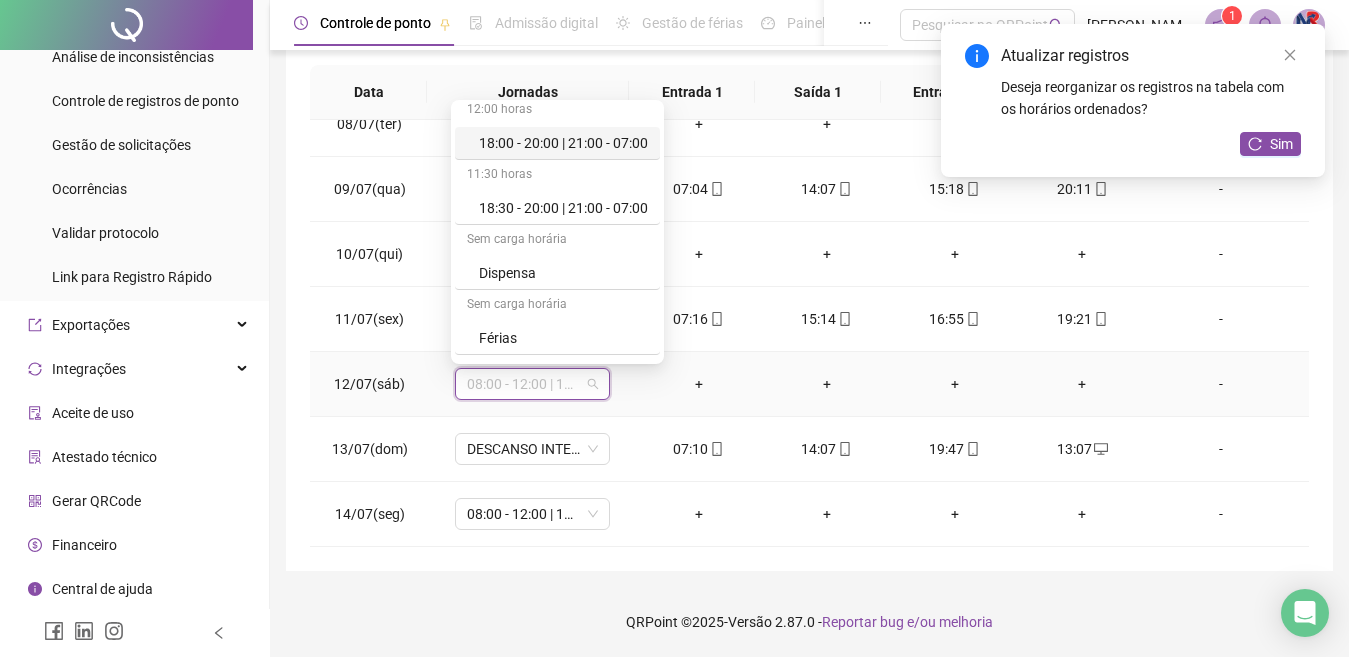 scroll, scrollTop: 200, scrollLeft: 0, axis: vertical 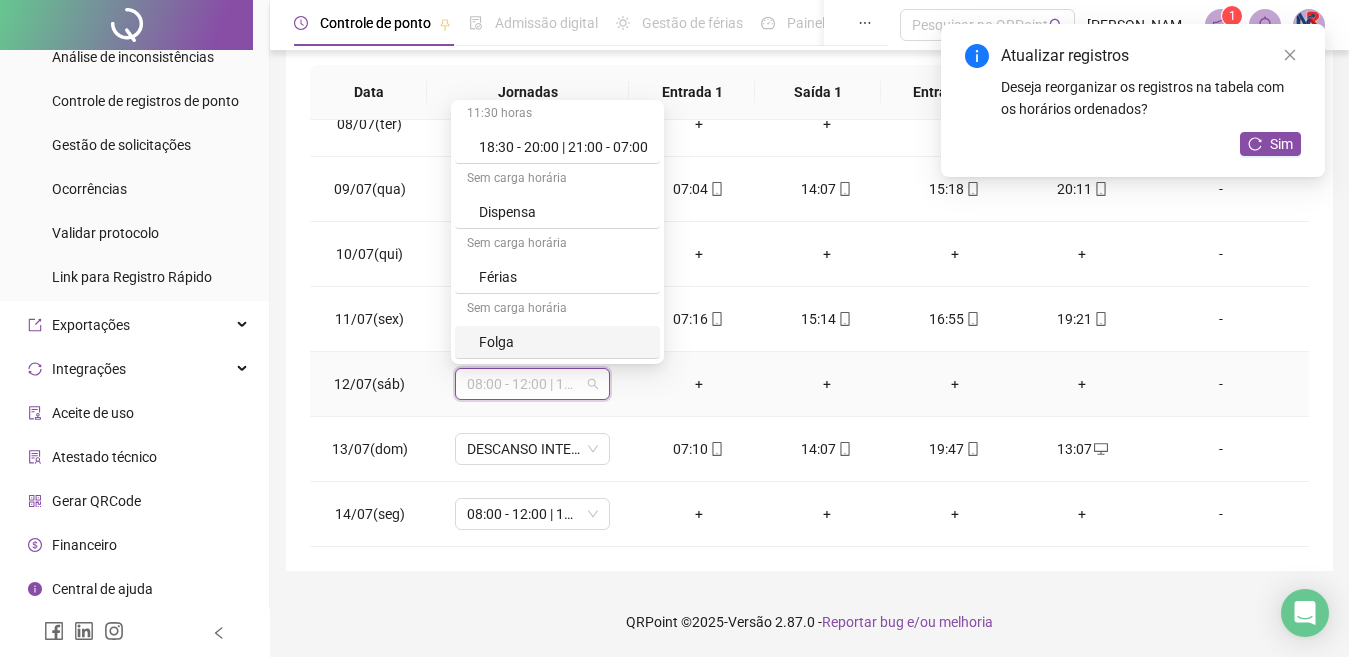 click on "Folga" at bounding box center [563, 342] 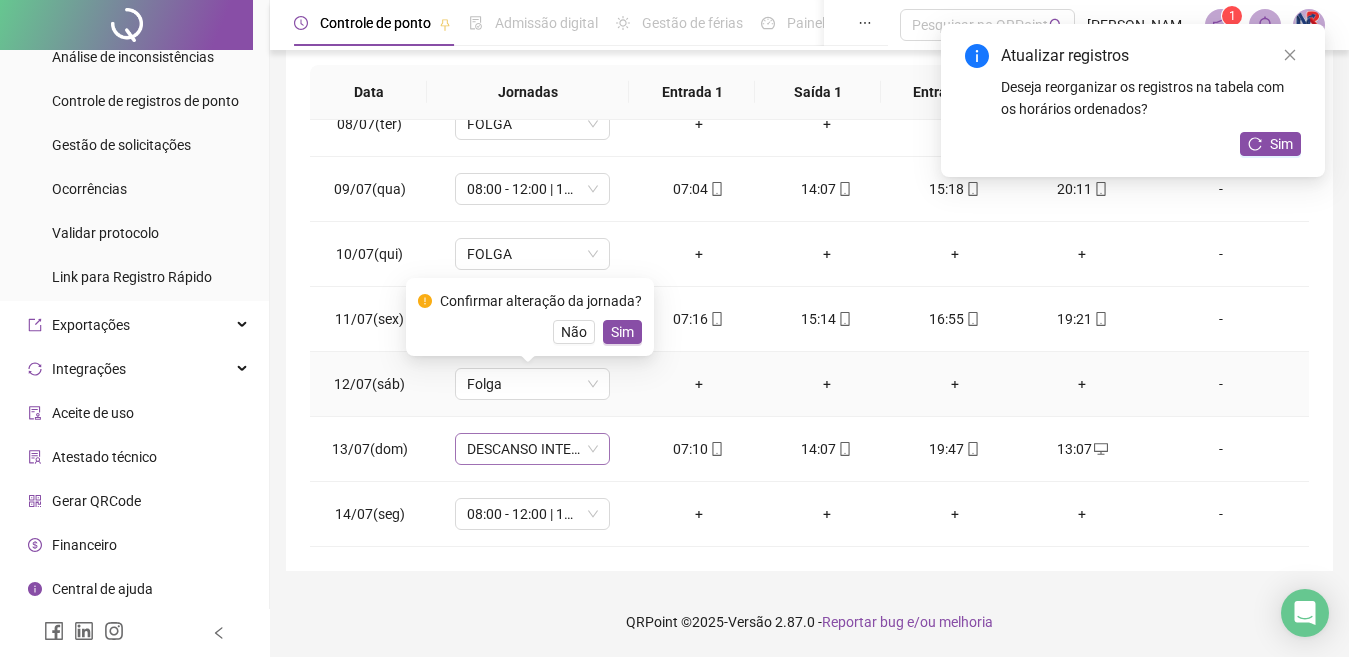 drag, startPoint x: 627, startPoint y: 328, endPoint x: 542, endPoint y: 455, distance: 152.82016 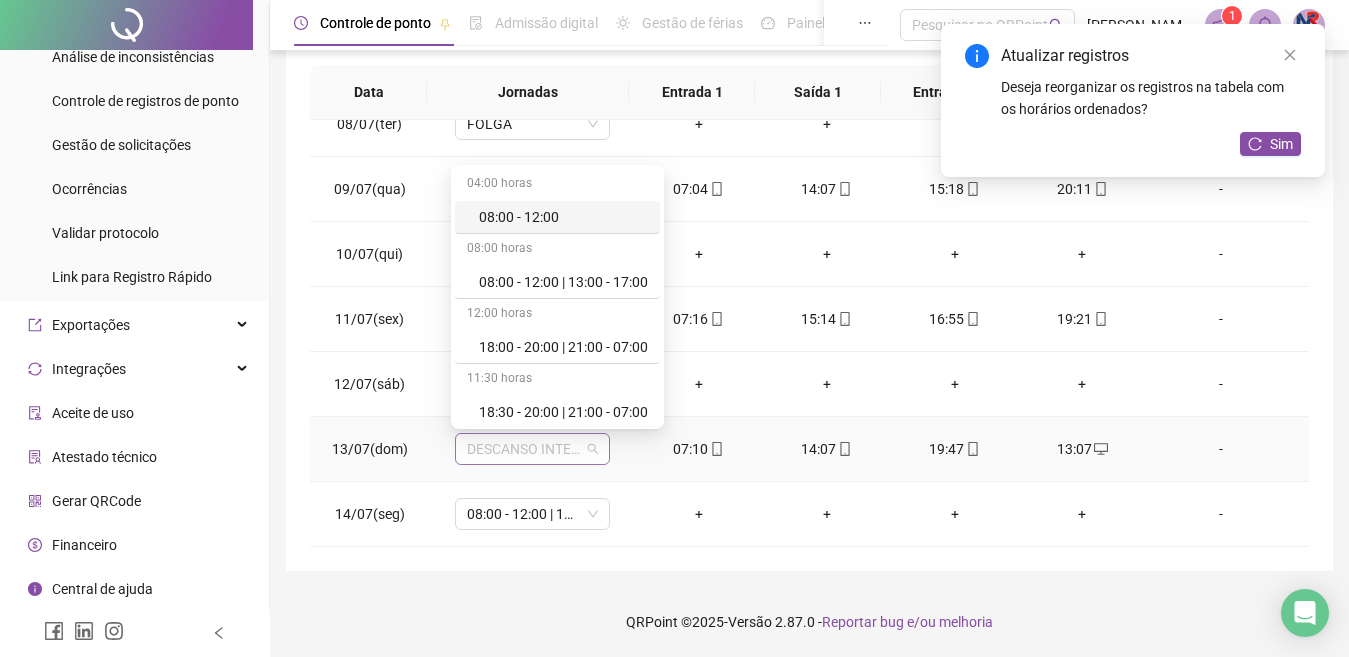 click on "DESCANSO INTER-JORNADA" at bounding box center [532, 449] 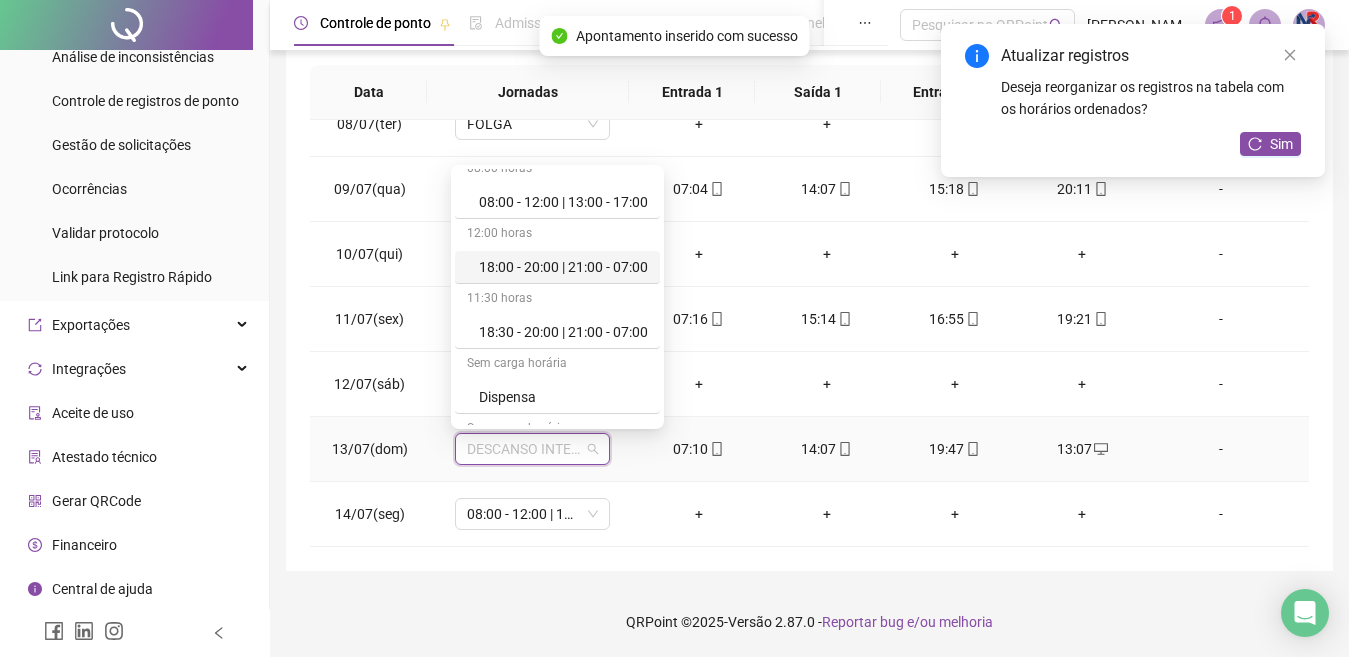 scroll, scrollTop: 100, scrollLeft: 0, axis: vertical 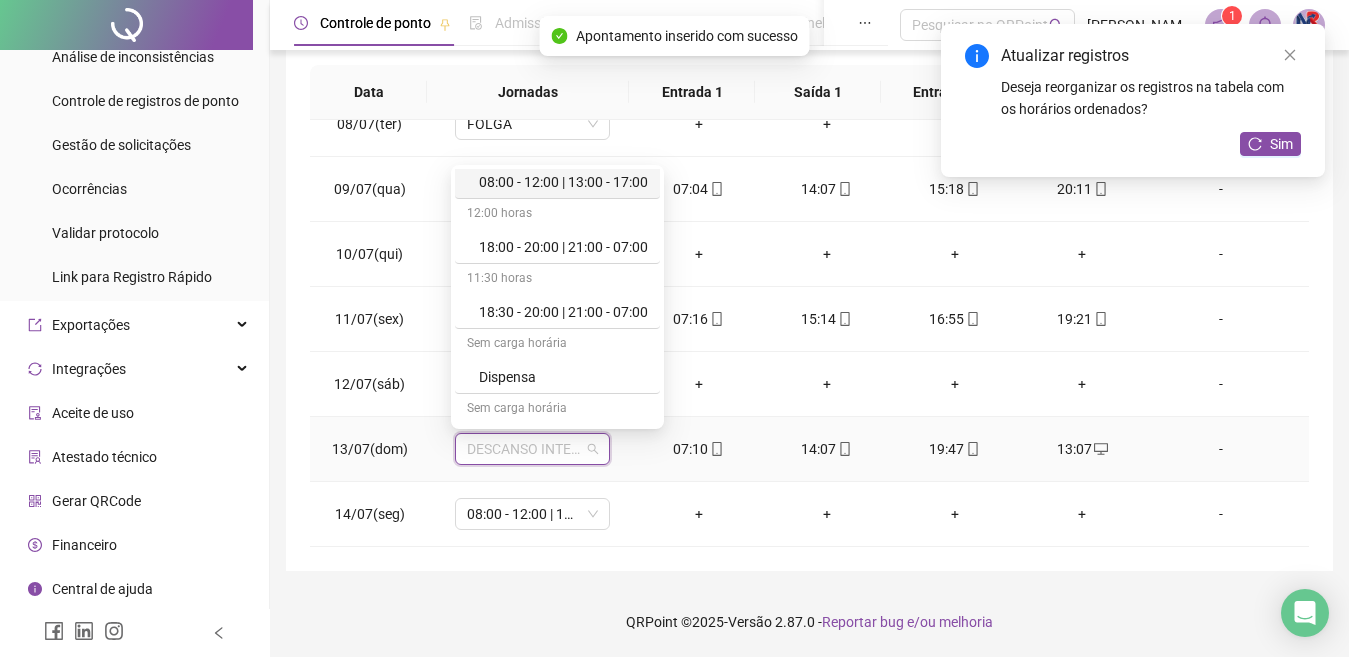 click on "08:00 - 12:00 | 13:00 - 17:00" at bounding box center [563, 182] 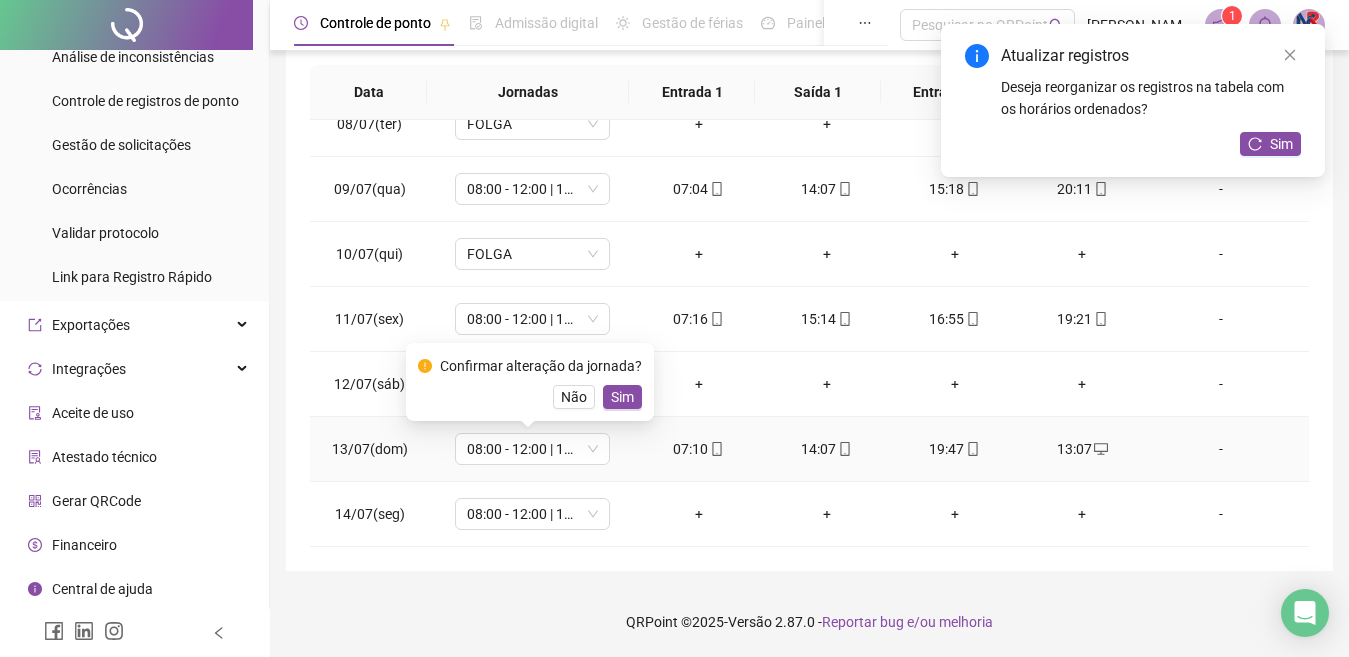 click on "Confirmar alteração da jornada? Não Sim" at bounding box center [530, 382] 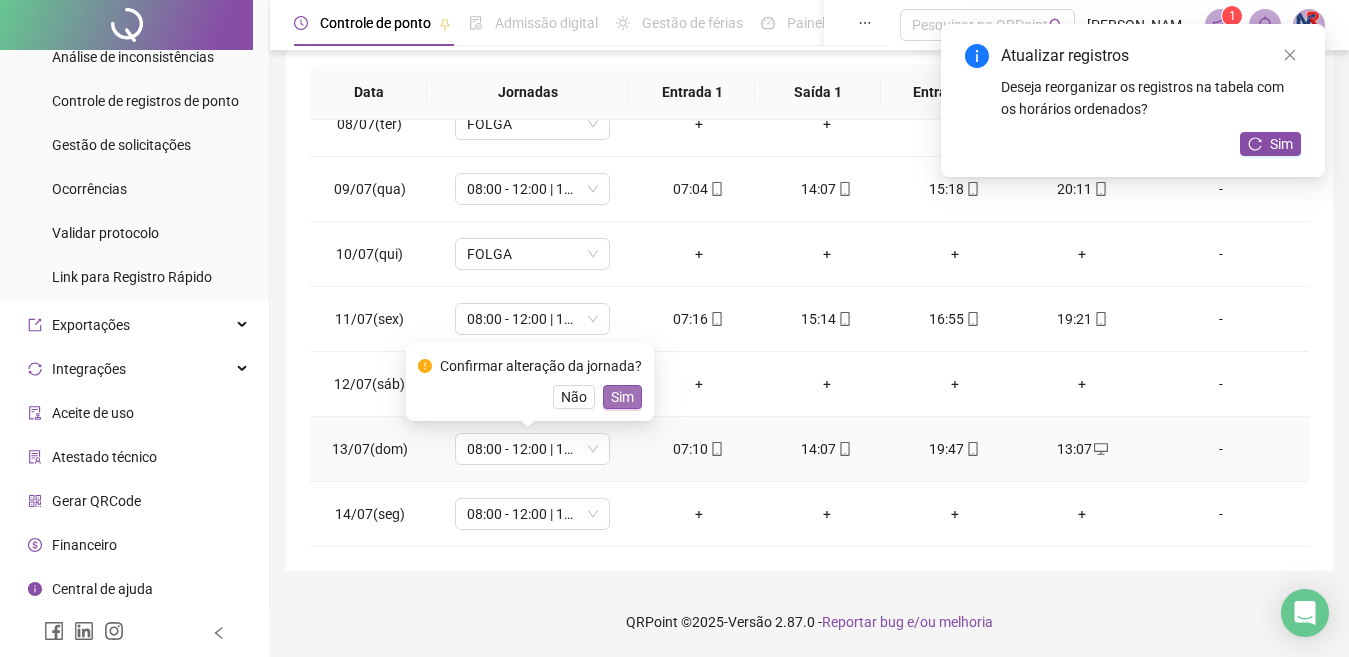 click on "Sim" at bounding box center (622, 397) 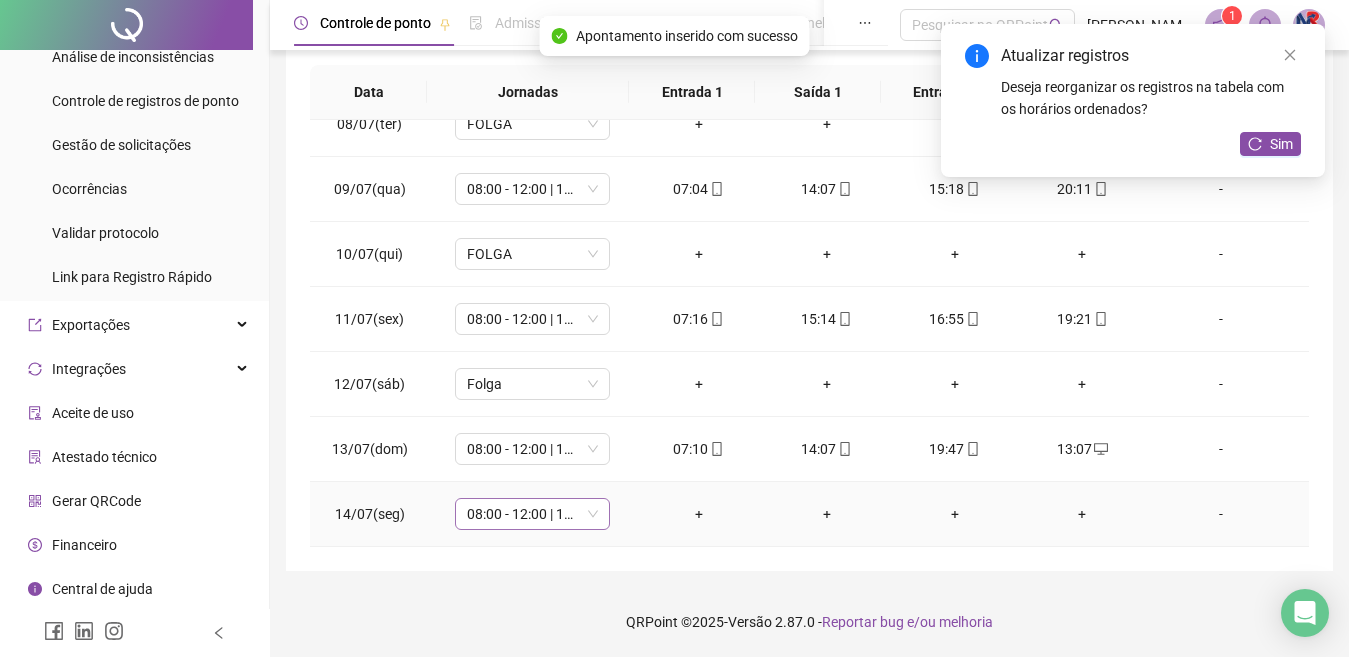click on "08:00 - 12:00 | 13:00 - 17:00" at bounding box center (532, 514) 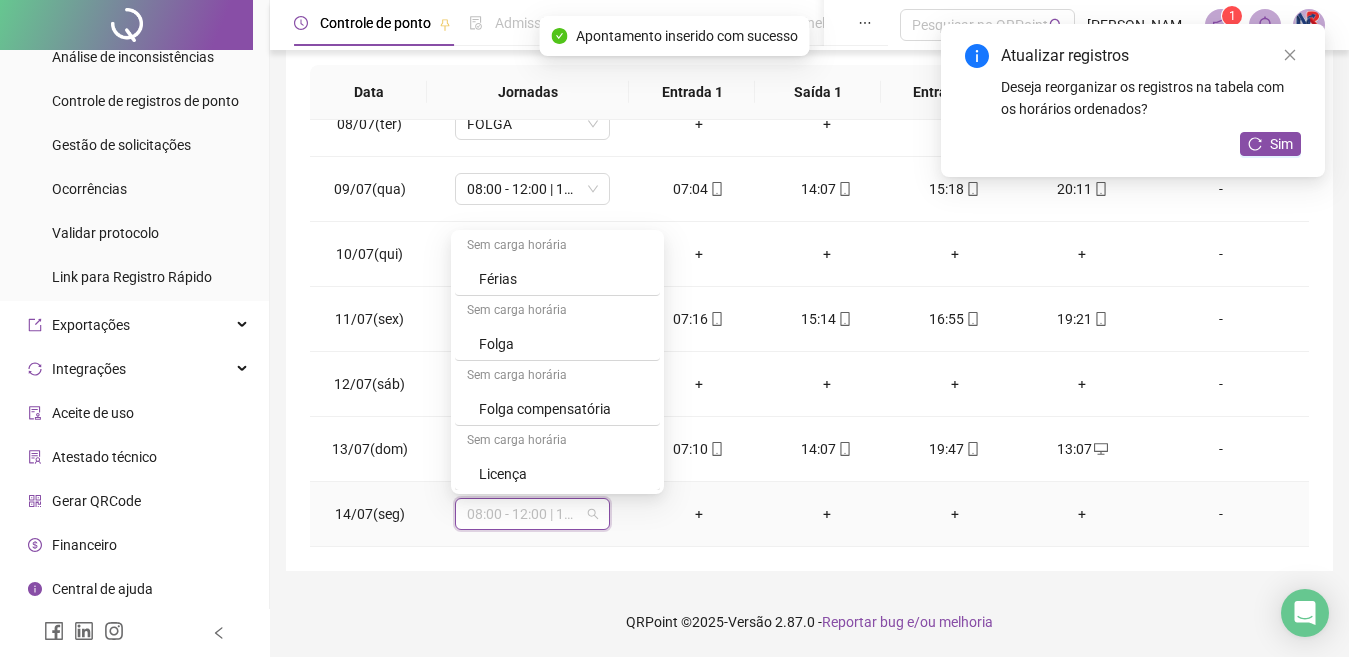 scroll, scrollTop: 329, scrollLeft: 0, axis: vertical 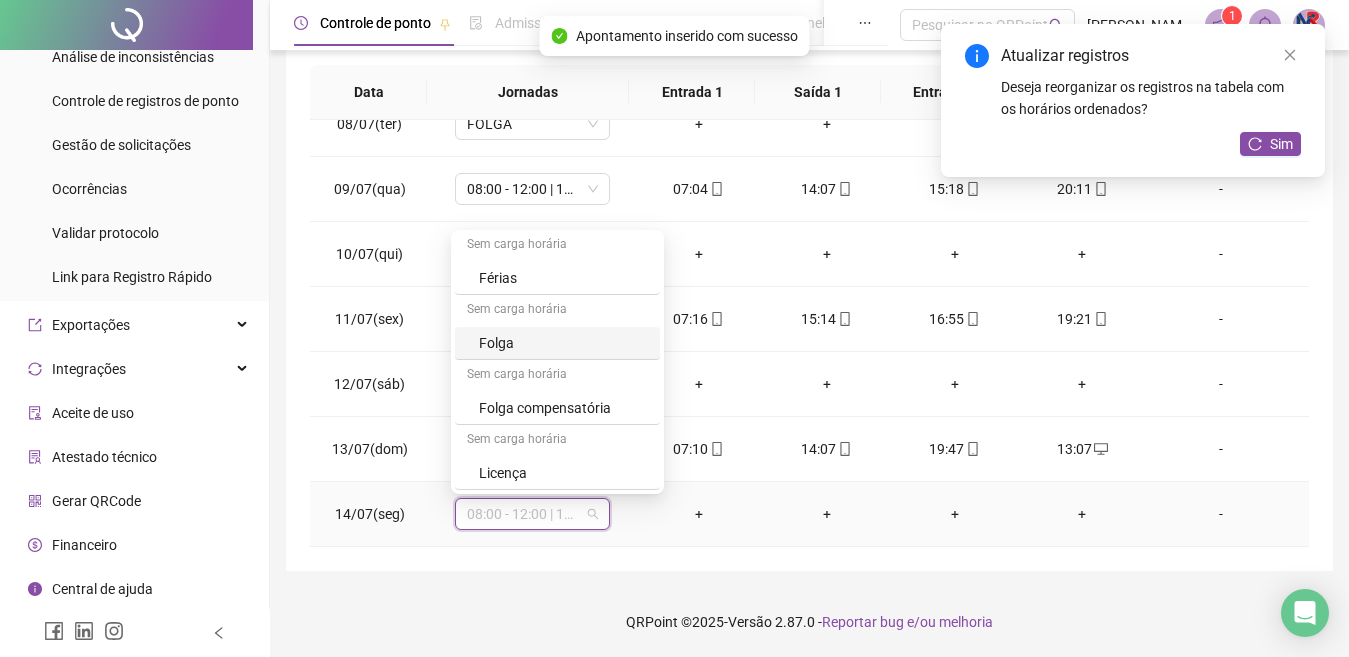 click on "Folga" at bounding box center [563, 343] 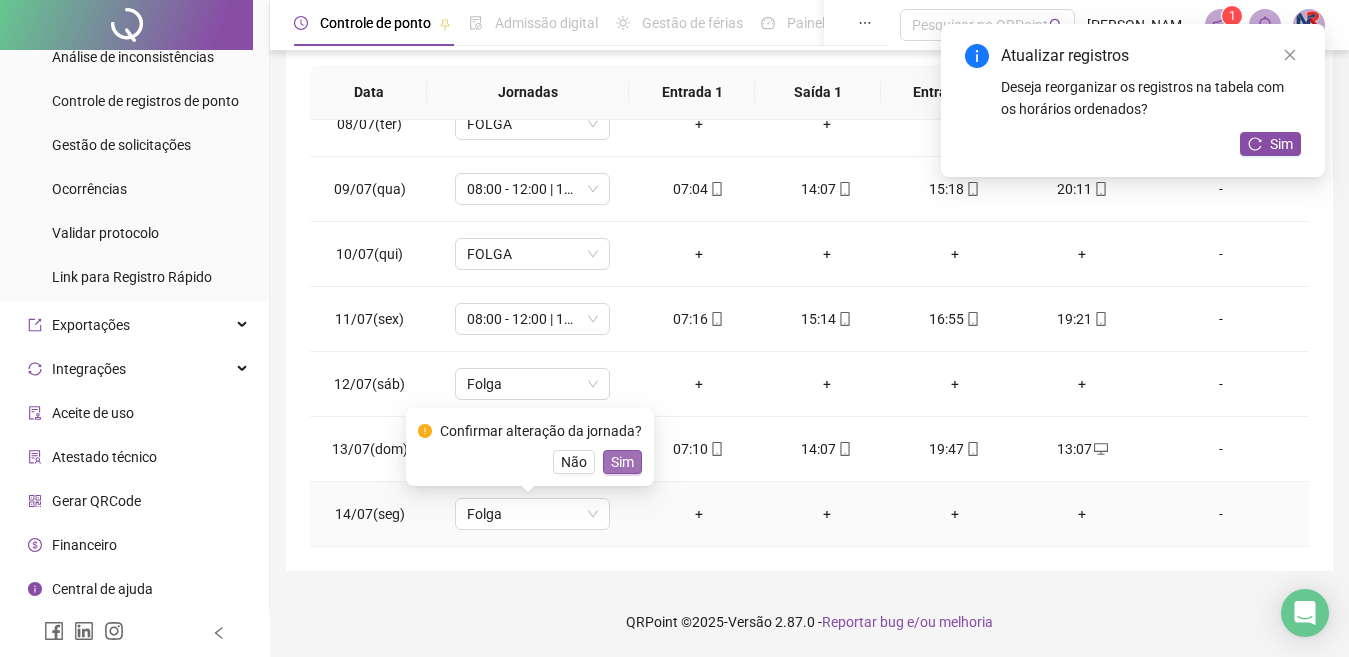 click on "Sim" at bounding box center (622, 462) 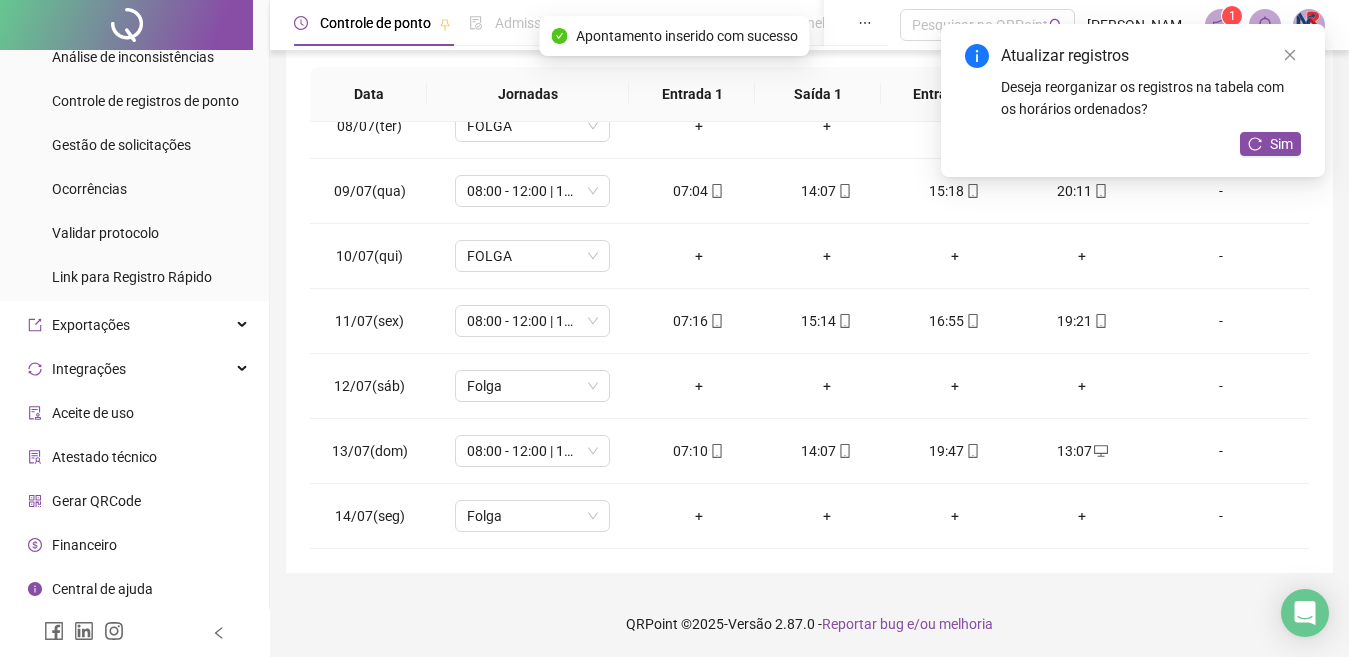 scroll, scrollTop: 265, scrollLeft: 0, axis: vertical 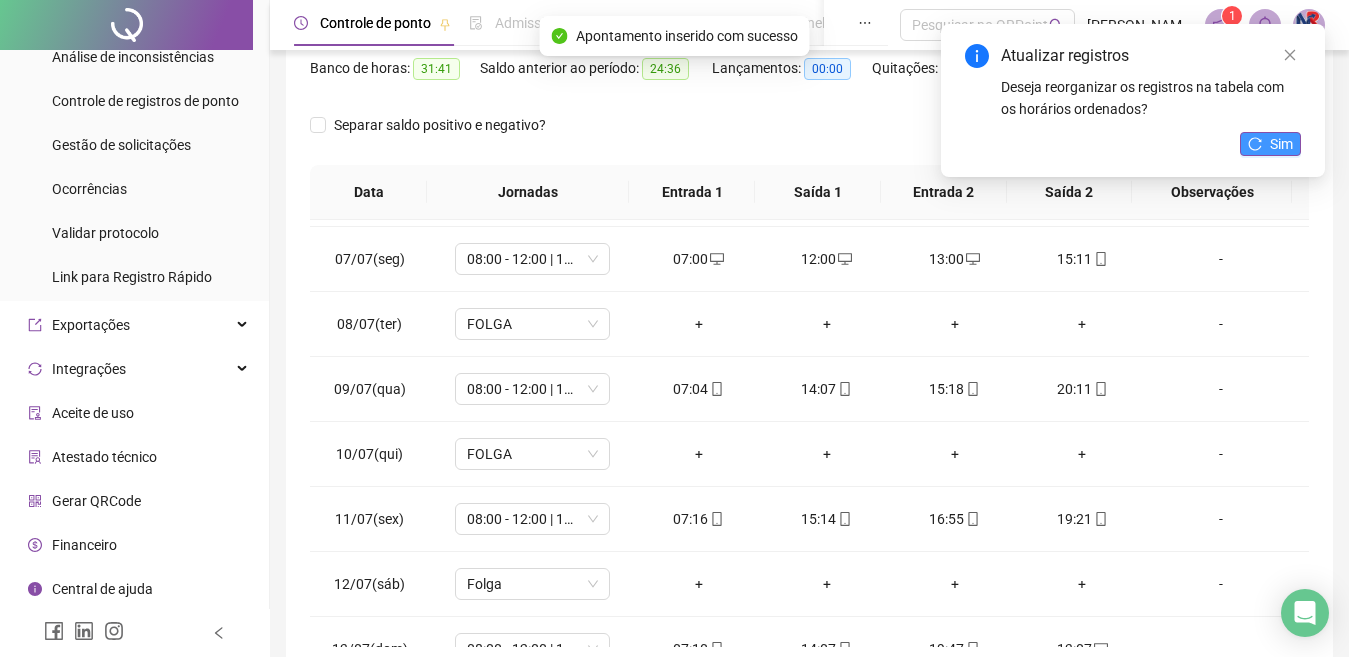 click on "Sim" at bounding box center [1270, 144] 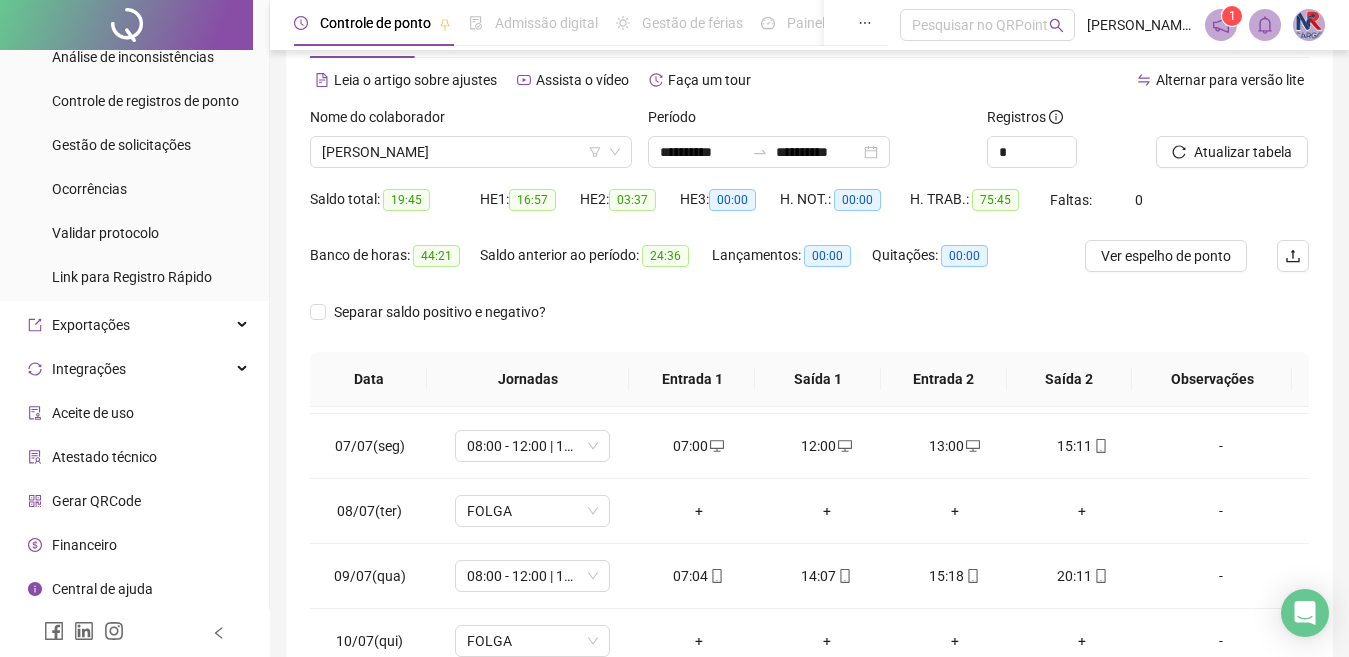 scroll, scrollTop: 0, scrollLeft: 0, axis: both 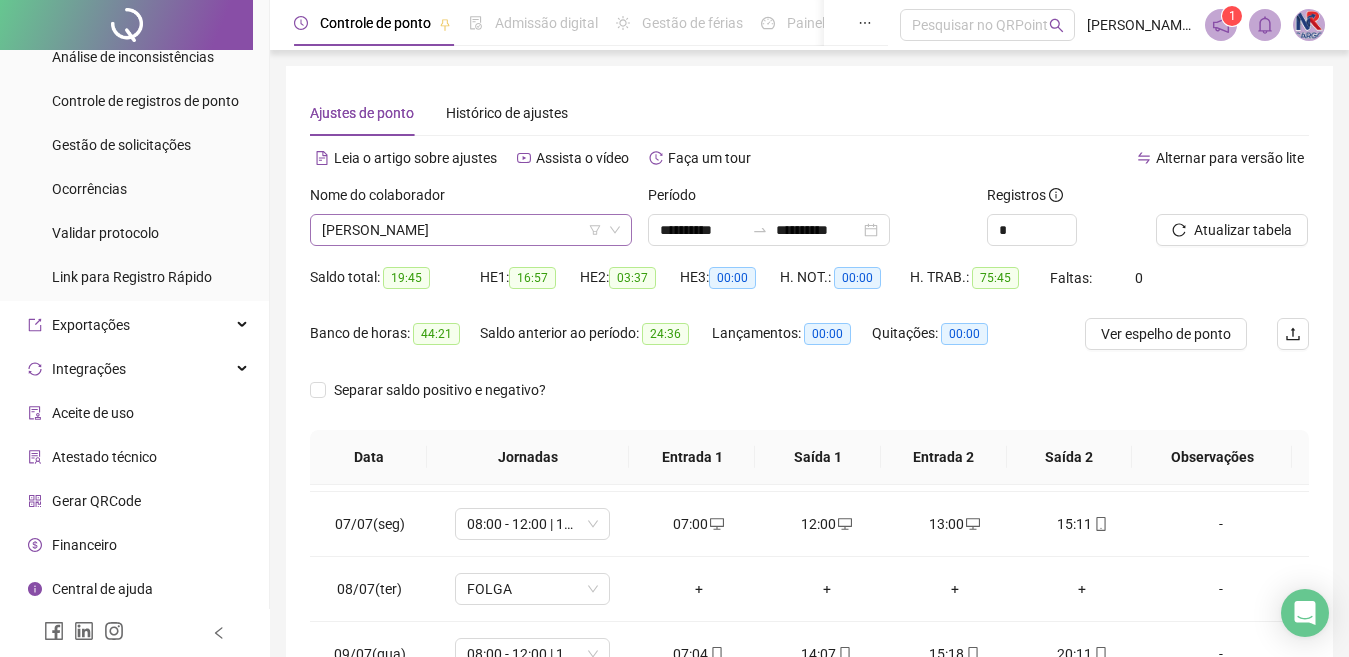 drag, startPoint x: 562, startPoint y: 211, endPoint x: 561, endPoint y: 223, distance: 12.0415945 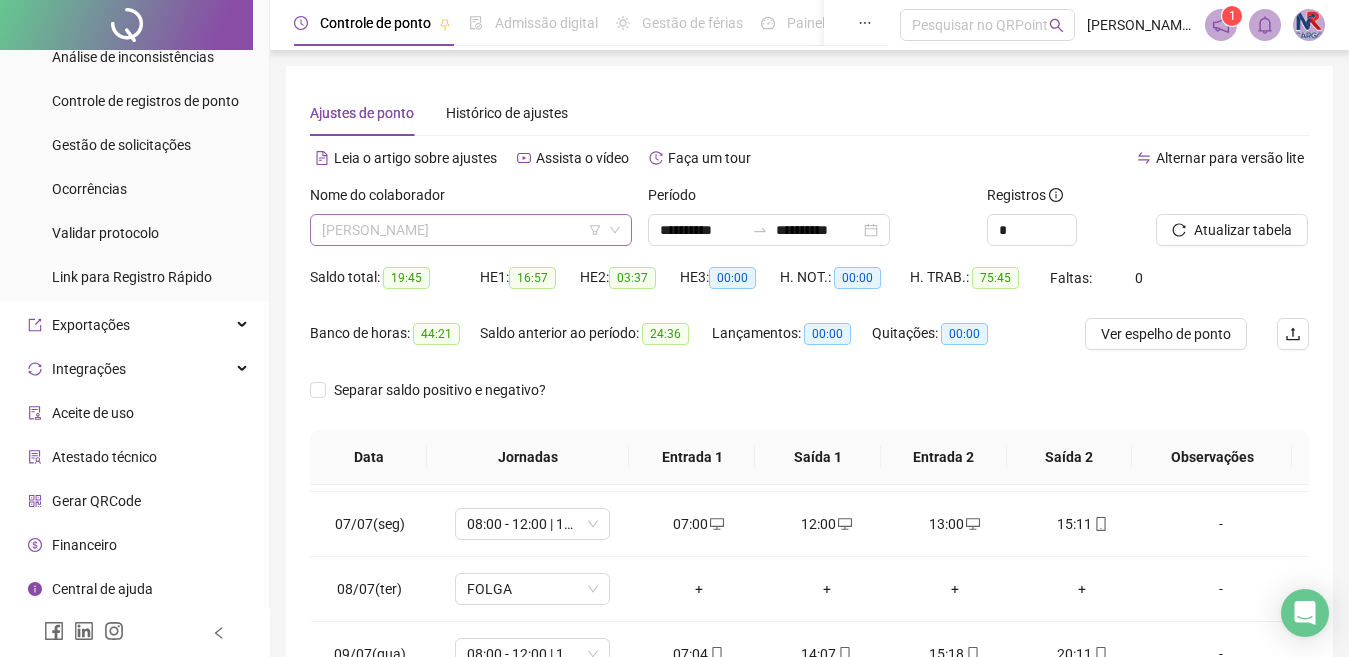 click on "[PERSON_NAME]" at bounding box center [471, 230] 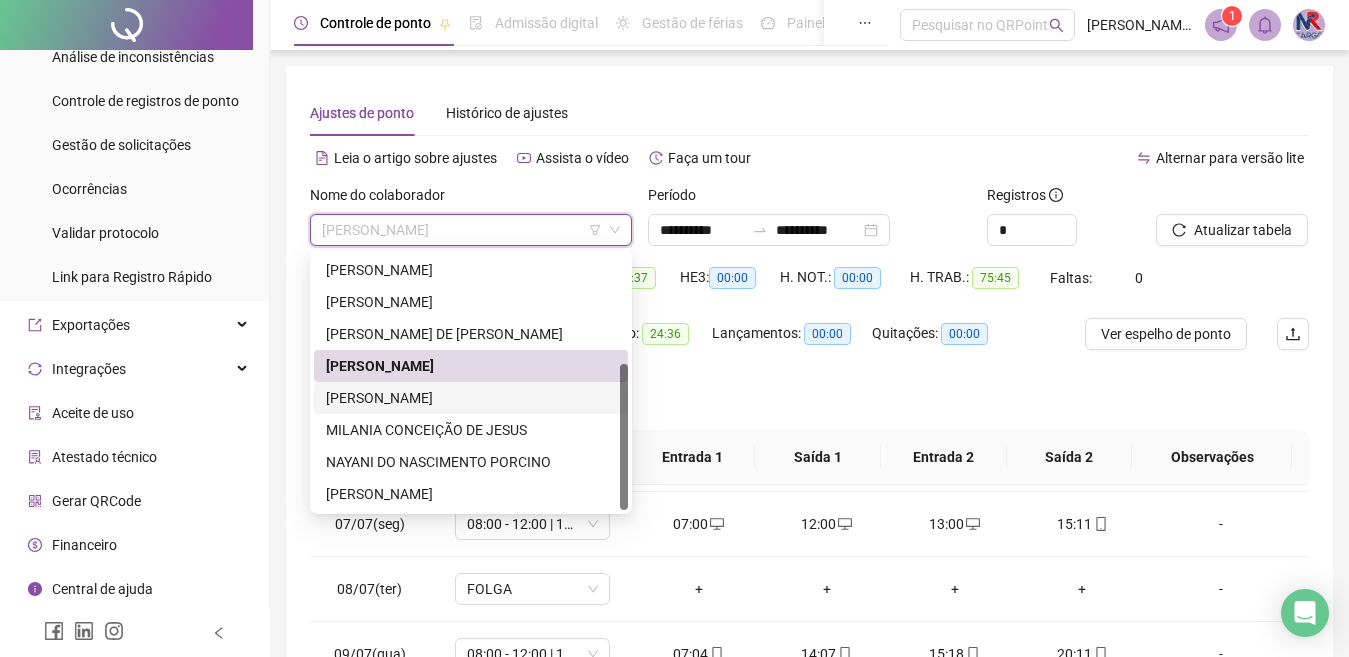 click on "[PERSON_NAME]" at bounding box center (471, 398) 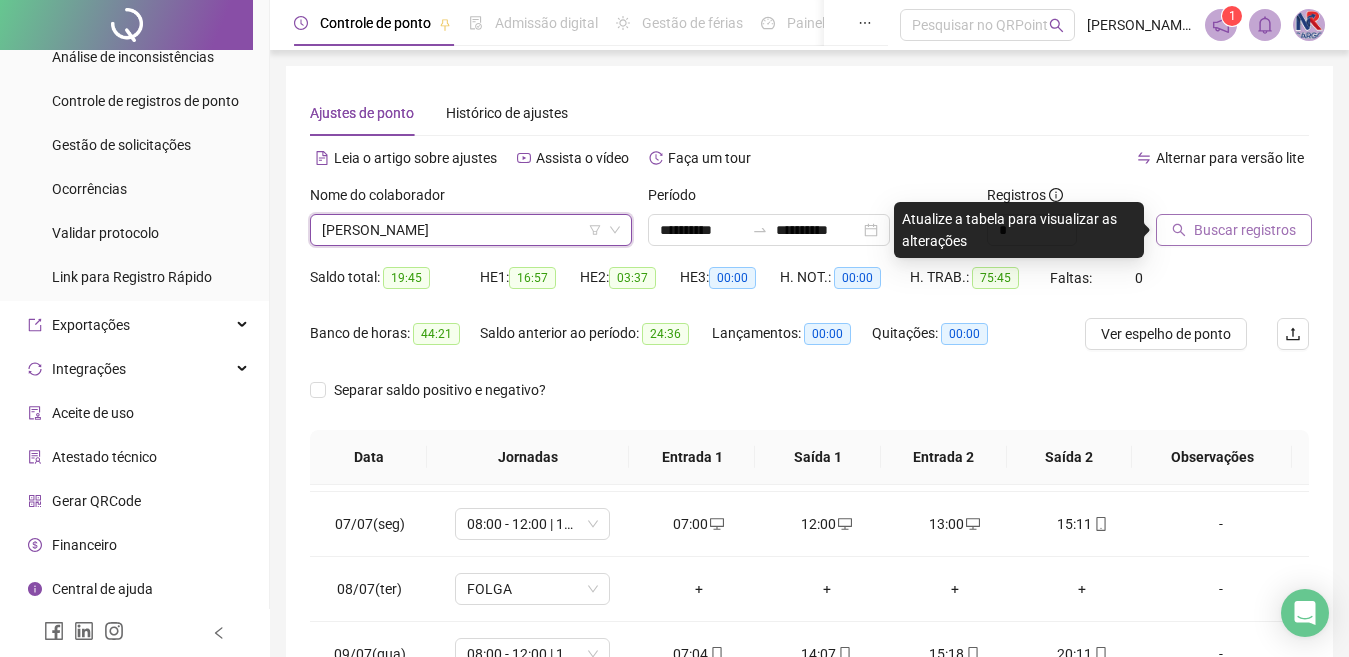 click on "Buscar registros" at bounding box center [1245, 230] 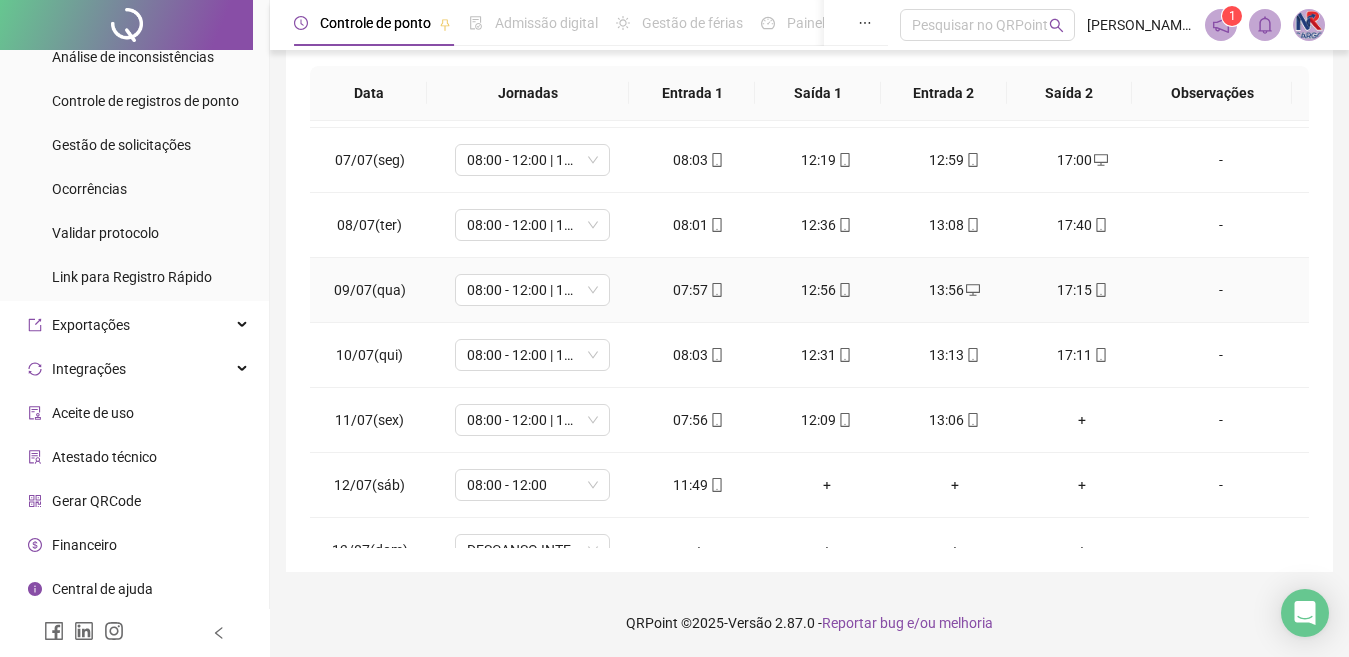 scroll, scrollTop: 365, scrollLeft: 0, axis: vertical 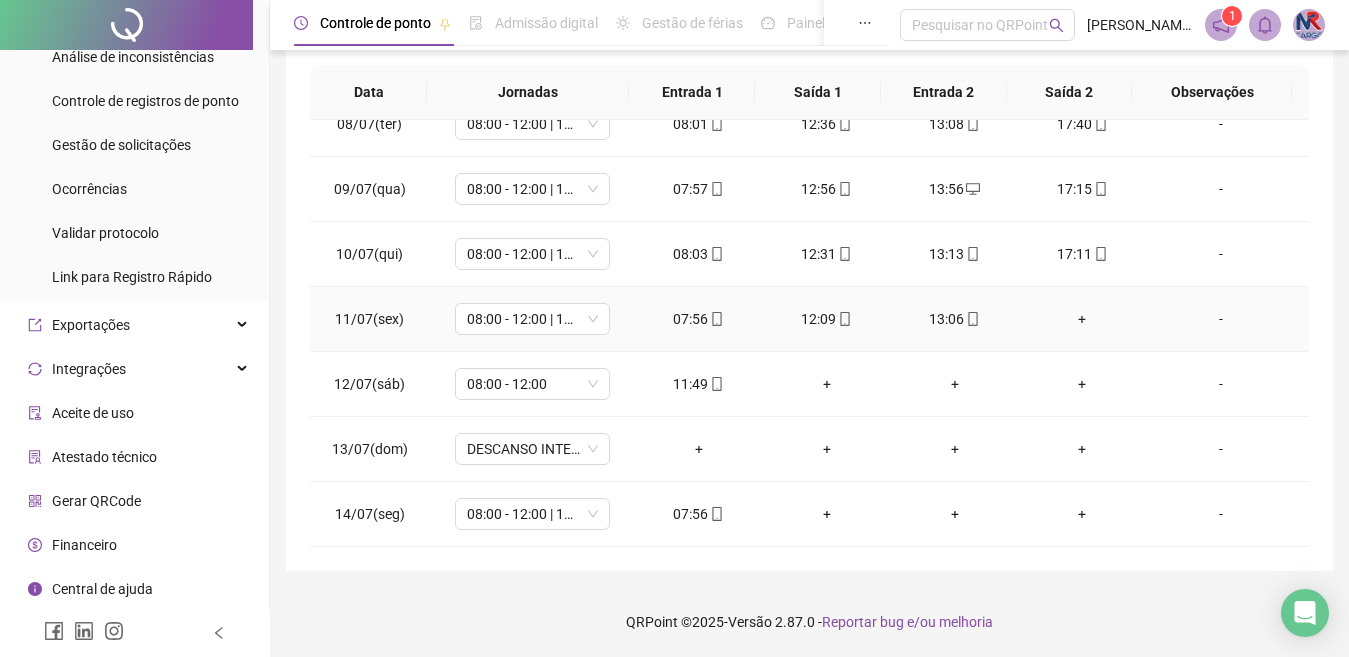 click on "+" at bounding box center [1083, 319] 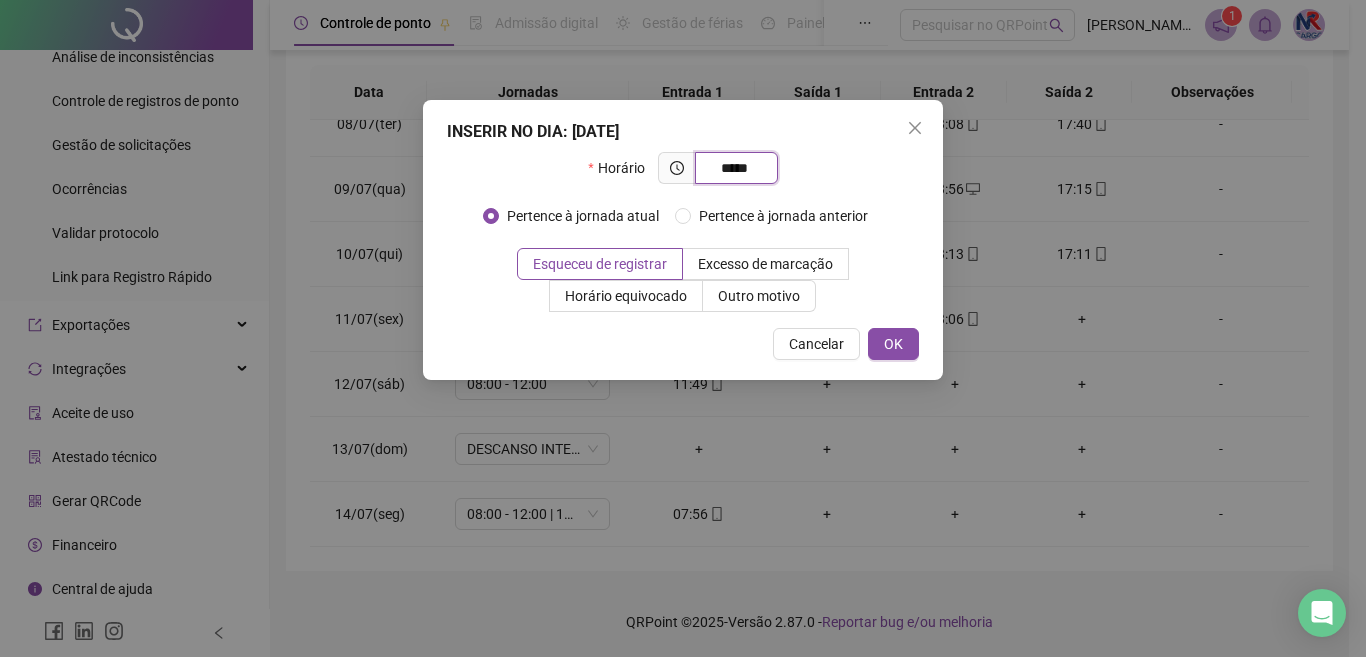 type on "*****" 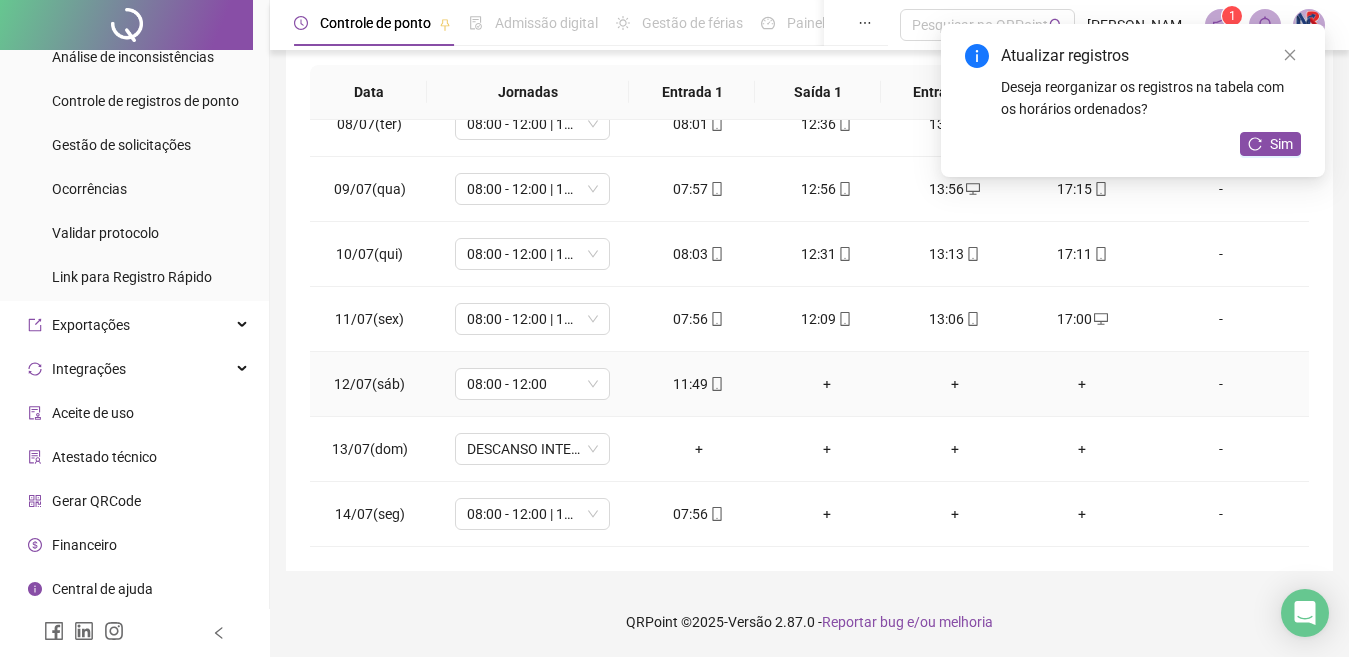 click on "+" at bounding box center [827, 384] 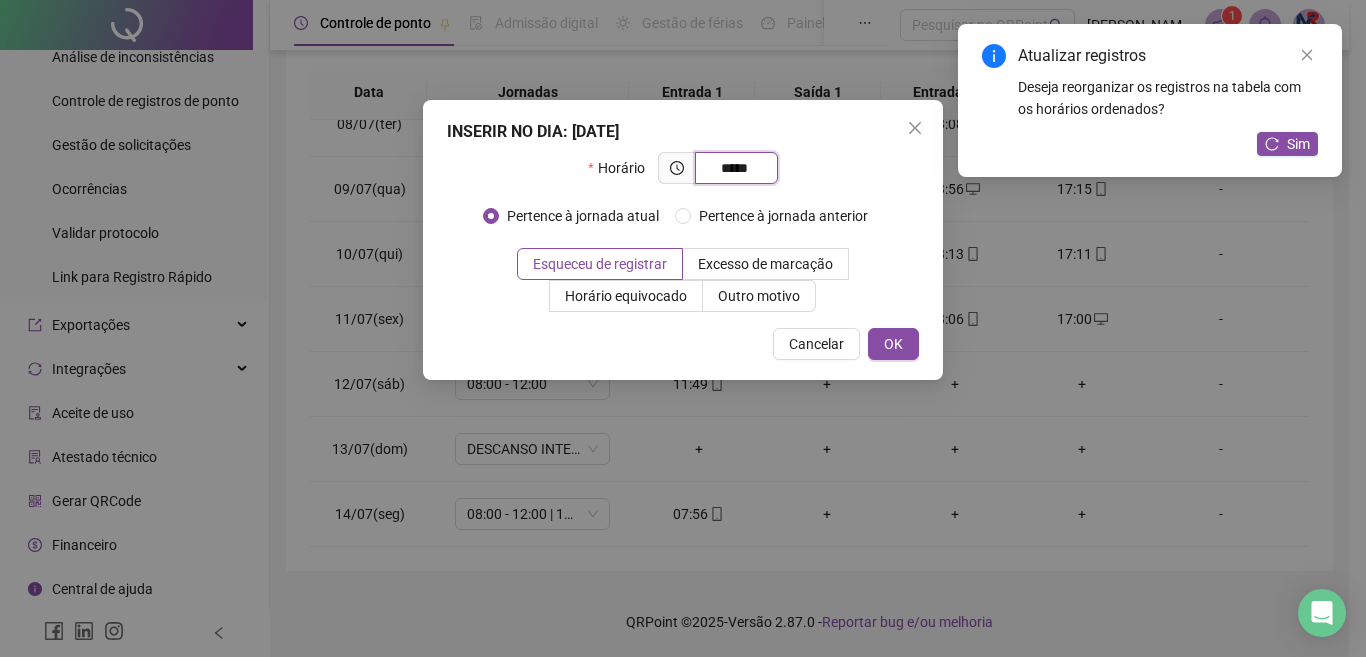 type on "*****" 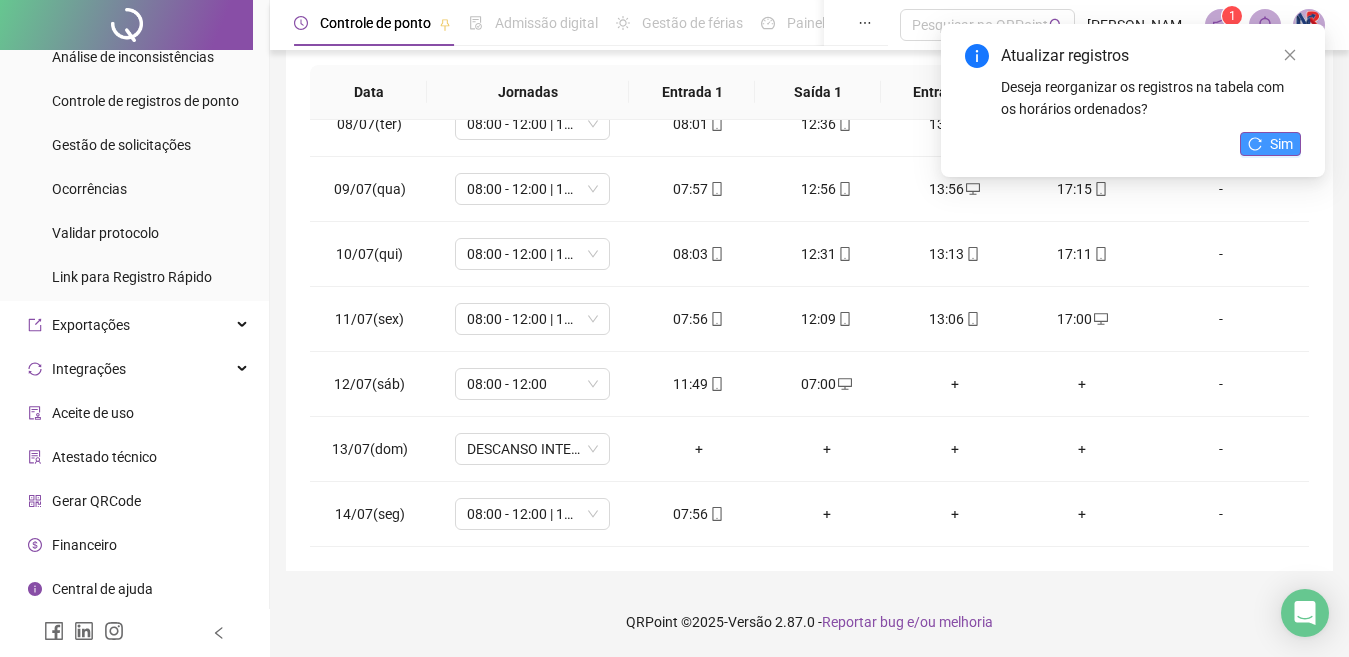 click on "Sim" at bounding box center [1270, 144] 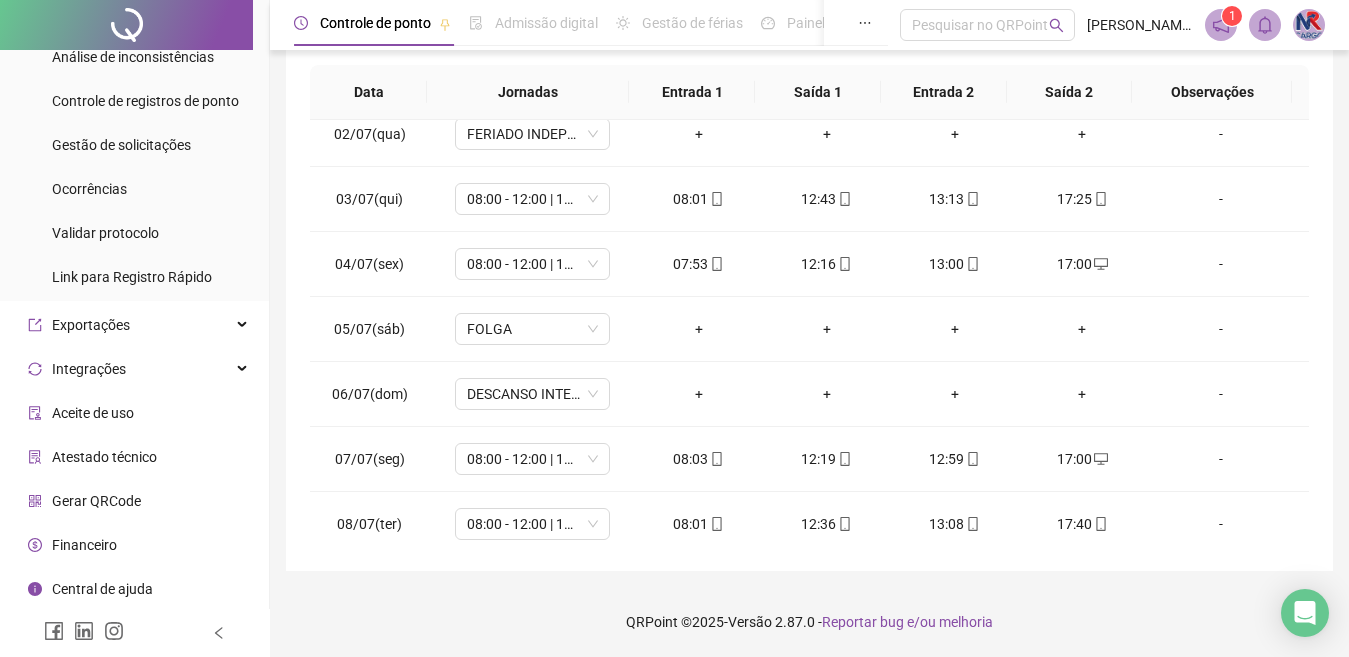 scroll, scrollTop: 0, scrollLeft: 0, axis: both 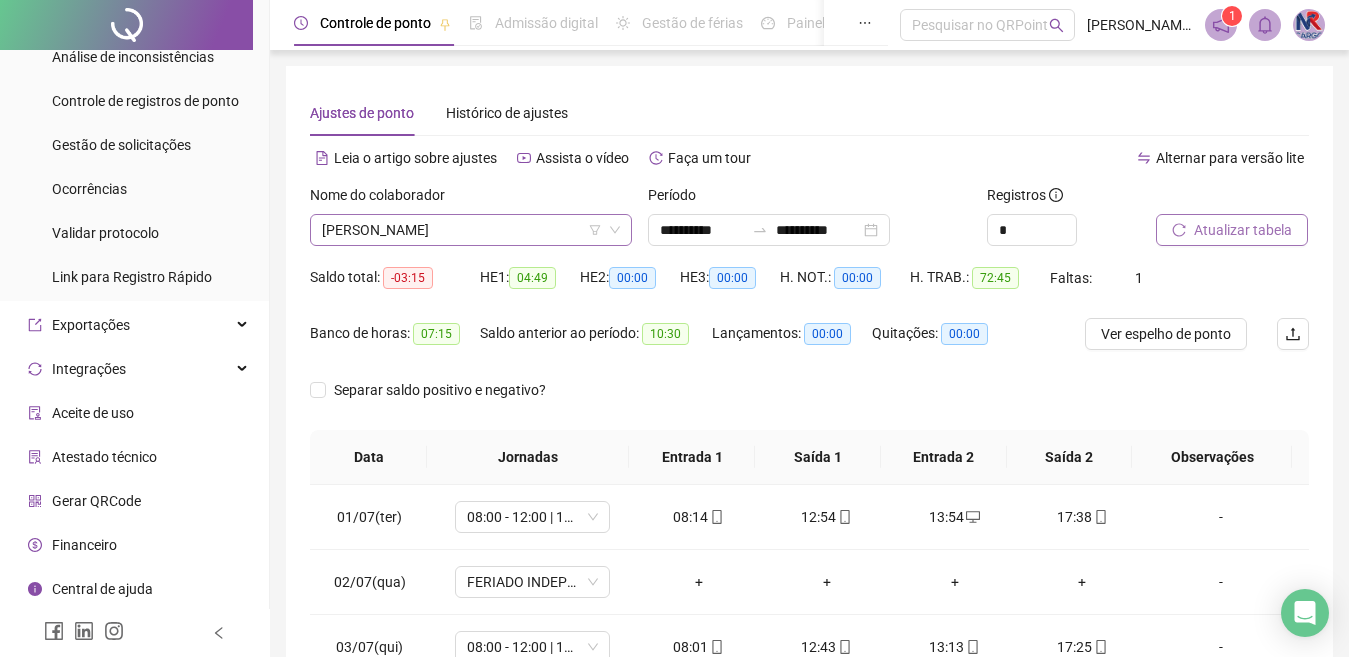 click on "[PERSON_NAME]" at bounding box center (471, 230) 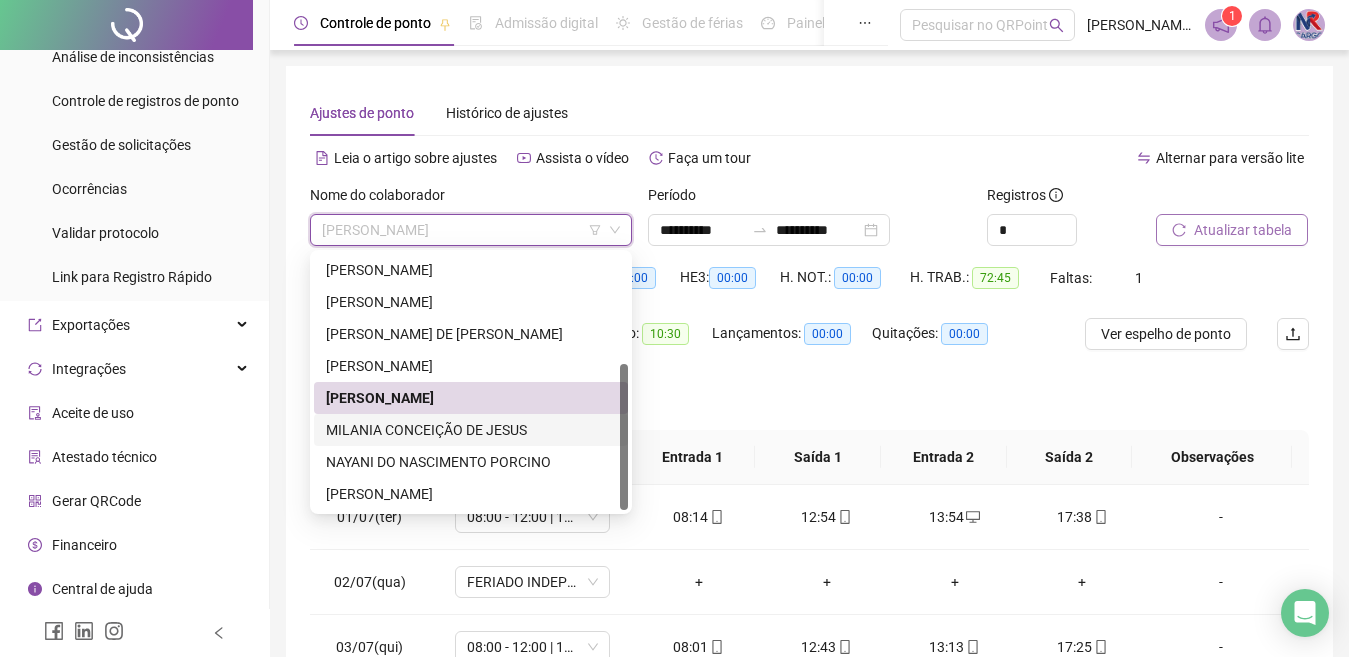 click on "MILANIA CONCEIÇÃO DE JESUS" at bounding box center (471, 430) 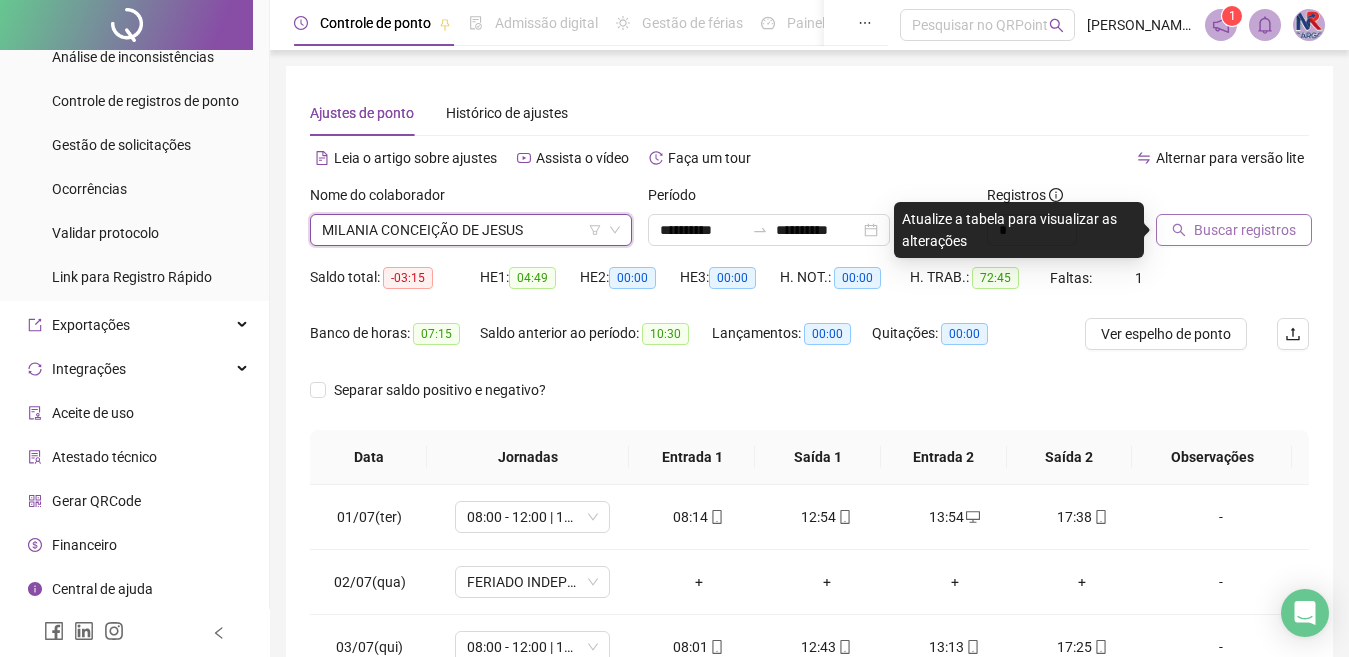 click on "Buscar registros" at bounding box center (1245, 230) 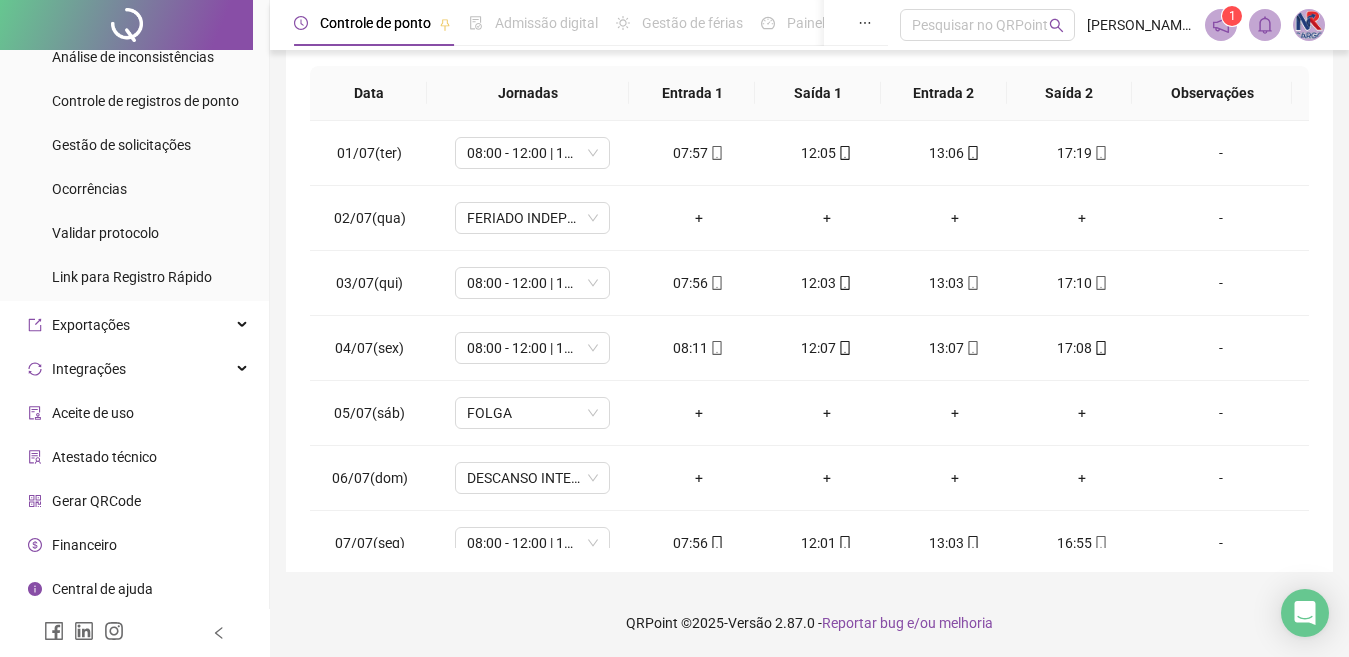 scroll, scrollTop: 365, scrollLeft: 0, axis: vertical 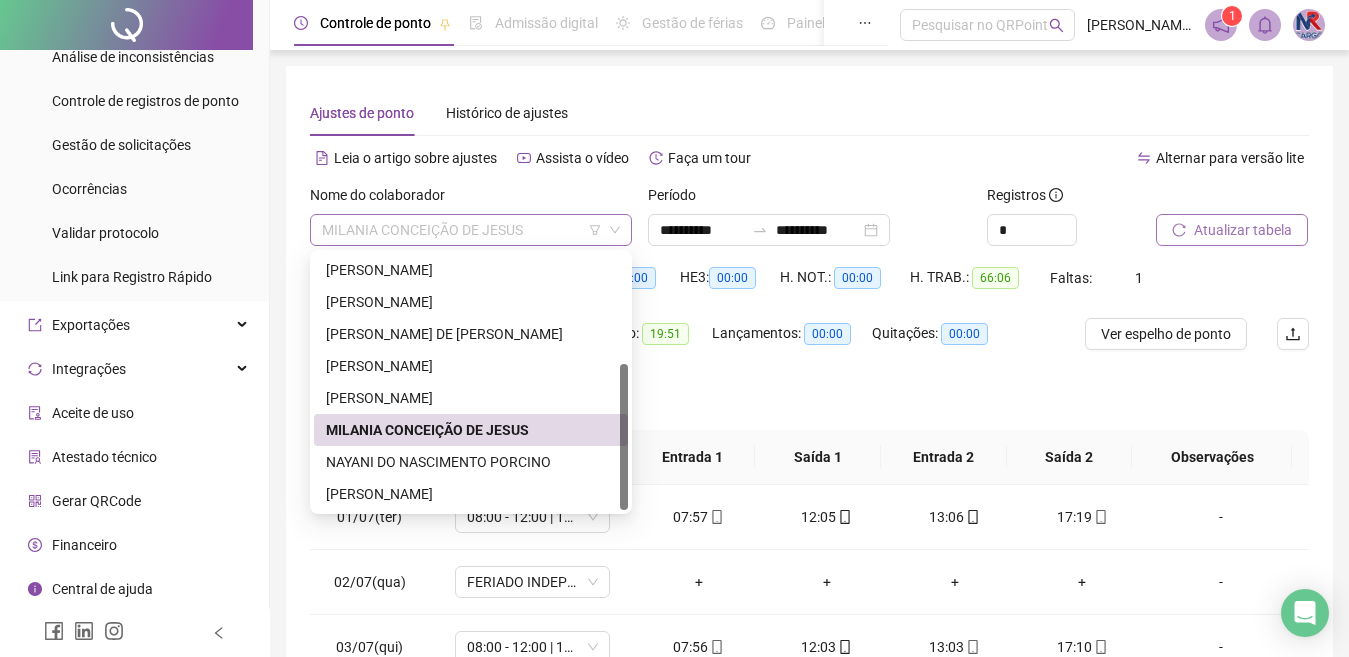 click on "MILANIA CONCEIÇÃO DE JESUS" at bounding box center [471, 230] 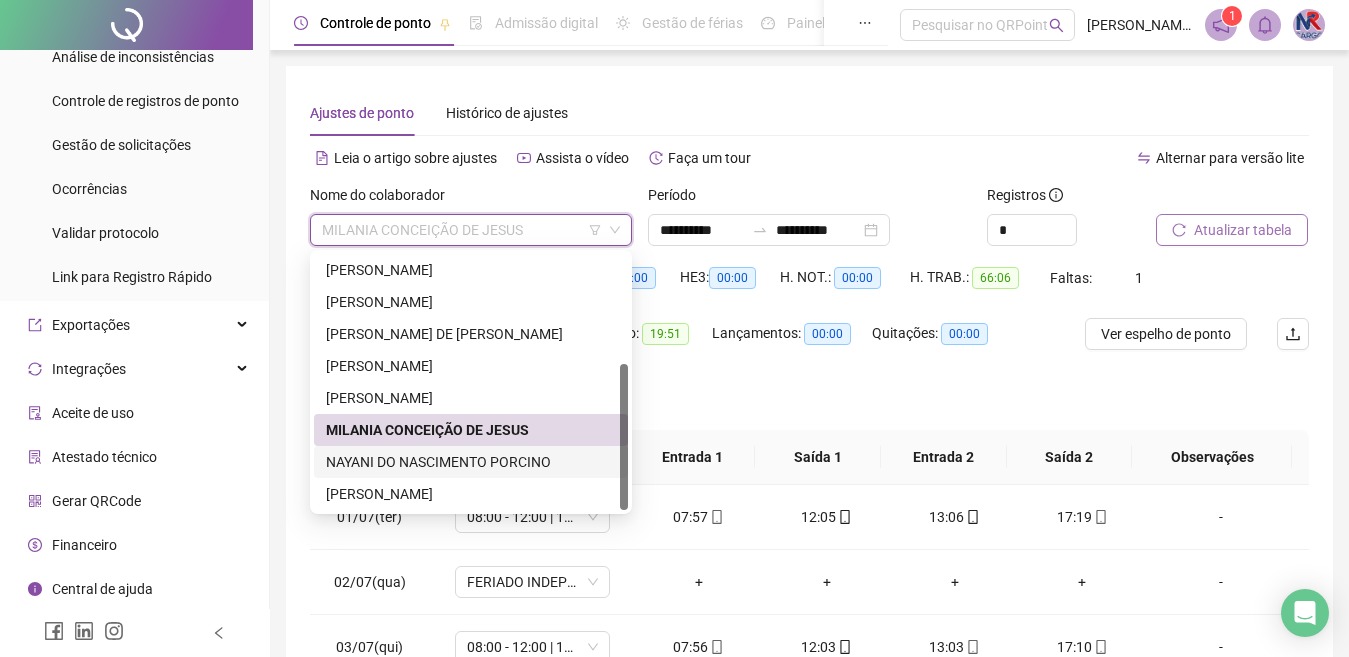 drag, startPoint x: 544, startPoint y: 473, endPoint x: 598, endPoint y: 474, distance: 54.00926 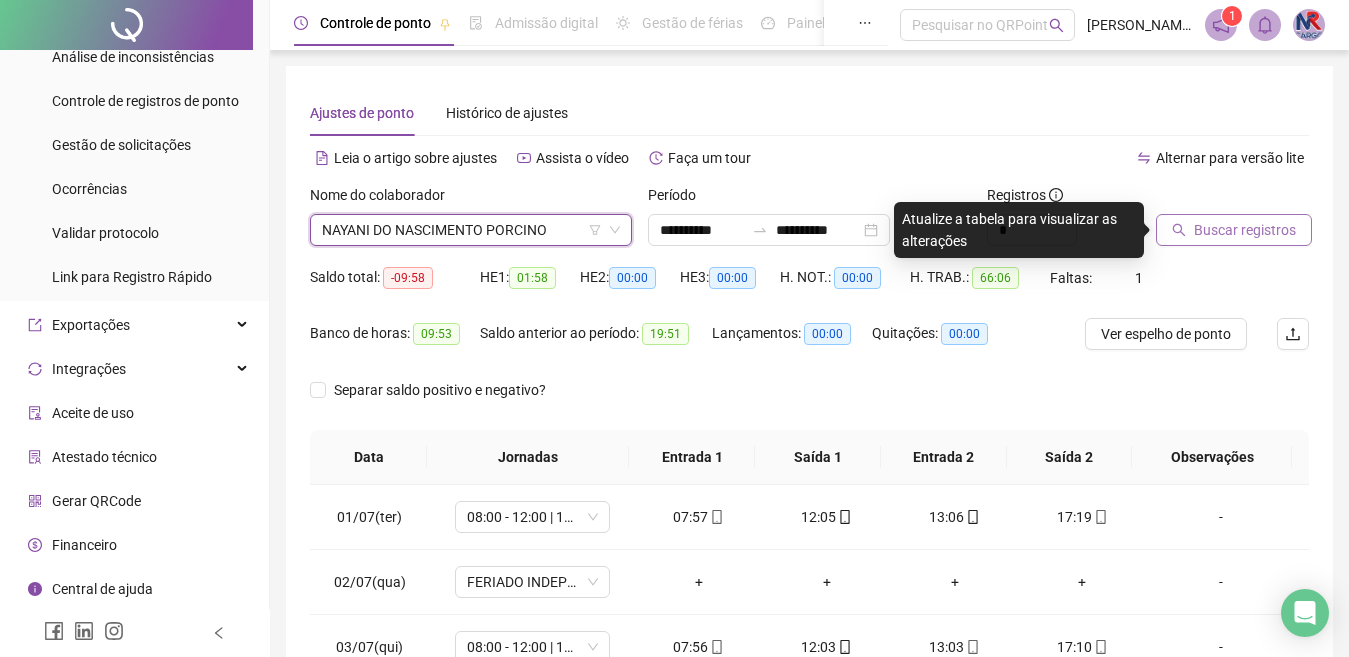 click at bounding box center [1207, 199] 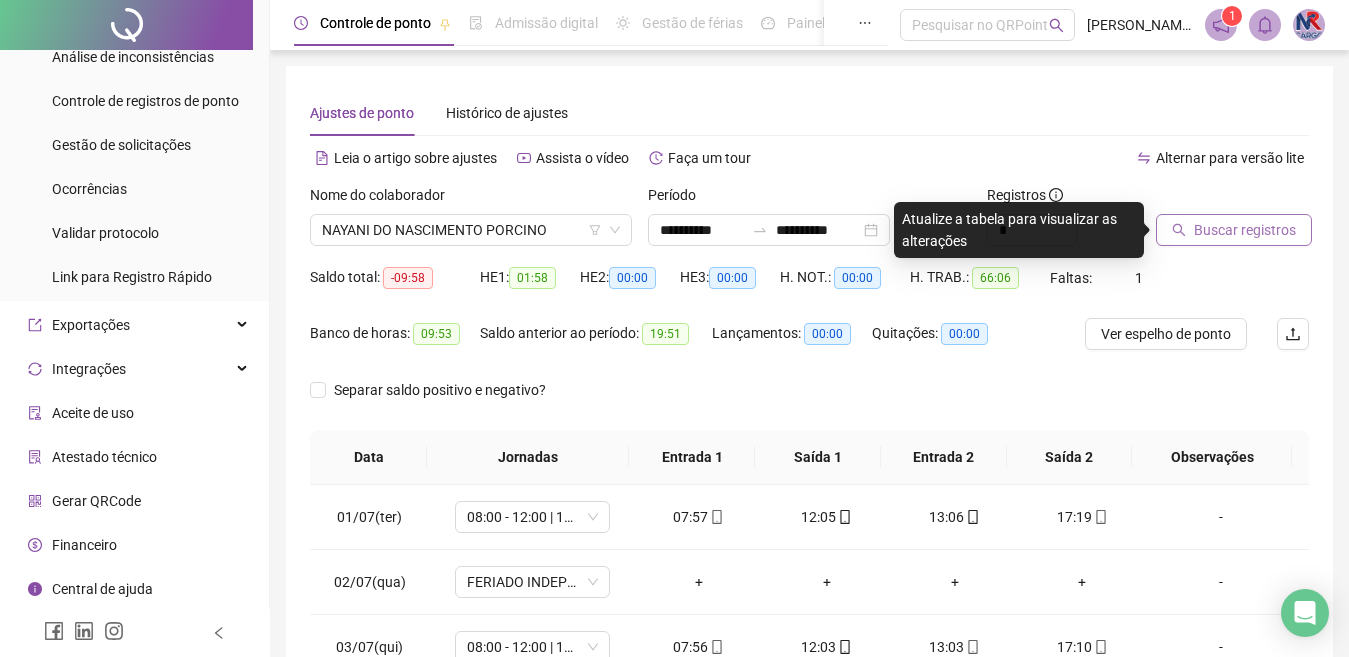 click on "Buscar registros" at bounding box center [1245, 230] 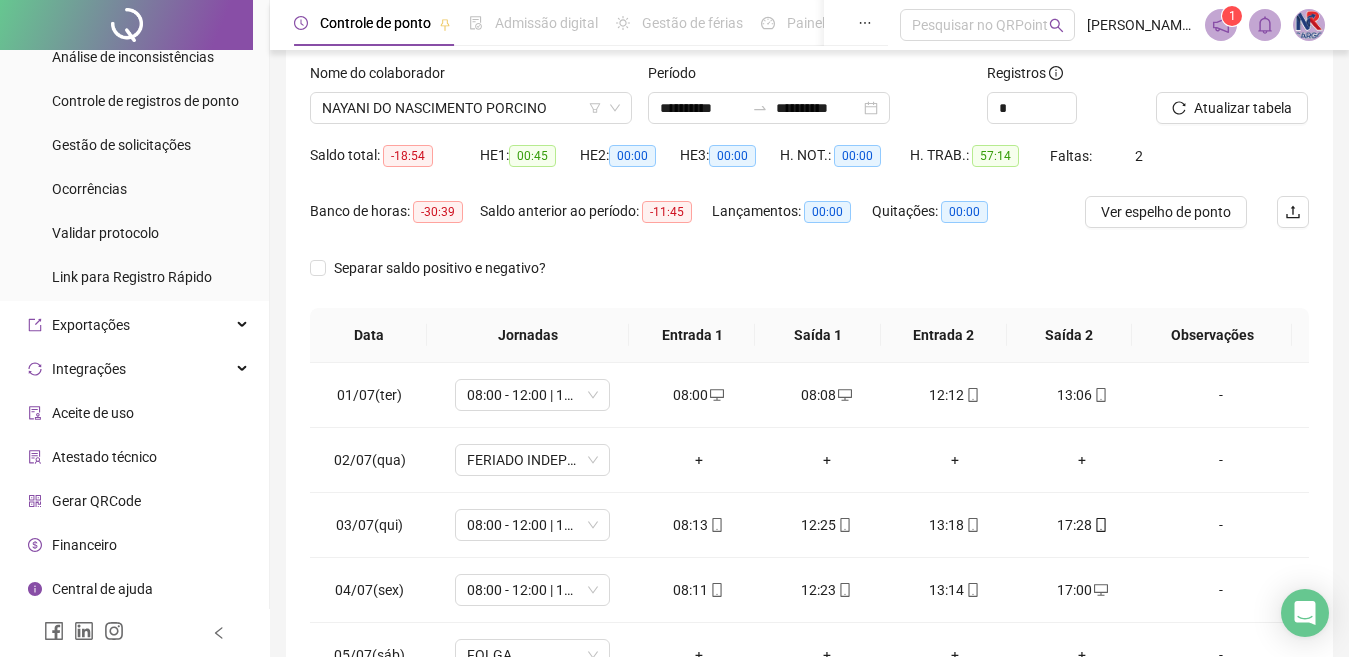 scroll, scrollTop: 364, scrollLeft: 0, axis: vertical 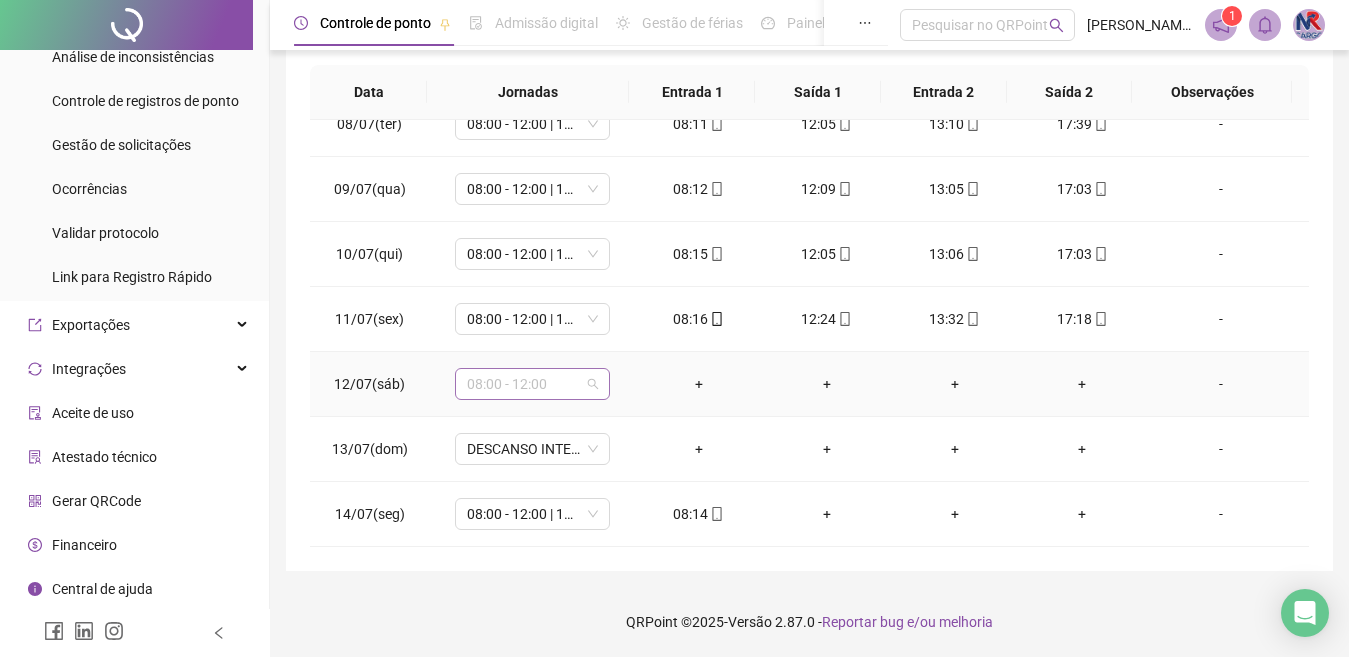 click on "08:00 - 12:00" at bounding box center (532, 384) 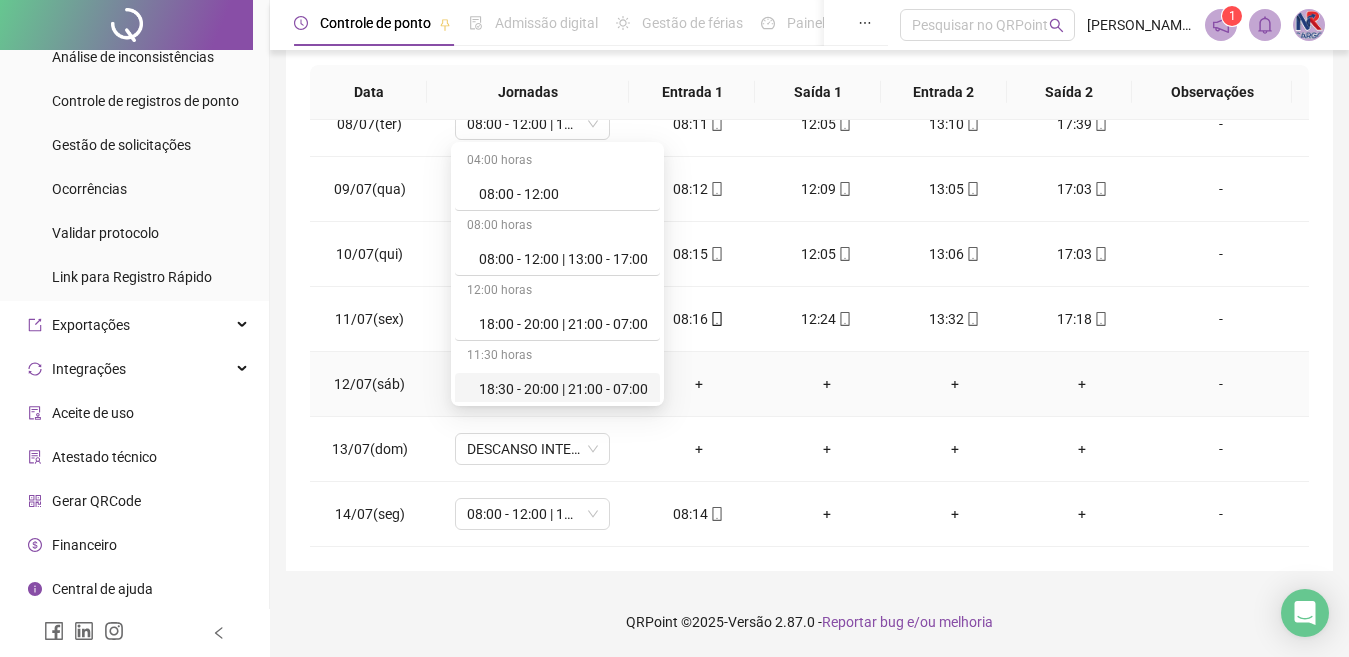 scroll, scrollTop: 383, scrollLeft: 0, axis: vertical 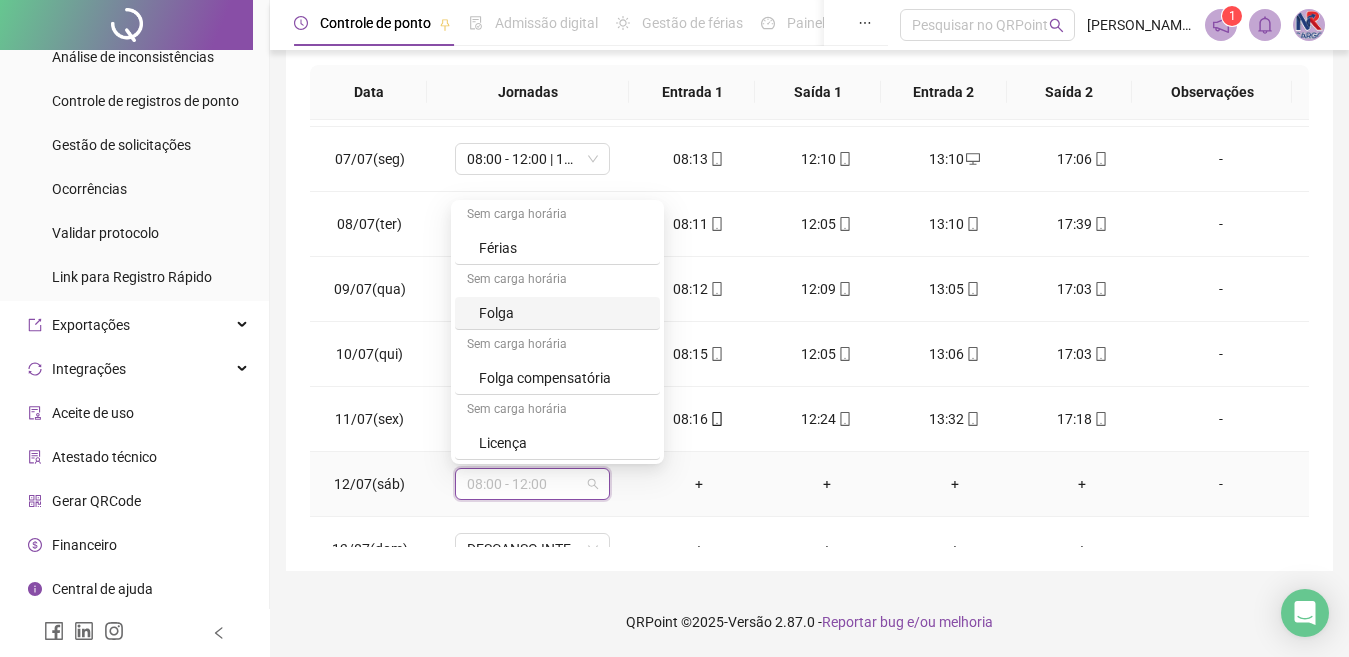 click on "Sem carga horária" at bounding box center (557, 281) 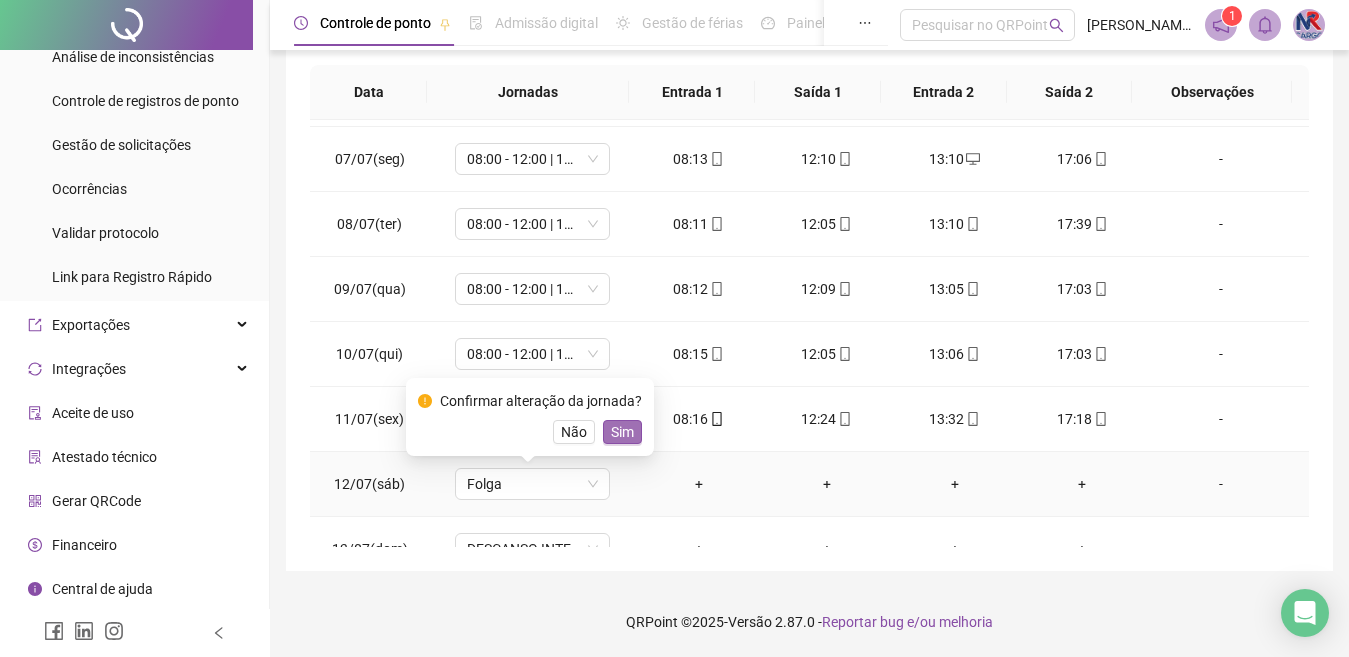 click on "Sim" at bounding box center (622, 432) 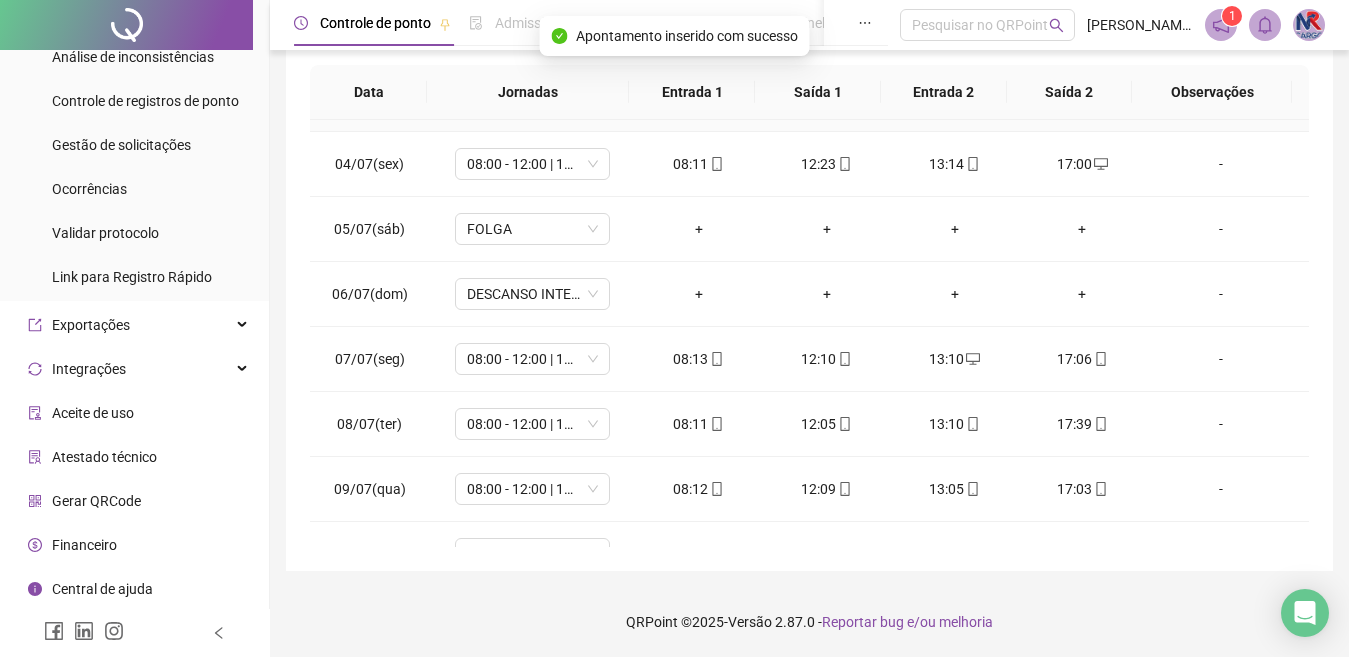 scroll, scrollTop: 0, scrollLeft: 0, axis: both 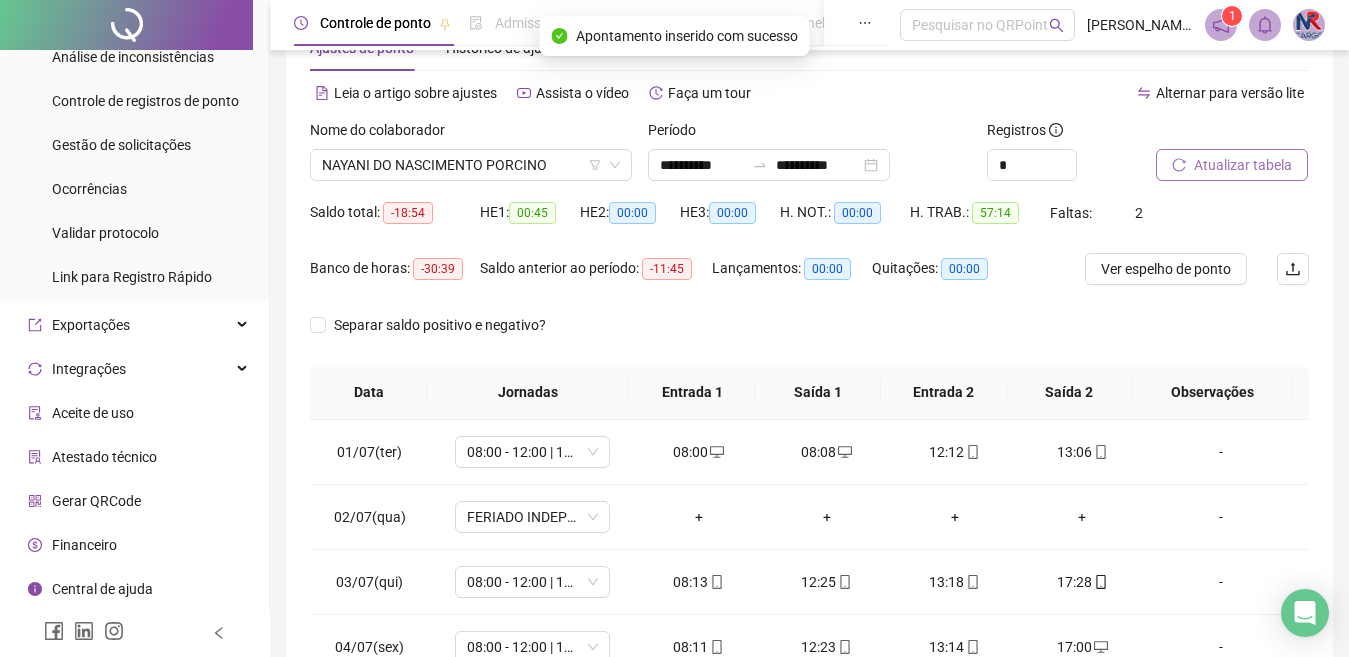 click on "Atualizar tabela" at bounding box center [1232, 165] 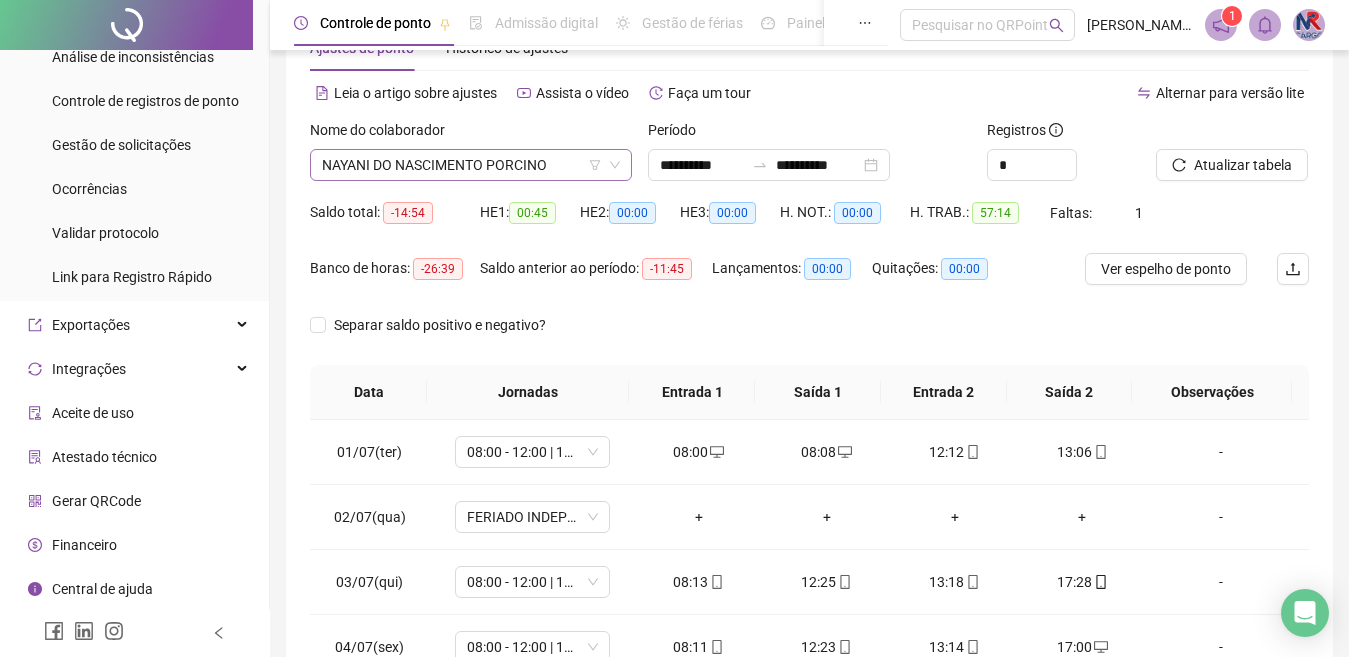 click on "NAYANI DO NASCIMENTO PORCINO" at bounding box center (471, 165) 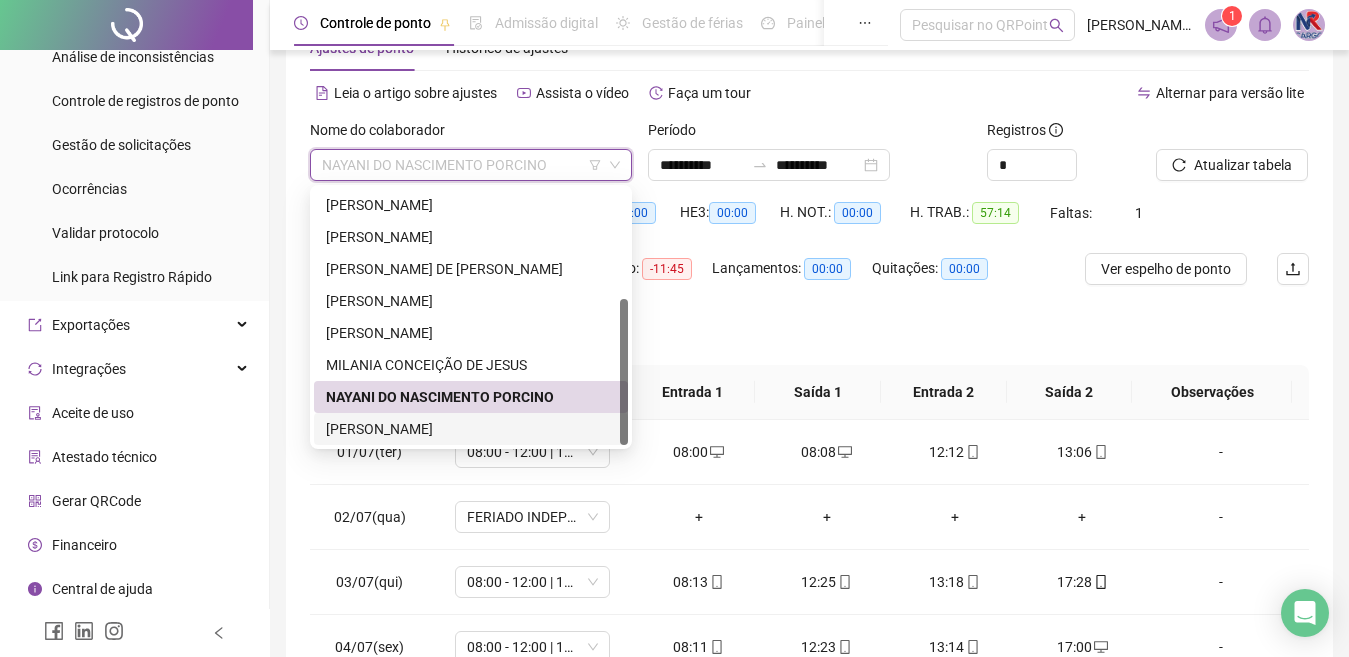 click on "[PERSON_NAME]" at bounding box center (471, 429) 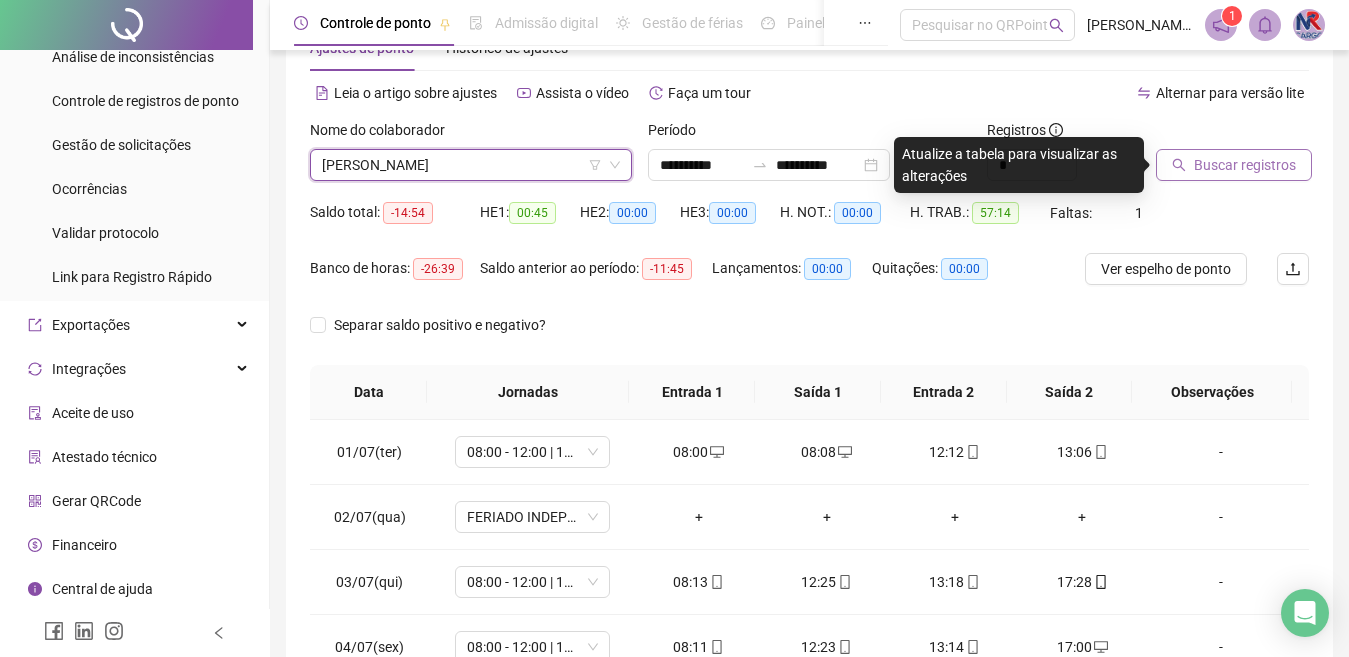 click on "Buscar registros" at bounding box center [1245, 165] 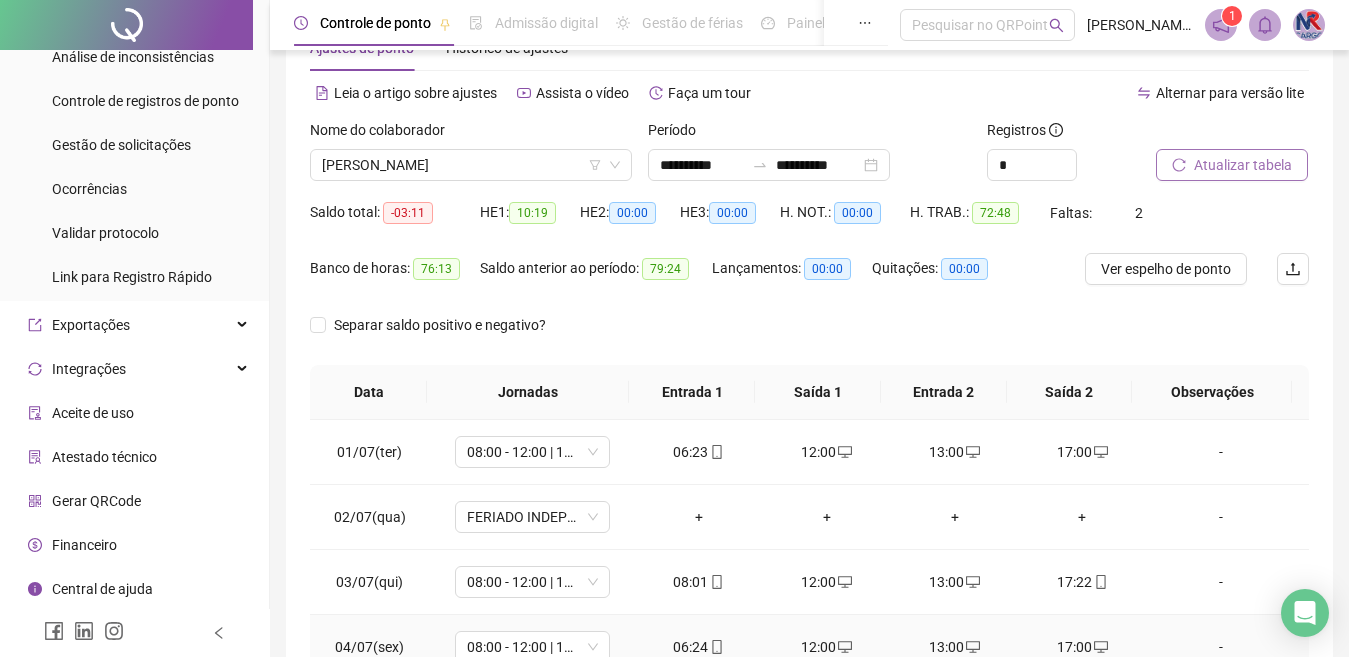 scroll, scrollTop: 365, scrollLeft: 0, axis: vertical 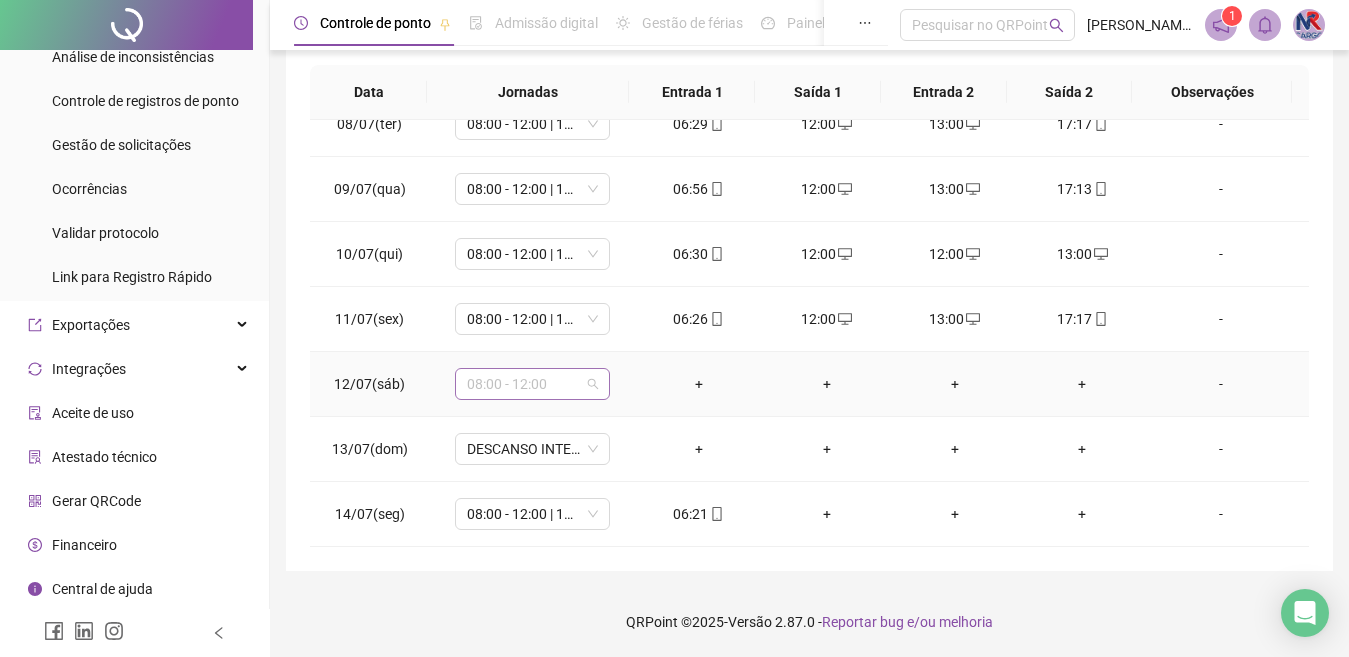 click on "08:00 - 12:00" at bounding box center (532, 384) 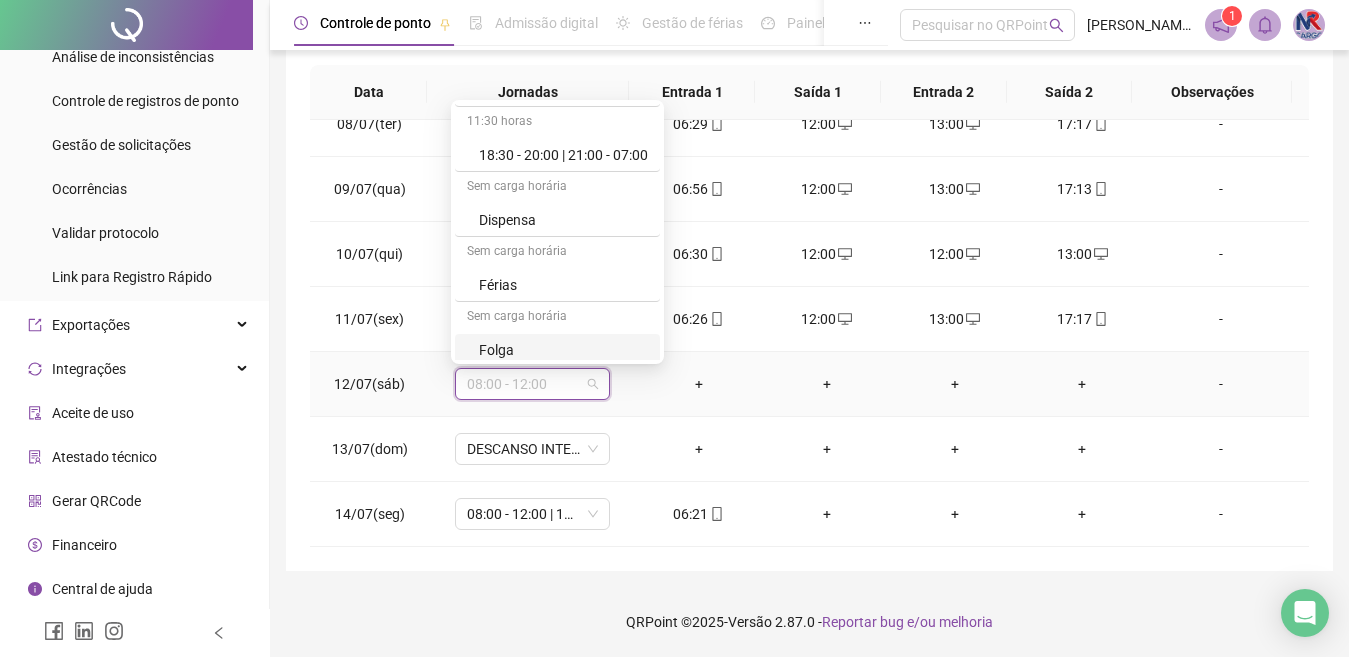scroll, scrollTop: 300, scrollLeft: 0, axis: vertical 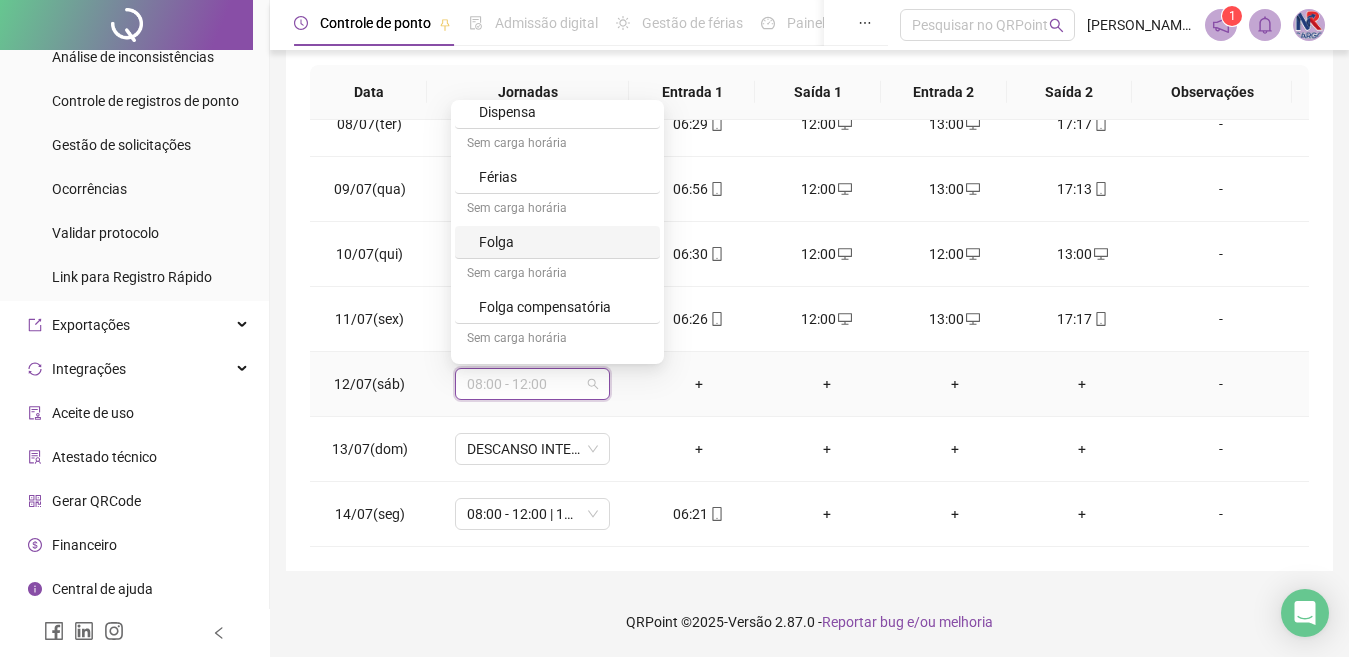 click on "Folga" at bounding box center [557, 242] 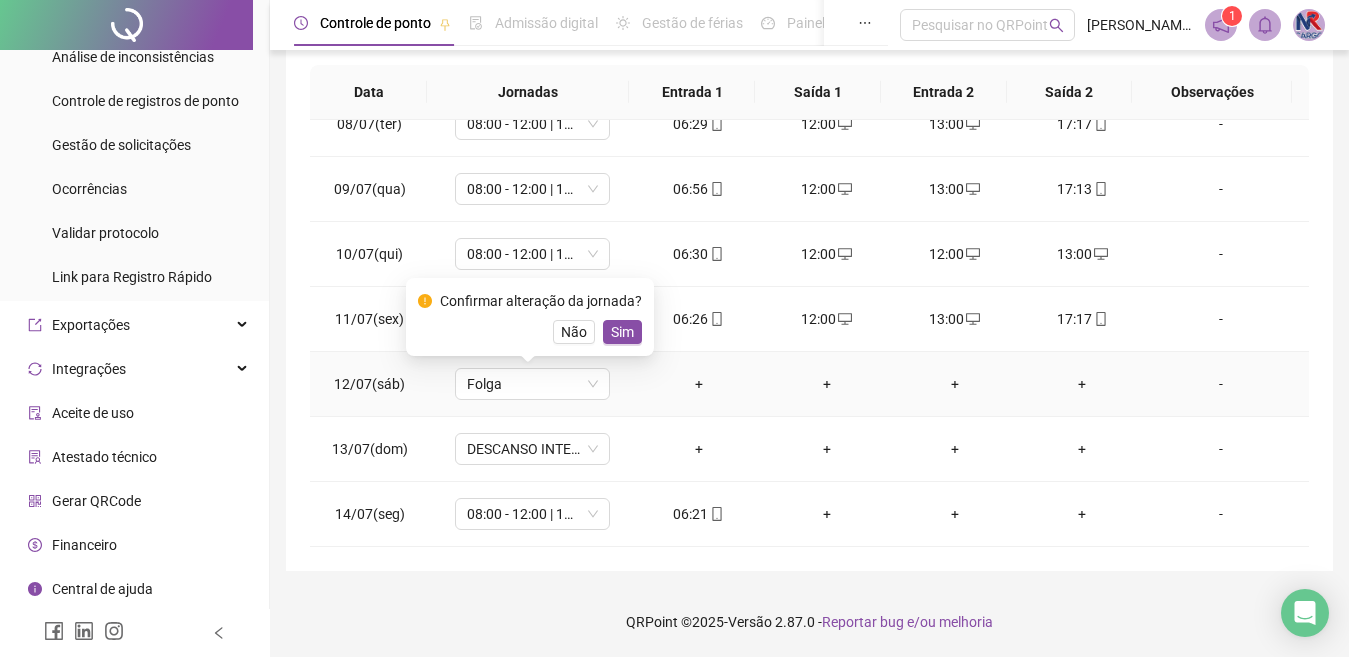 click on "Confirmar alteração da jornada? Não Sim" at bounding box center (530, 317) 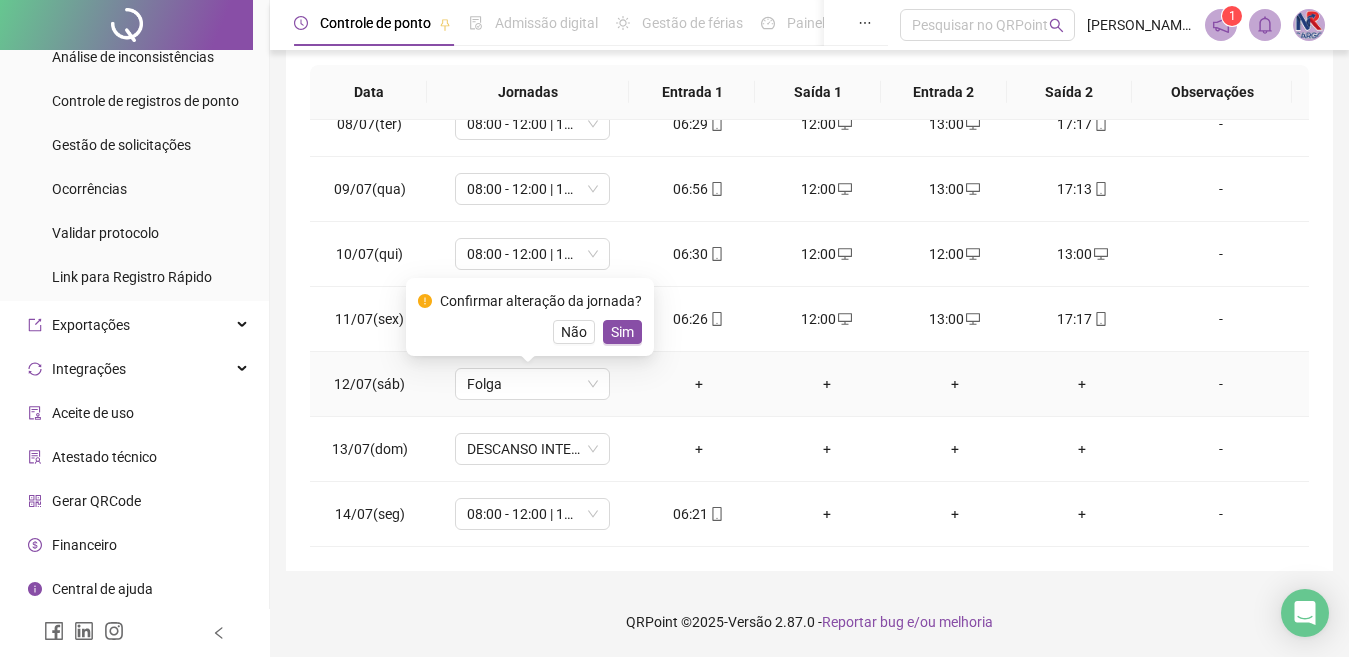 click on "Confirmar alteração da jornada? Não Sim" at bounding box center (530, 317) 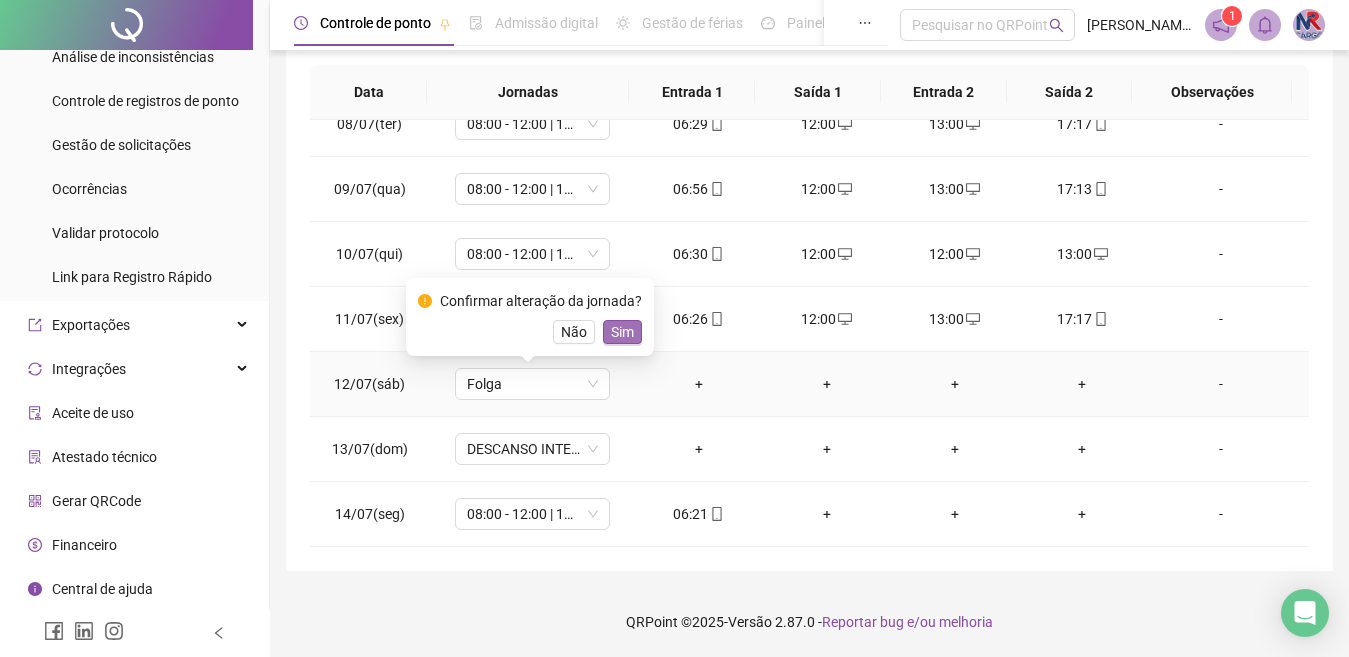 click on "Sim" at bounding box center (622, 332) 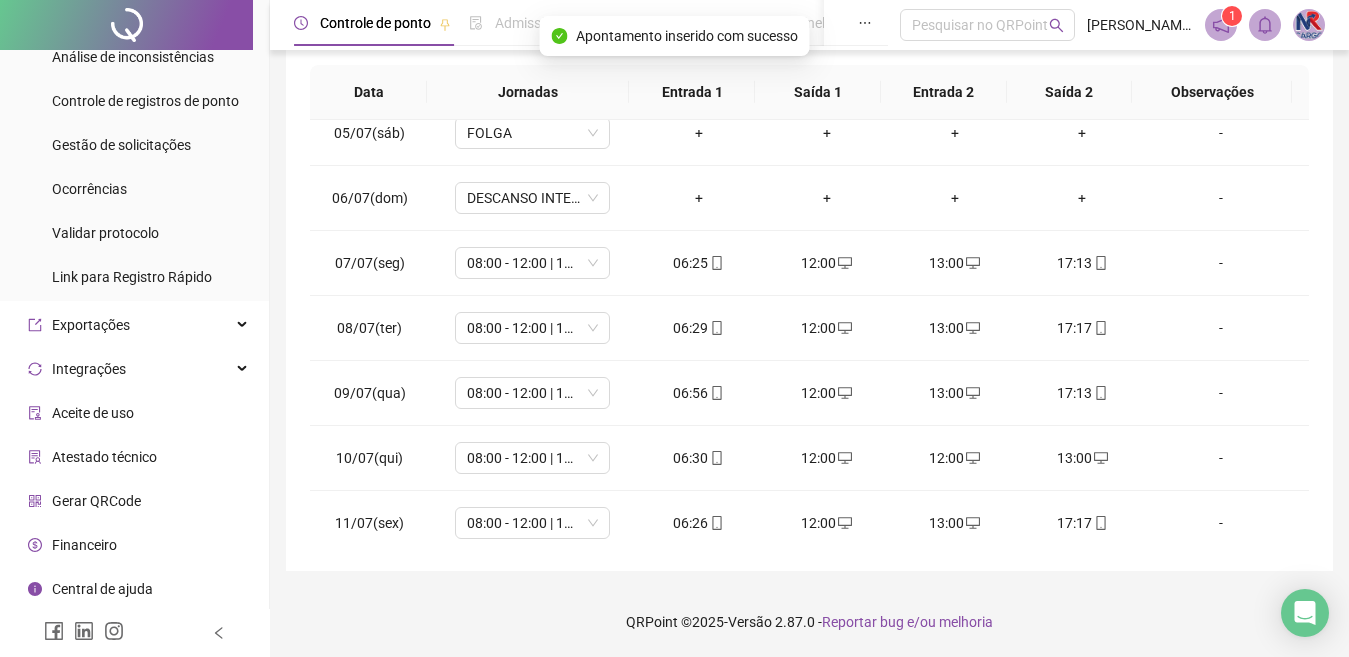 scroll, scrollTop: 0, scrollLeft: 0, axis: both 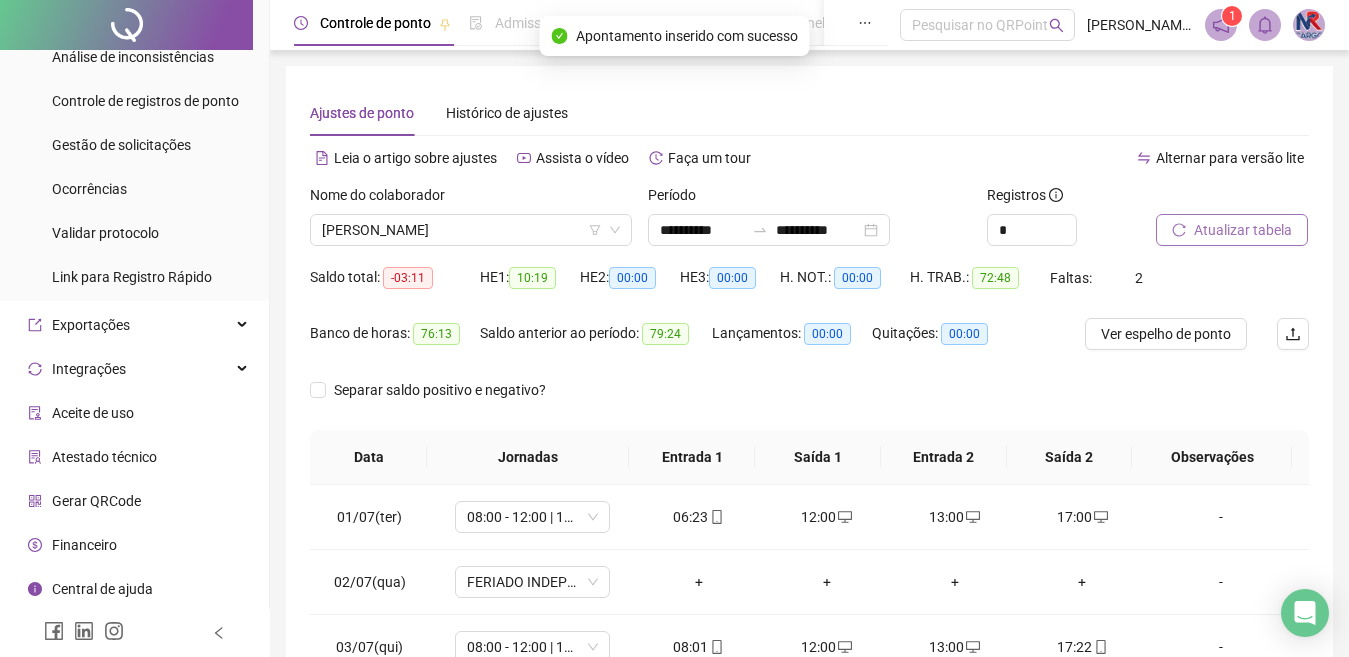click on "Atualizar tabela" at bounding box center [1243, 230] 